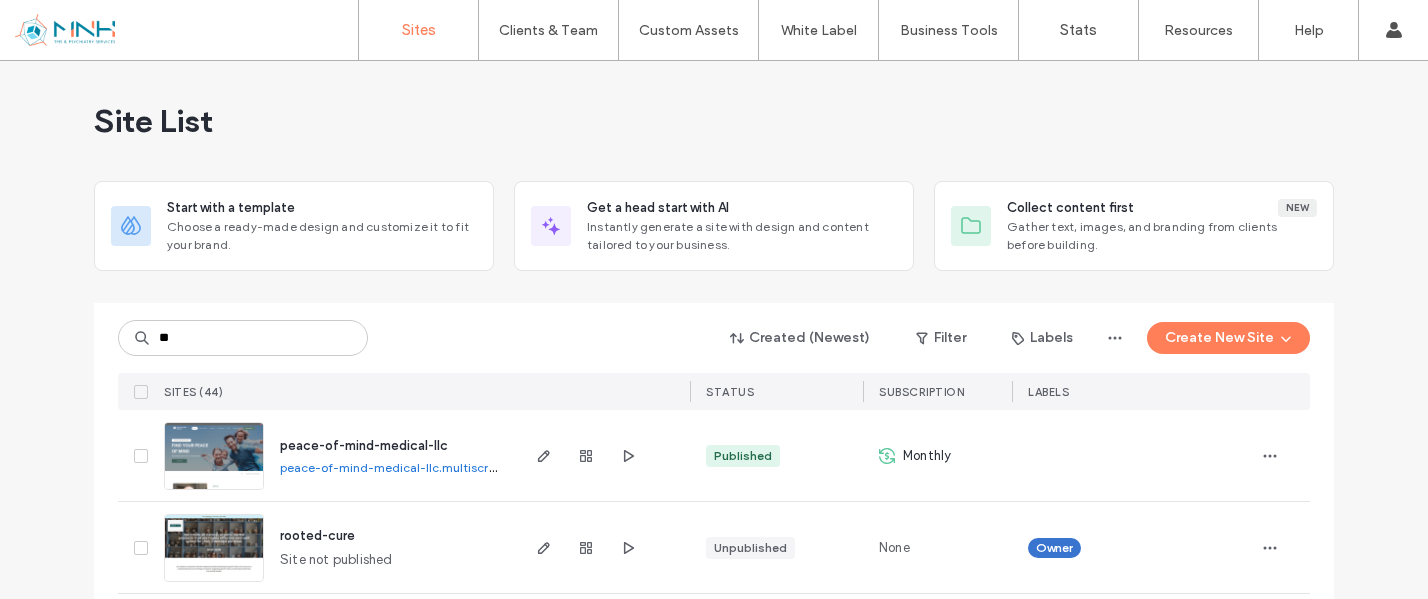 scroll, scrollTop: 0, scrollLeft: 0, axis: both 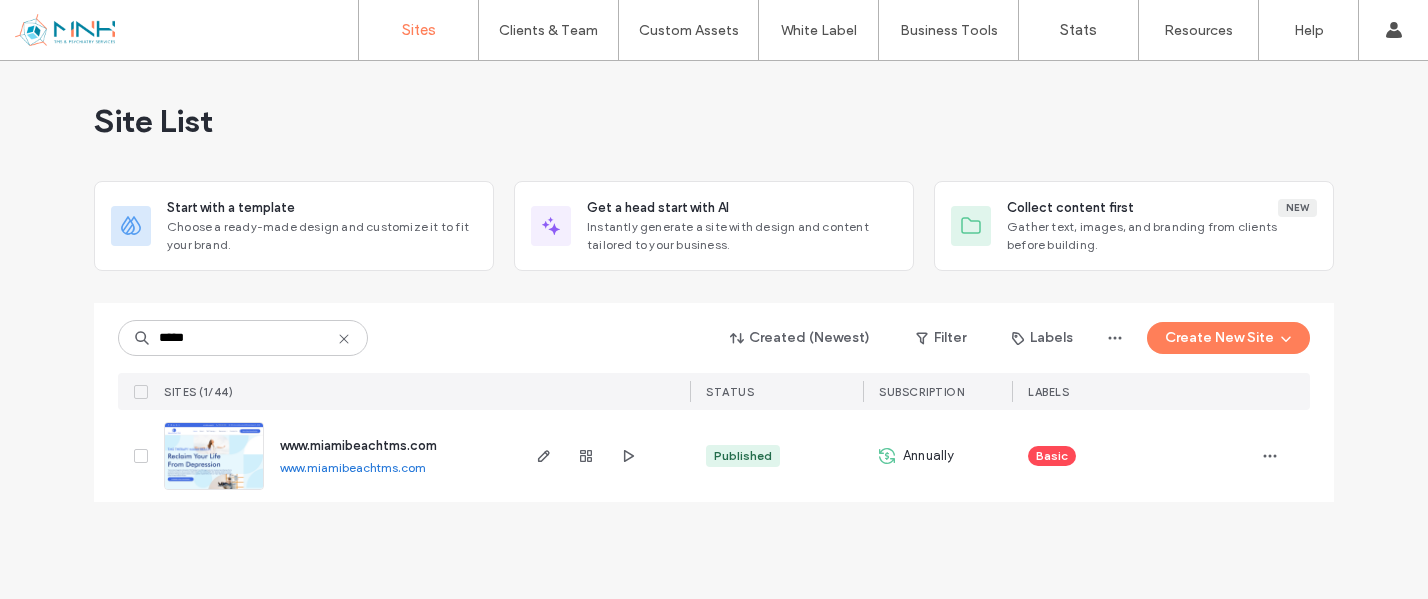 type on "*****" 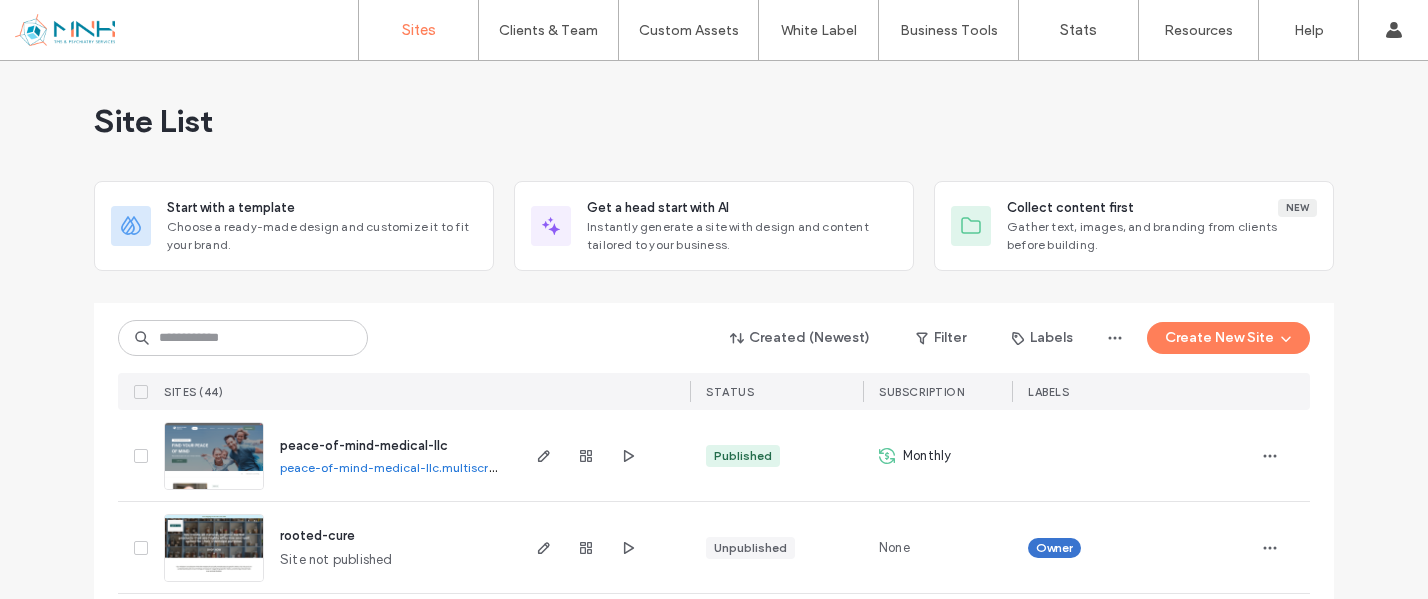 scroll, scrollTop: 0, scrollLeft: 0, axis: both 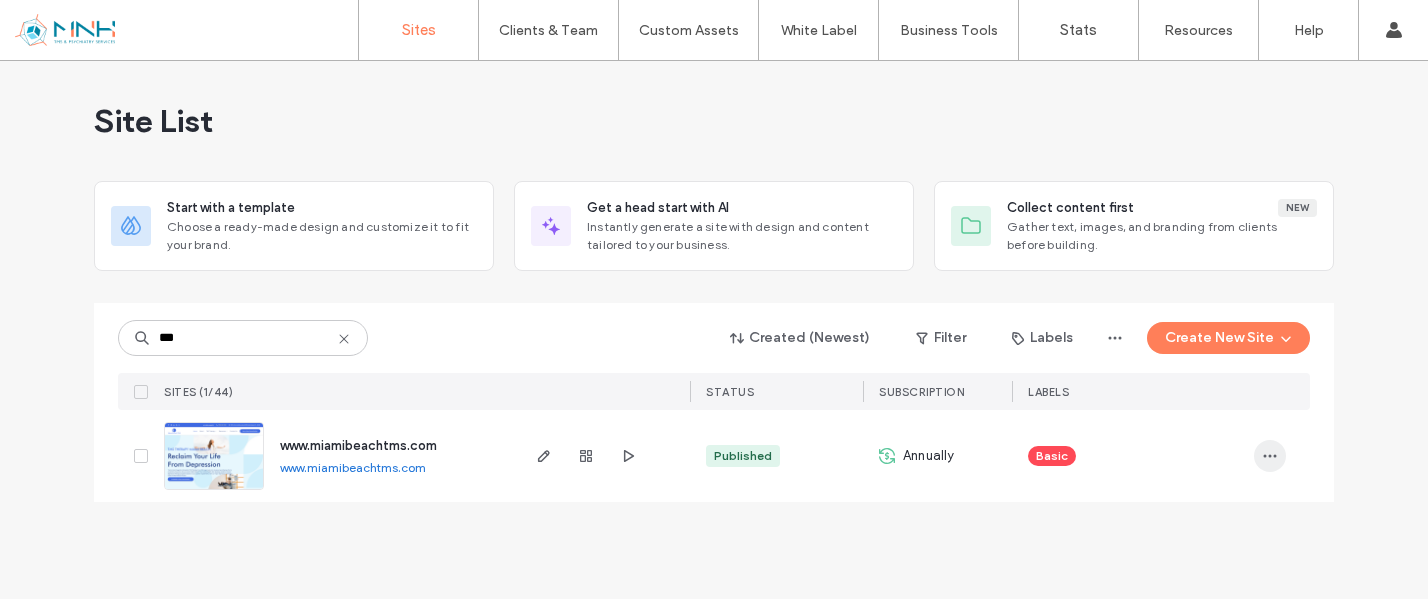 type on "***" 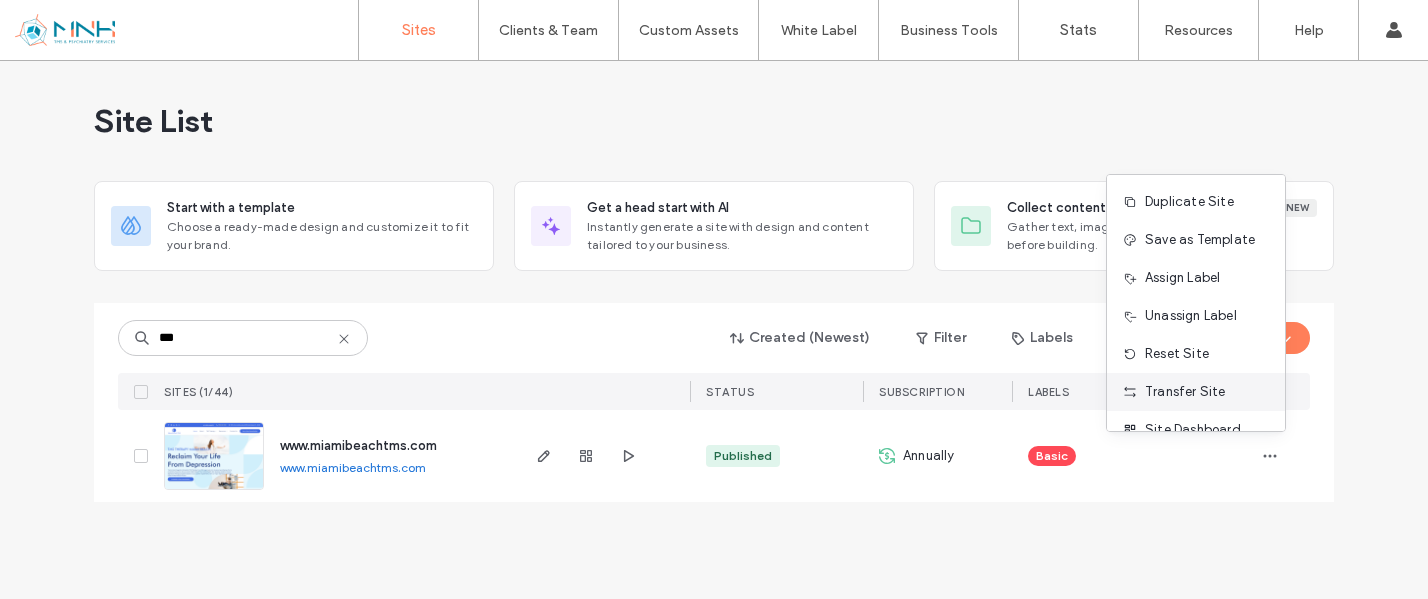 scroll, scrollTop: 64, scrollLeft: 0, axis: vertical 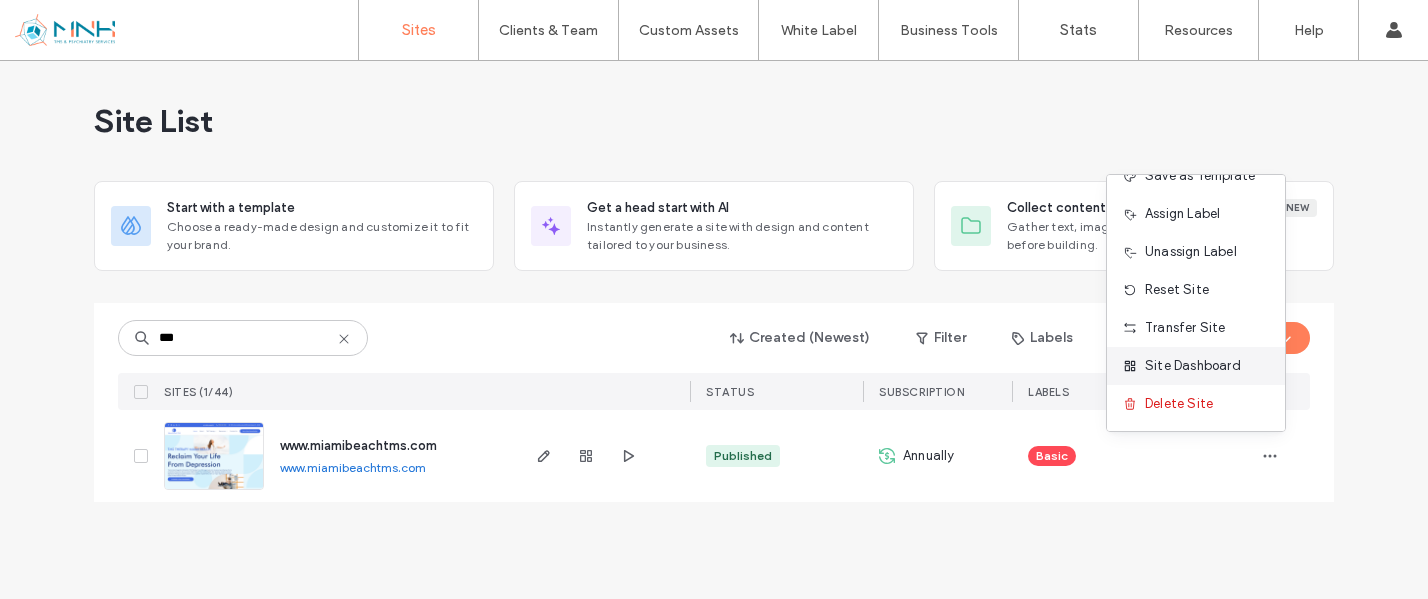 click on "Site Dashboard" at bounding box center [1193, 366] 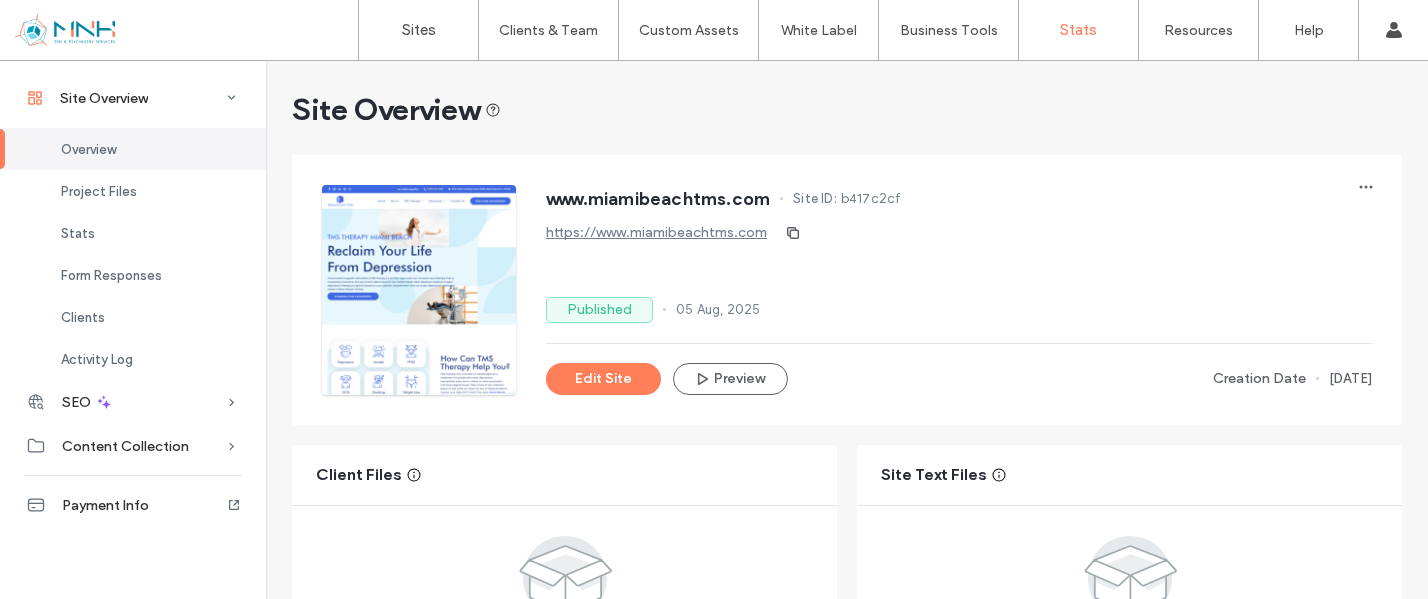 click on "Stats" at bounding box center (1078, 30) 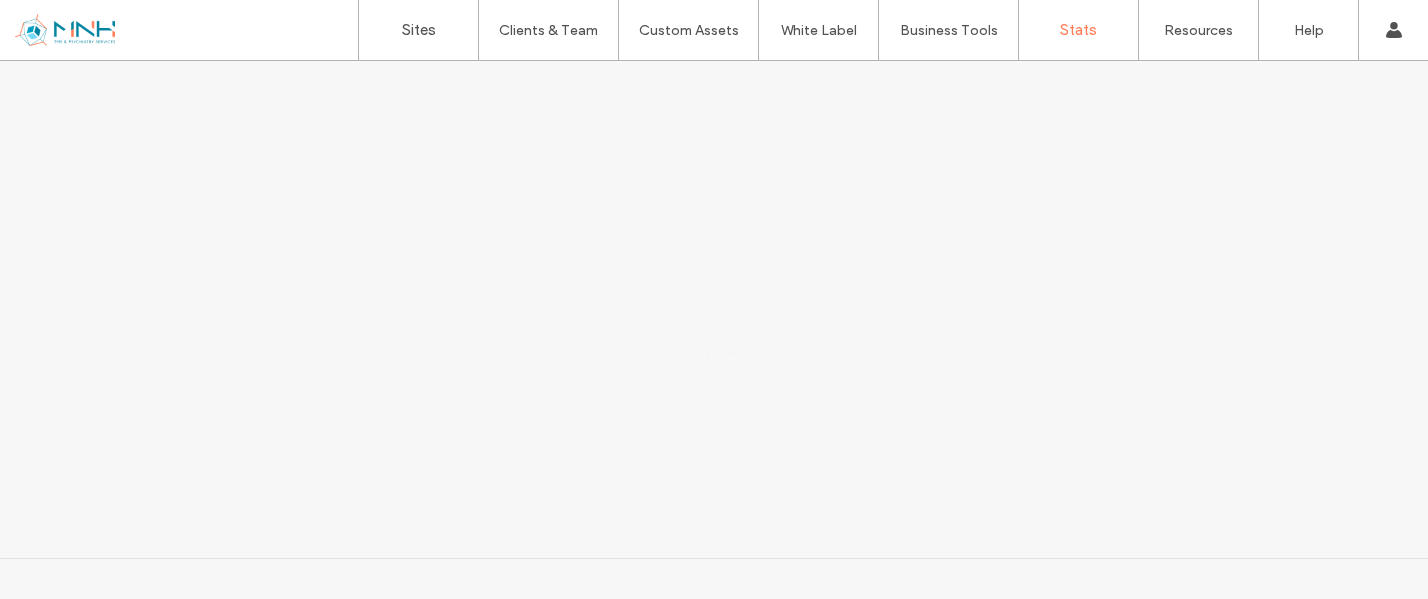 scroll, scrollTop: 0, scrollLeft: 0, axis: both 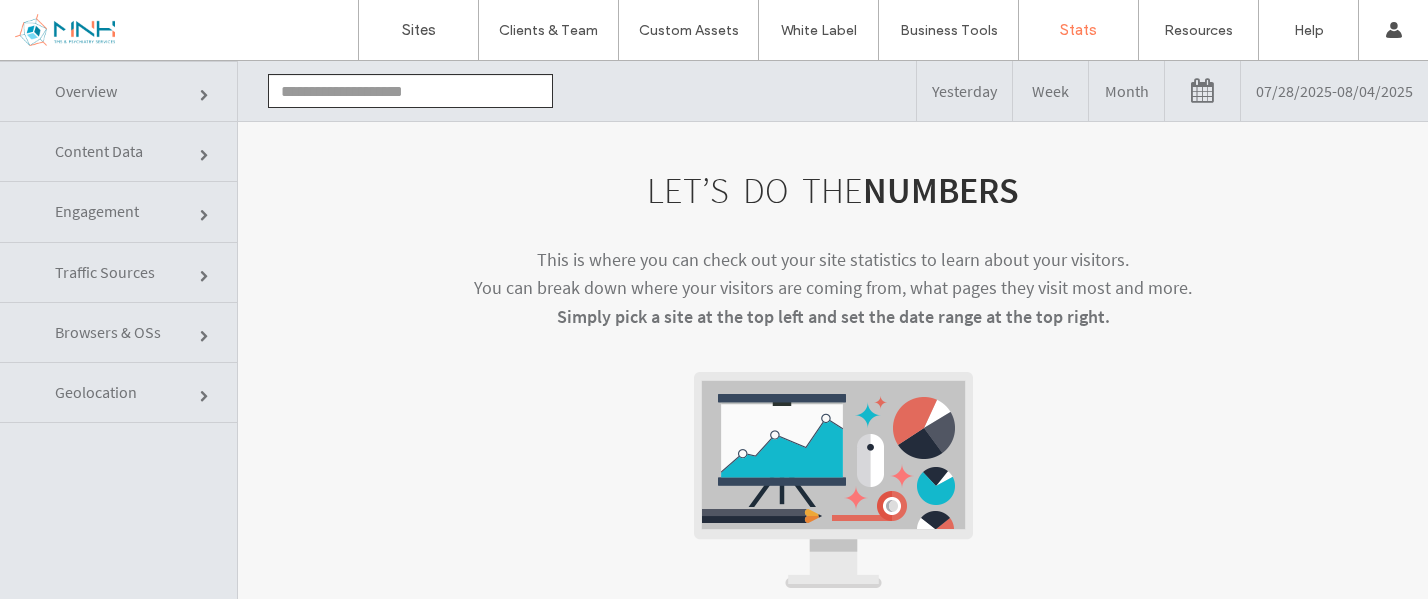 click 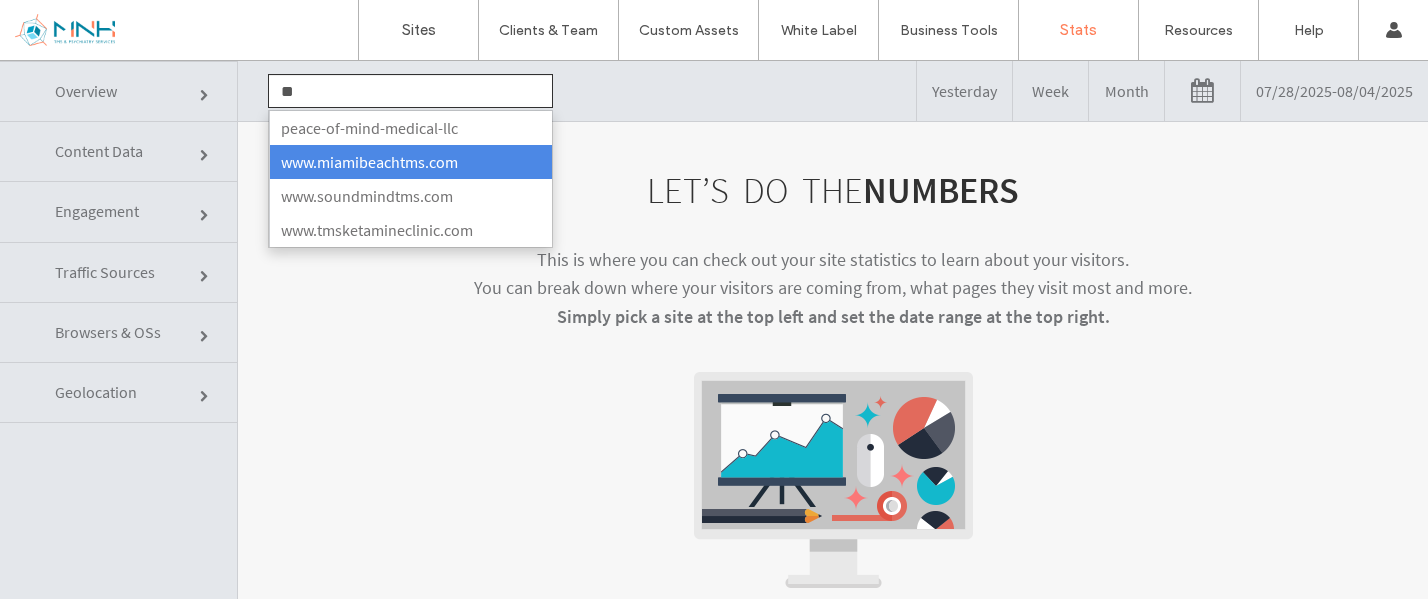 click on "www.miamibeachtms.com" at bounding box center [410, 162] 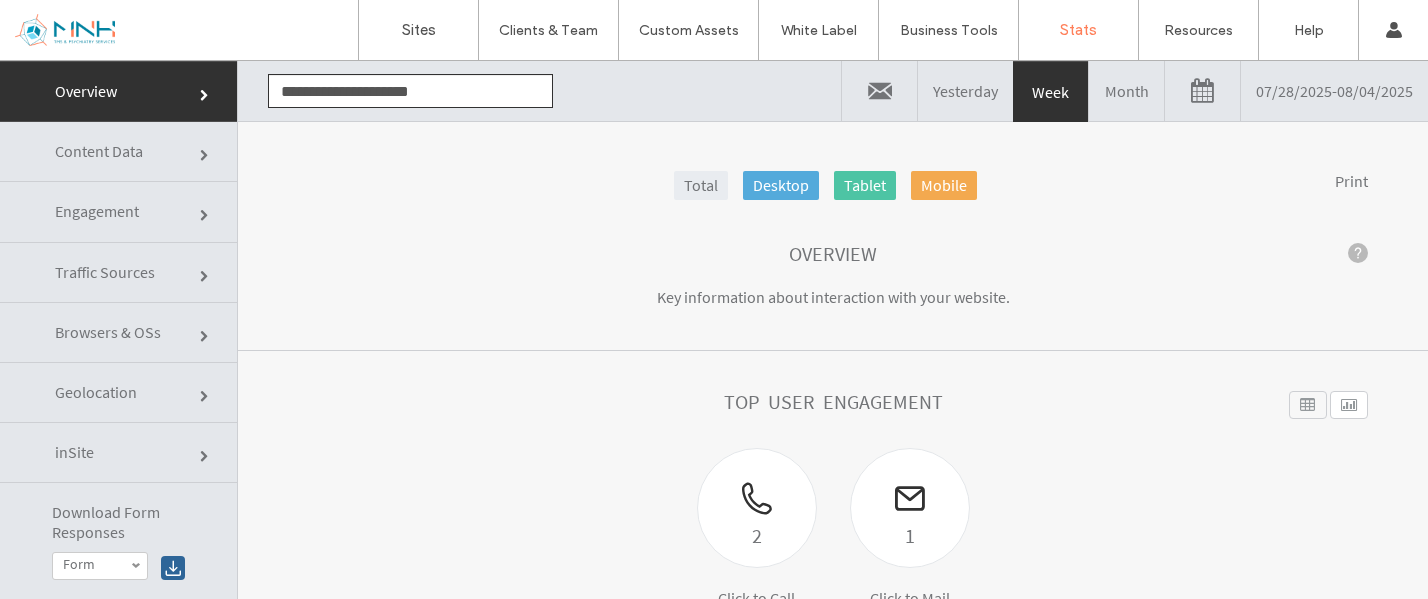 click on "07/28/2025 - 08/04/2025" at bounding box center (1334, 91) 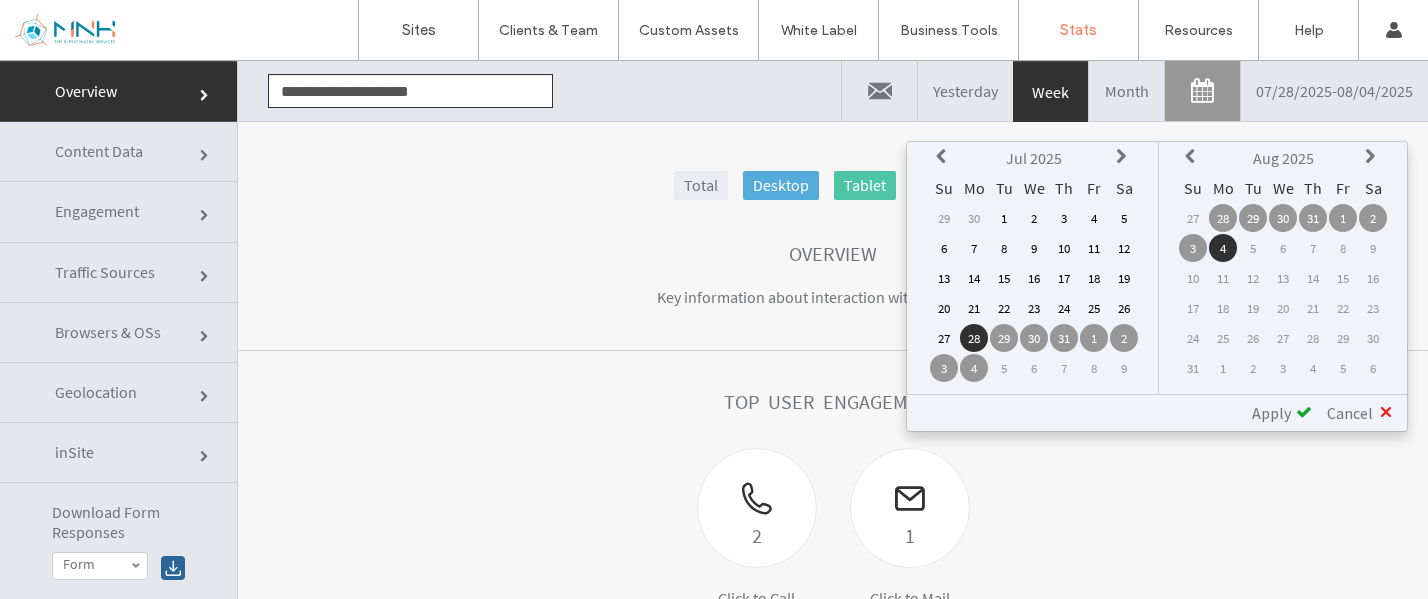 click on "1" at bounding box center [1004, 218] 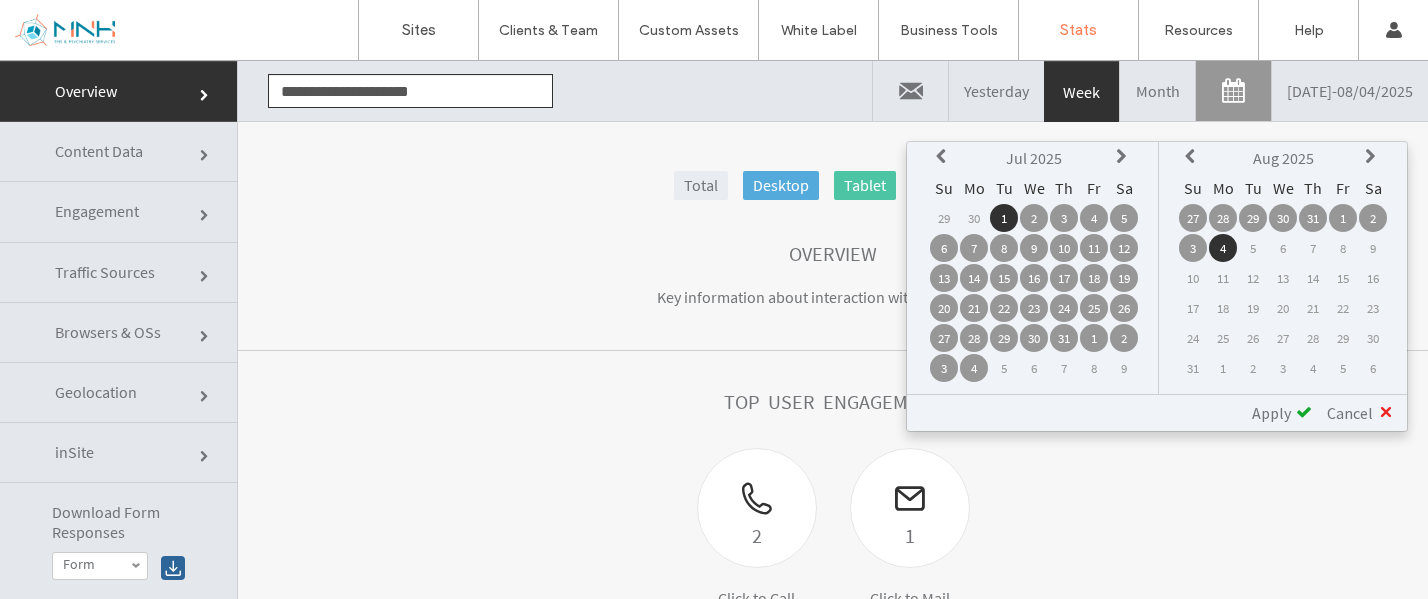click on "Apply" at bounding box center (1271, 413) 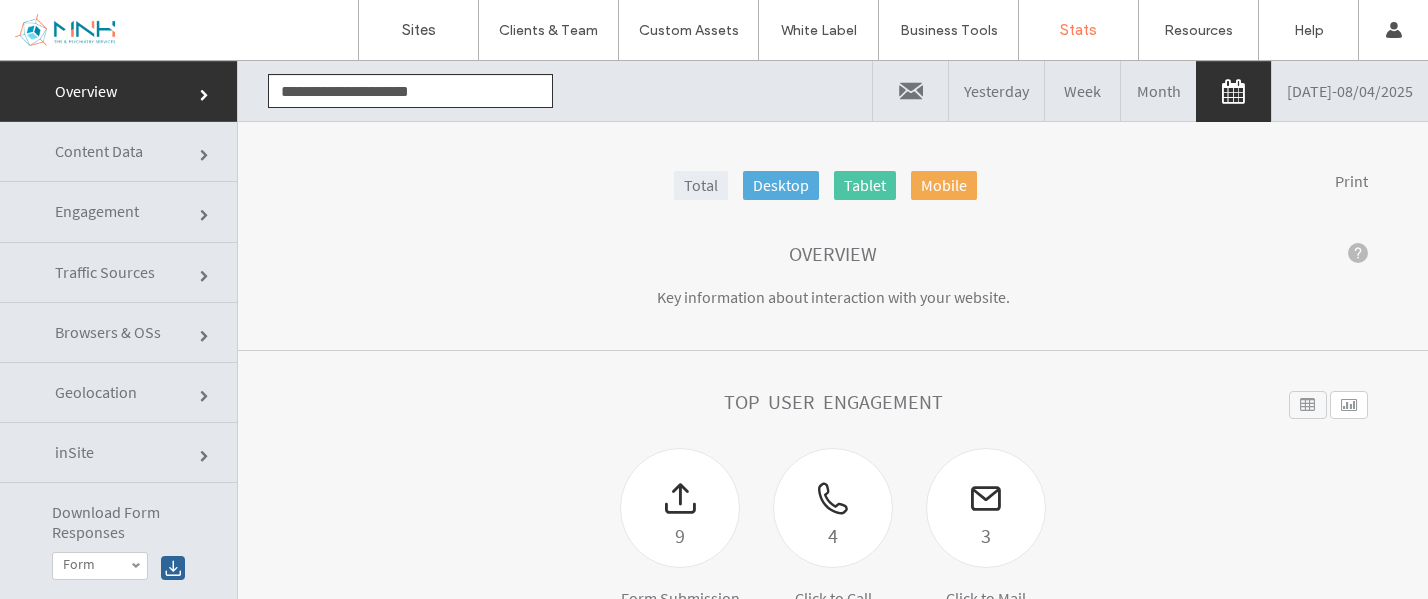 click at bounding box center (910, 91) 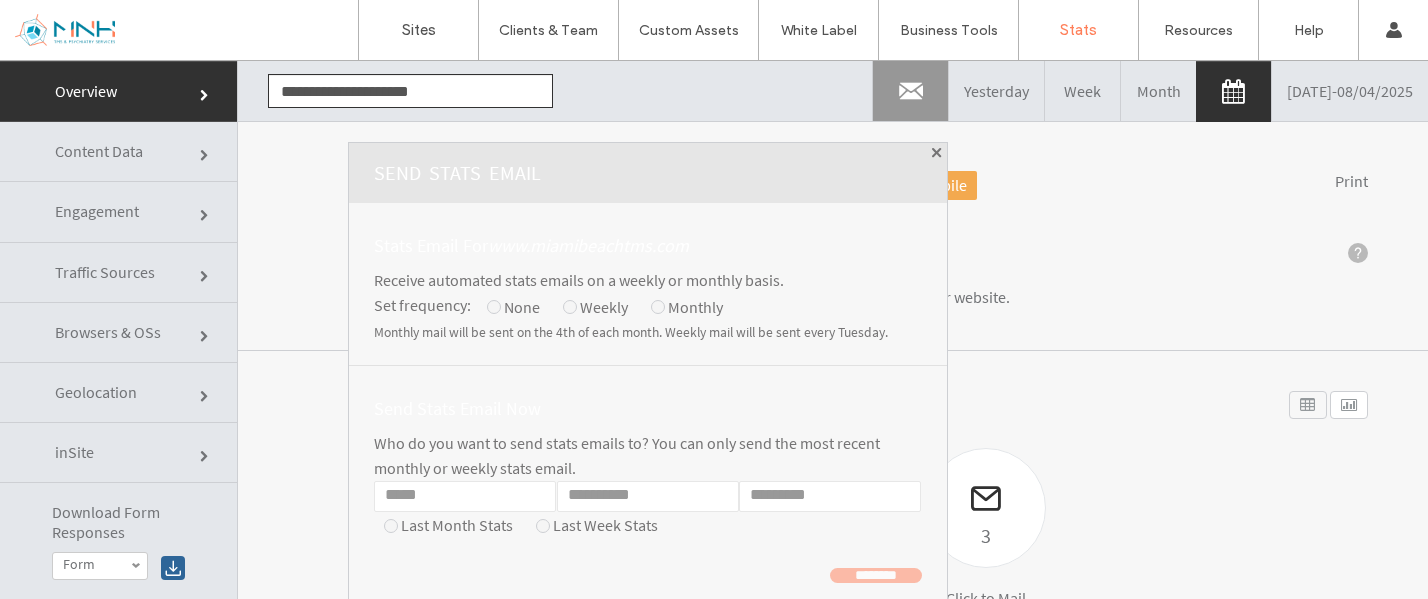 scroll, scrollTop: 101, scrollLeft: 0, axis: vertical 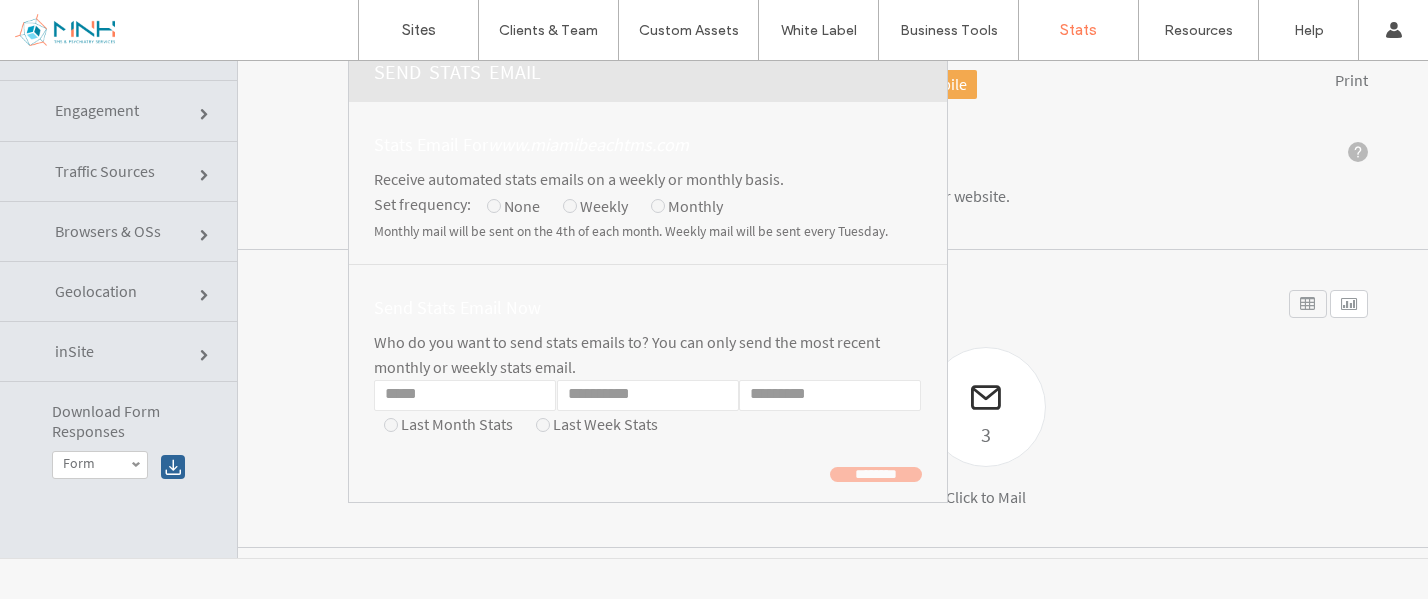 click on "Email" 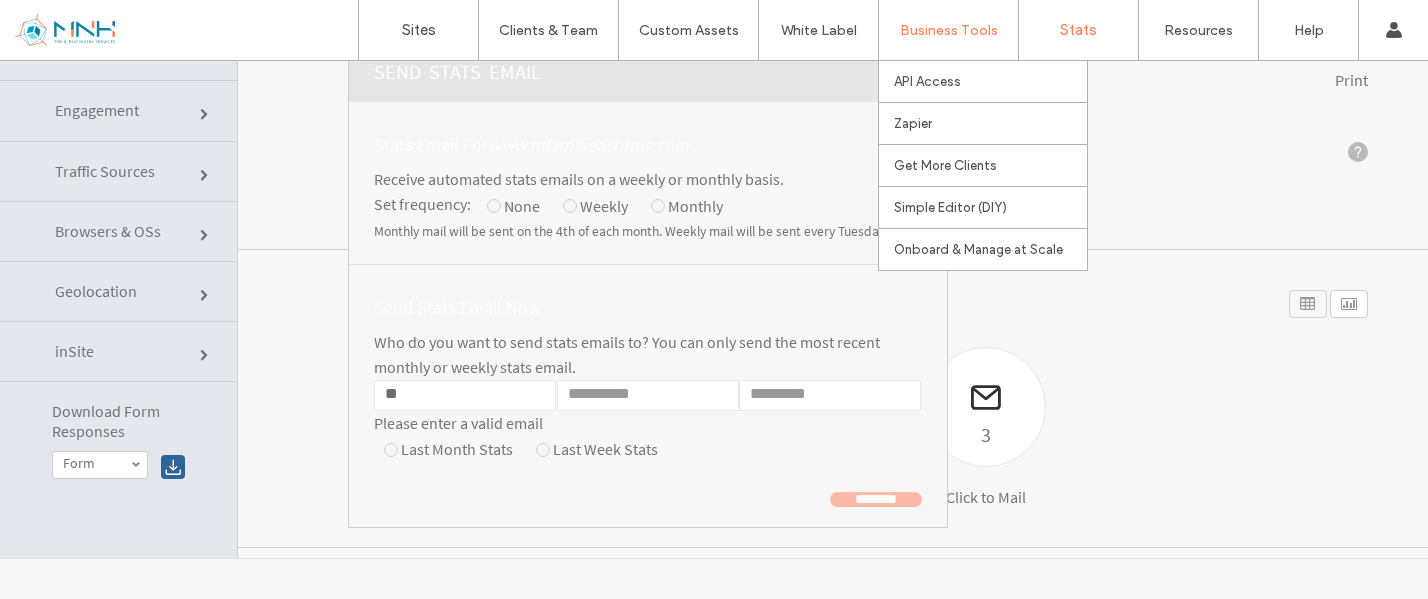 paste on "**********" 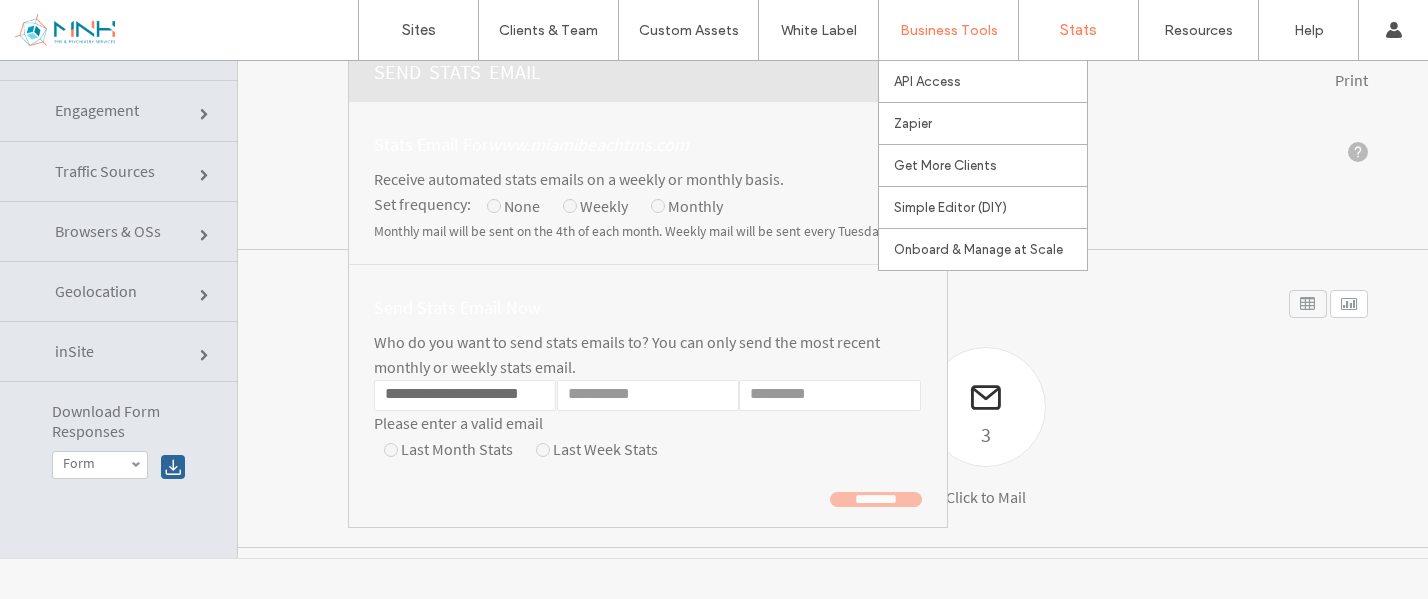 scroll, scrollTop: 0, scrollLeft: 16, axis: horizontal 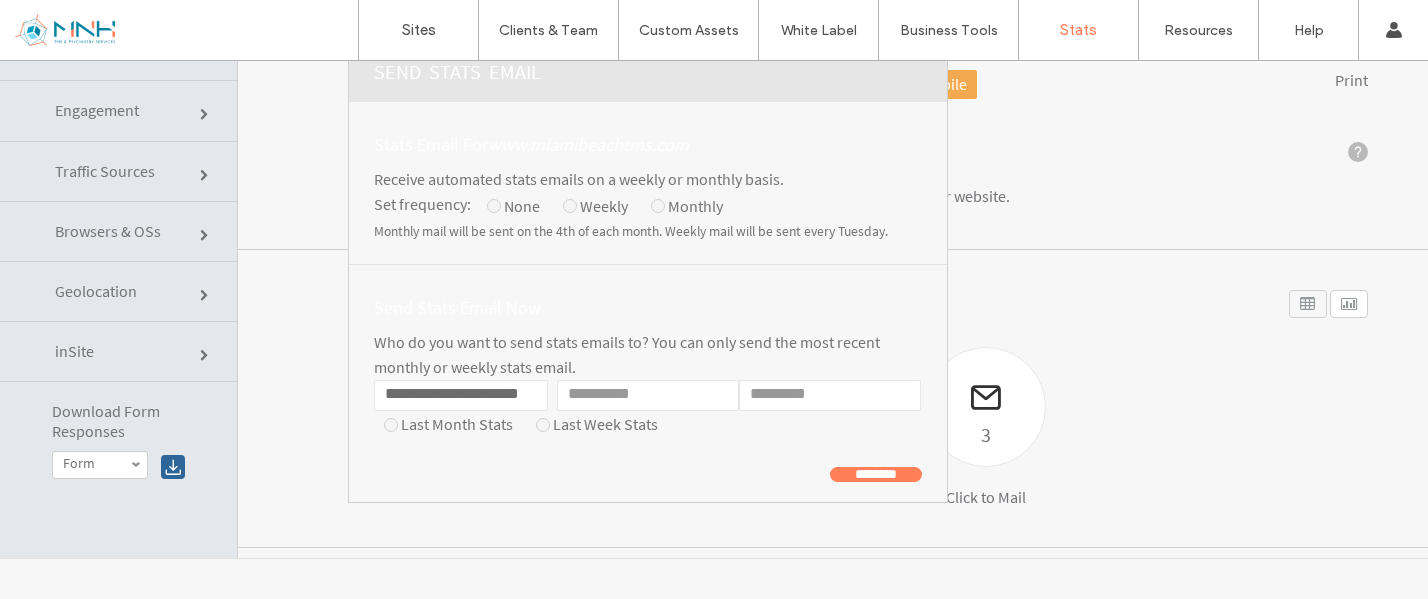 click on "**********" 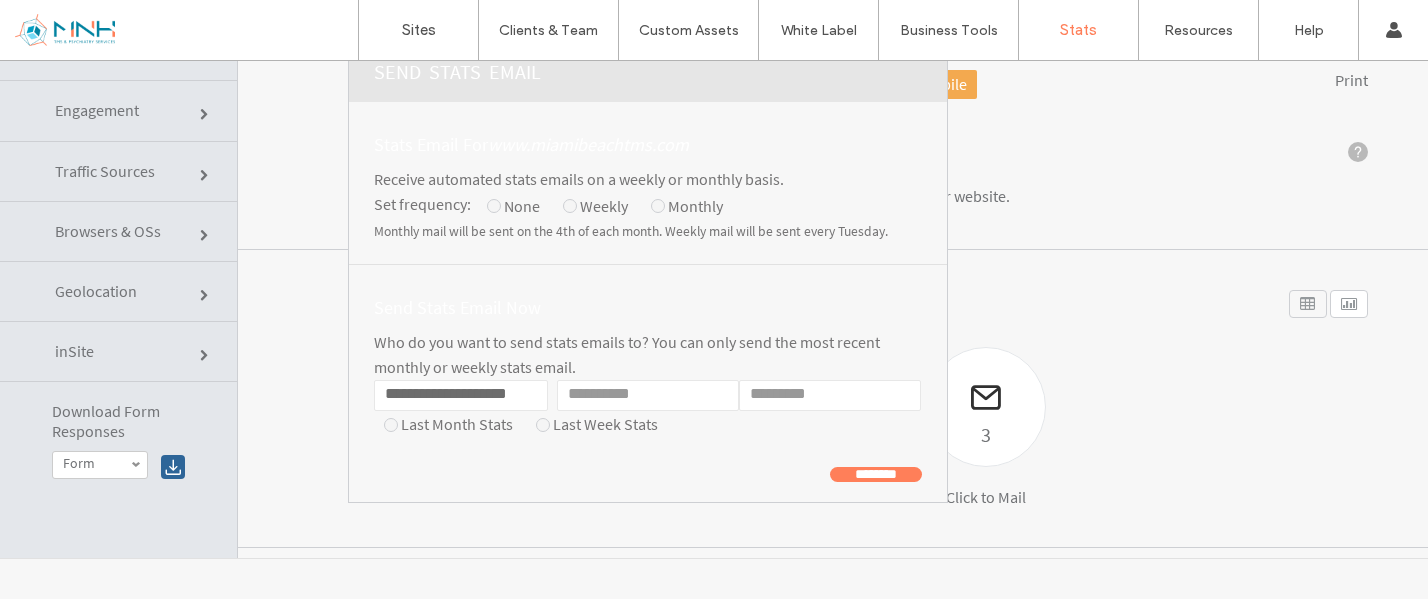 scroll, scrollTop: 0, scrollLeft: 4, axis: horizontal 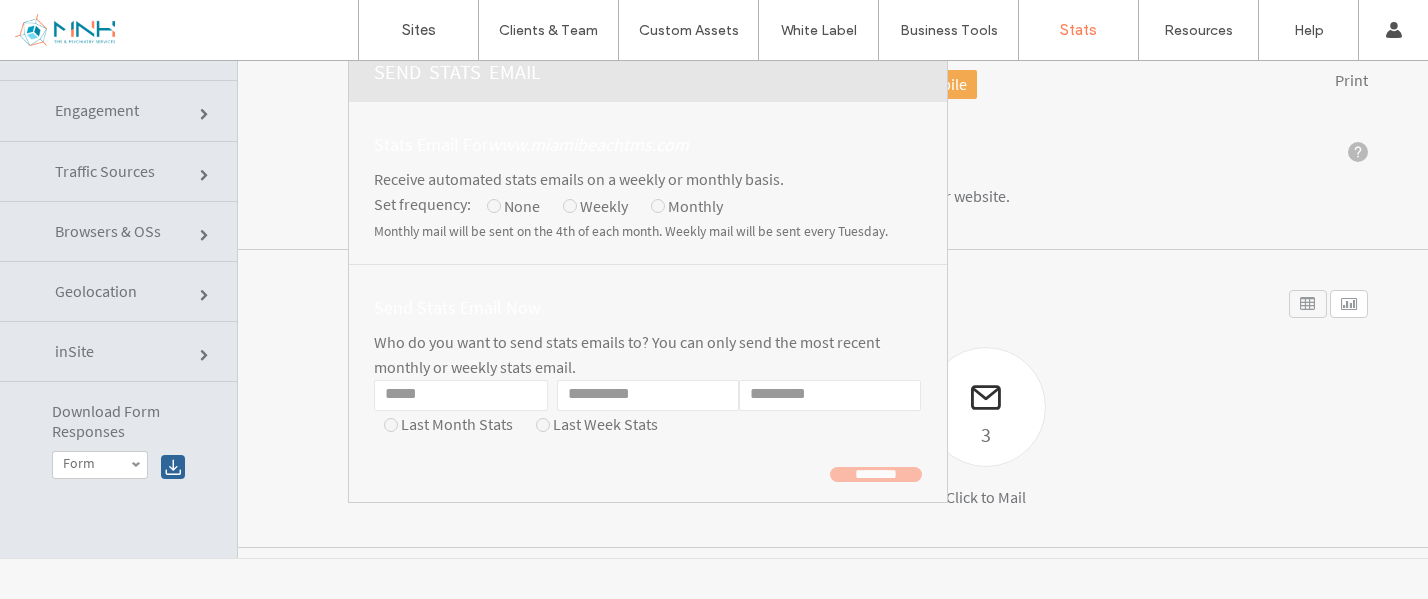 paste on "**********" 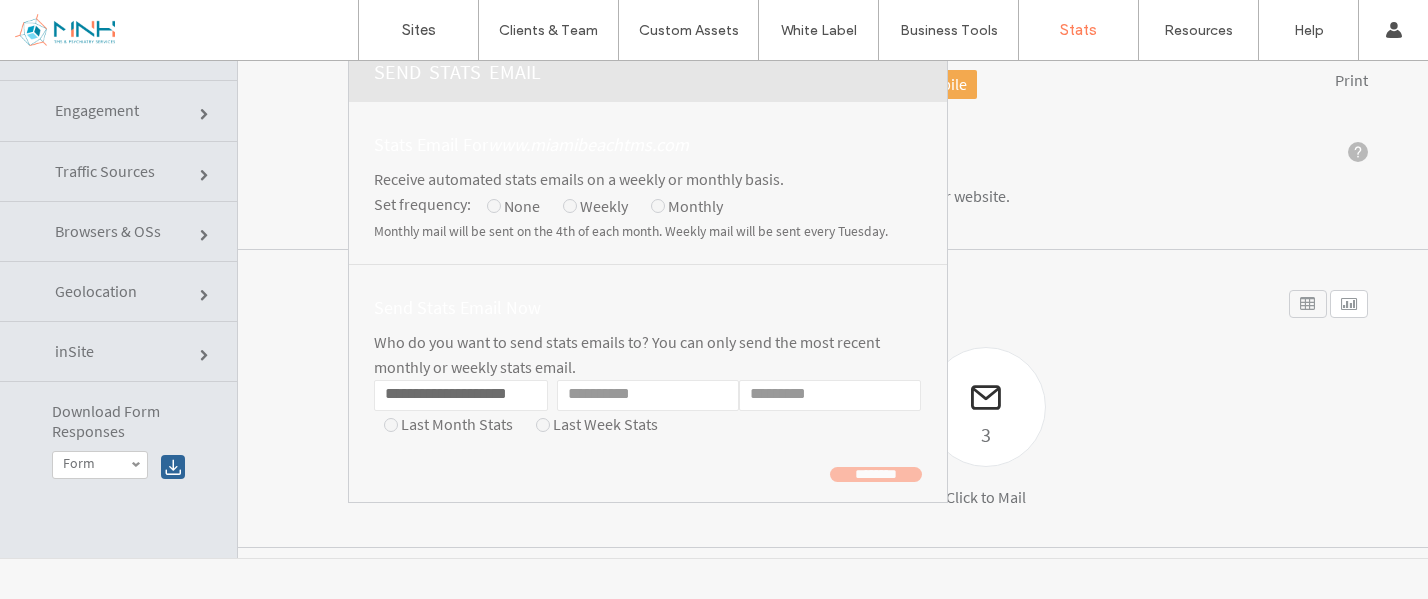 scroll, scrollTop: 0, scrollLeft: 4, axis: horizontal 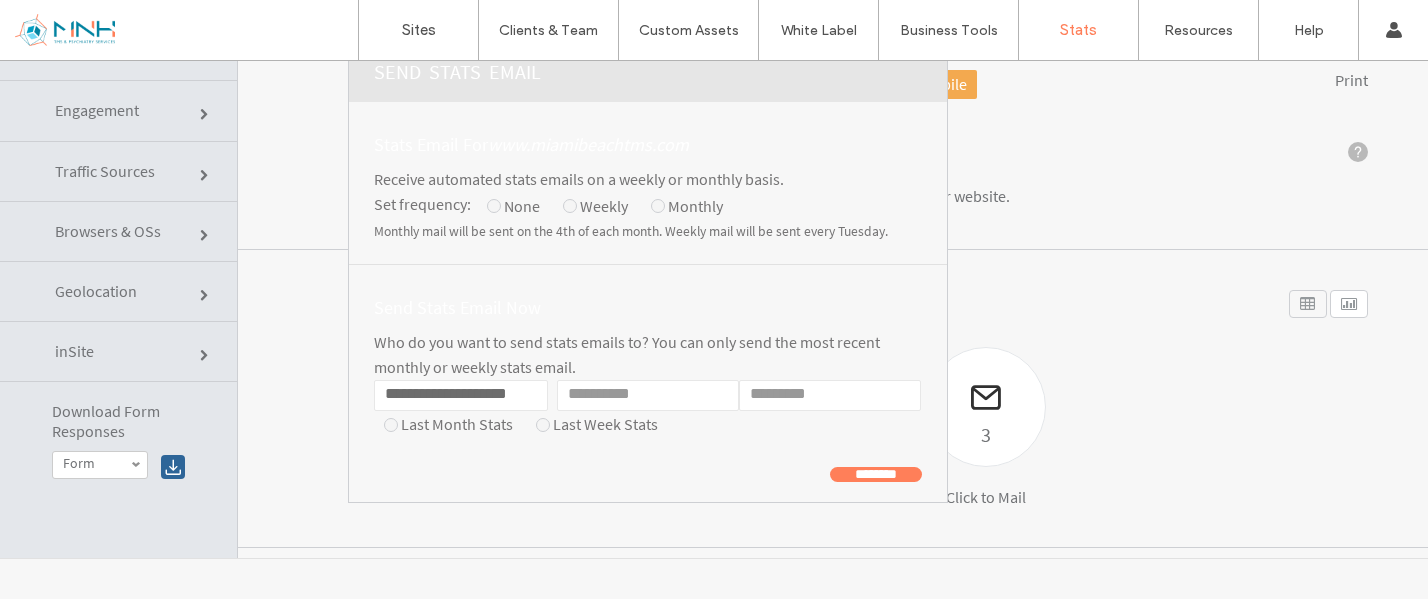 type on "*" 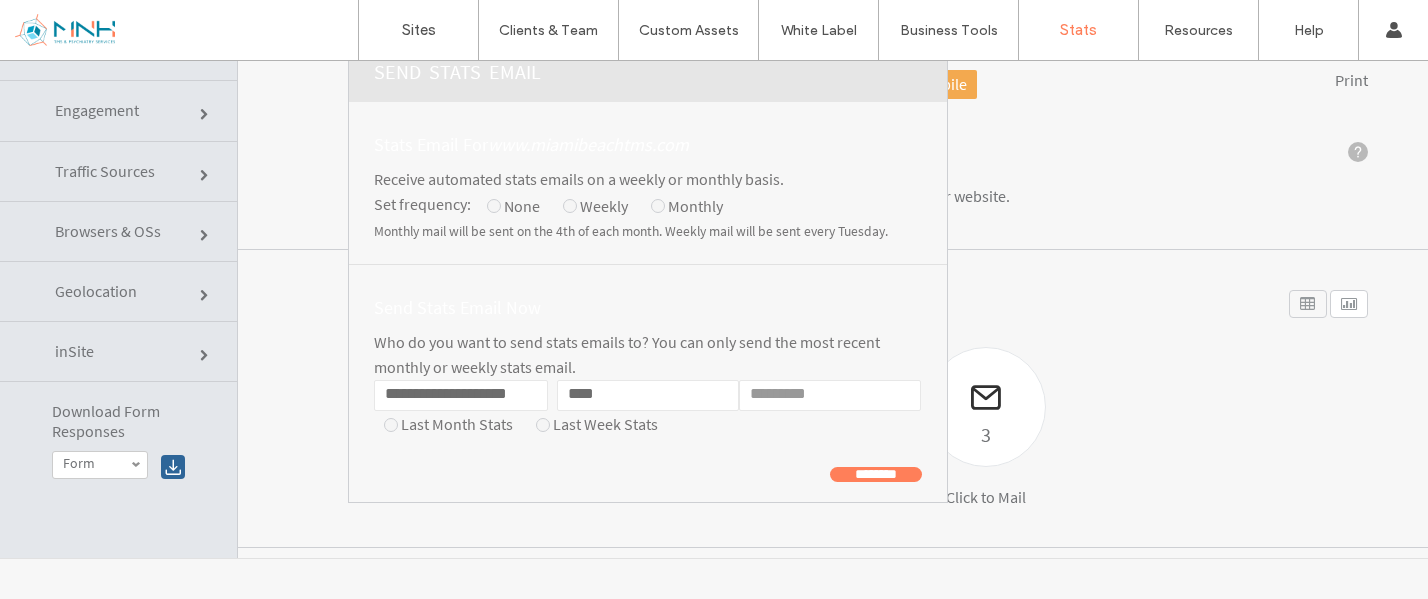 type on "***" 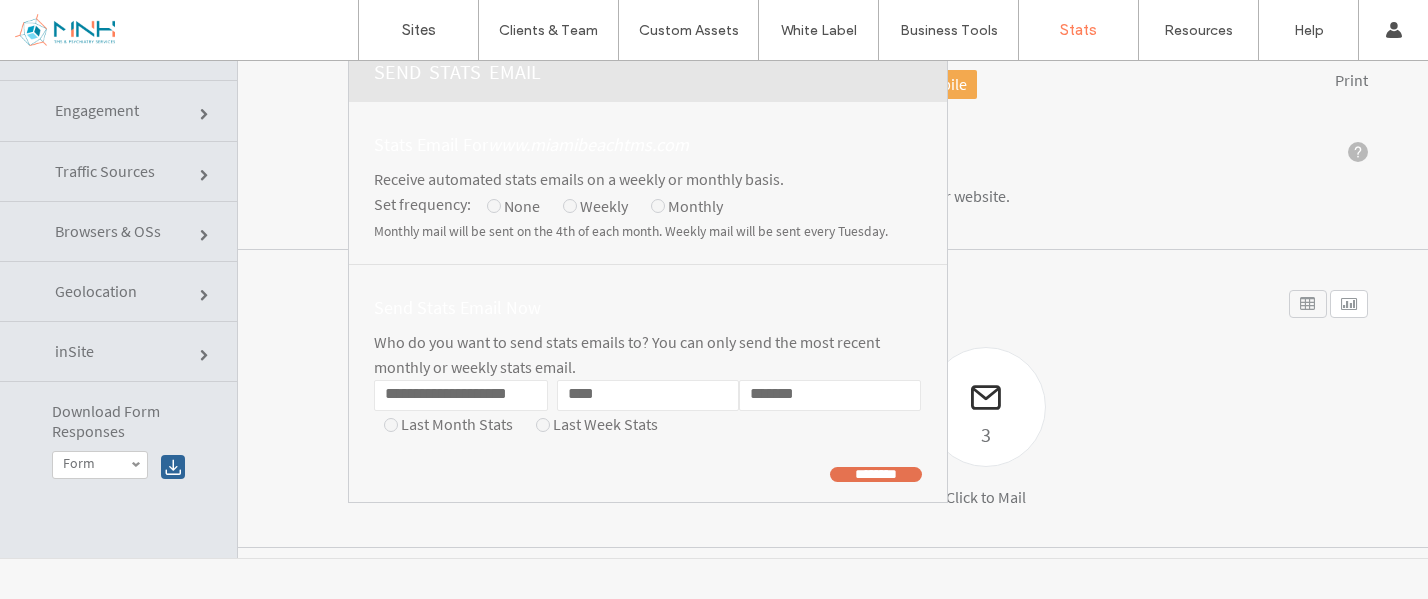 type on "*******" 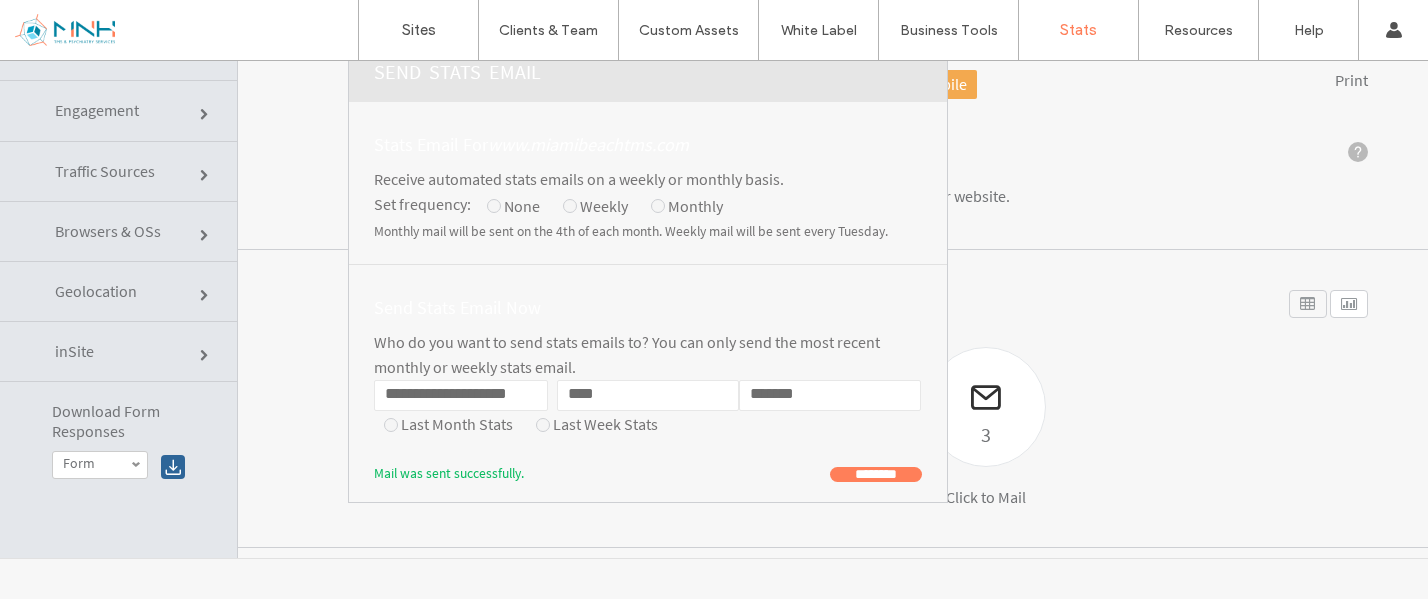 click on "9
Form Submission
4
Click to Call
3
Click to Mail" 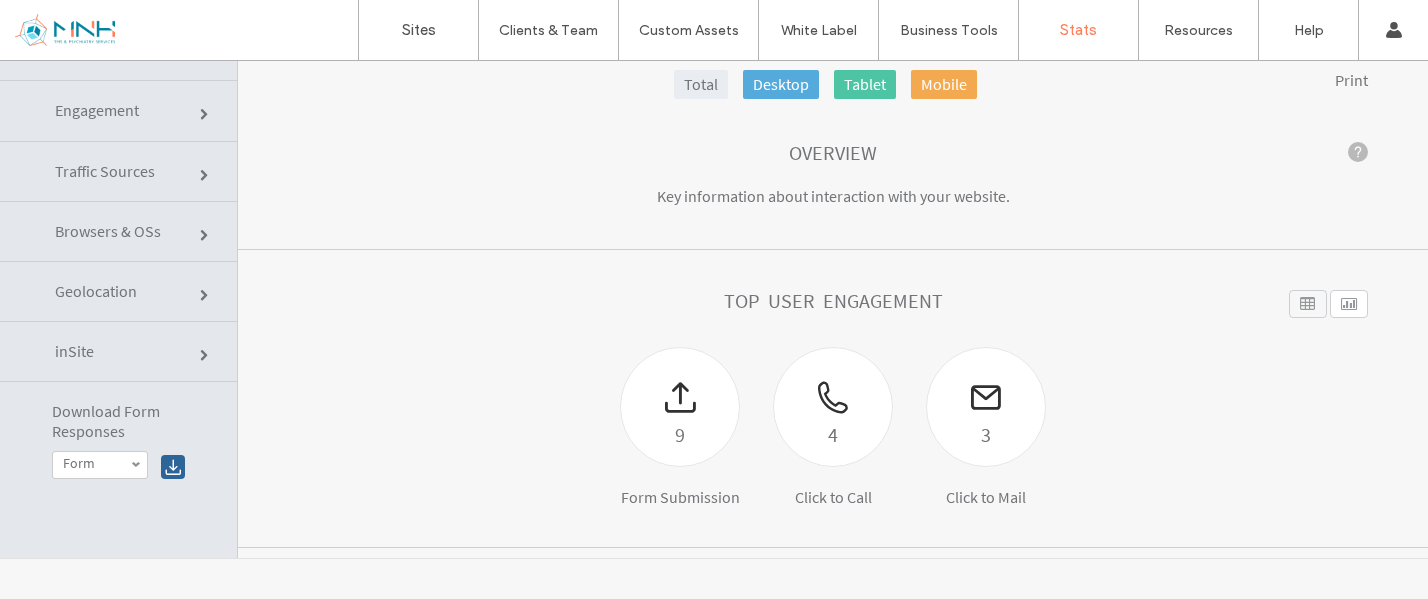 click at bounding box center [128, 30] 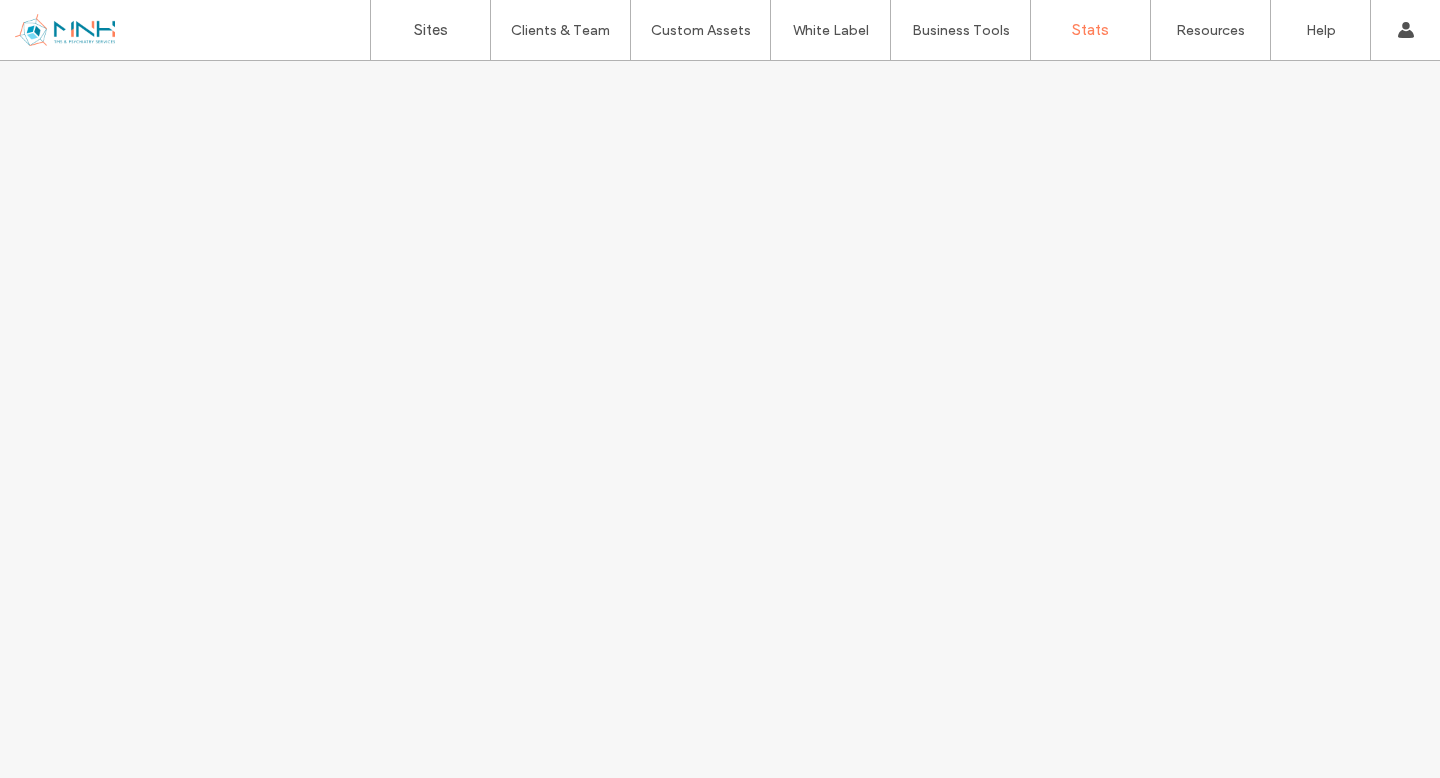 scroll, scrollTop: 0, scrollLeft: 0, axis: both 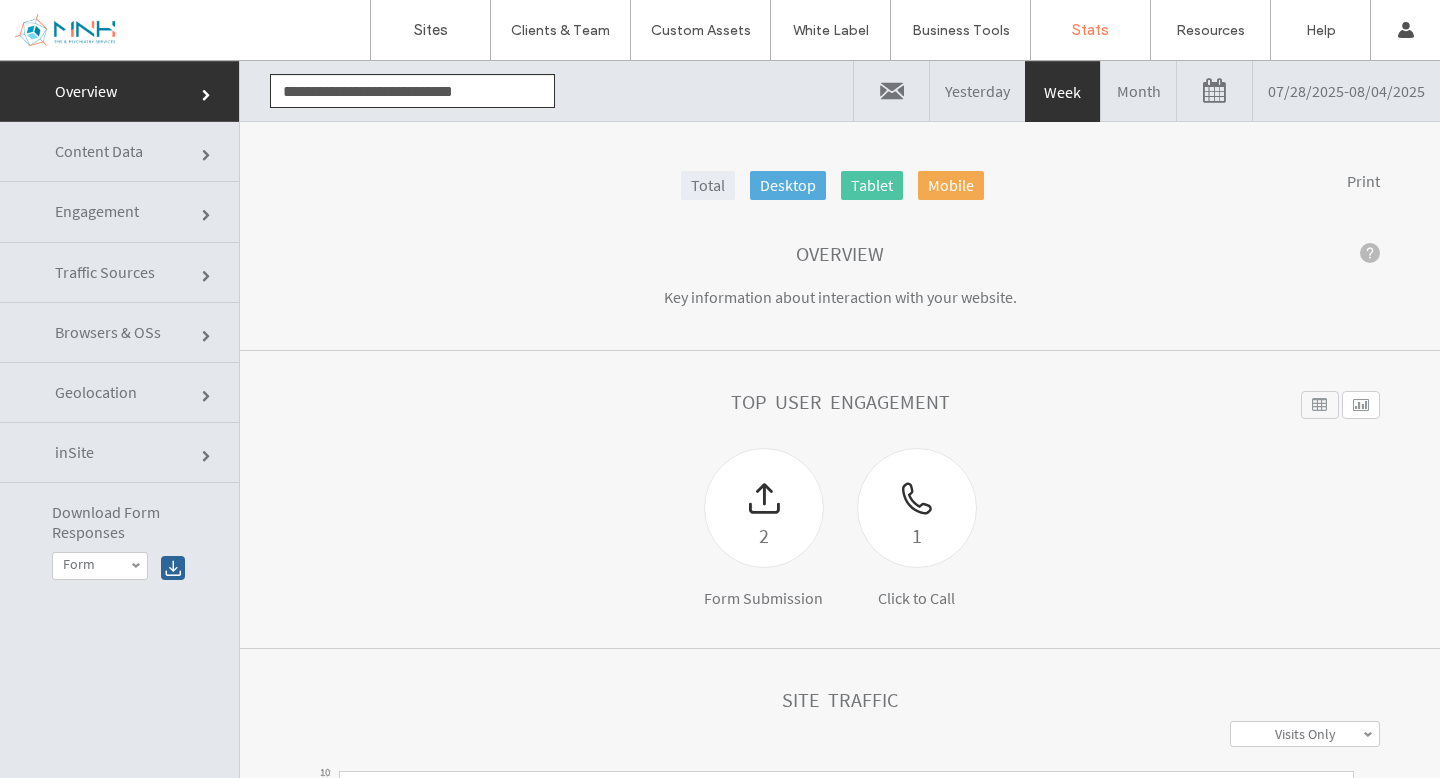click on "07/28/2025 - 08/04/2025" at bounding box center [1346, 91] 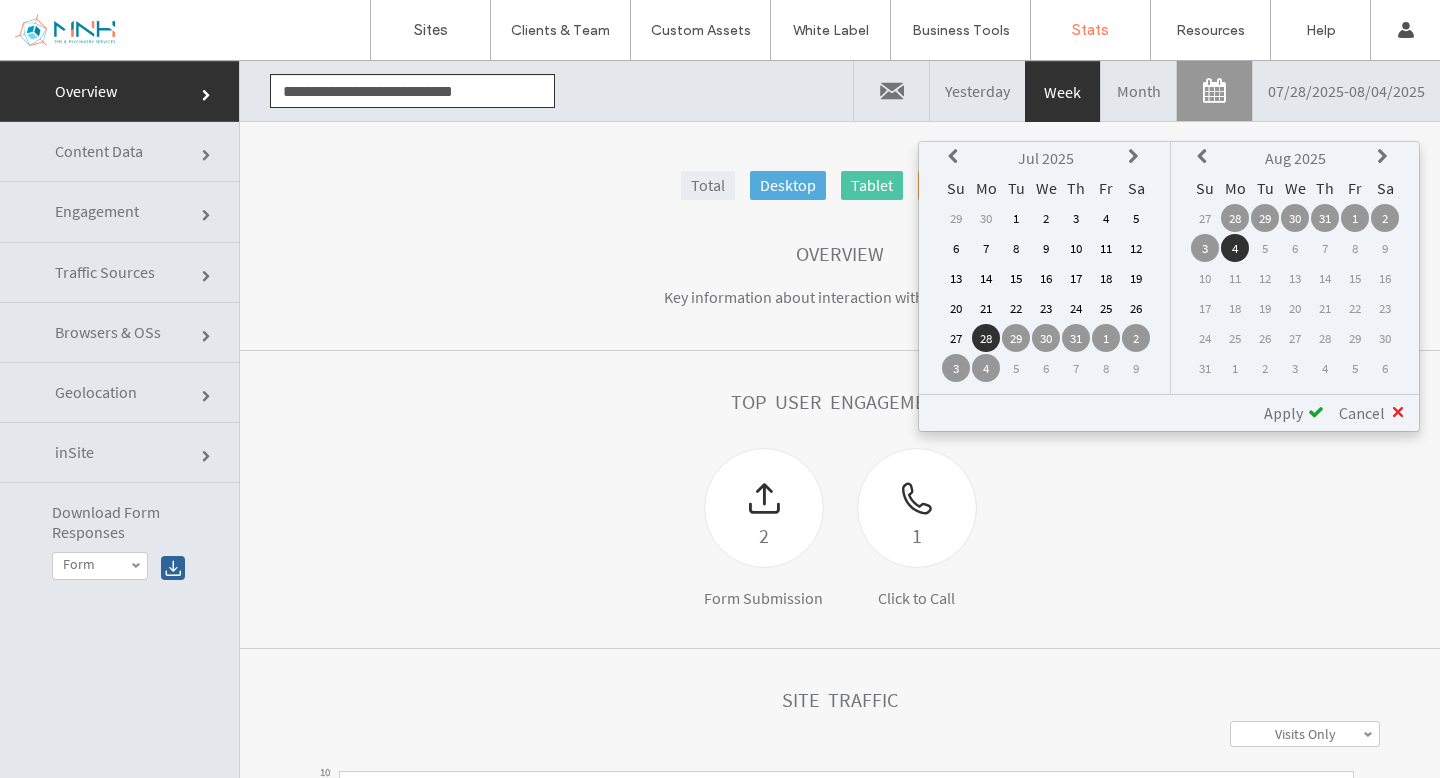 click on "1" at bounding box center (1016, 218) 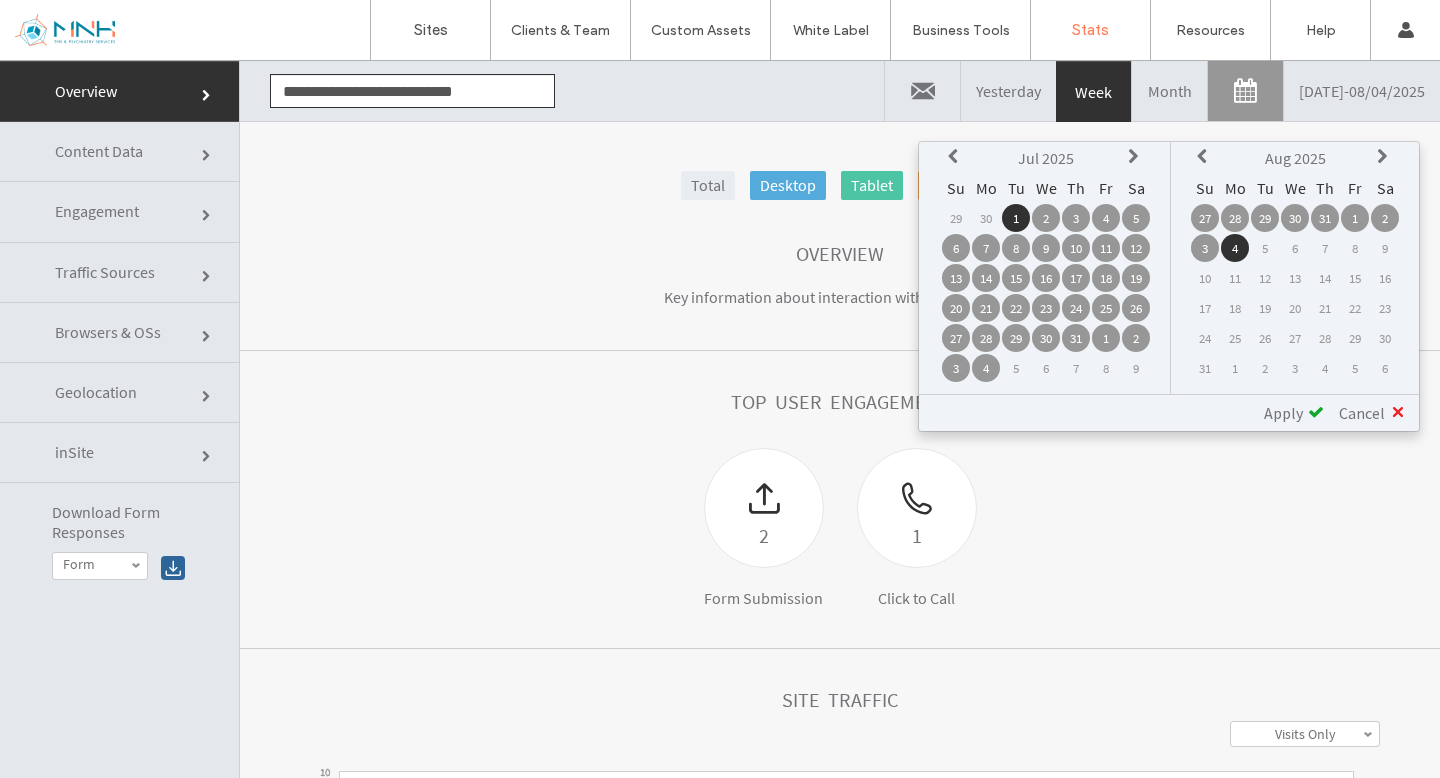 click on "Apply" at bounding box center (1283, 413) 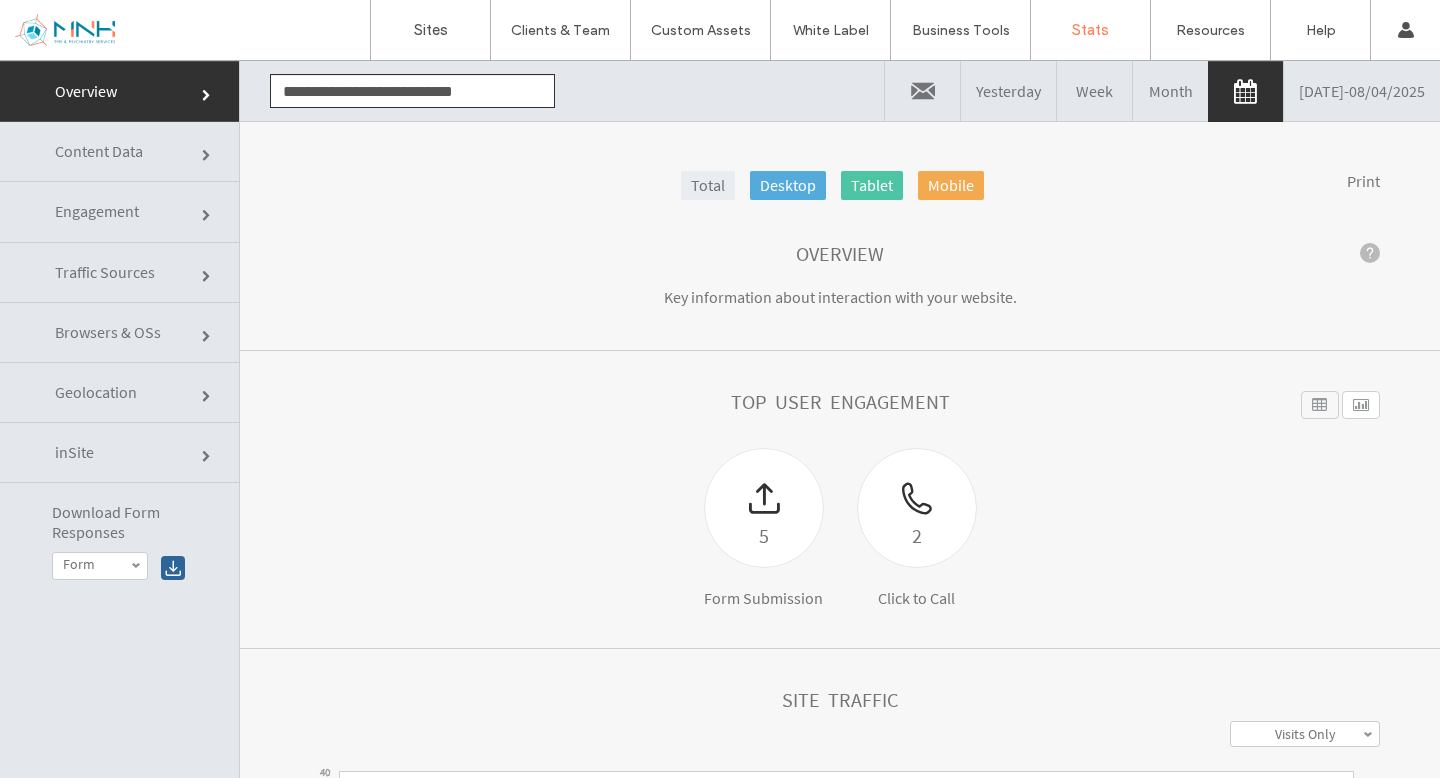 click at bounding box center [922, 91] 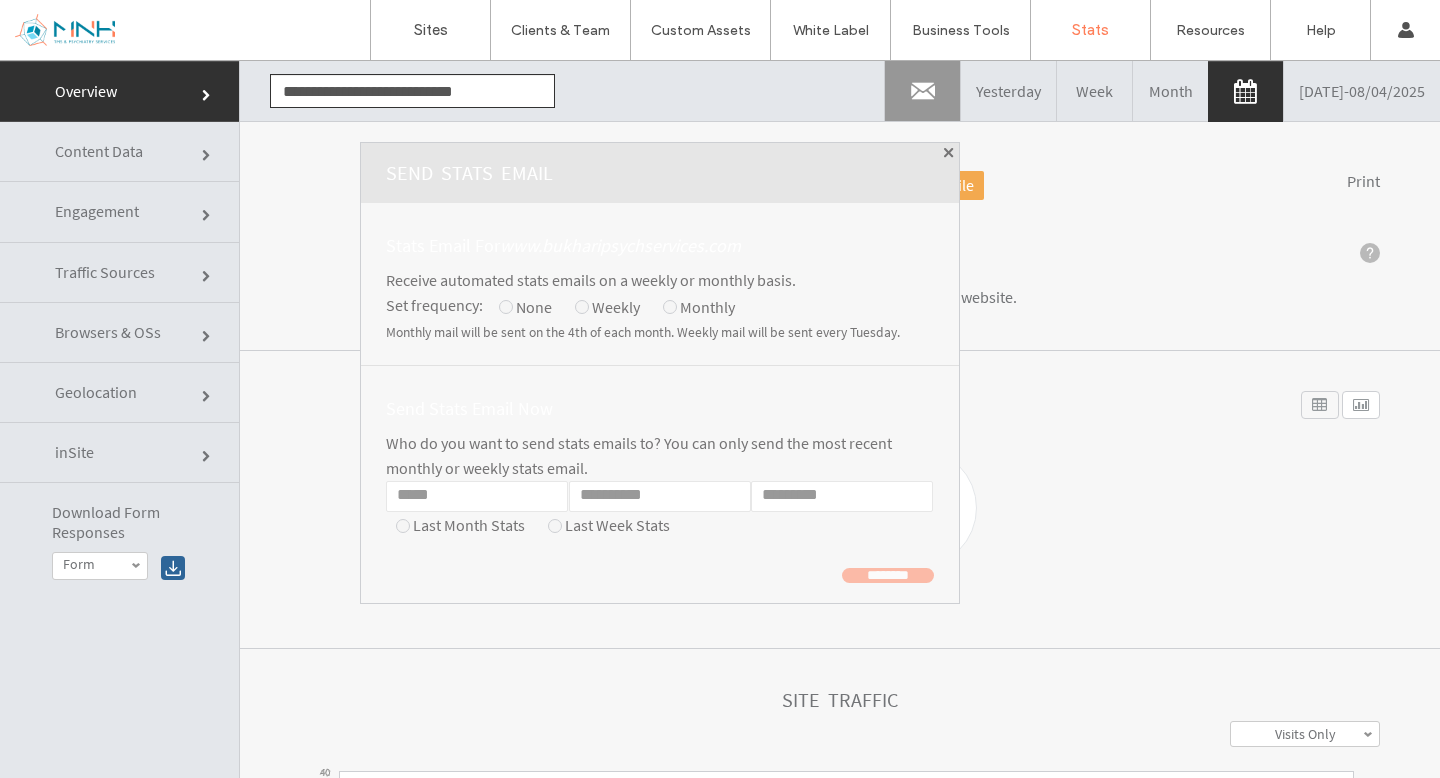 click on "Email" 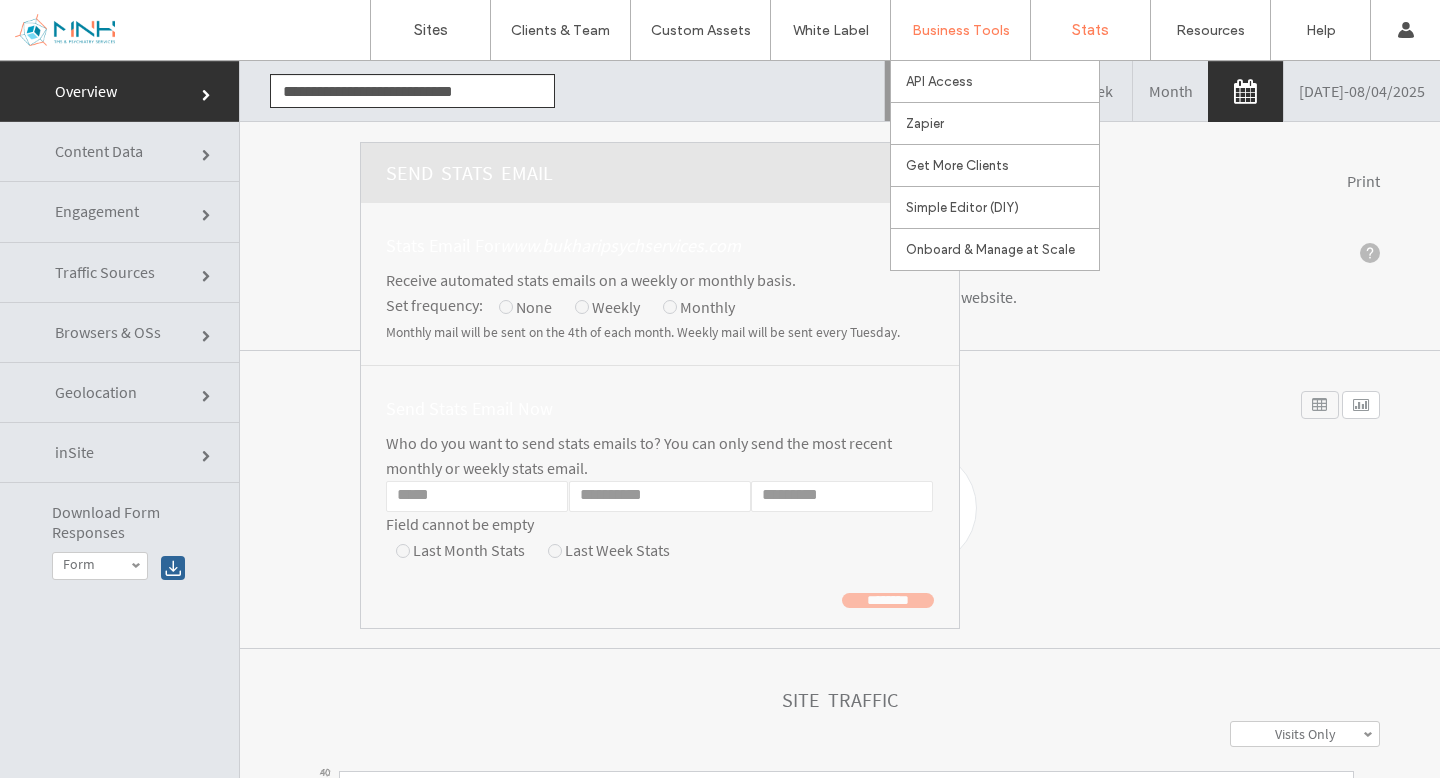 paste on "**********" 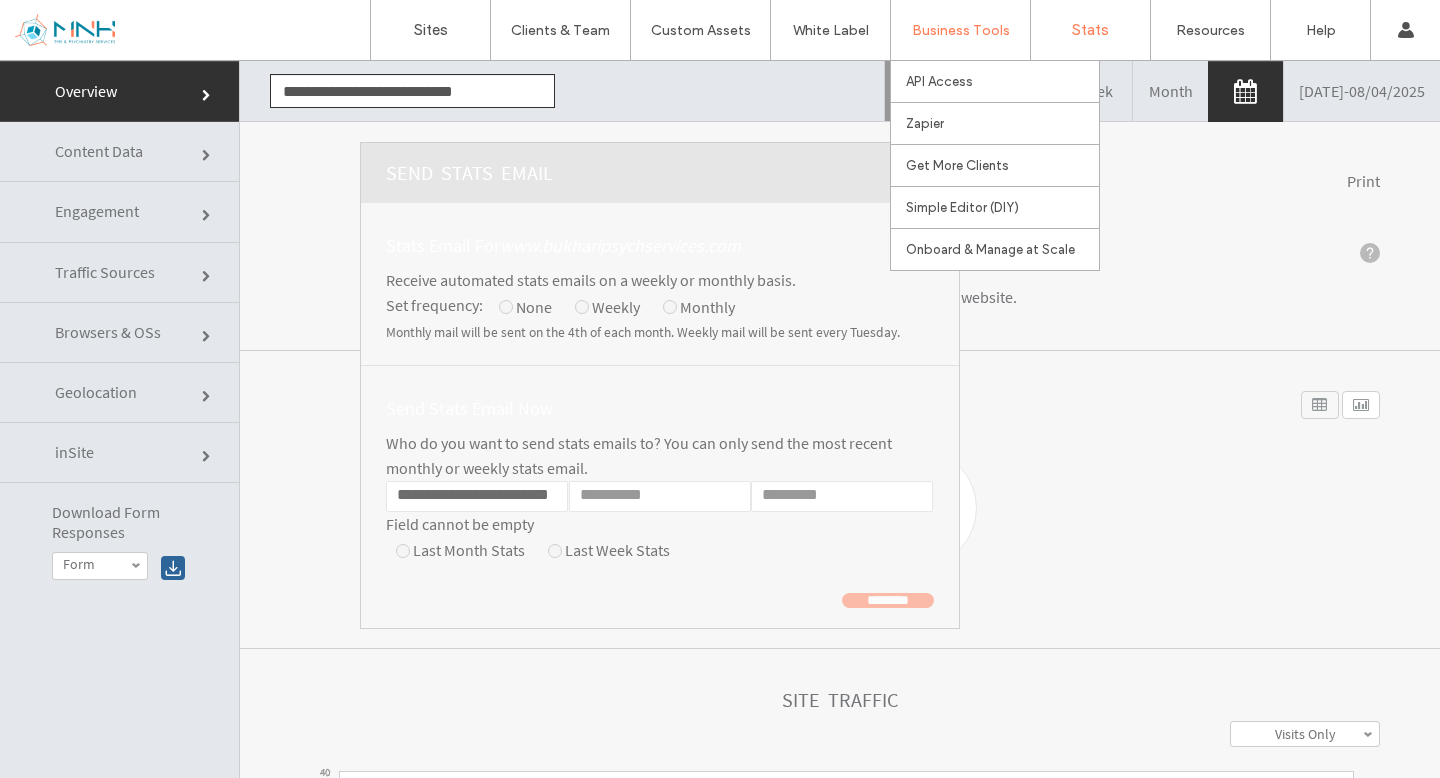 scroll, scrollTop: 0, scrollLeft: 39, axis: horizontal 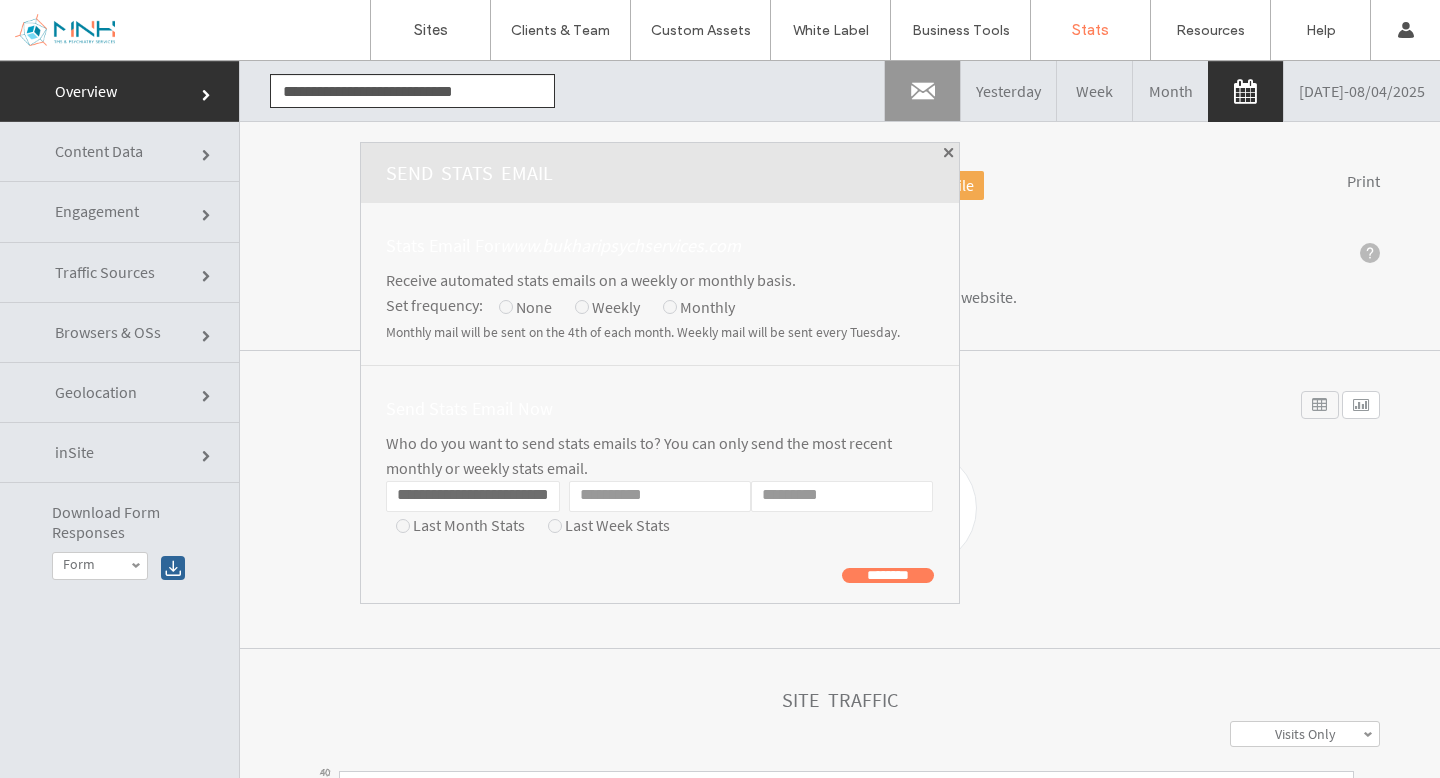type on "**********" 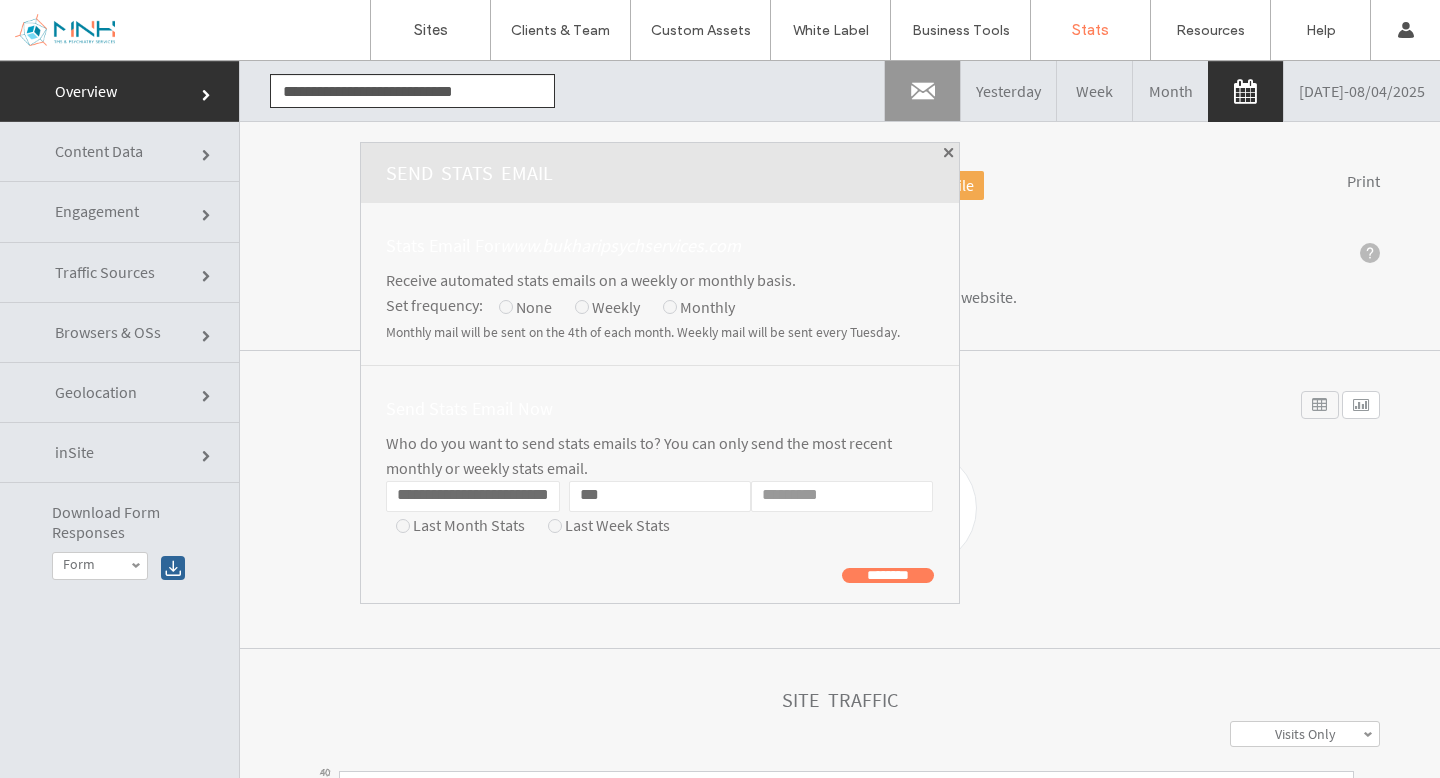 type on "***" 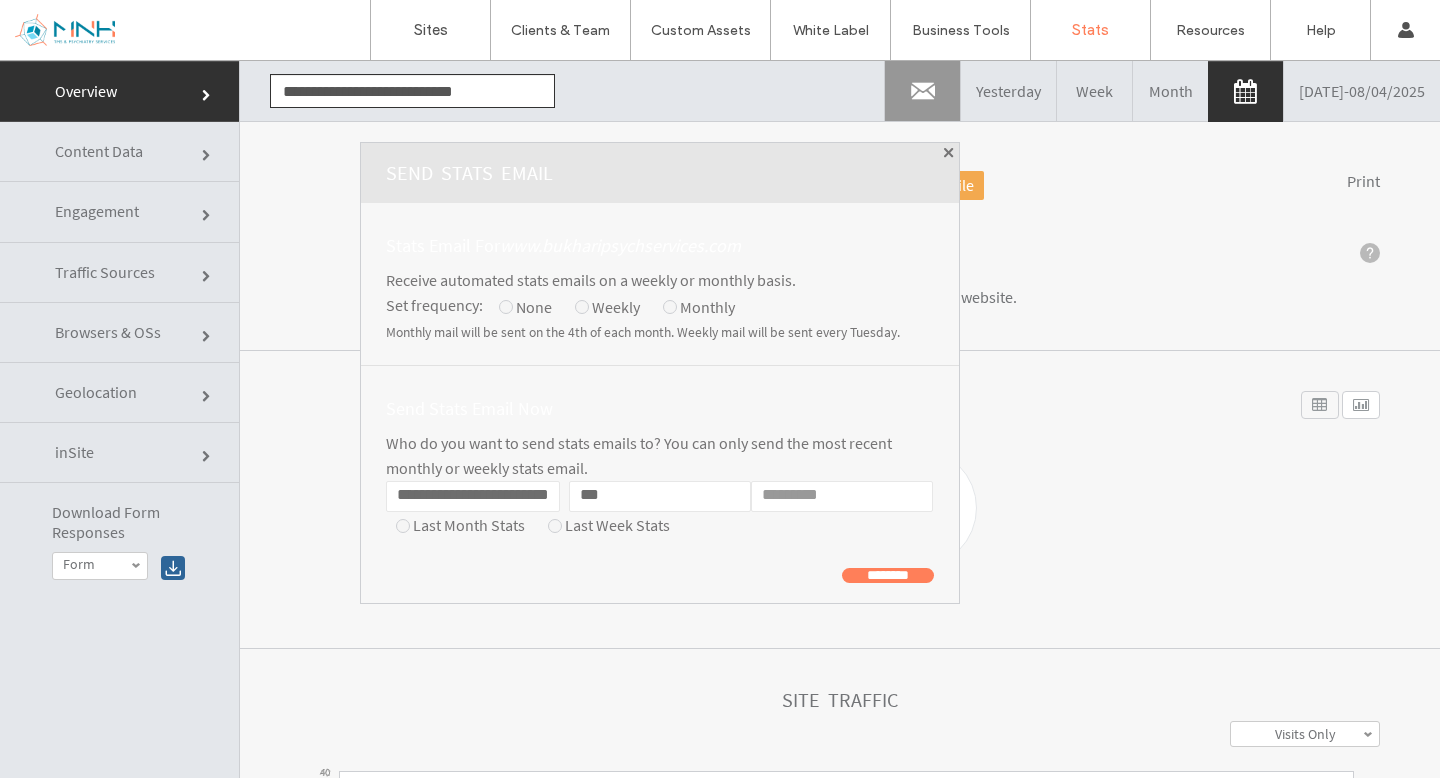 type on "*" 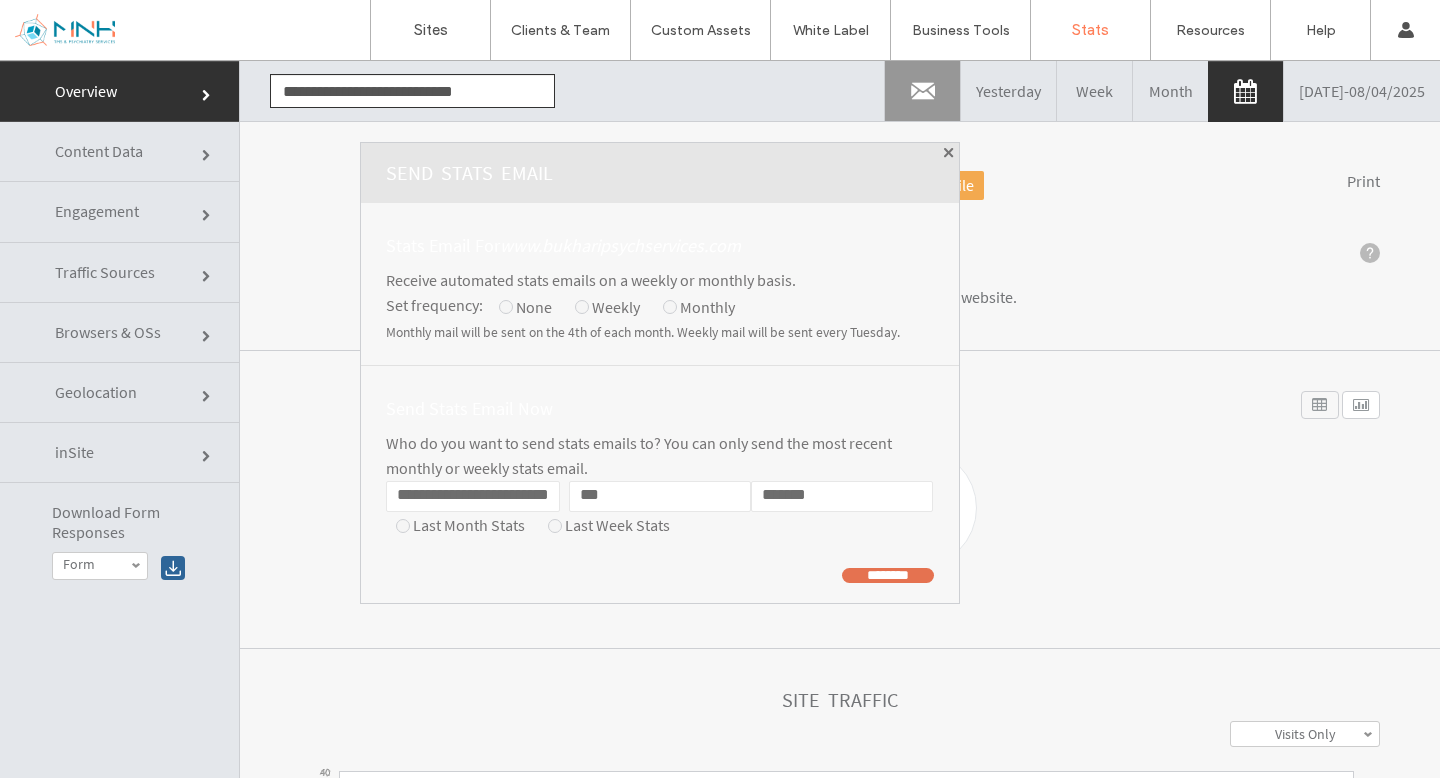 type on "*******" 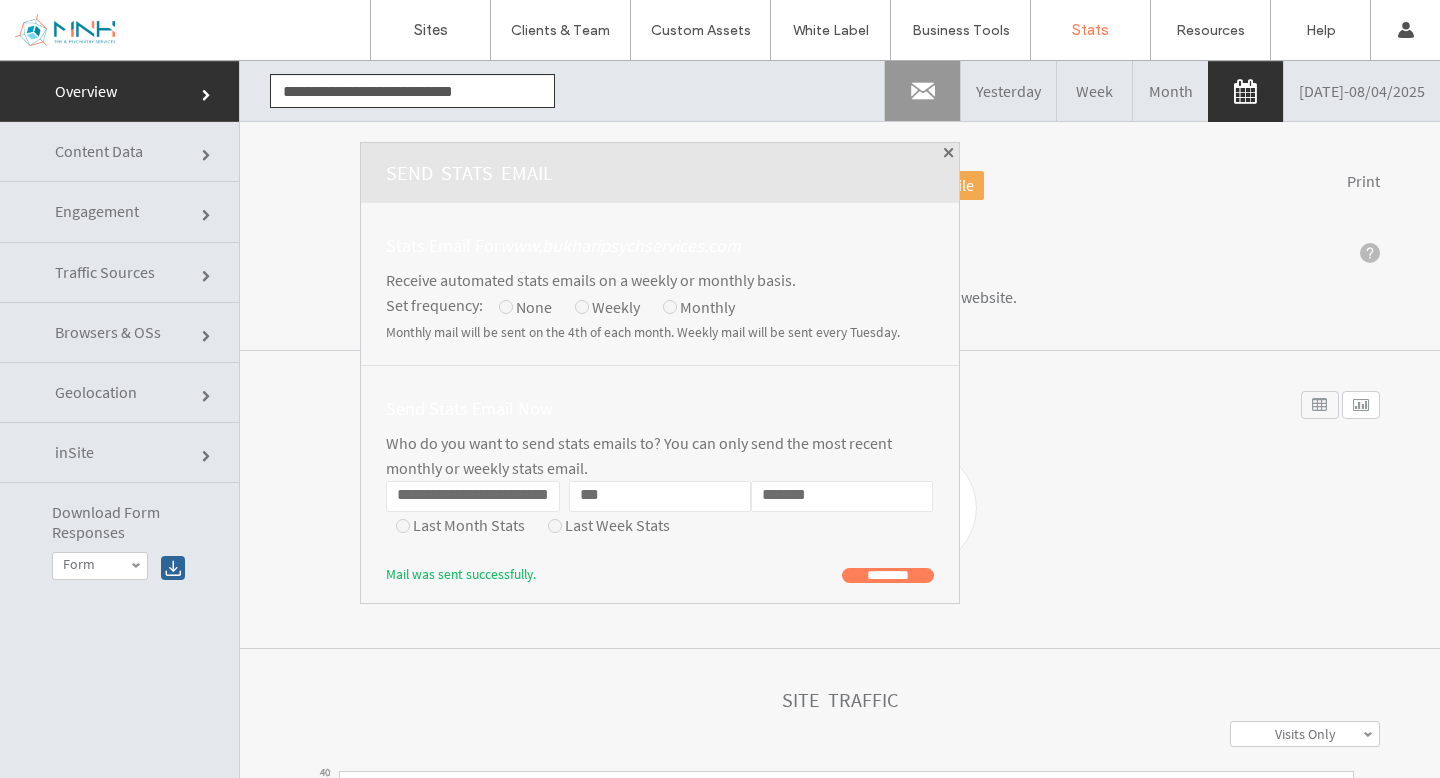 click at bounding box center [949, 153] 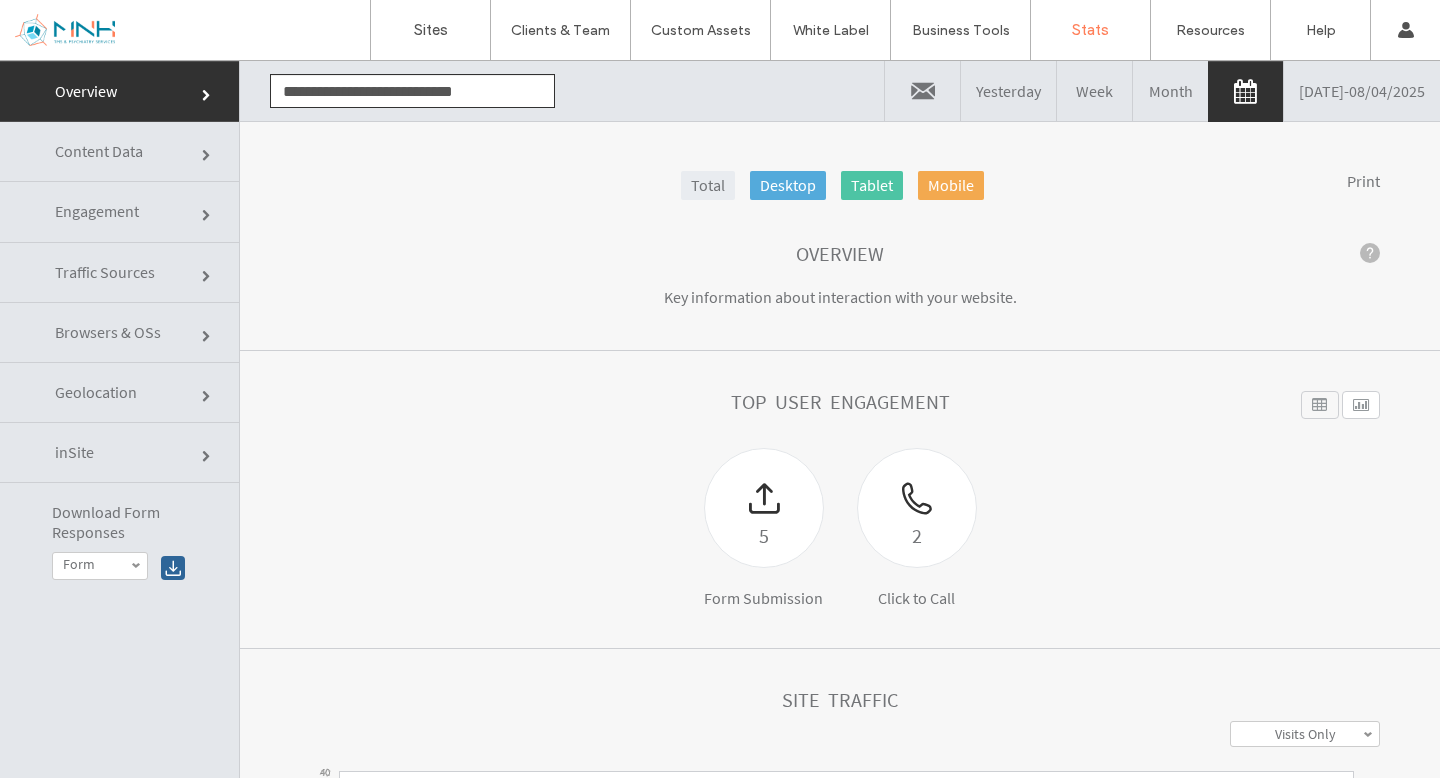 click on "**********" 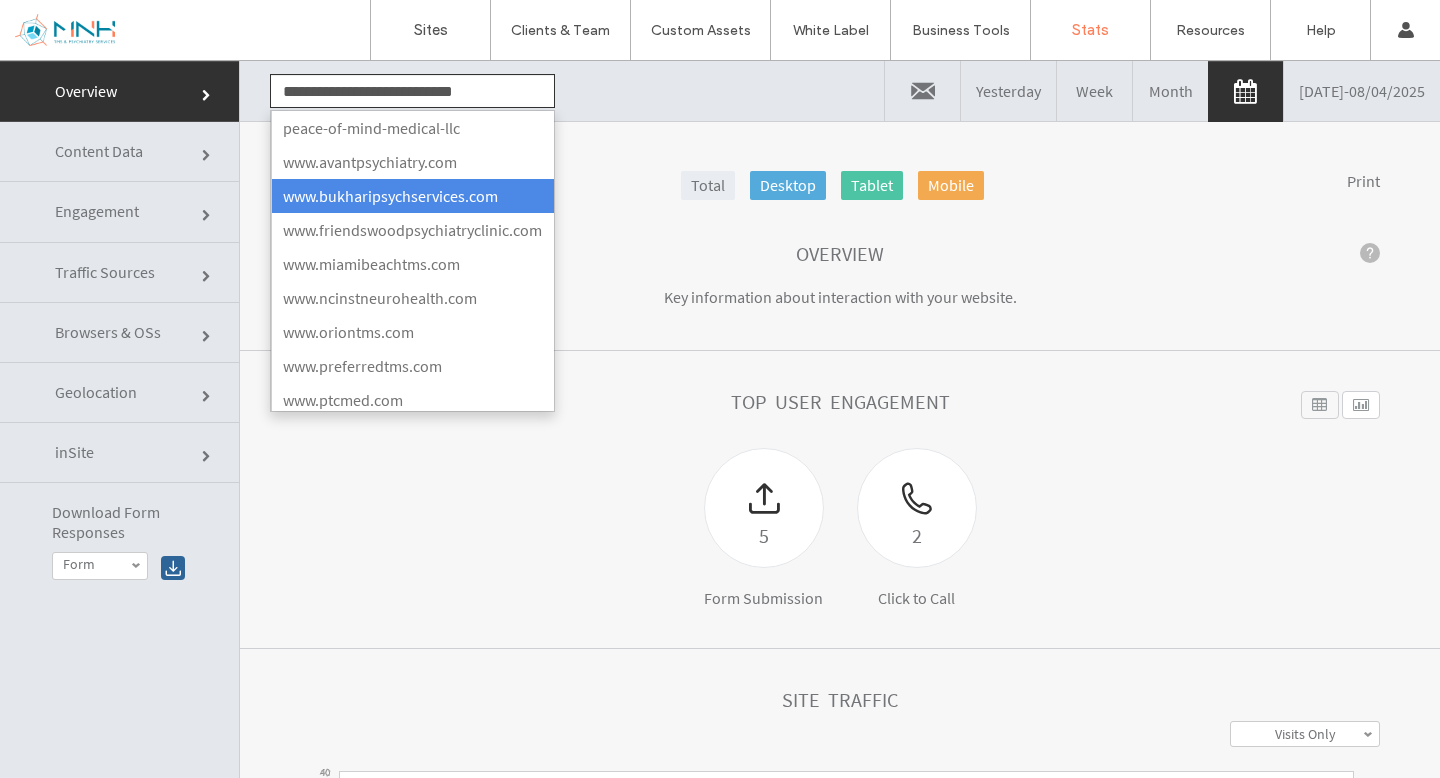 click on "**********" 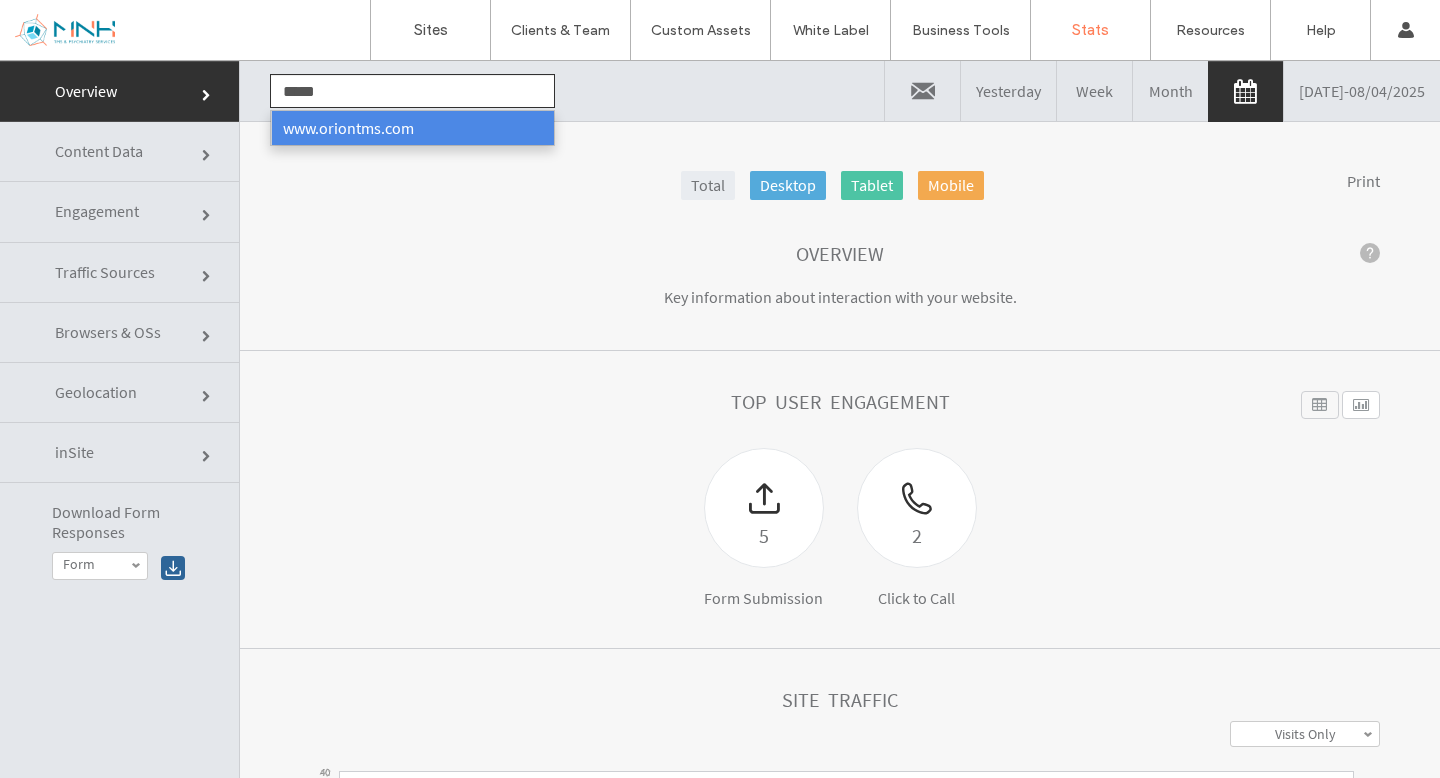 click on "www.oriontms.com" at bounding box center (412, 128) 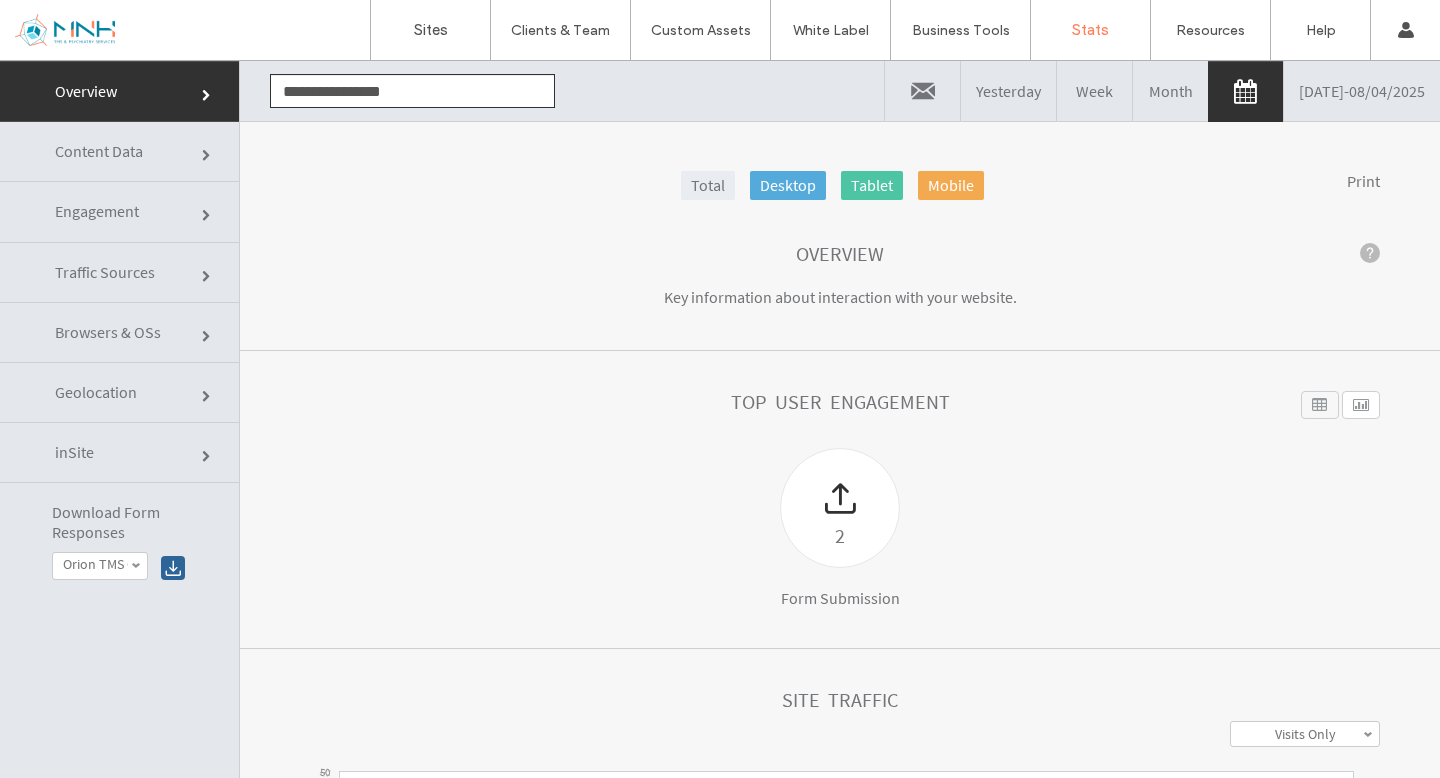 click at bounding box center [922, 91] 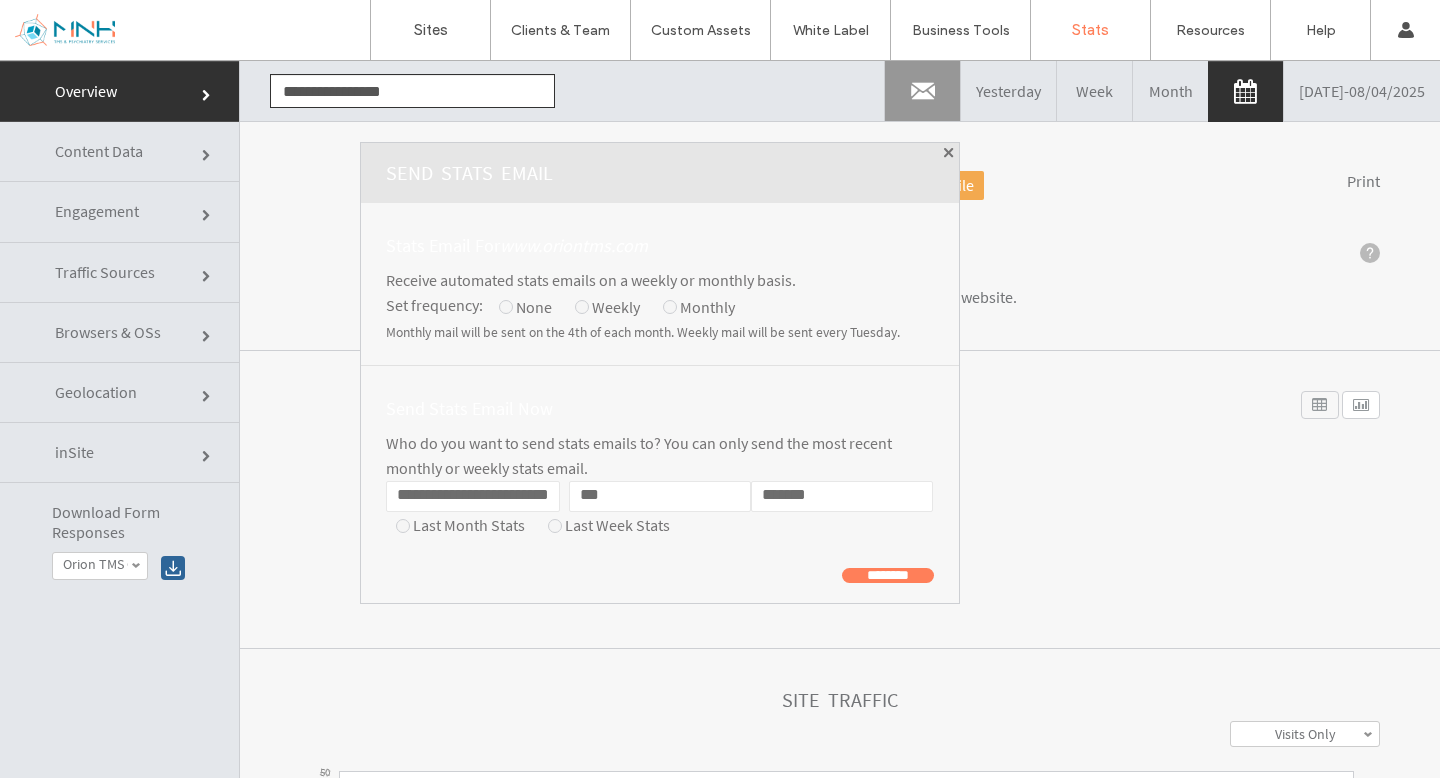 click on "**********" 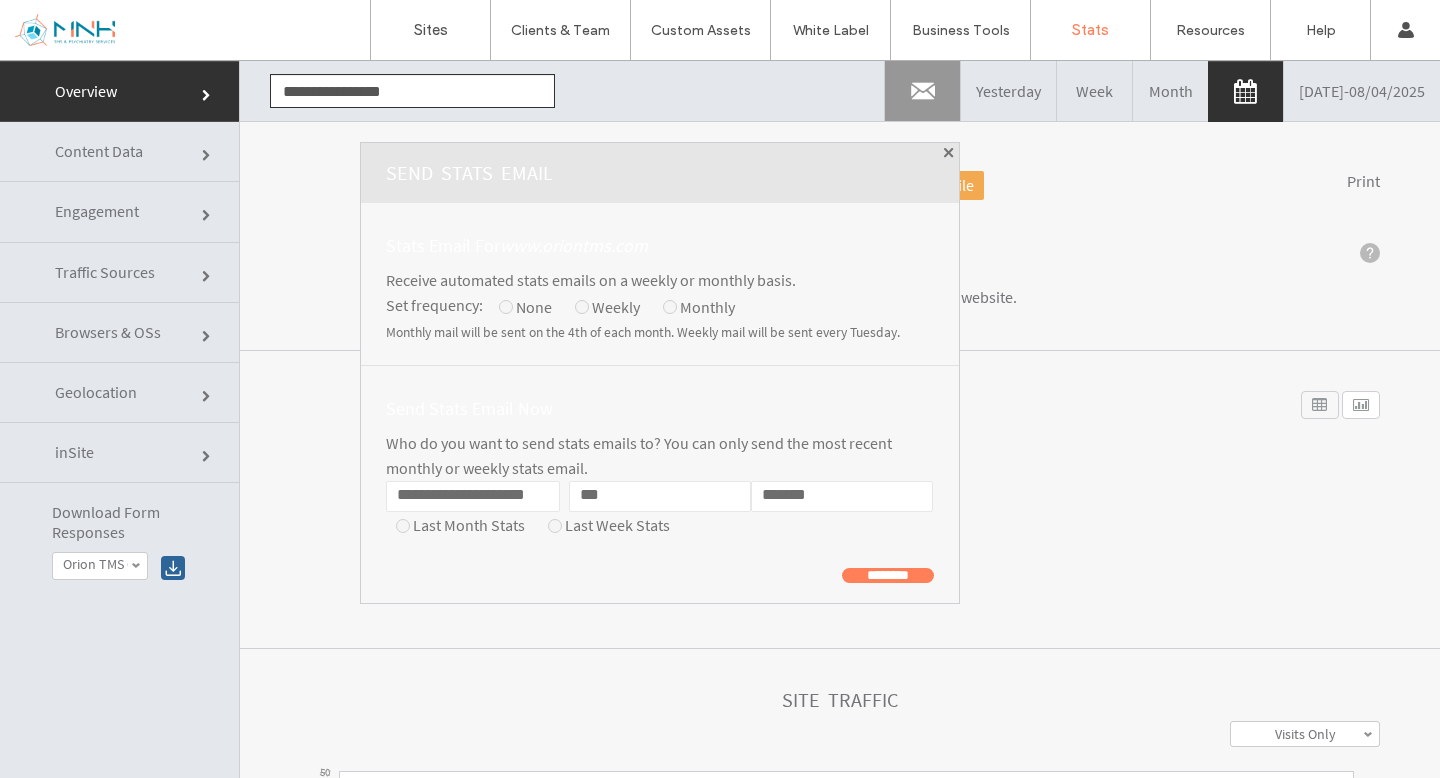 scroll, scrollTop: 0, scrollLeft: 24, axis: horizontal 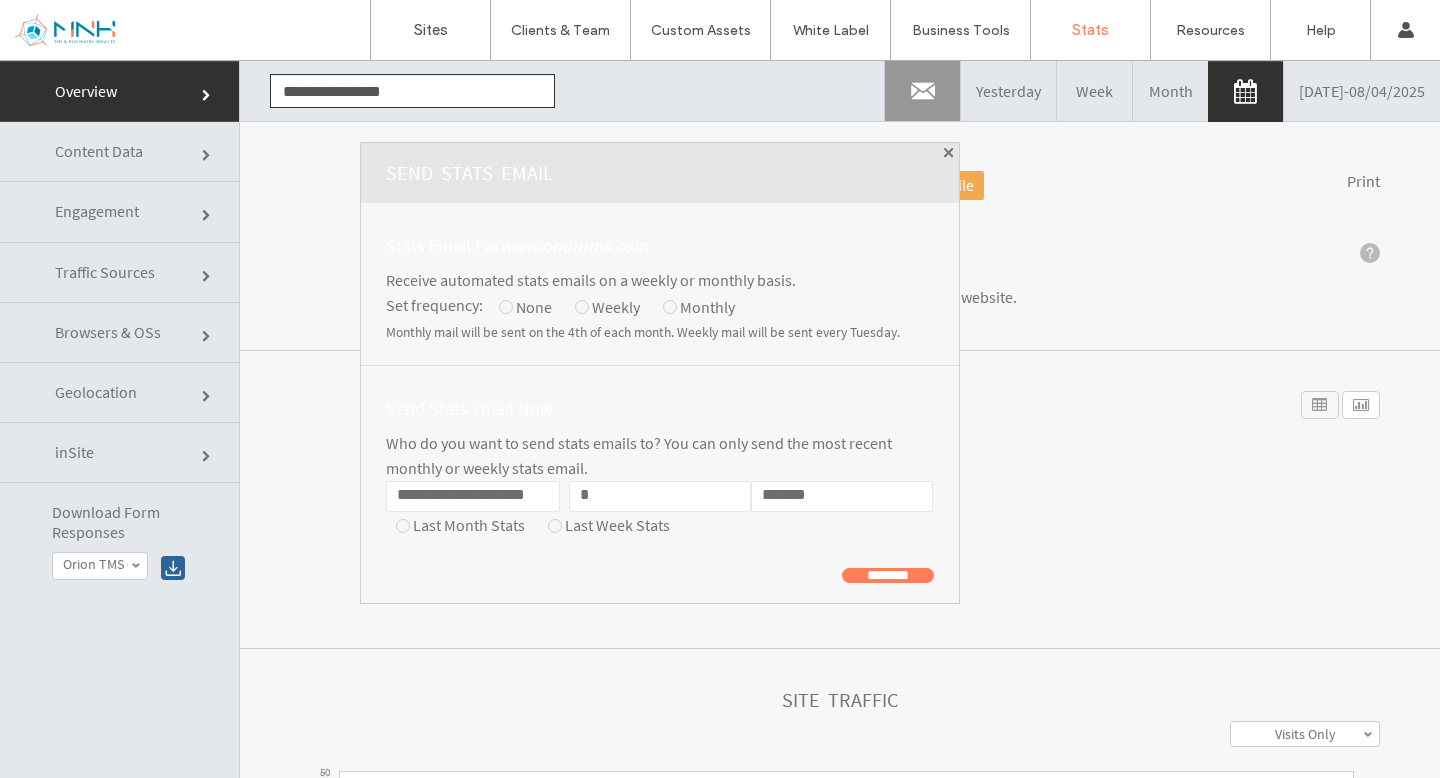 type on "*" 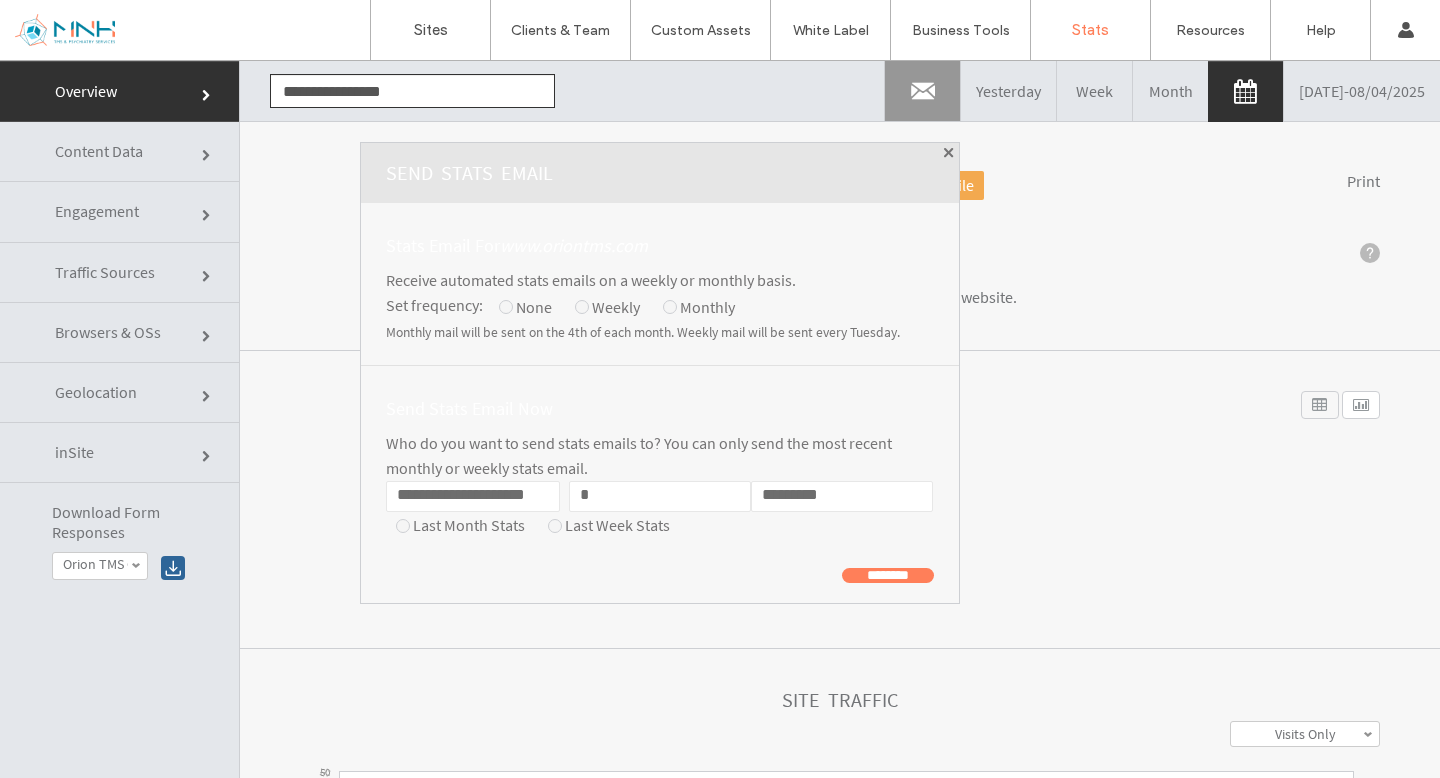 type on "*********" 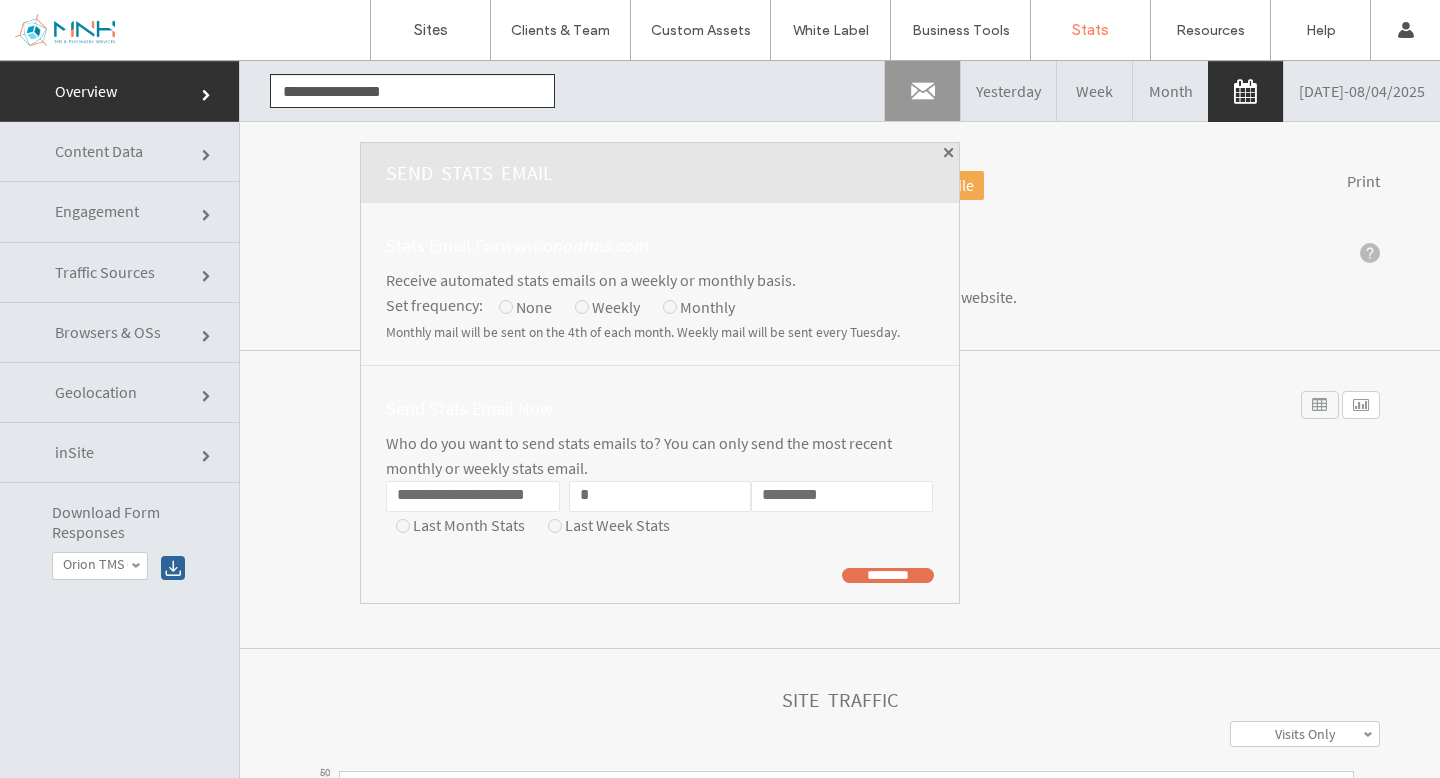 click on "********" 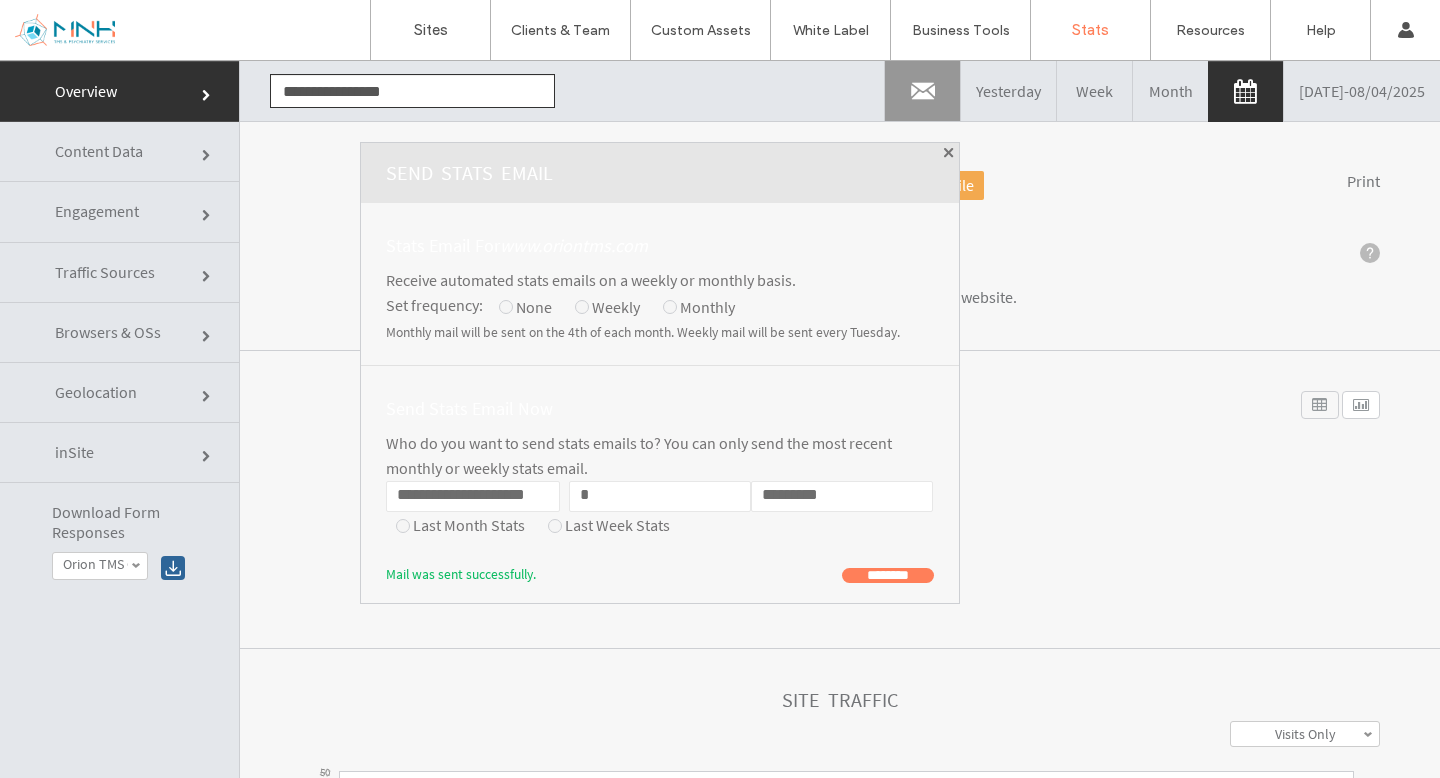 click on "Last Month Stats" at bounding box center [469, 525] 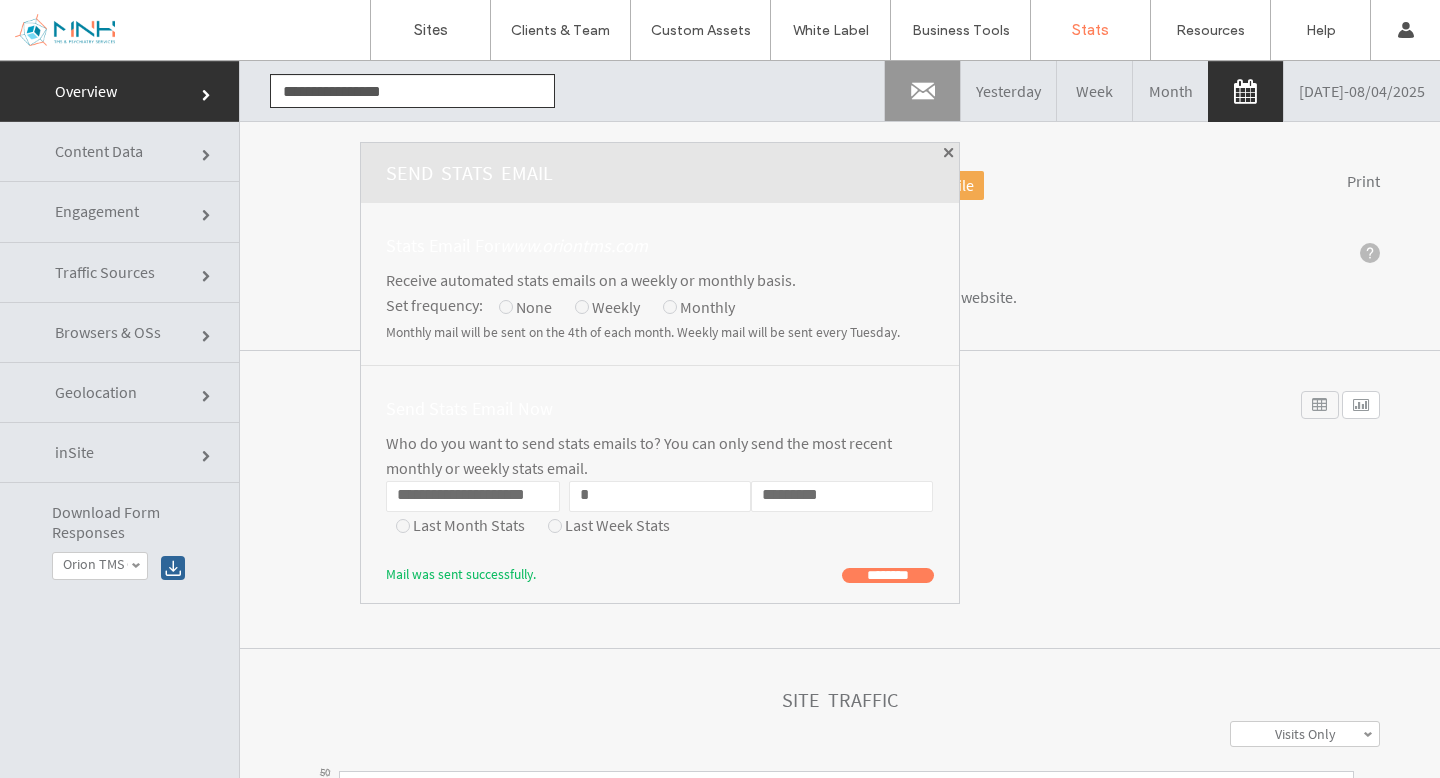 click on "**********" 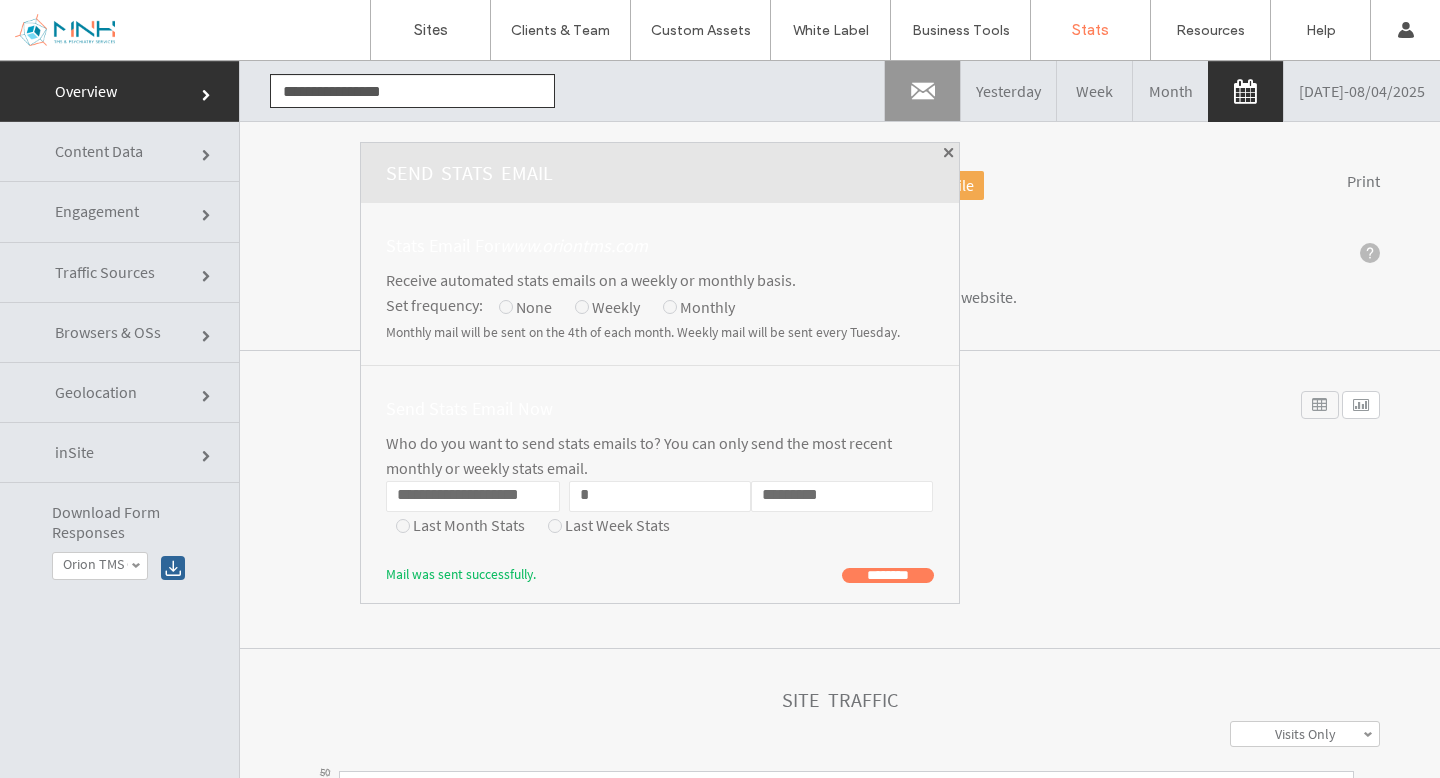 scroll, scrollTop: 0, scrollLeft: 6, axis: horizontal 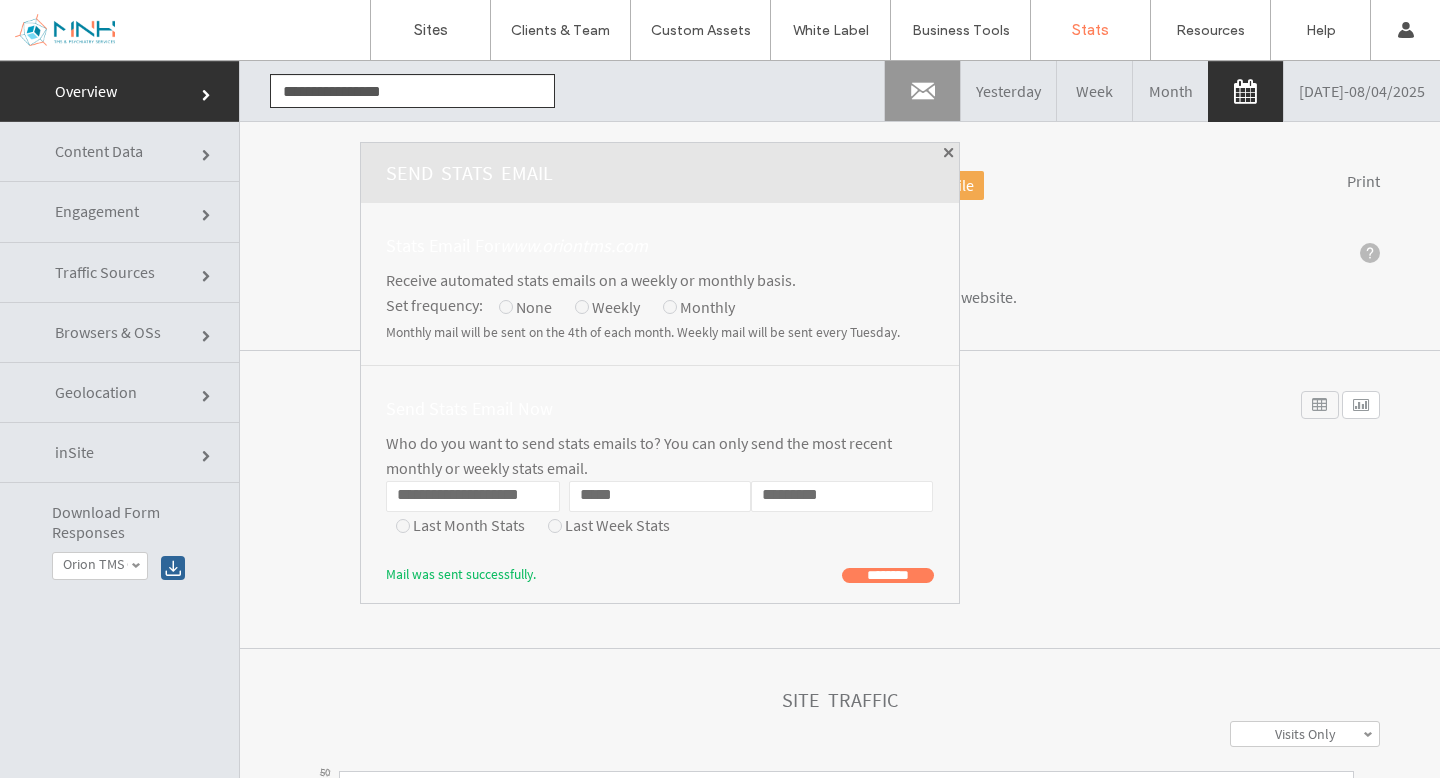 type on "*****" 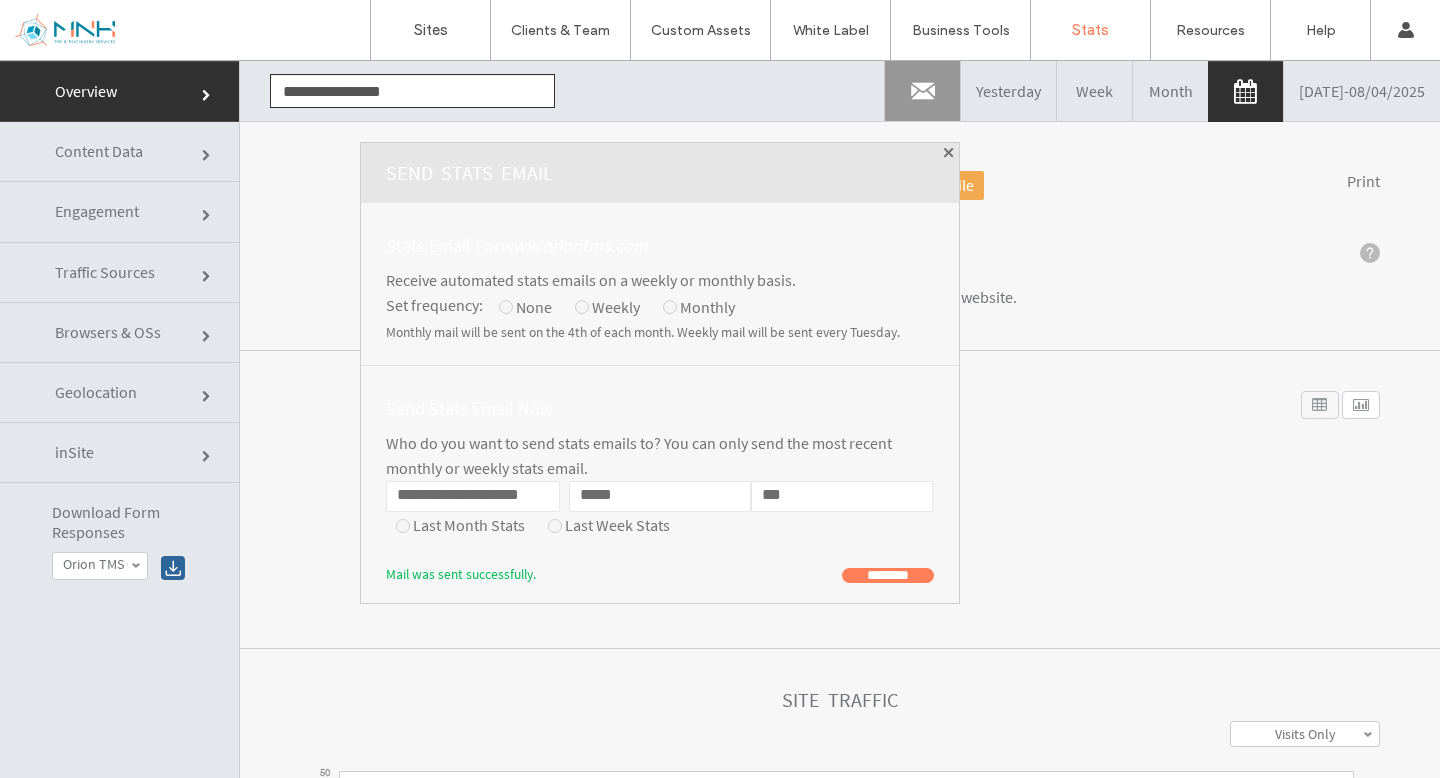 type on "***" 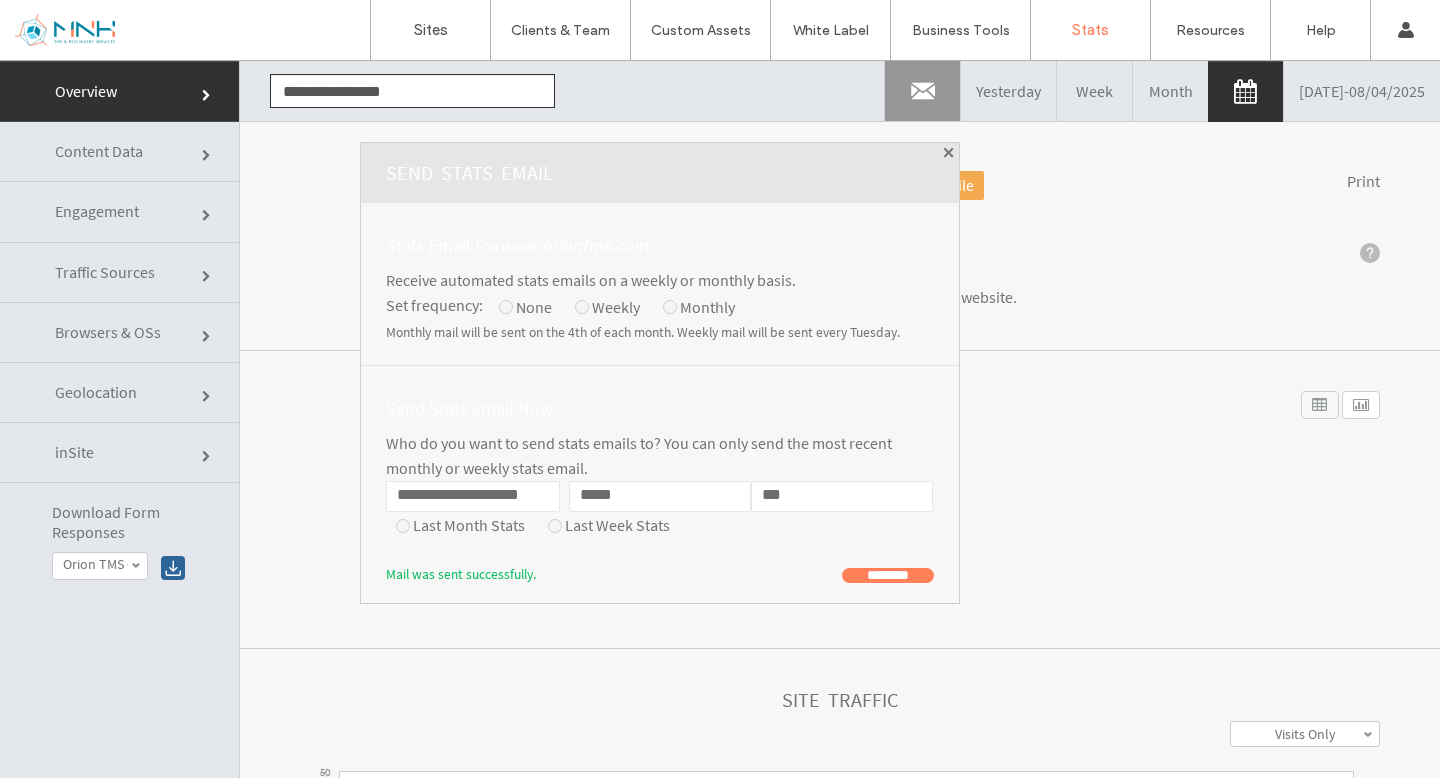 click on "**********" 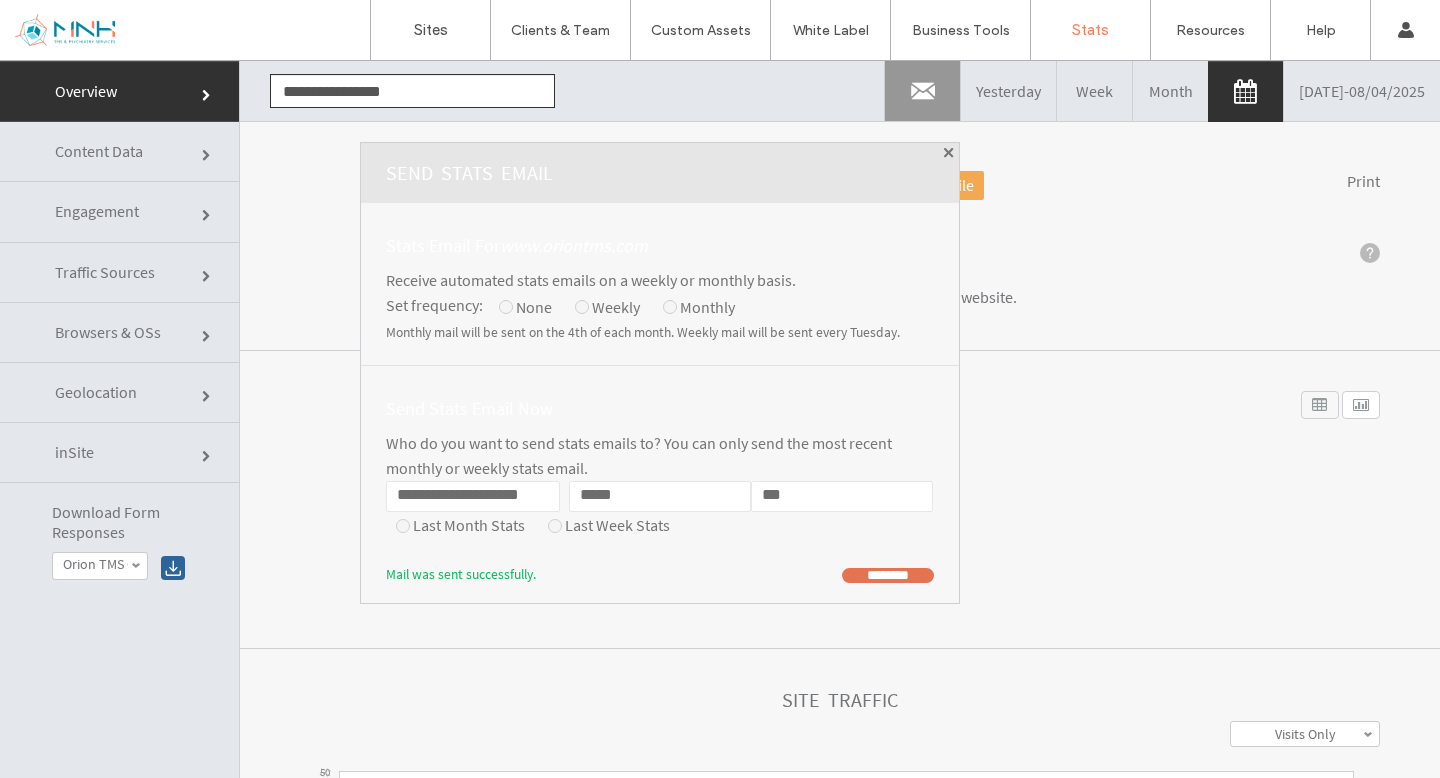 click on "********" 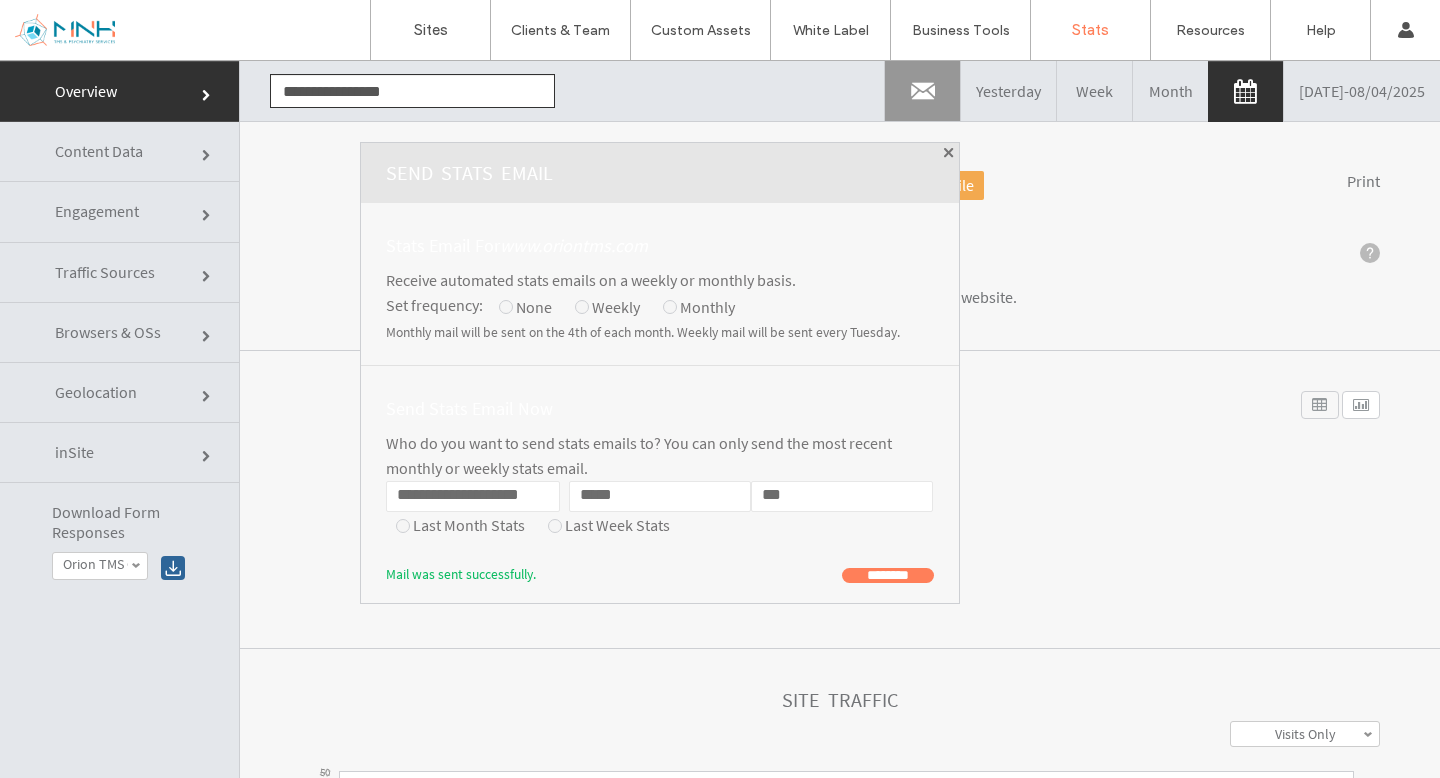 click at bounding box center (949, 153) 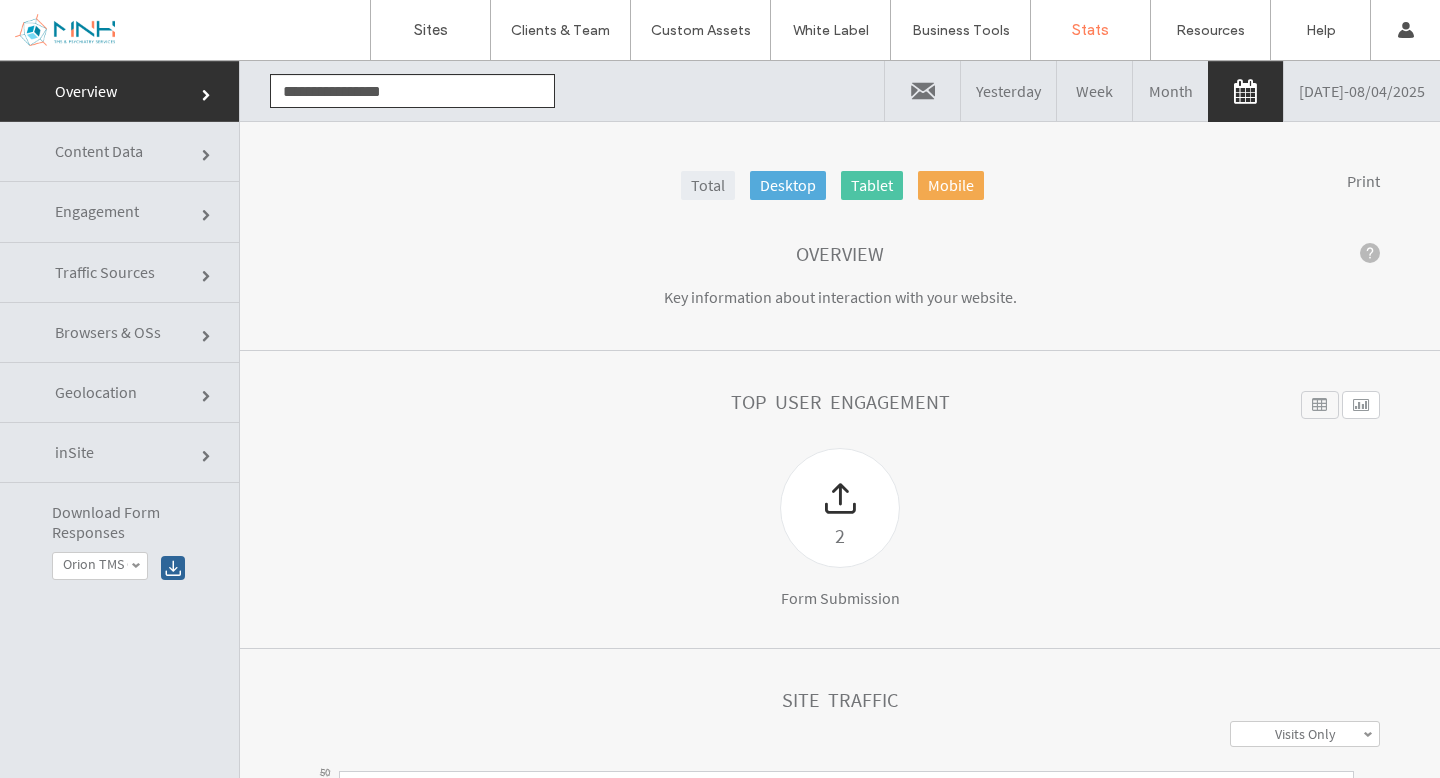 click on "**********" 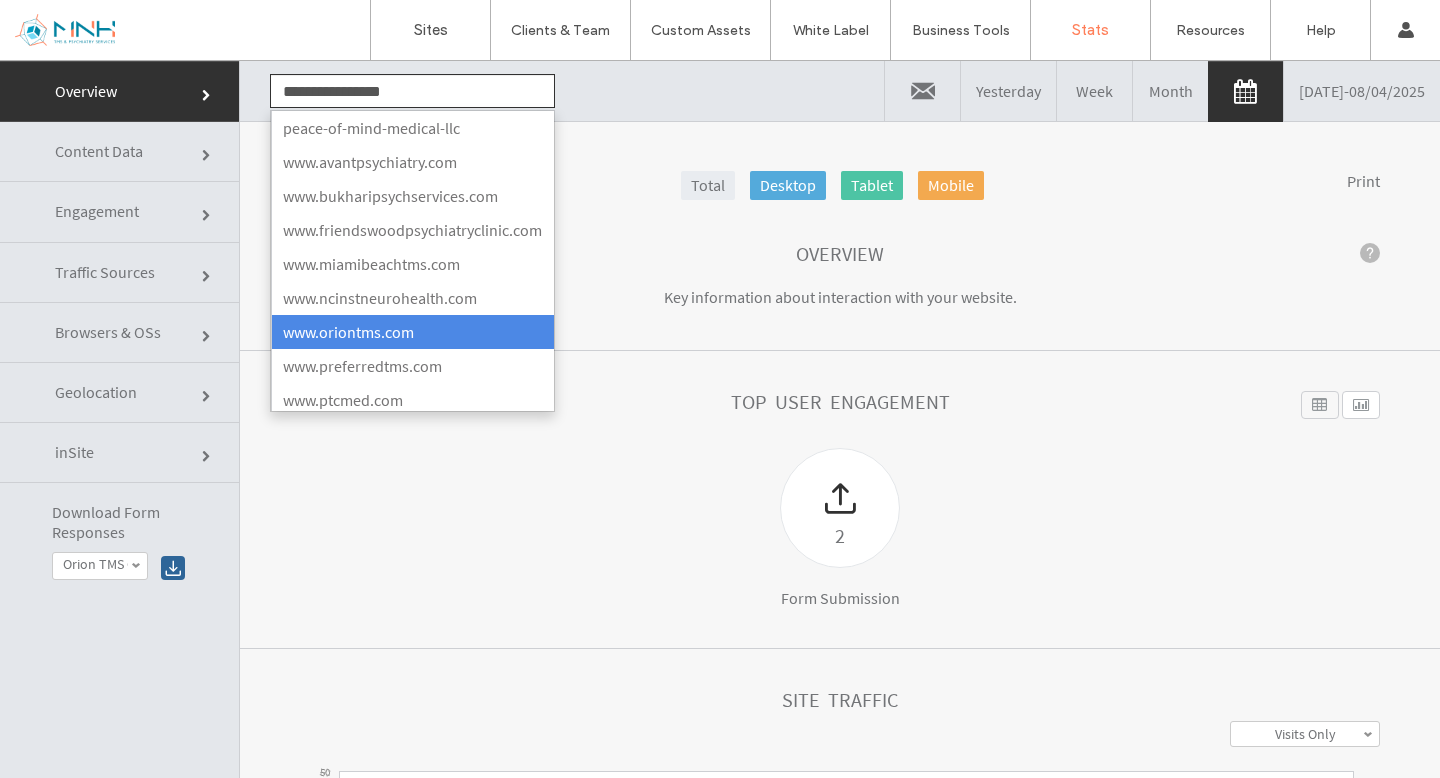 click on "**********" 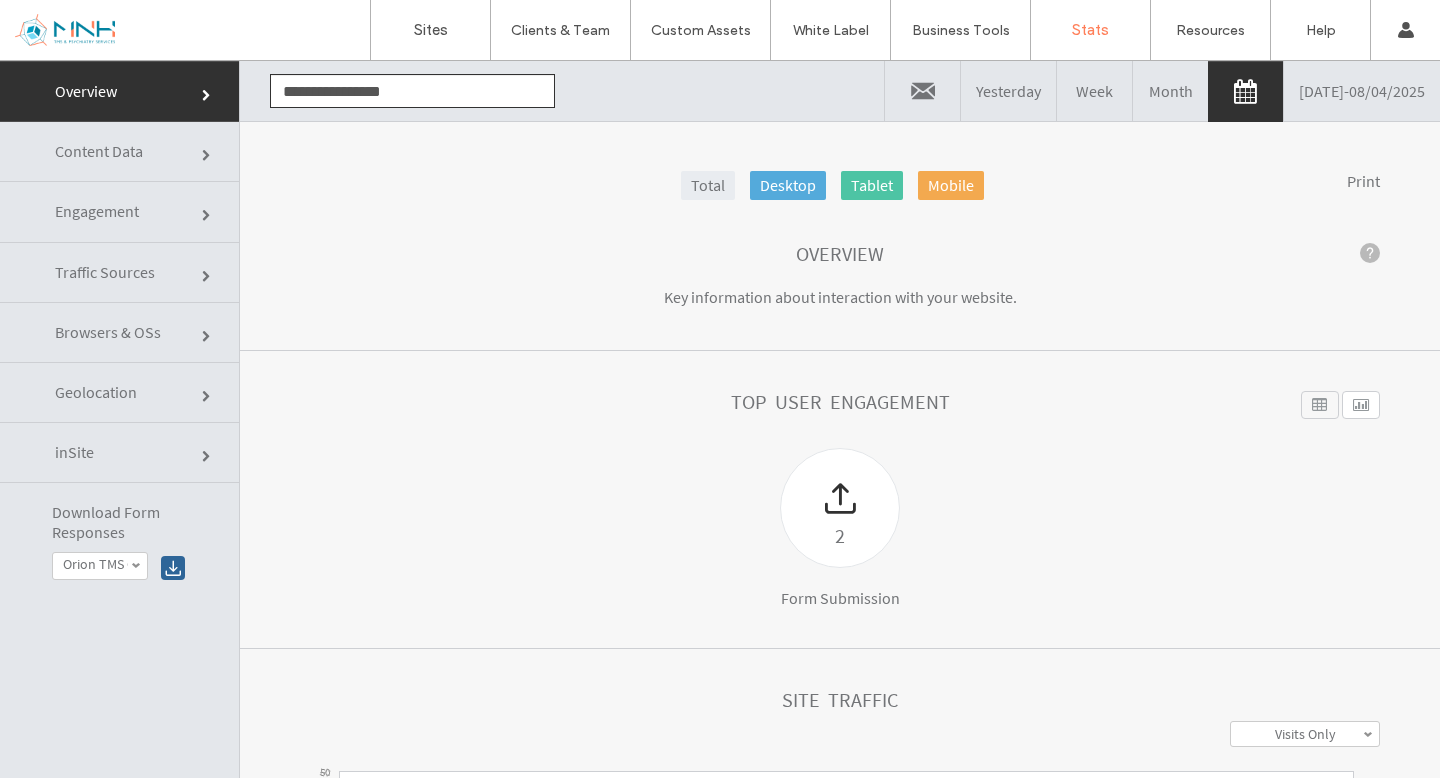 click on "**********" 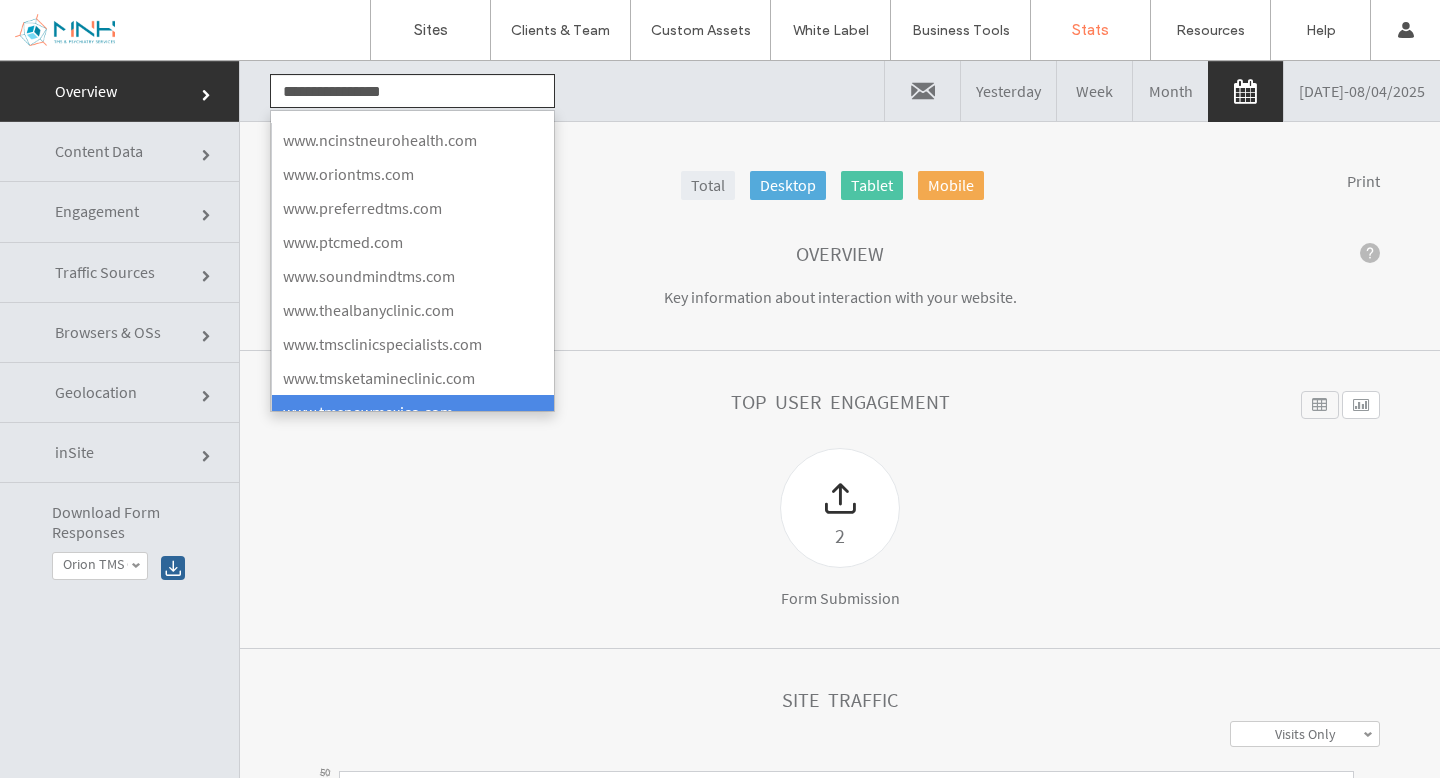 scroll, scrollTop: 278, scrollLeft: 0, axis: vertical 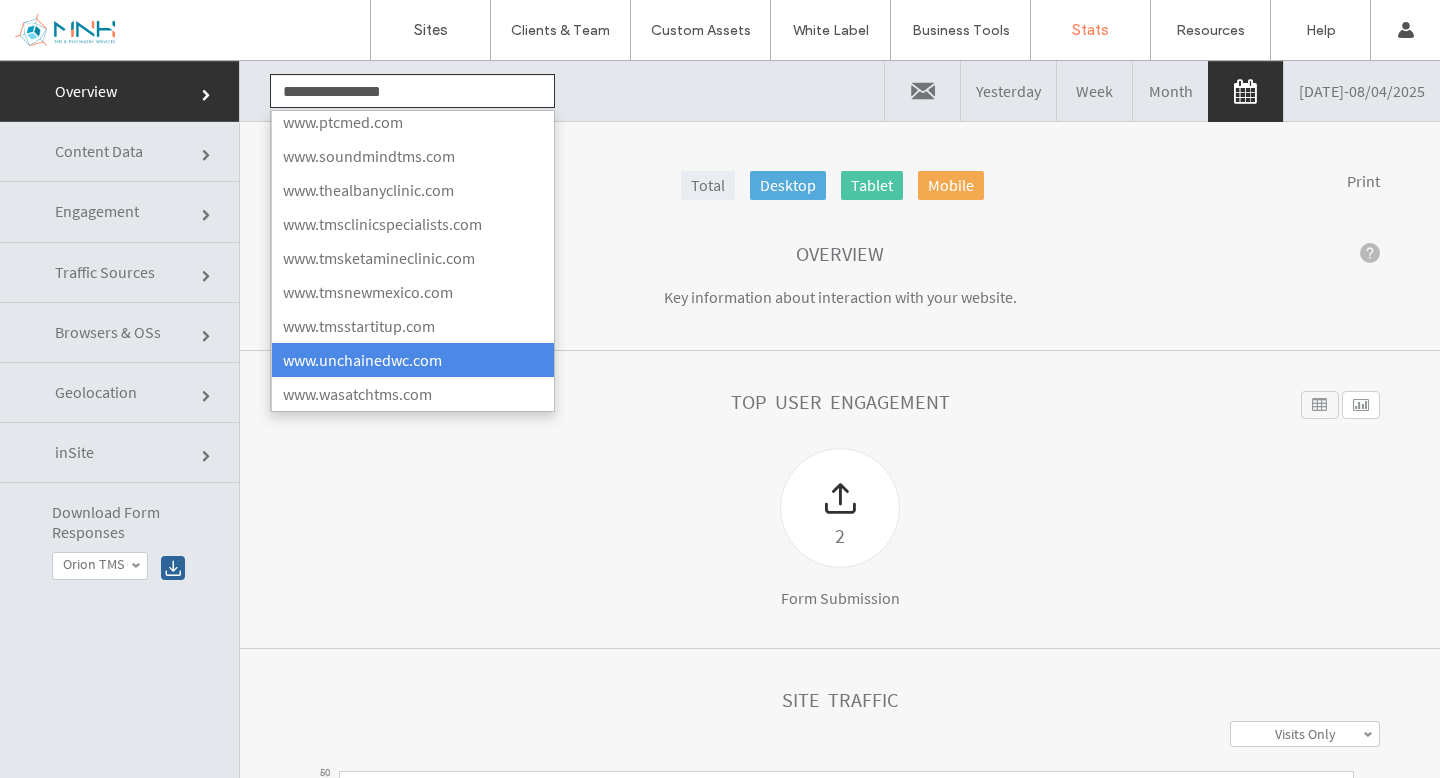 click on "www.unchainedwc.com" at bounding box center [412, 360] 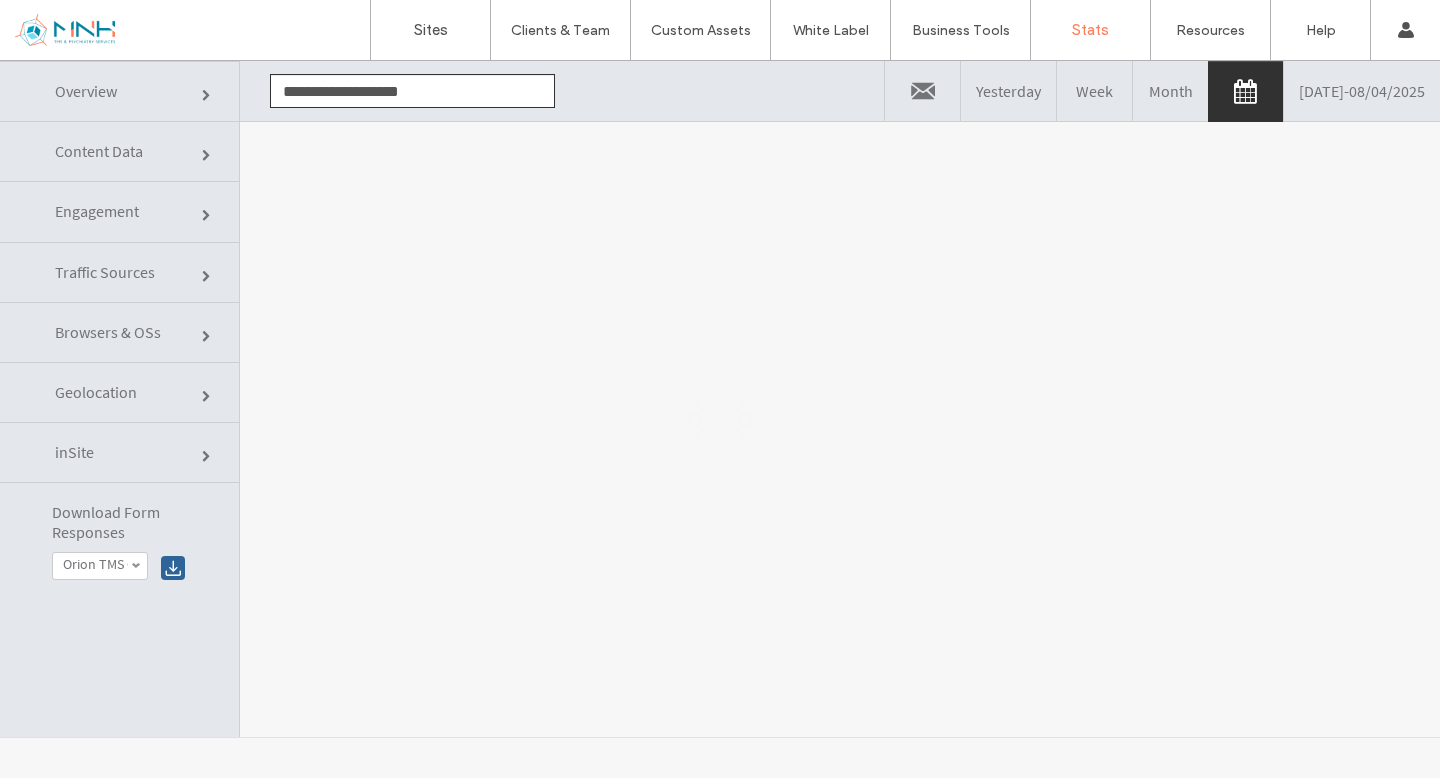 scroll, scrollTop: 0, scrollLeft: 0, axis: both 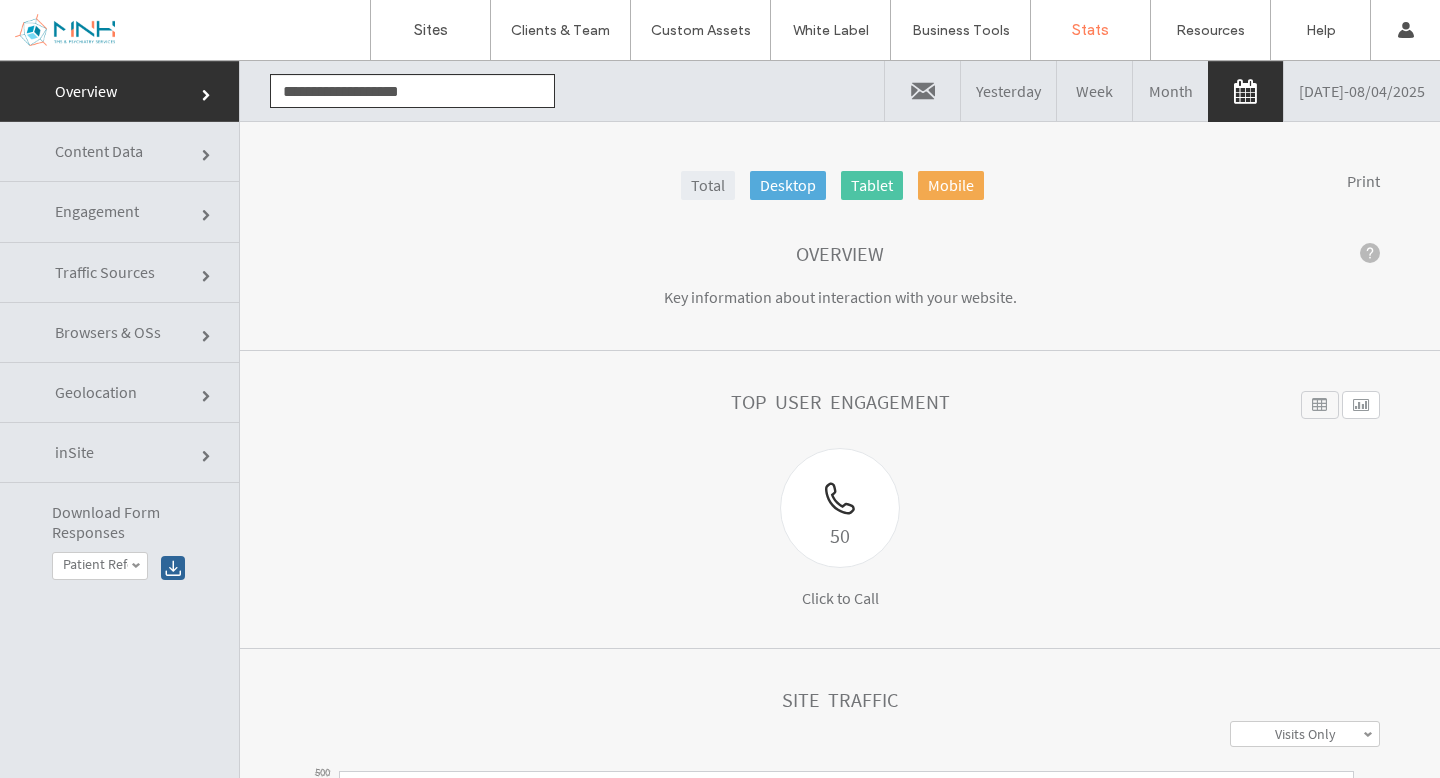 click on "07/01/2025 - 08/04/2025" at bounding box center (1362, 91) 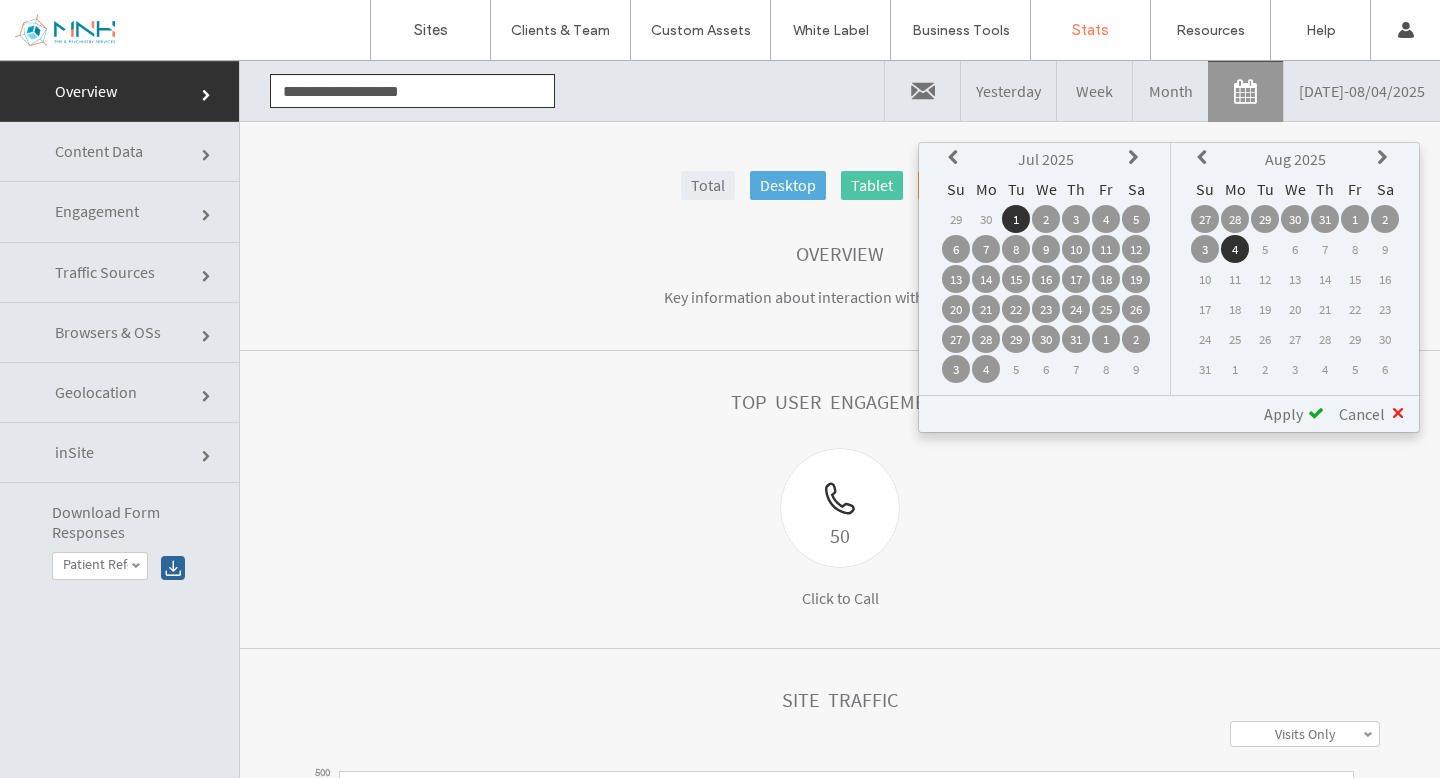 click at bounding box center [922, 91] 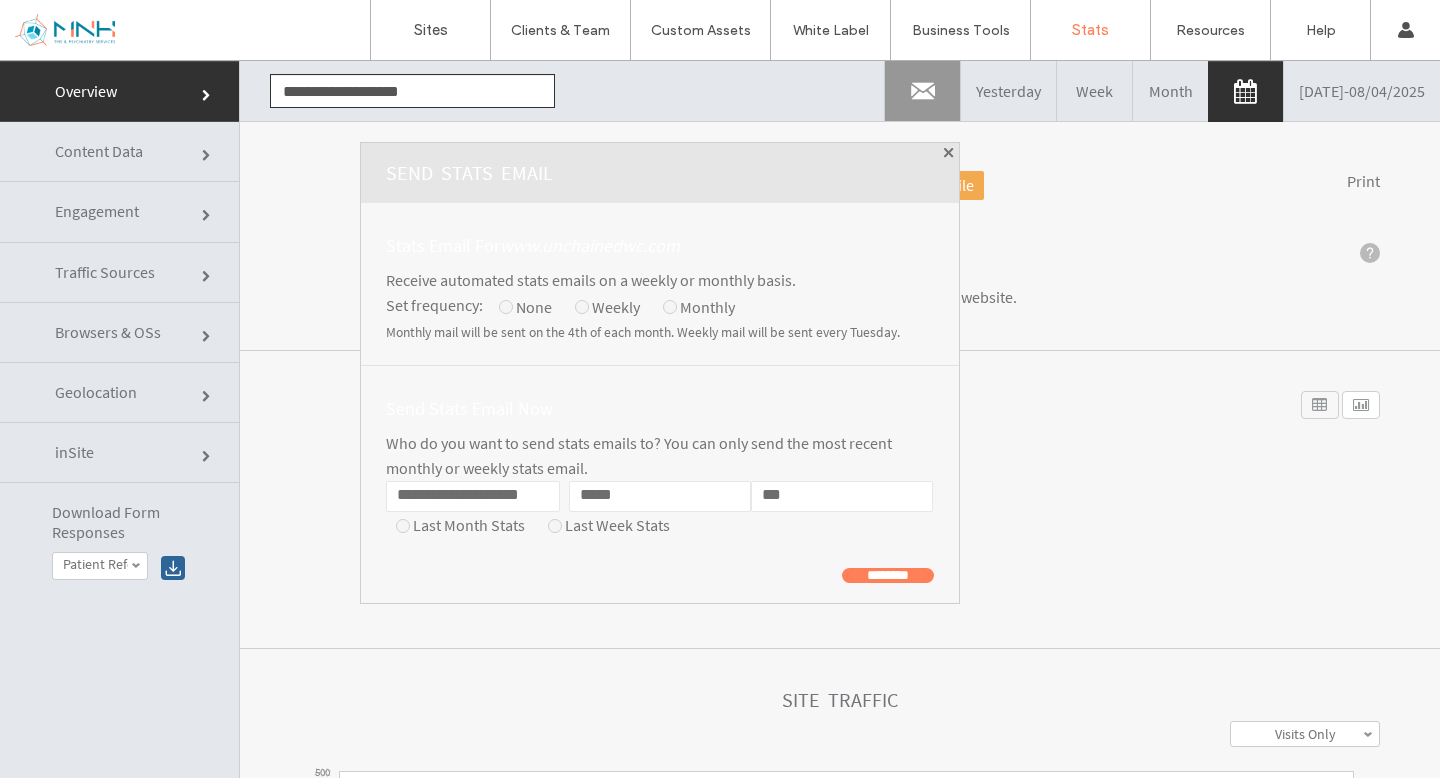 click on "**********" 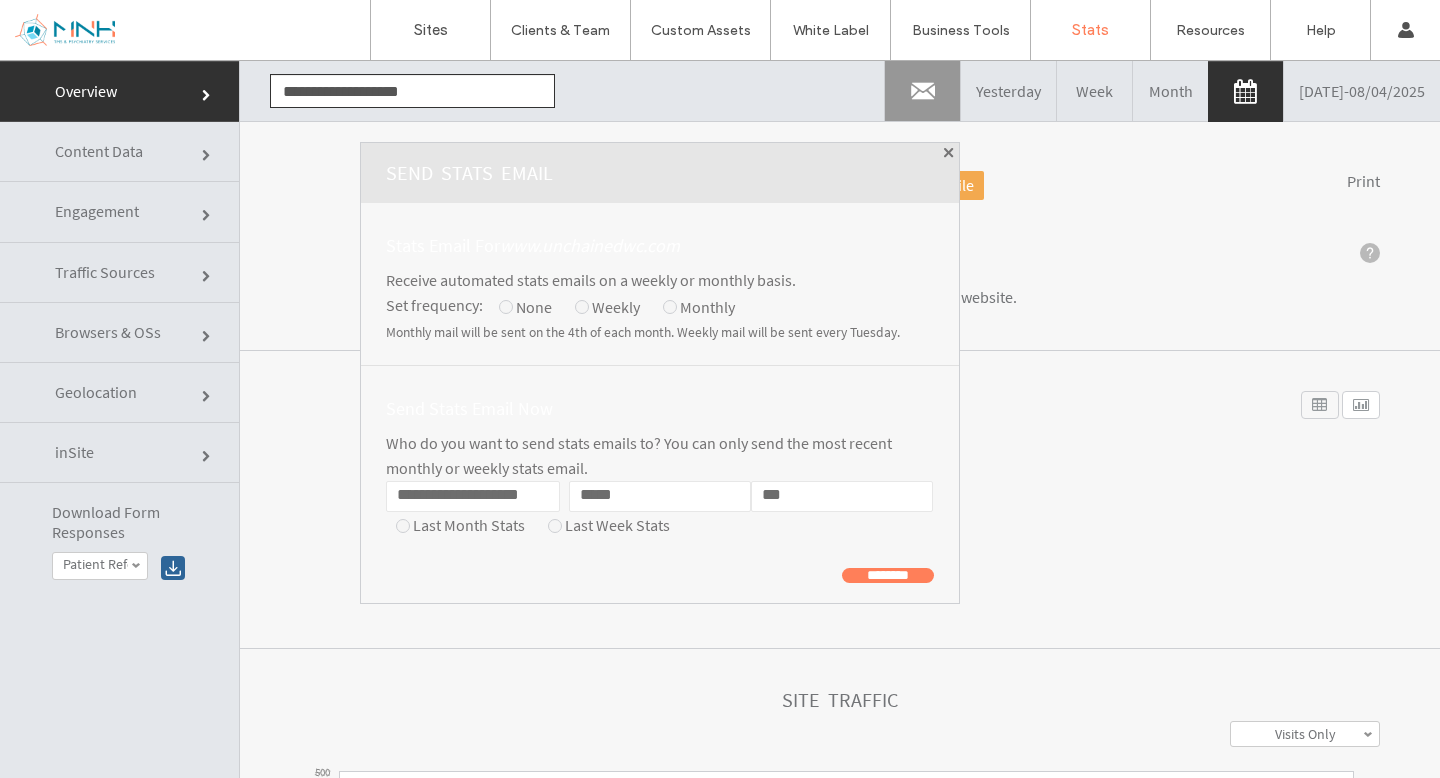 click on "**********" 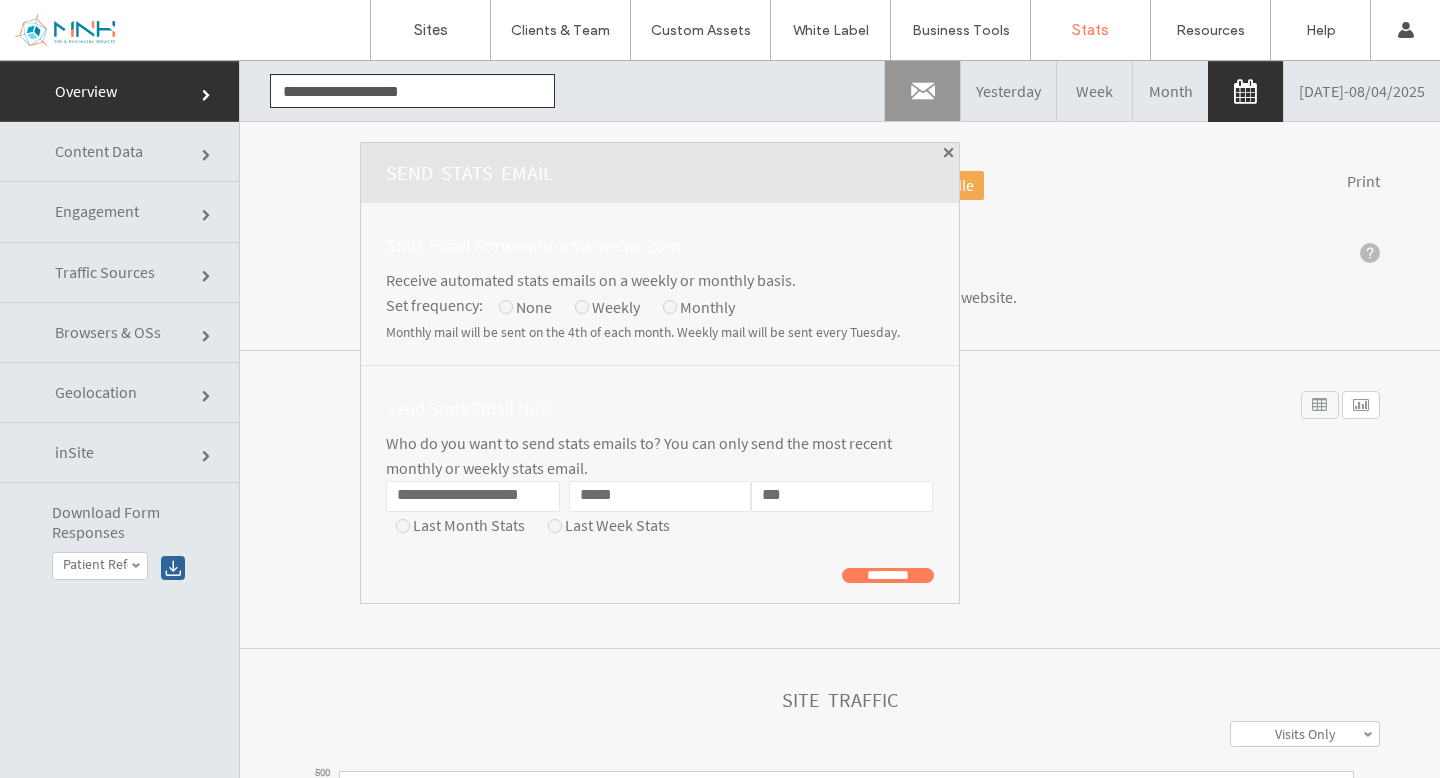 click on "**********" 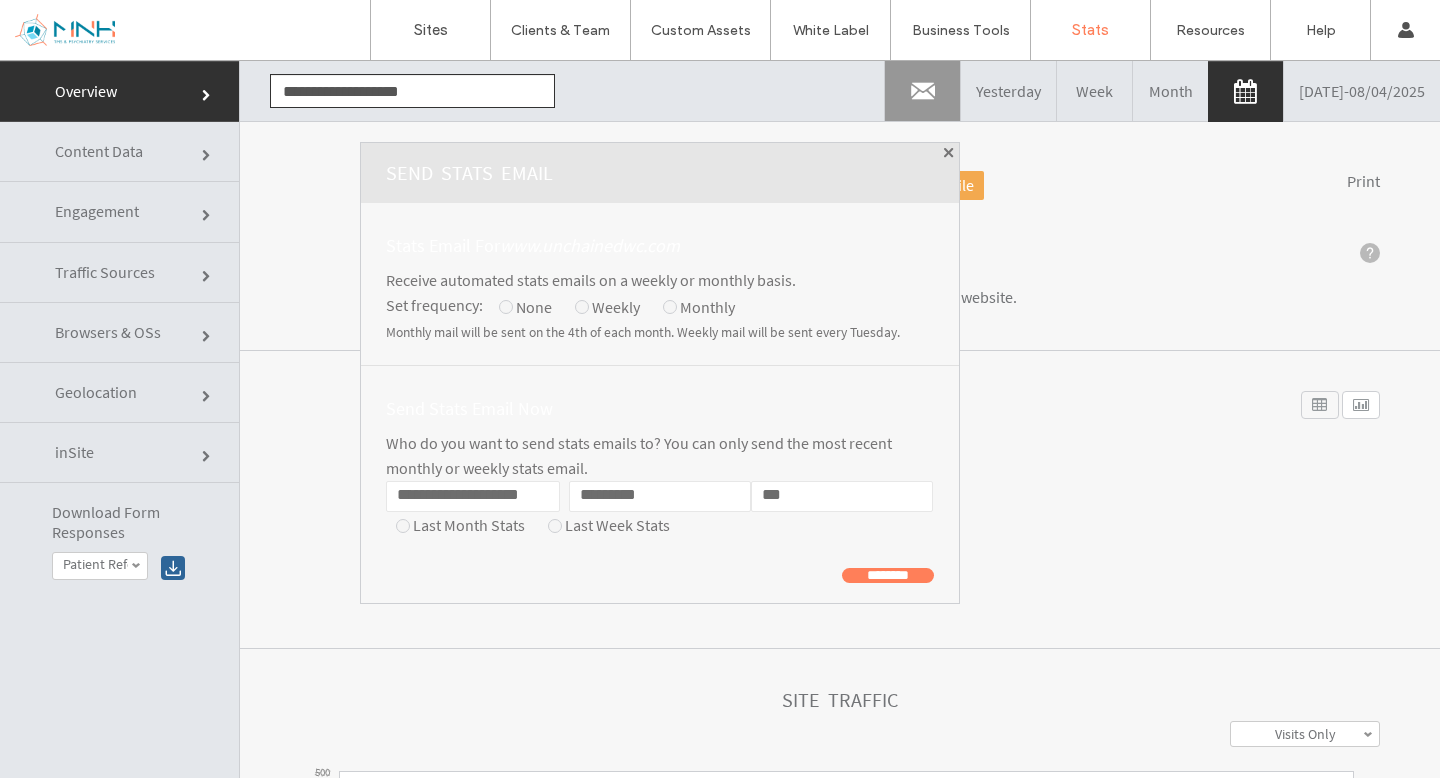 type on "*********" 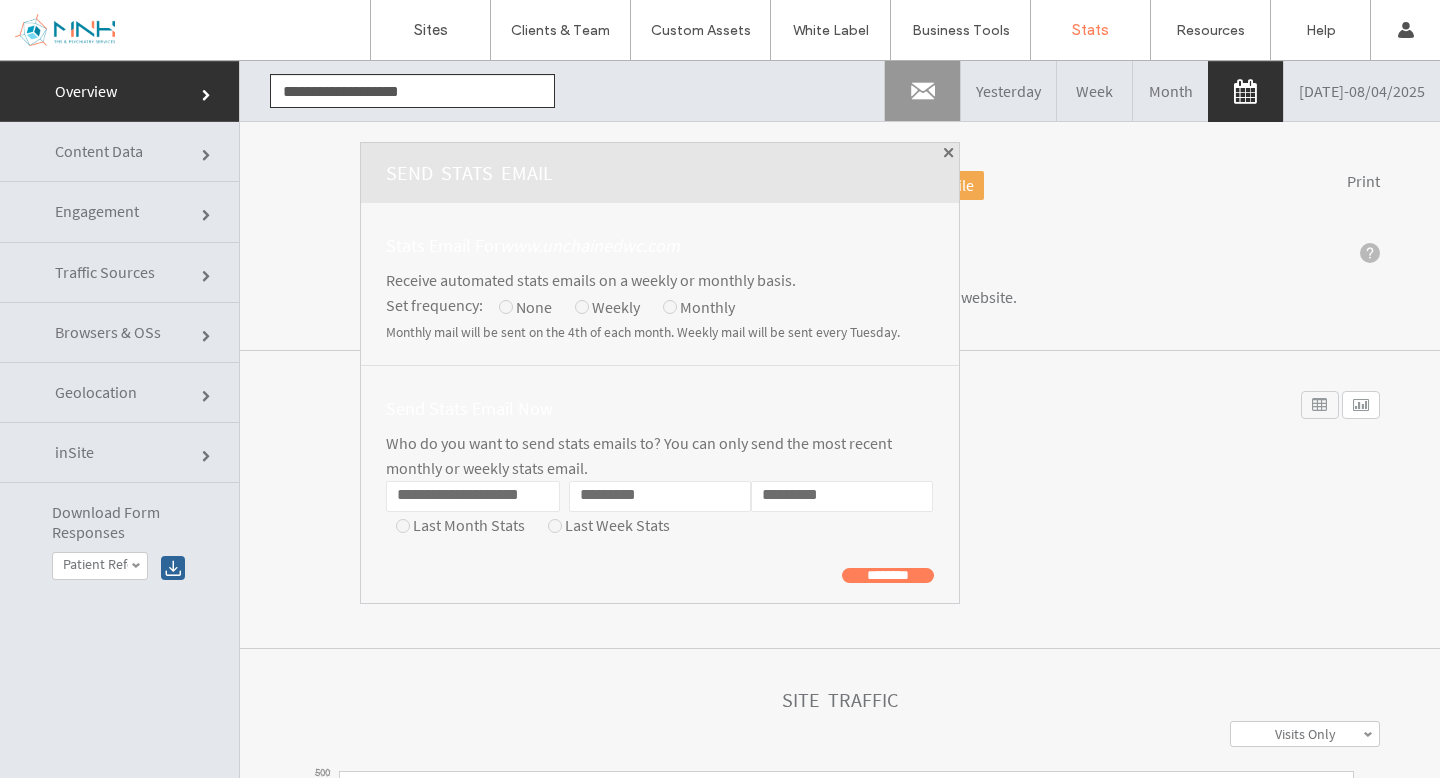 type on "********" 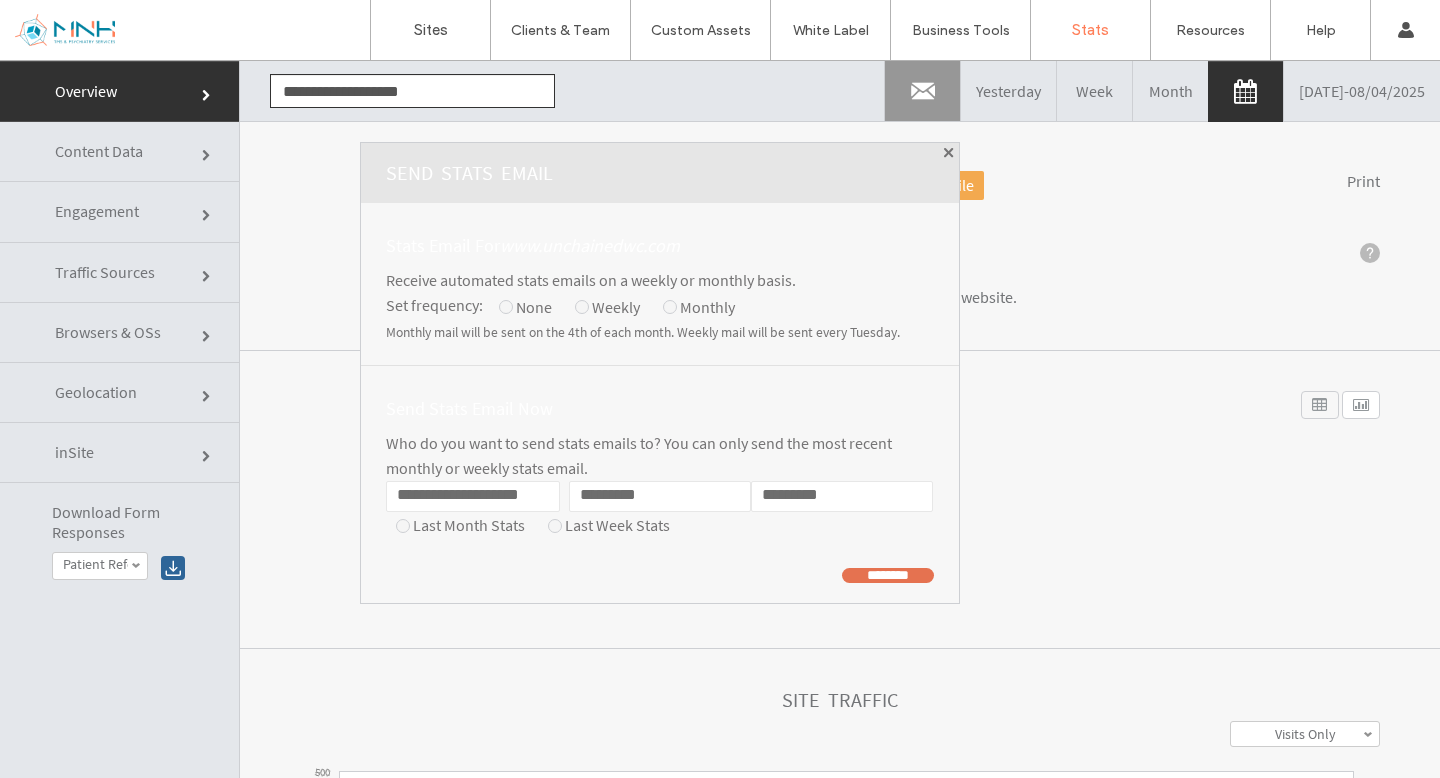 click on "********" 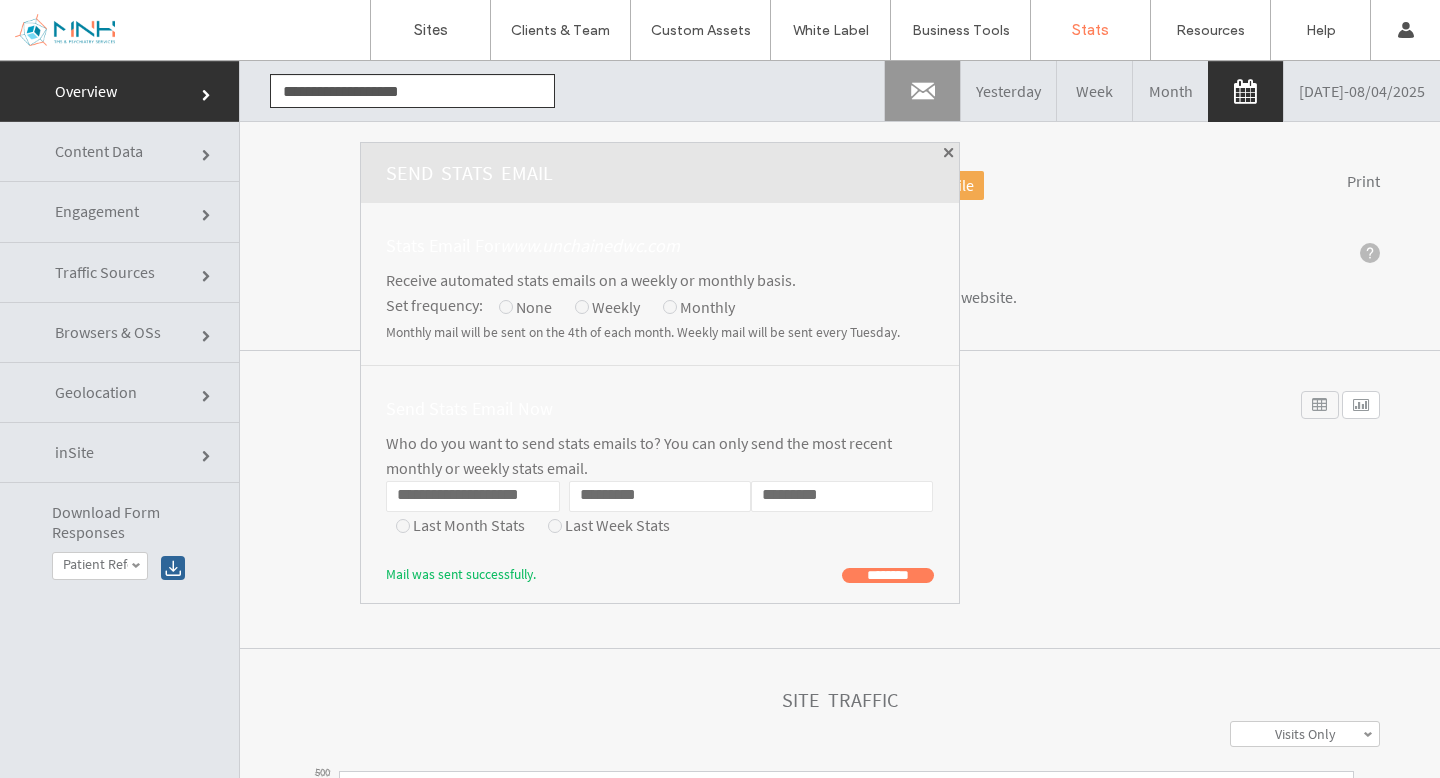 click on "Send Stats Email" at bounding box center (660, 173) 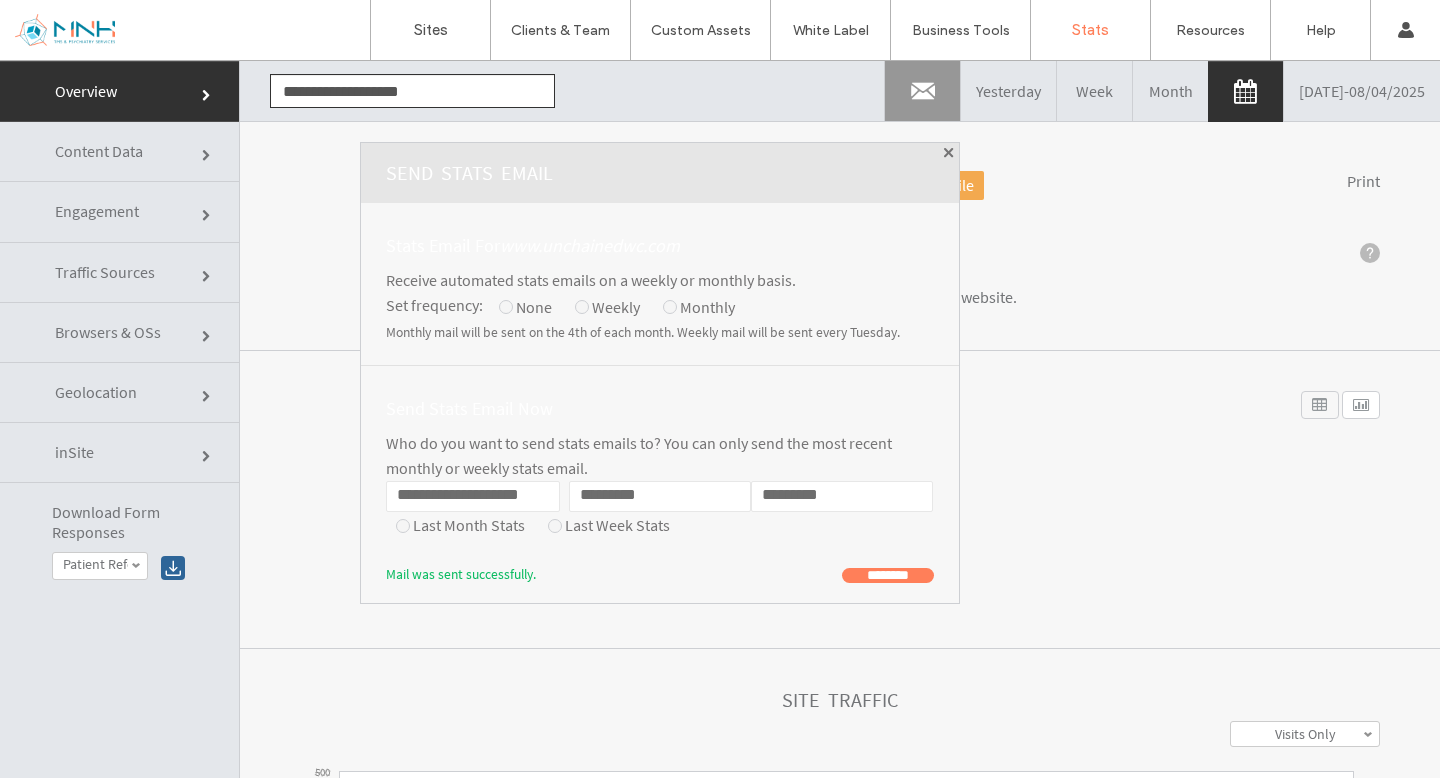 click on "Send Stats Email" at bounding box center (660, 173) 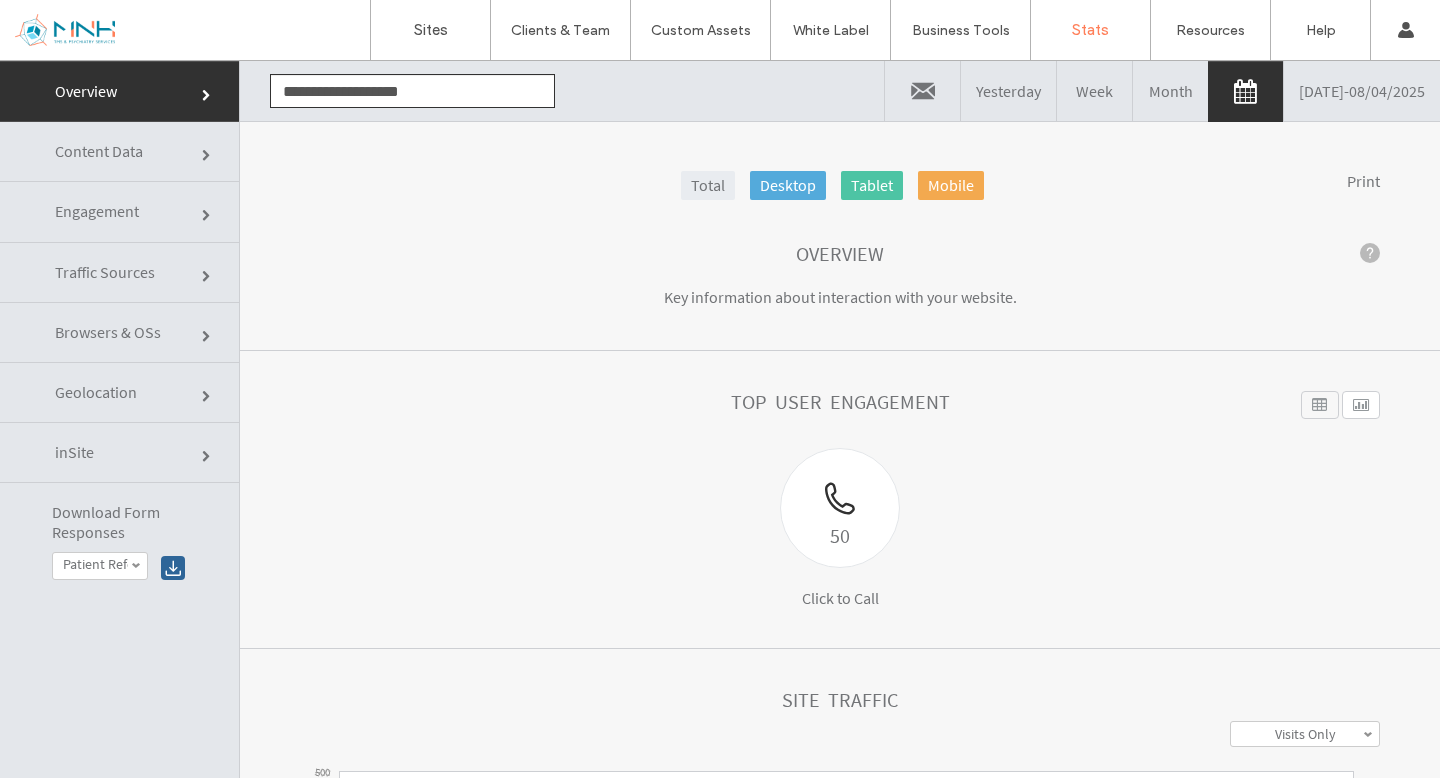click on "**********" 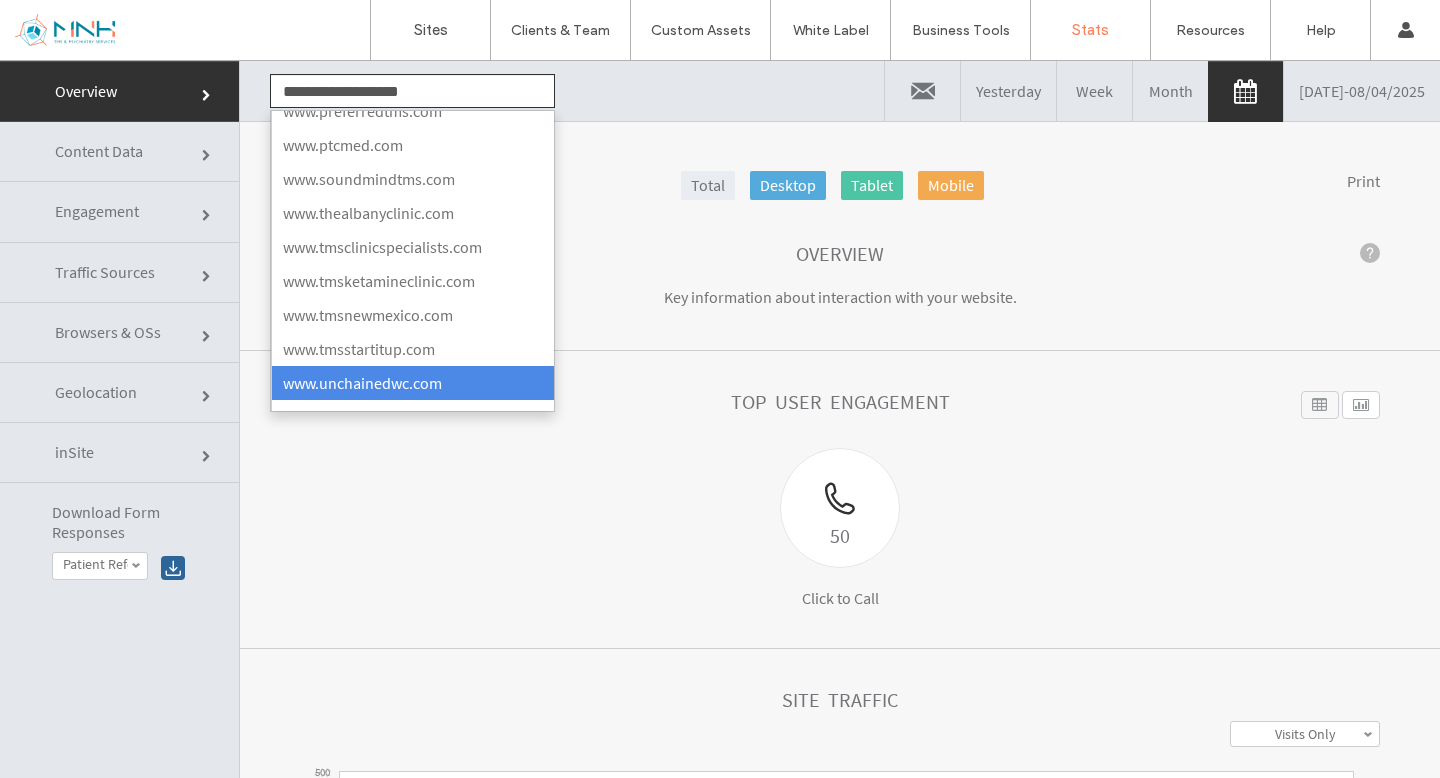 click on "**********" 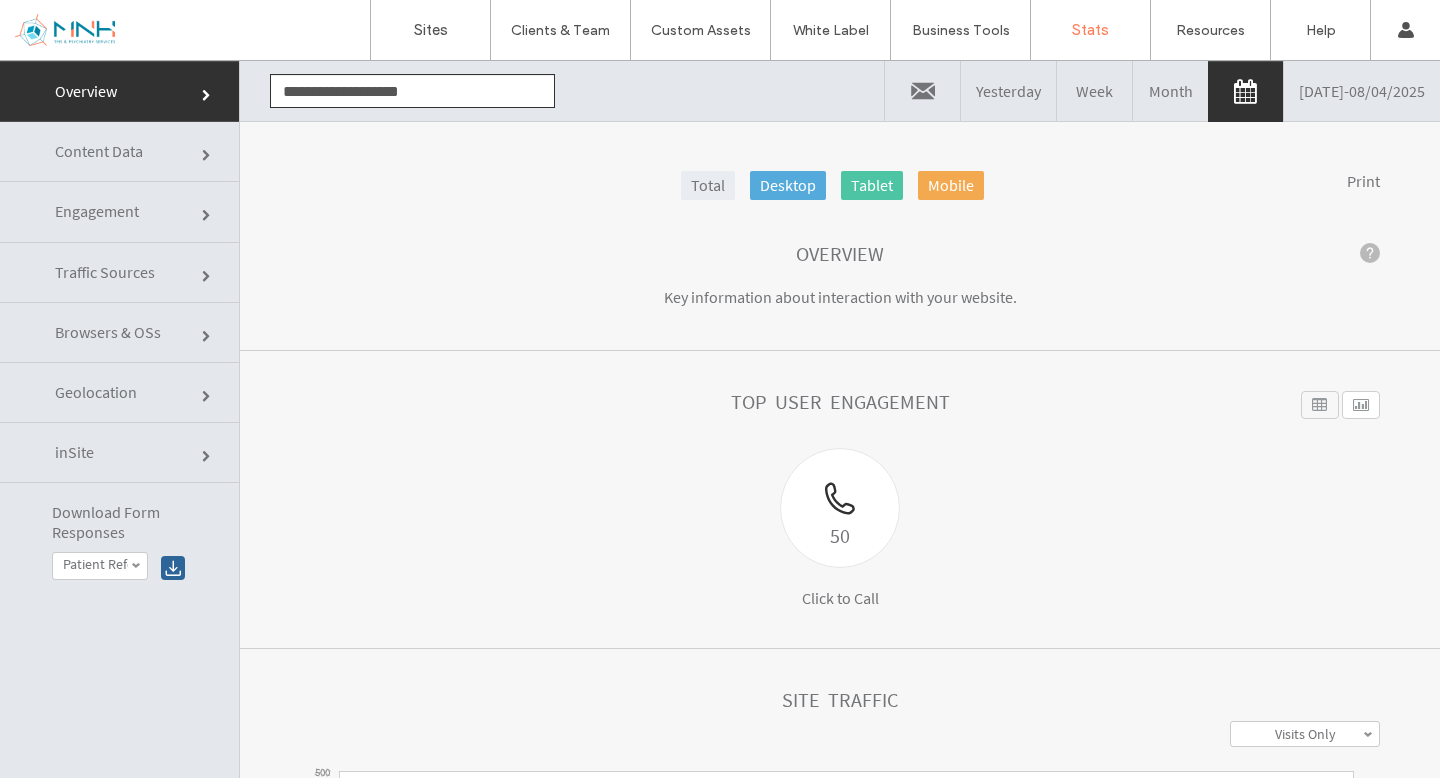 click on "**********" 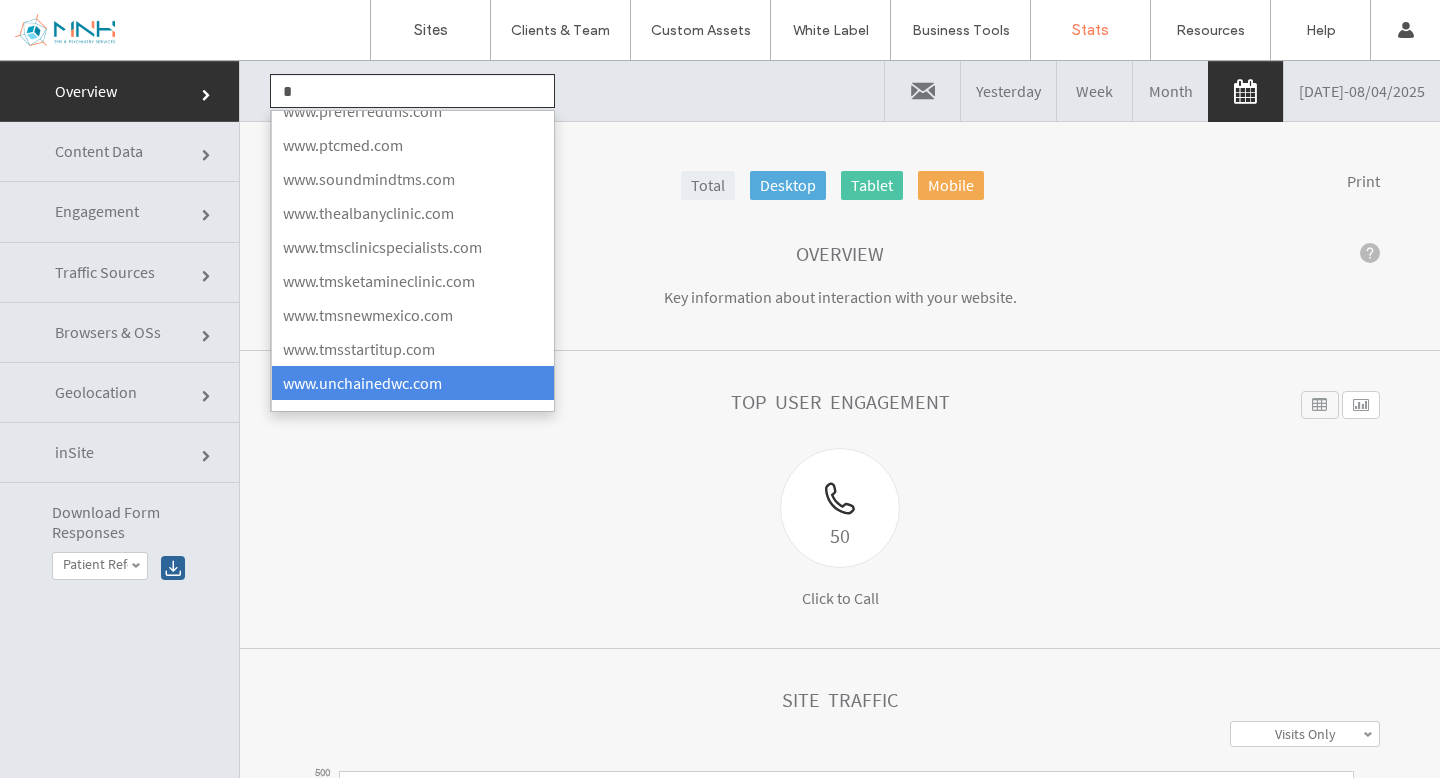 scroll, scrollTop: 0, scrollLeft: 0, axis: both 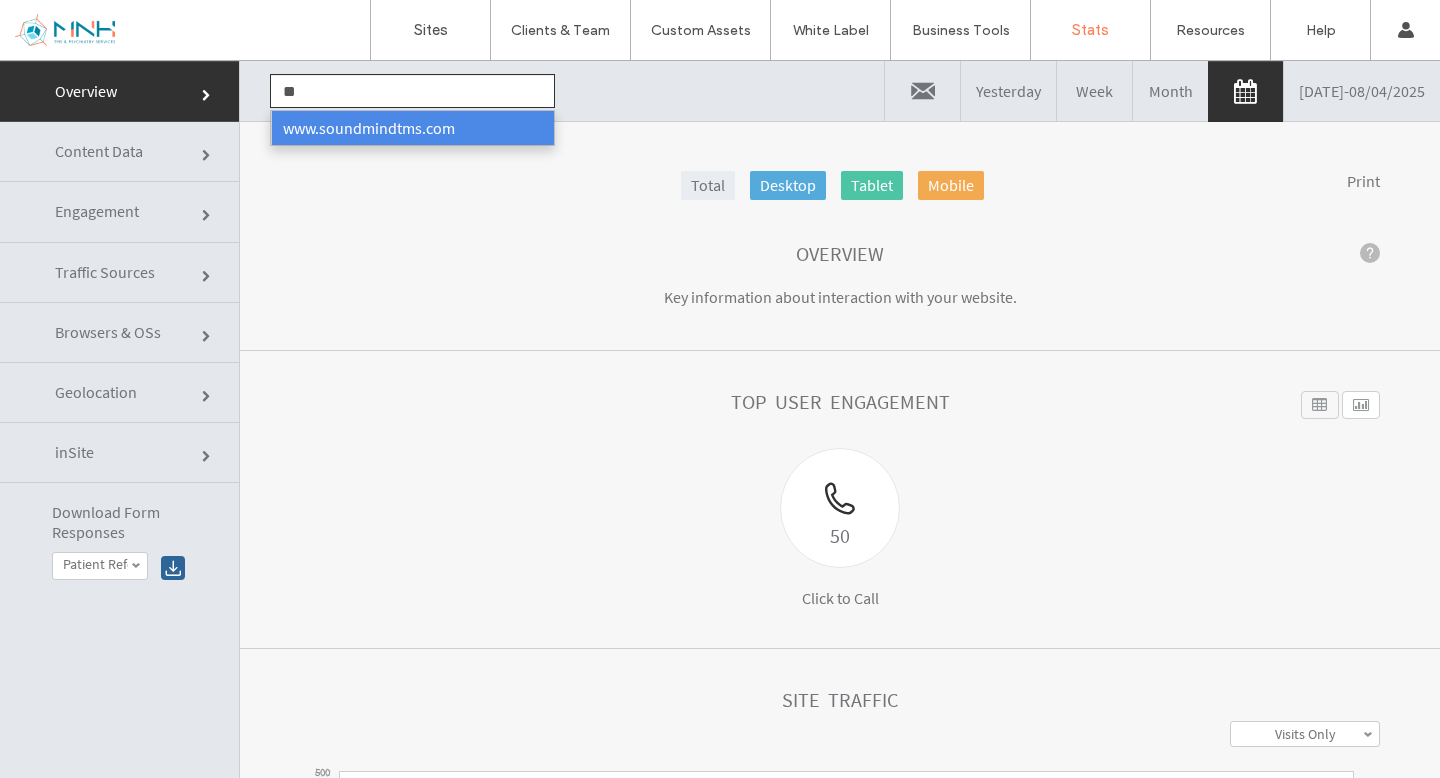 click on "www.soundmindtms.com" at bounding box center [412, 128] 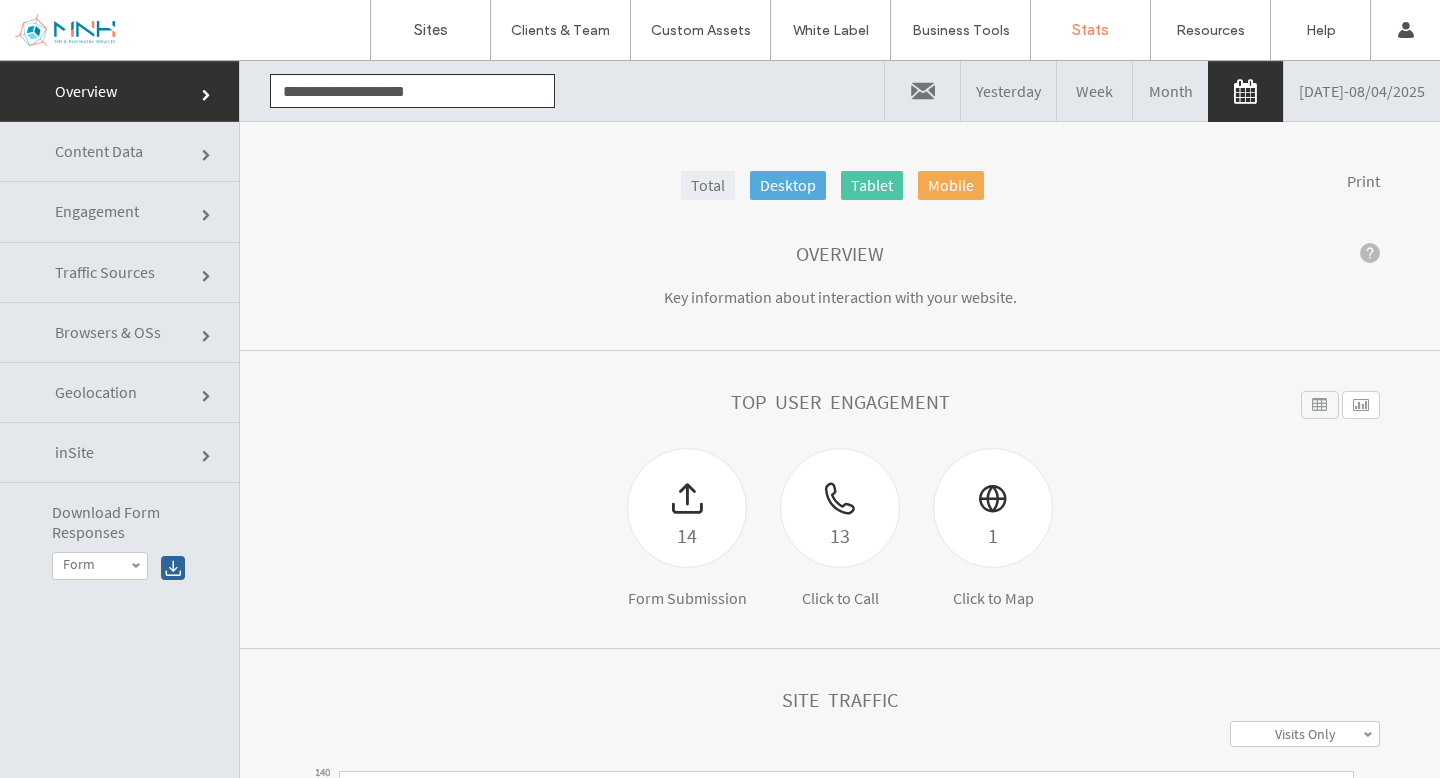 click at bounding box center [922, 91] 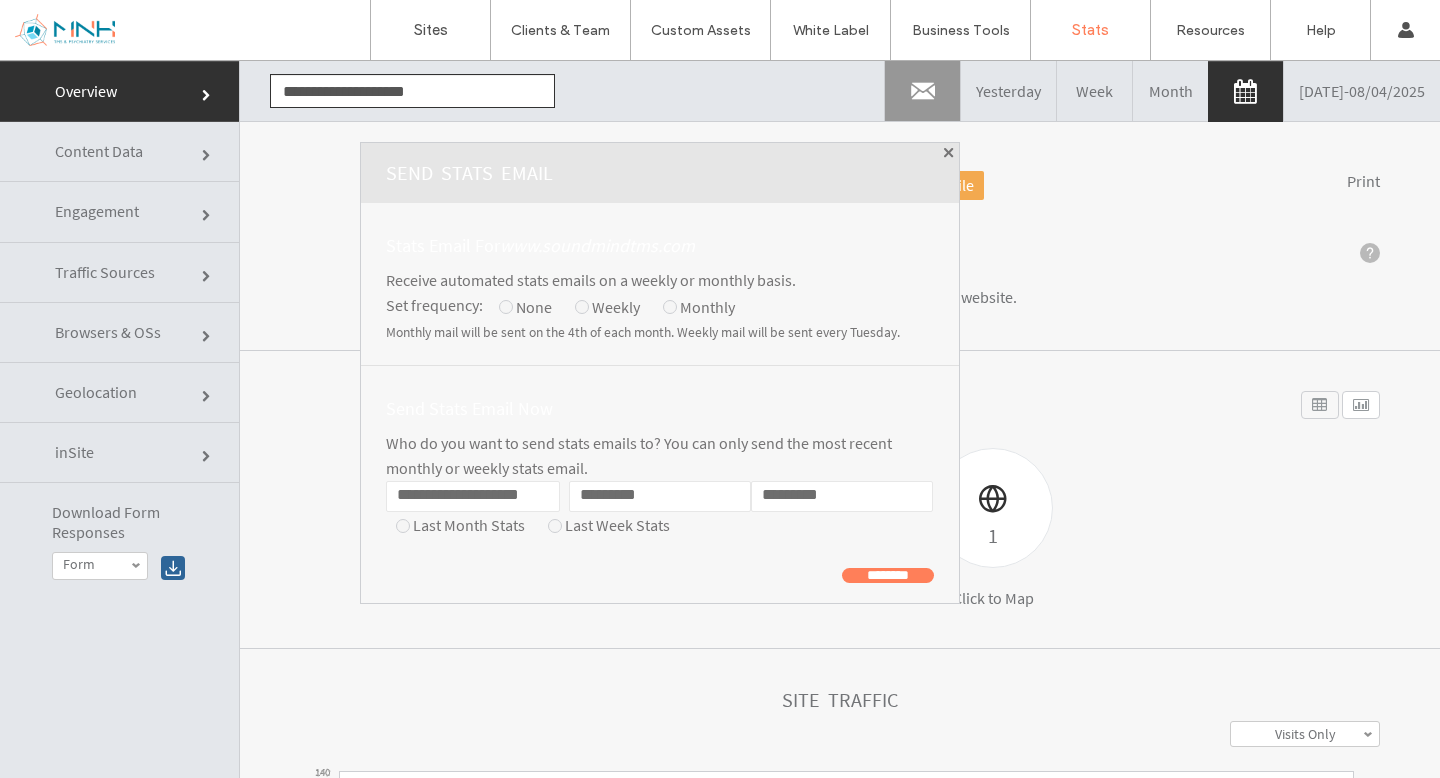 click on "**********" 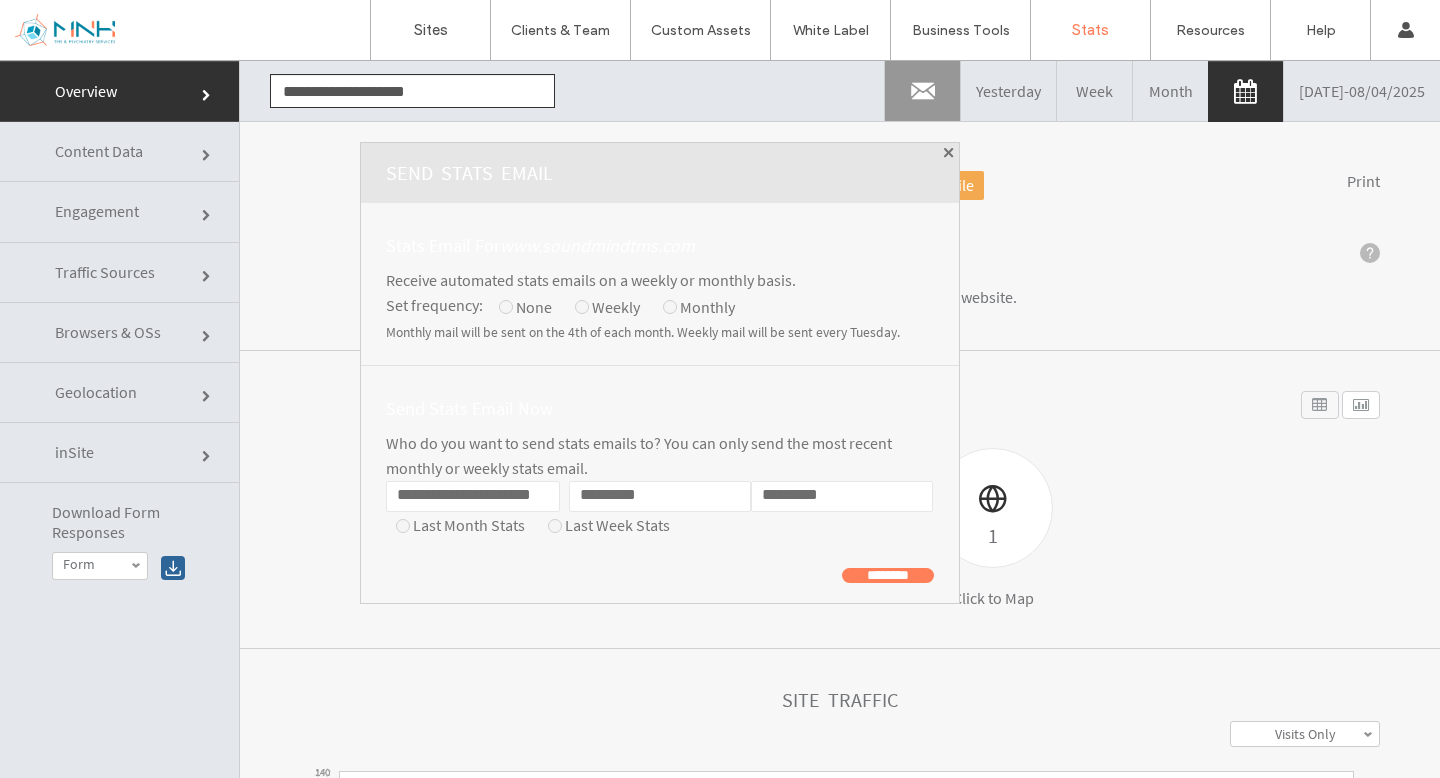 scroll, scrollTop: 0, scrollLeft: 34, axis: horizontal 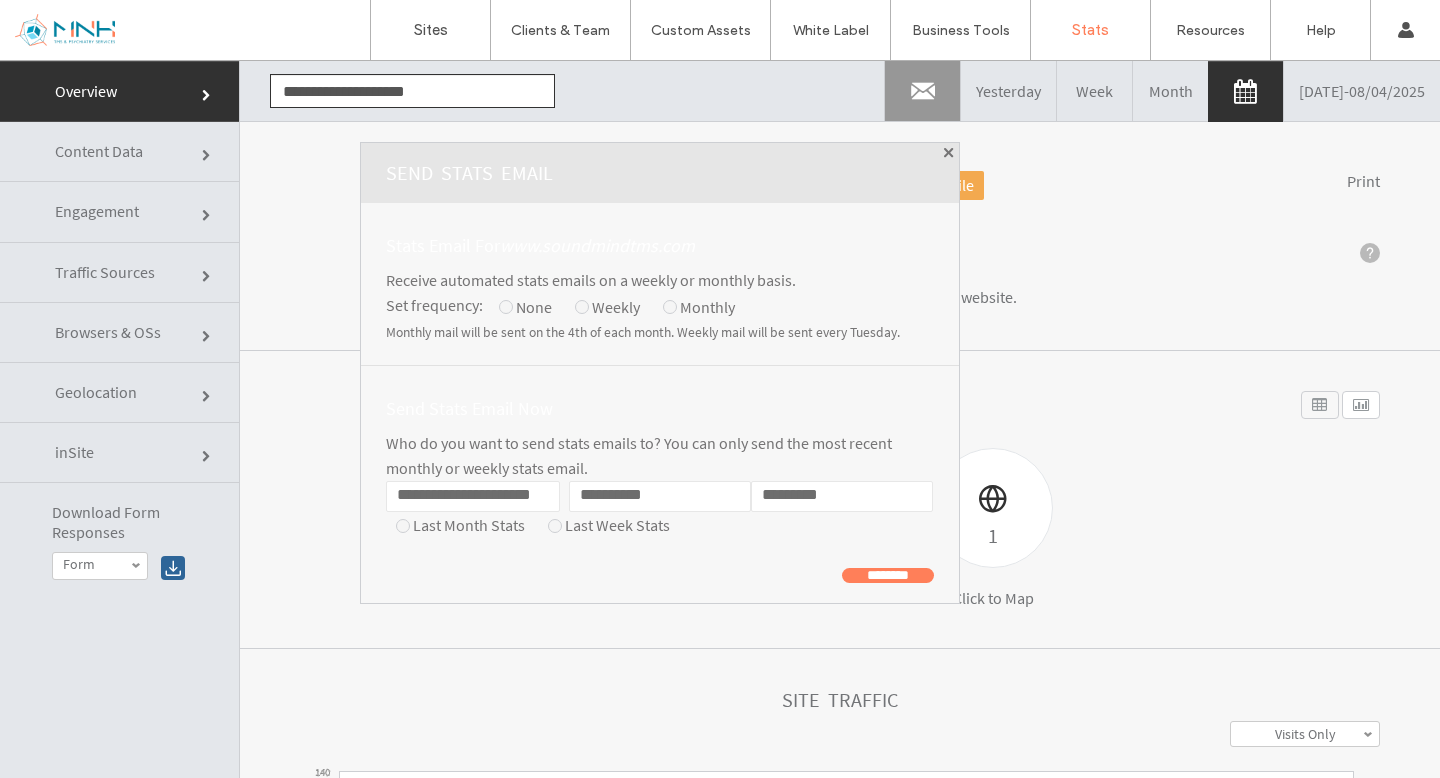type on "*********" 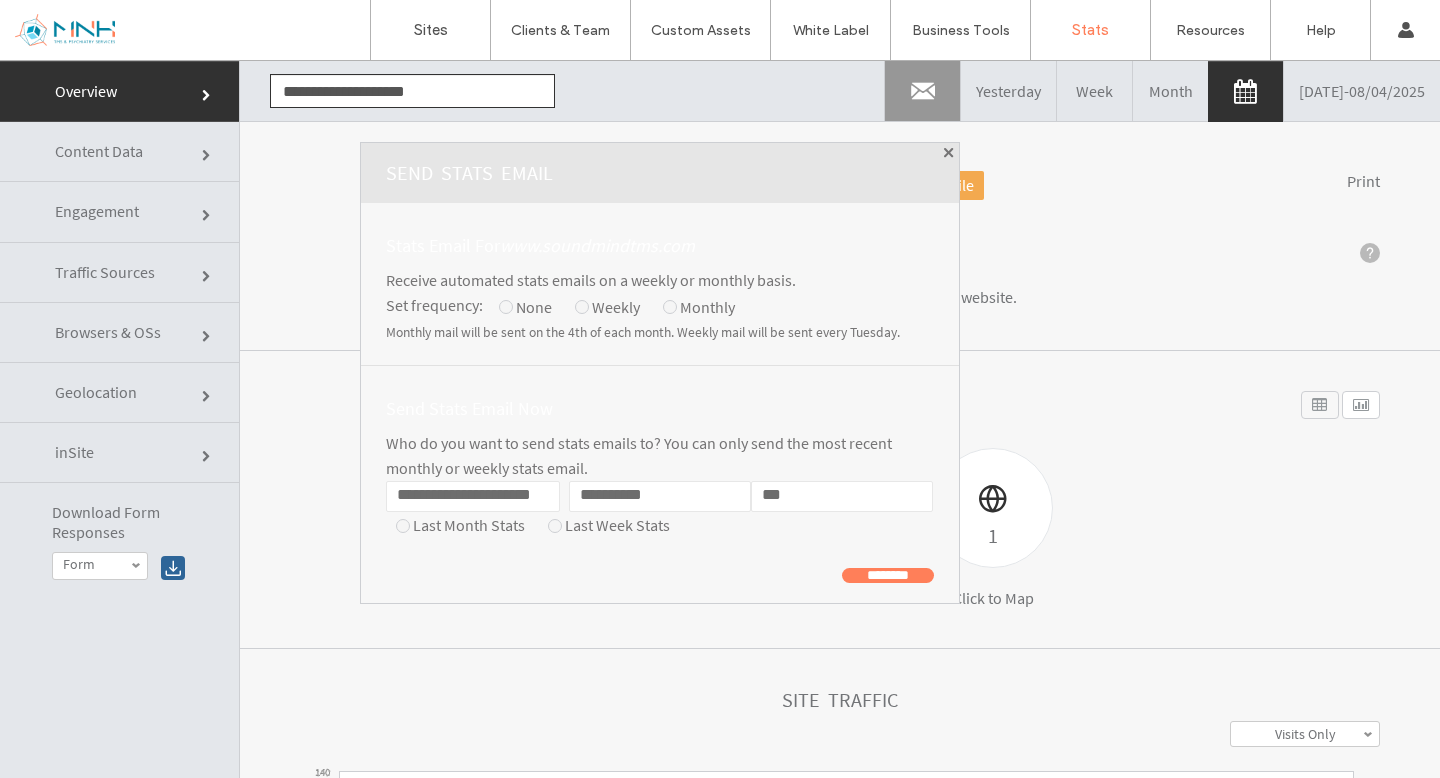 type on "***" 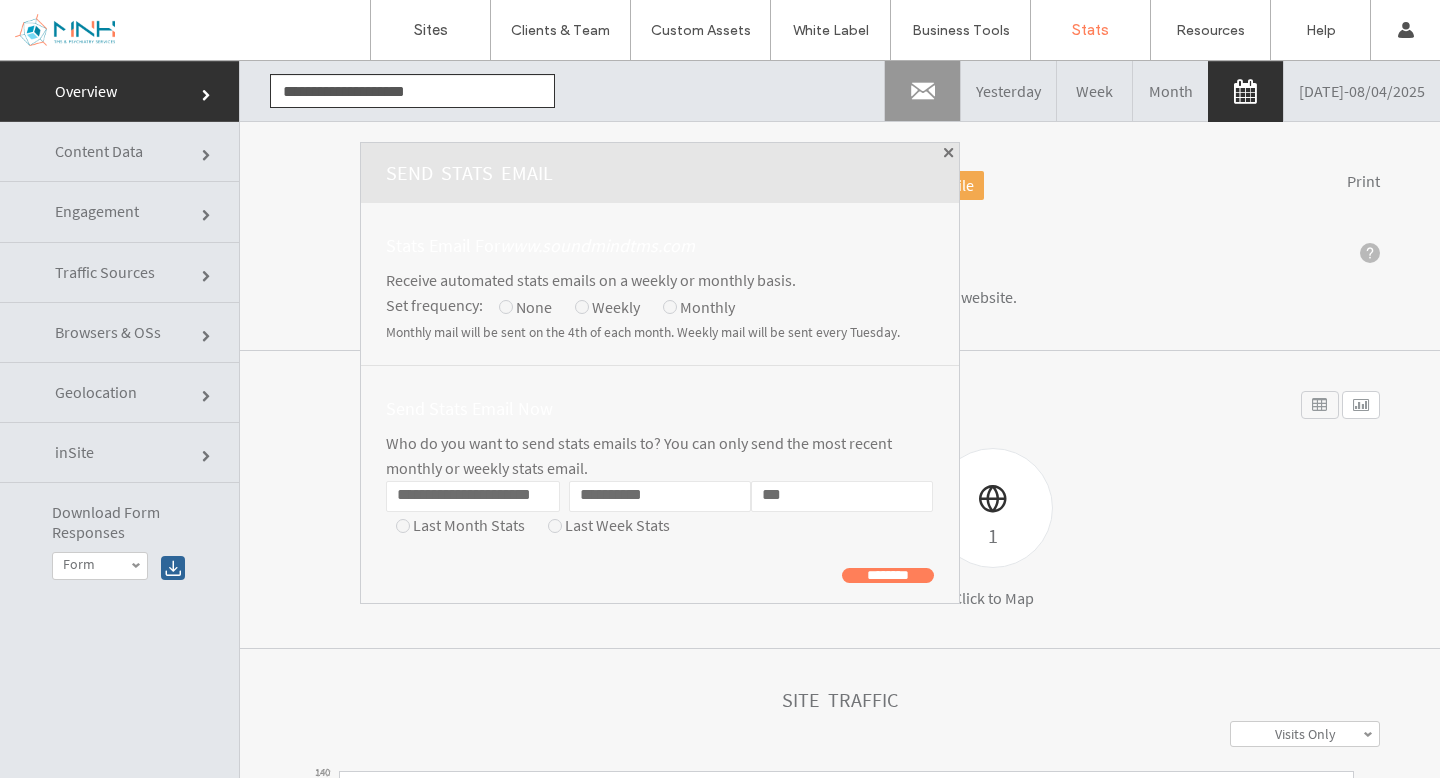 click on "**********" 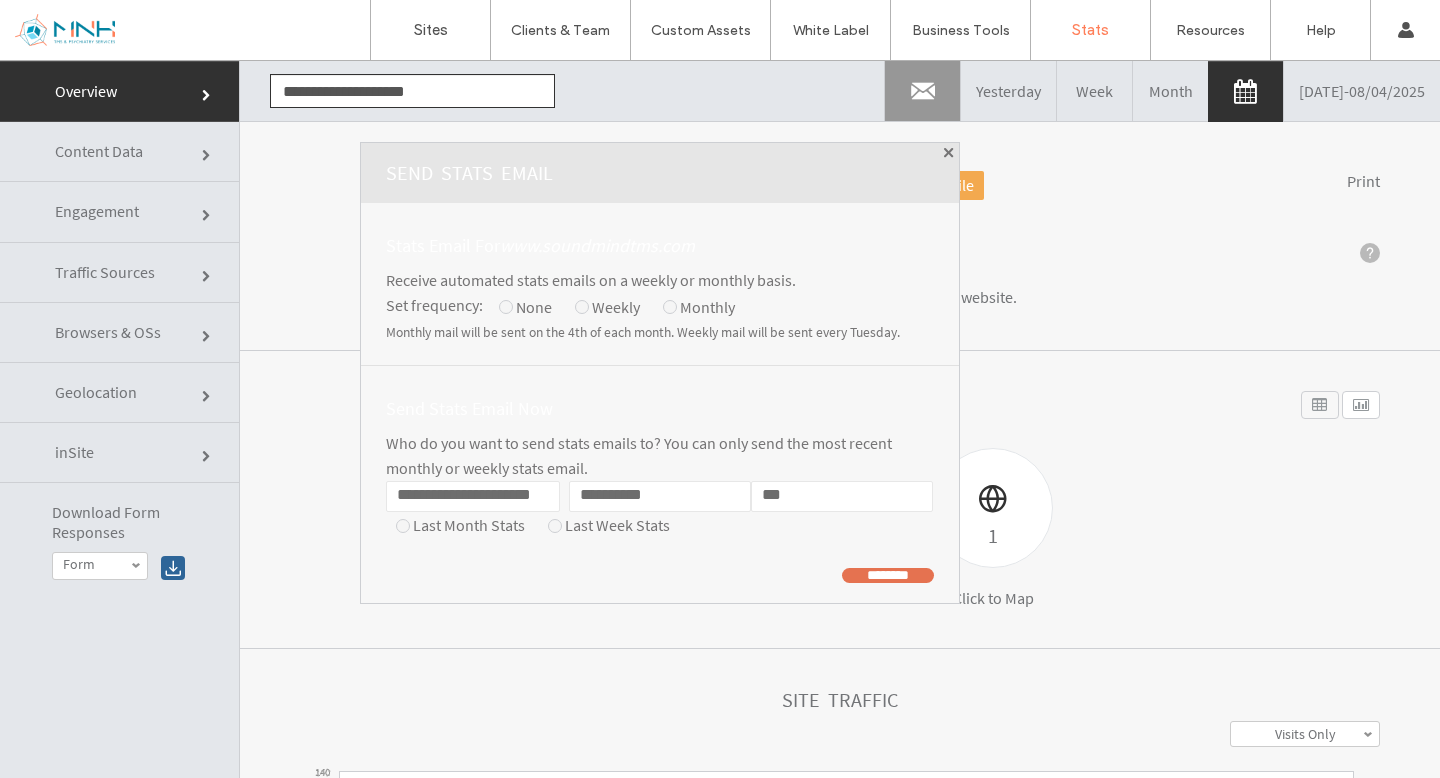 click on "********" 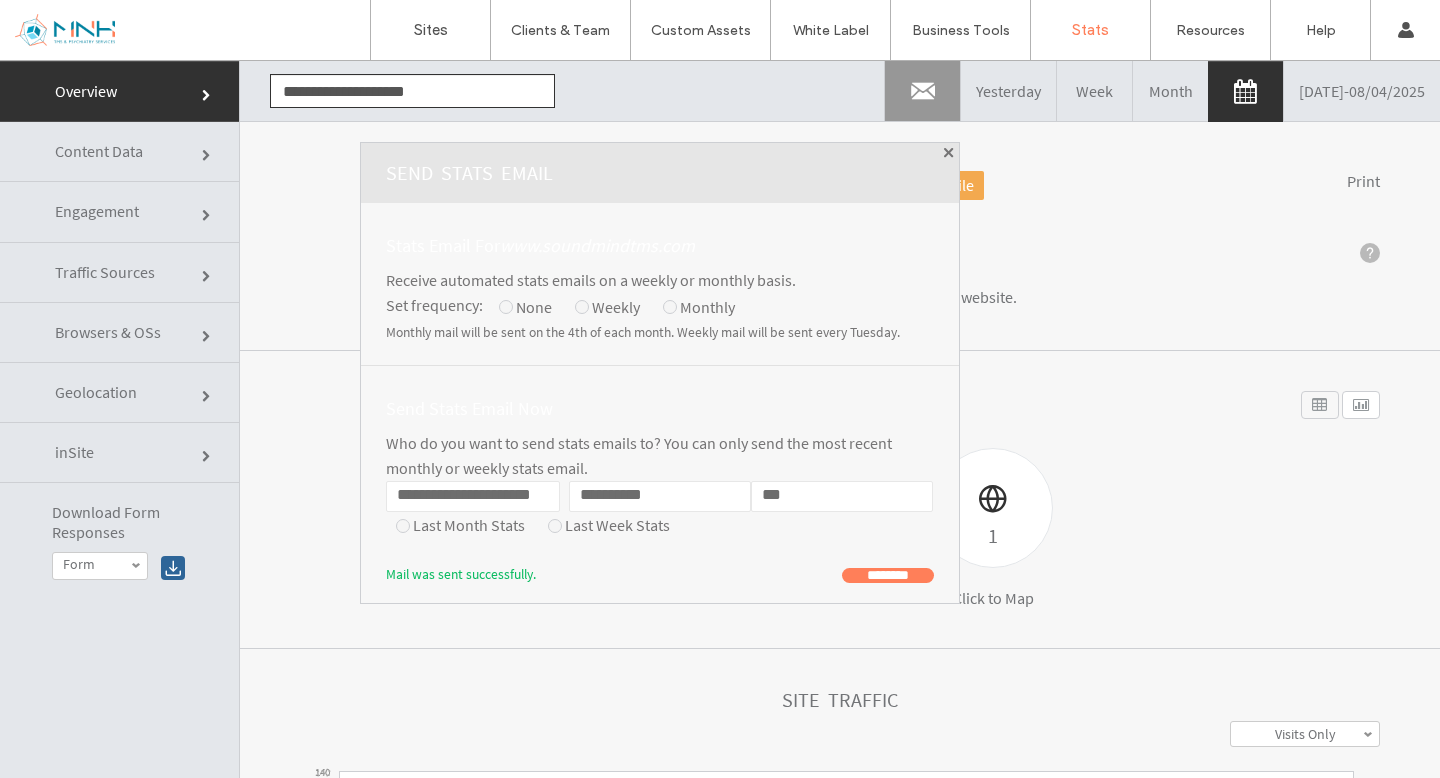 click at bounding box center [949, 153] 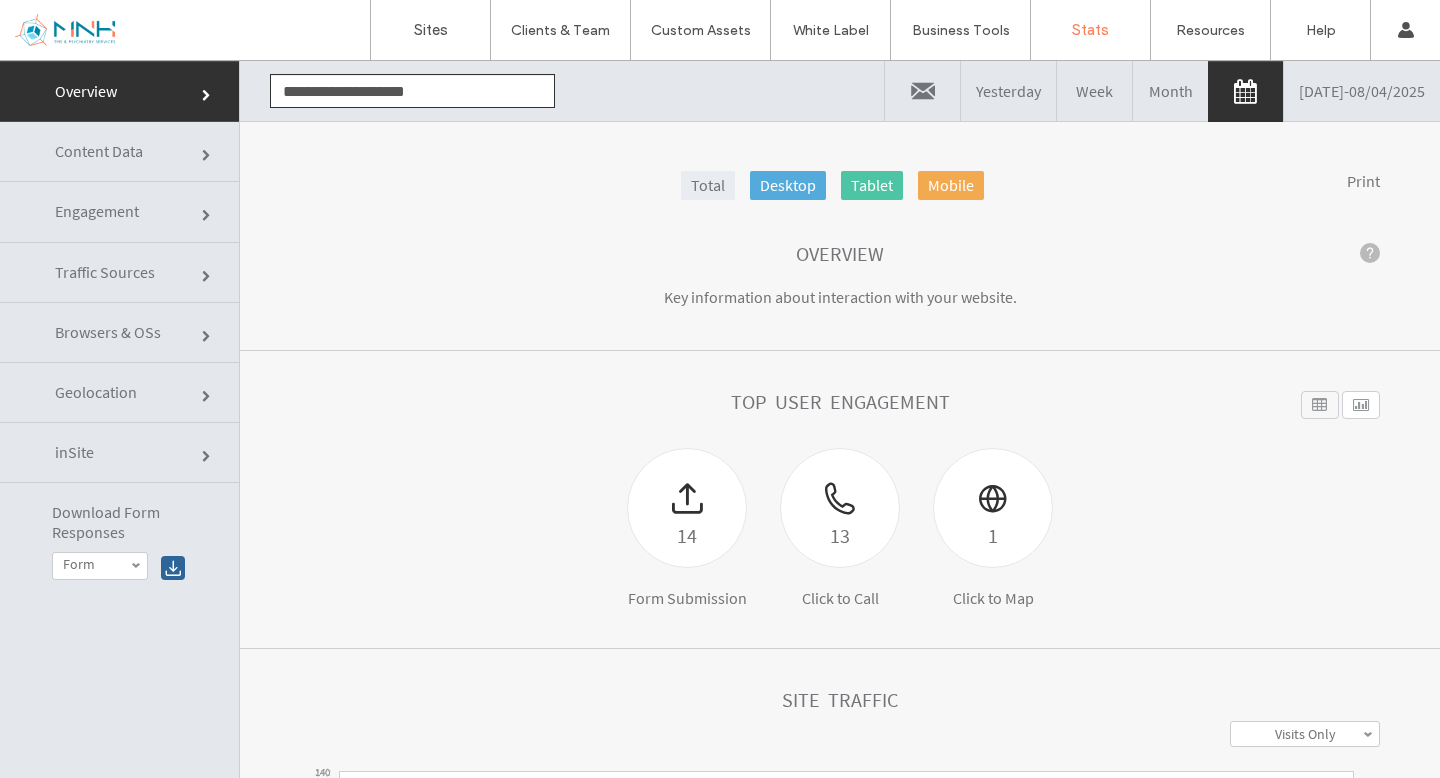 click on "**********" 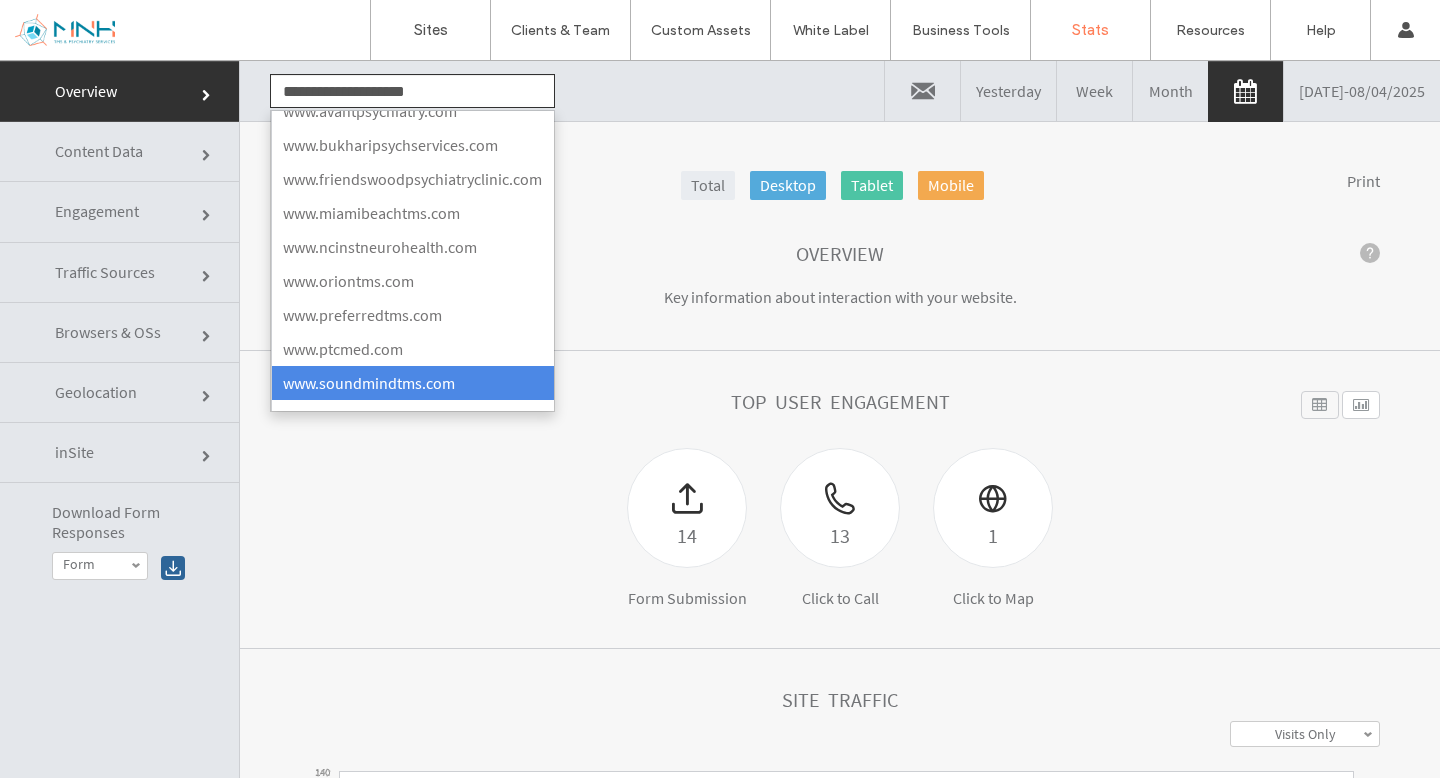 click on "**********" 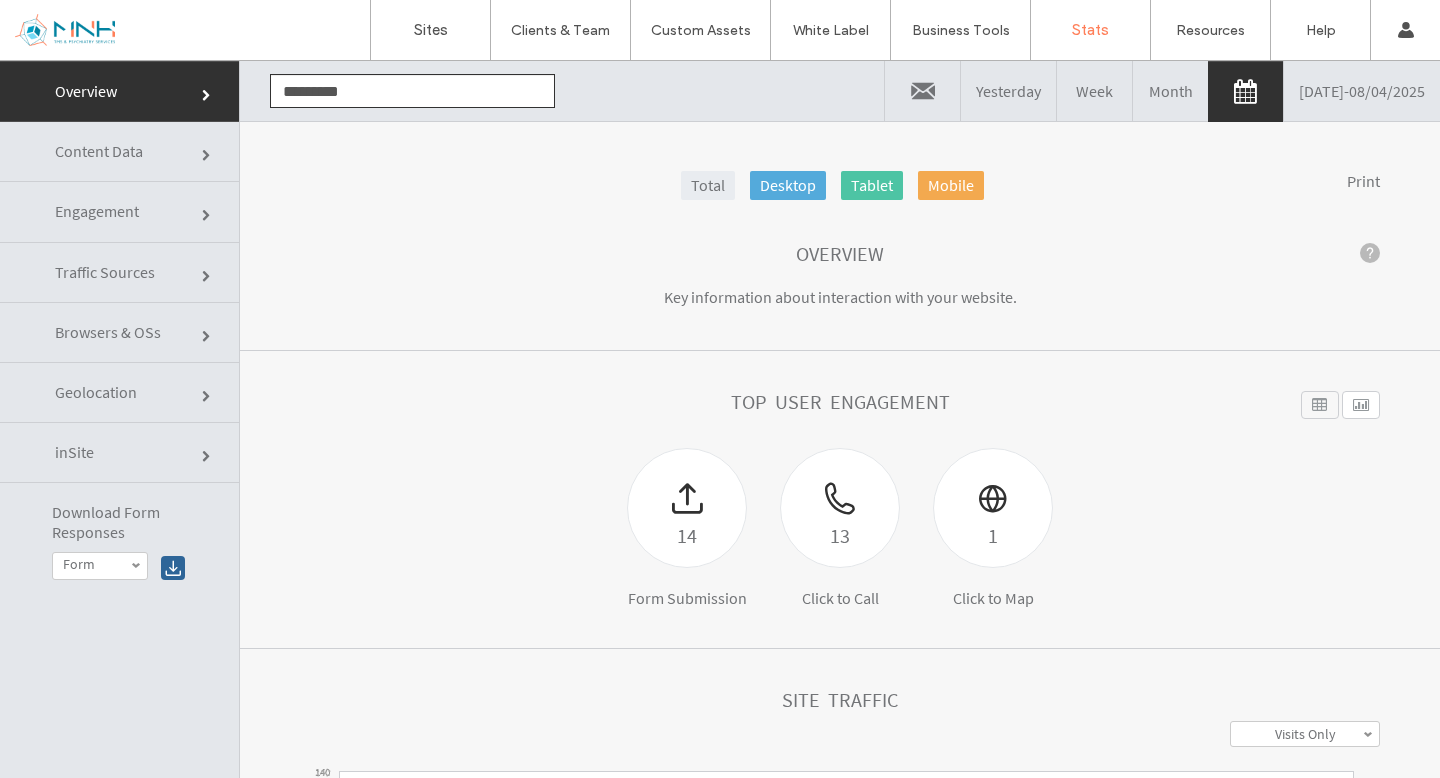 scroll, scrollTop: 0, scrollLeft: 0, axis: both 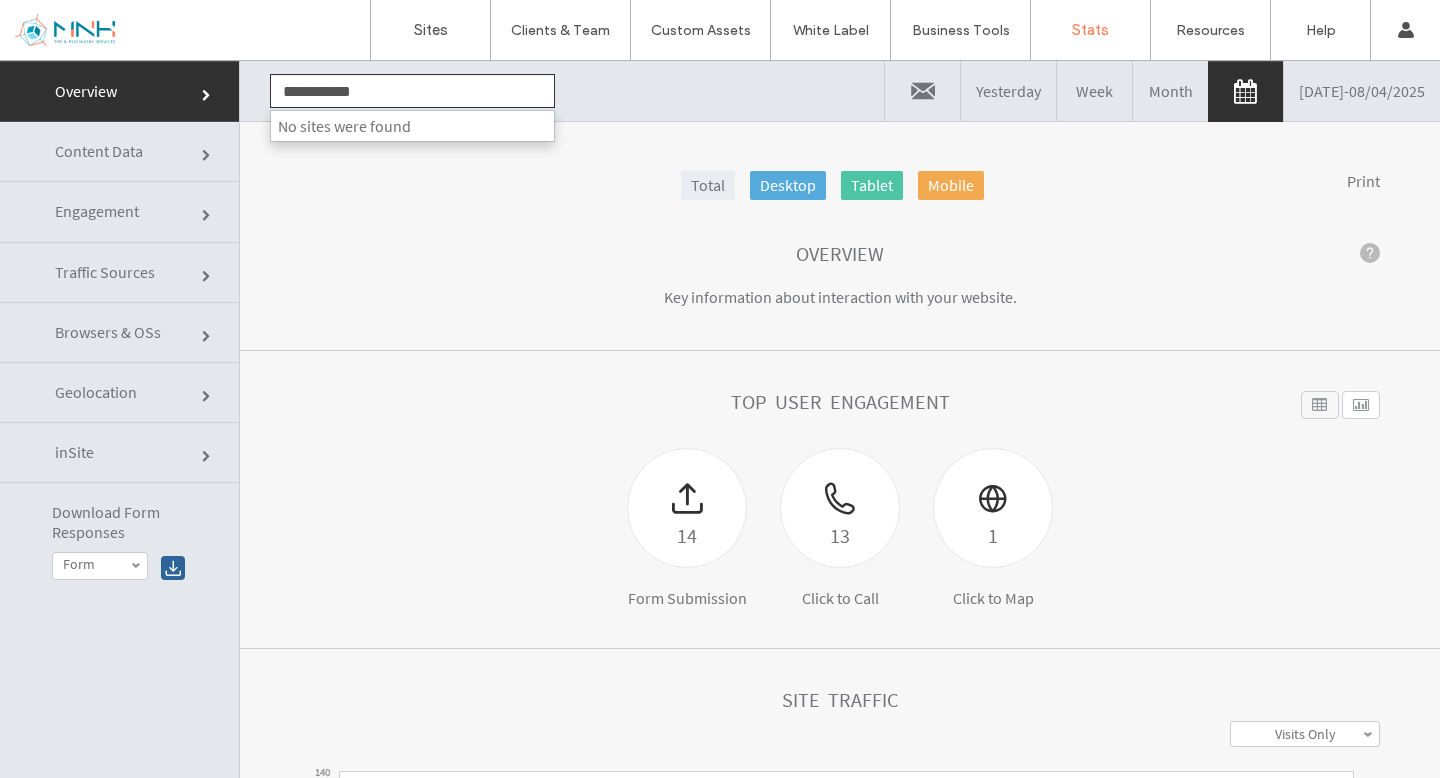 click on "**********" 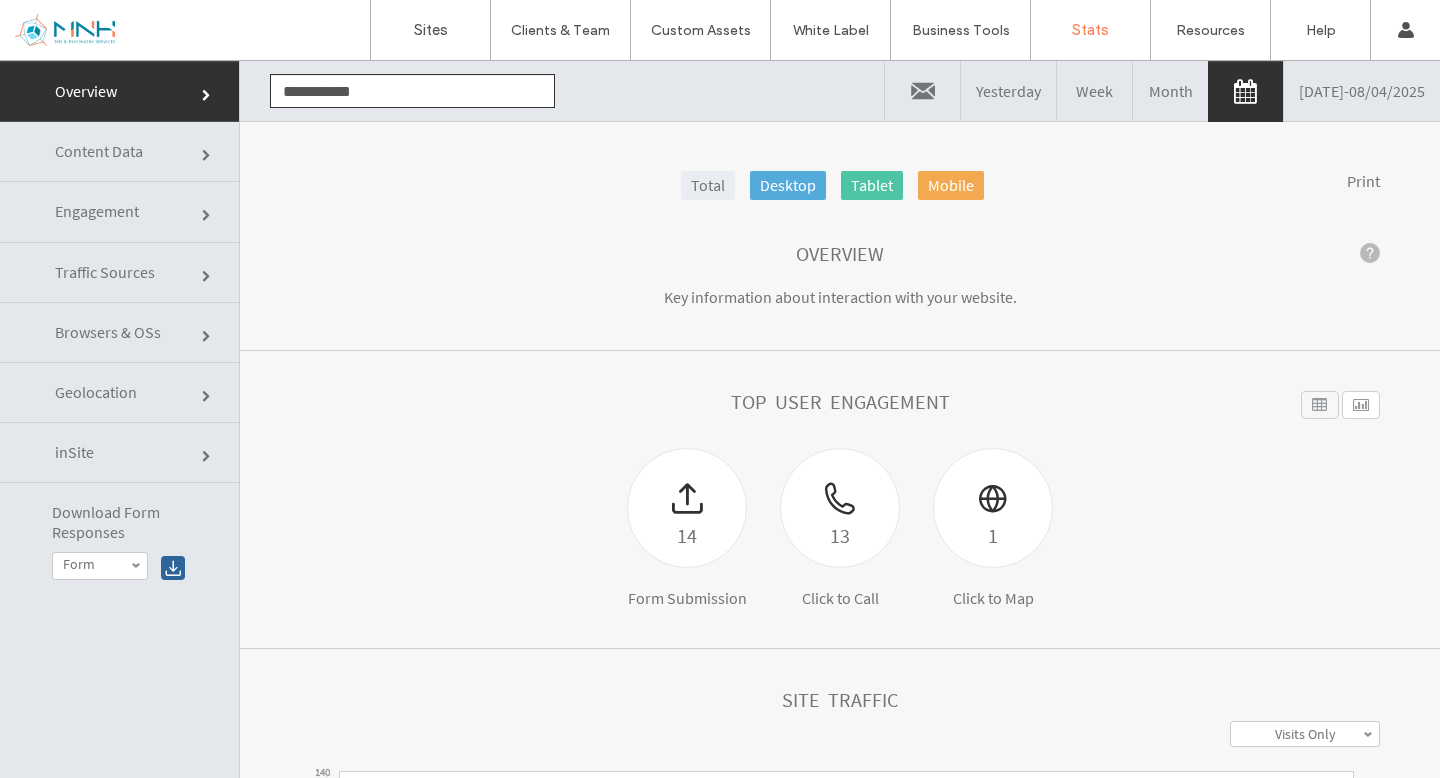 click on "**********" 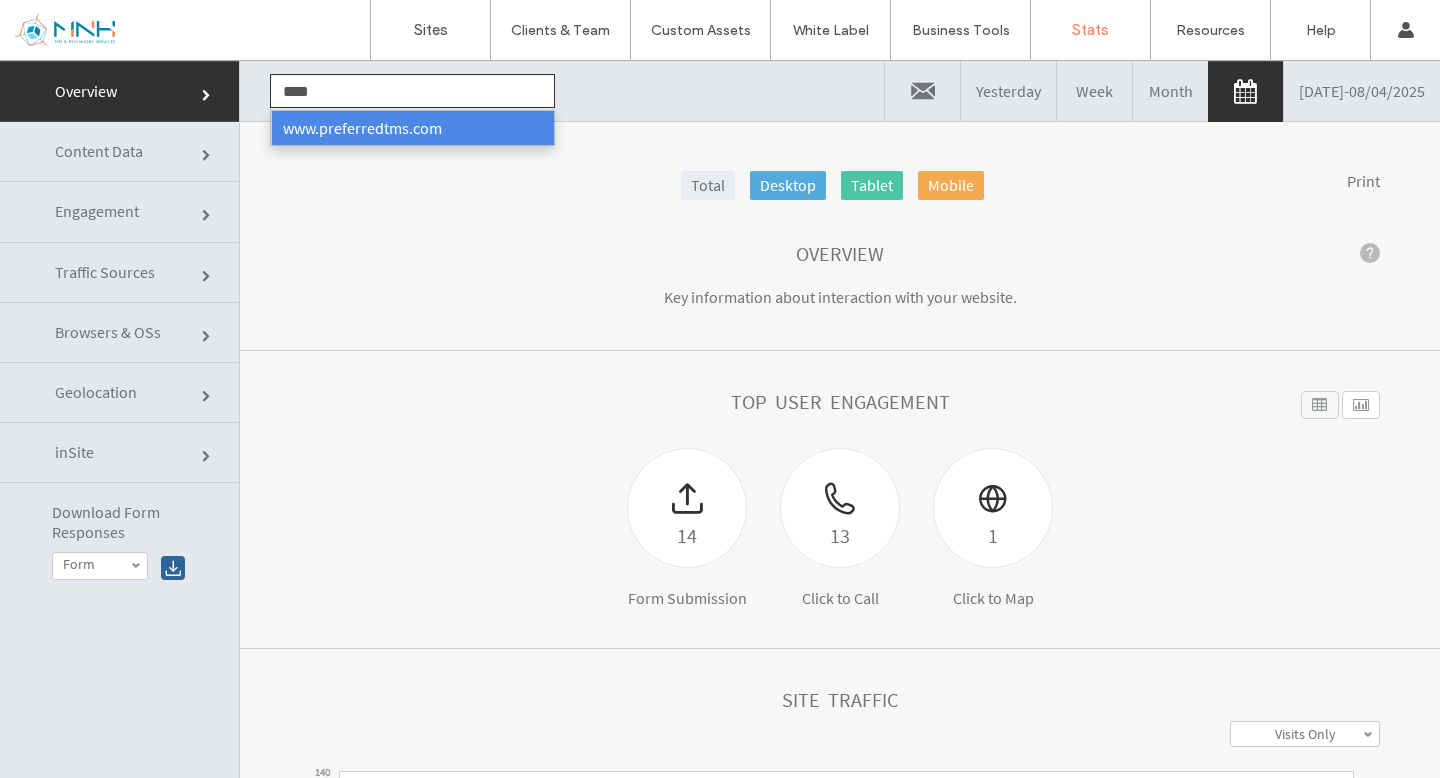 click on "www.preferredtms.com" at bounding box center [412, 128] 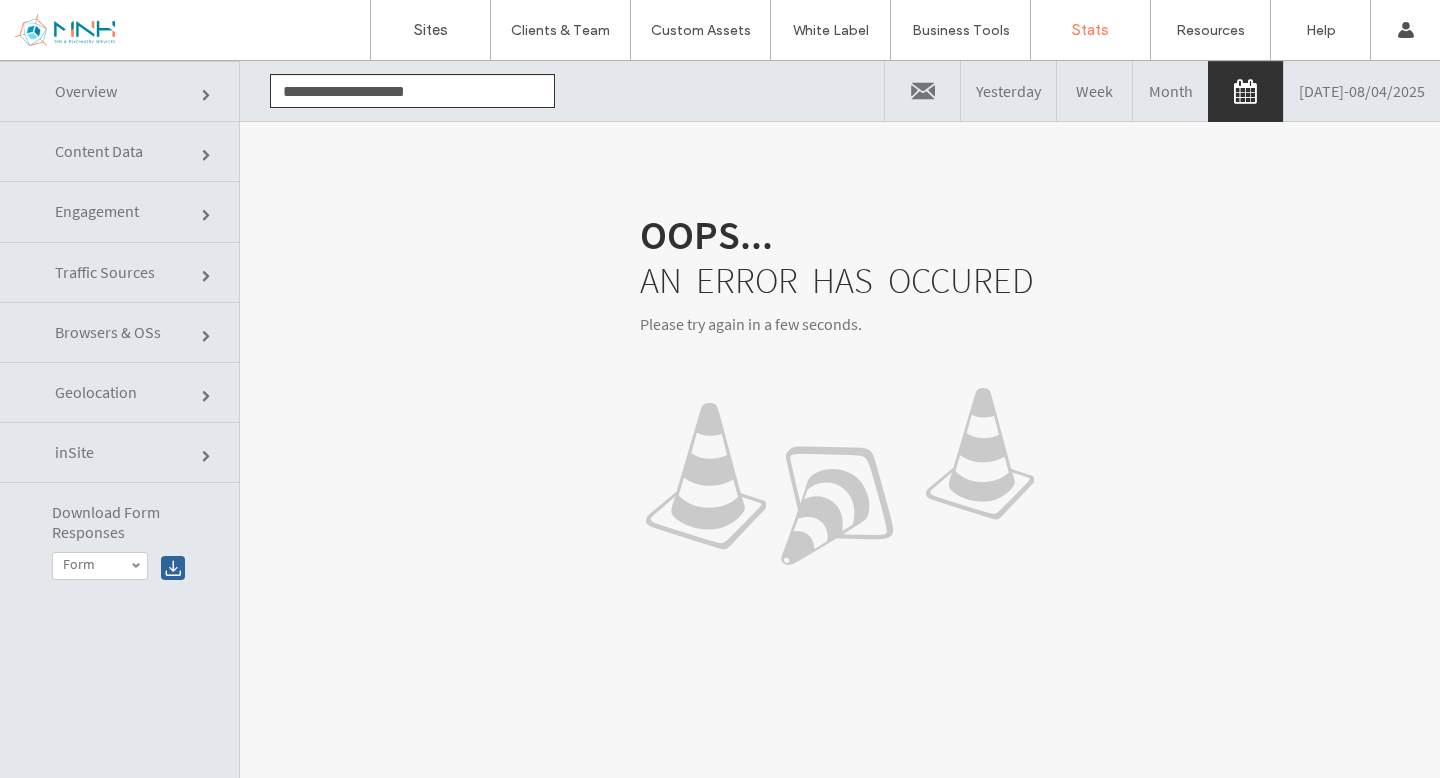 click on "**********" 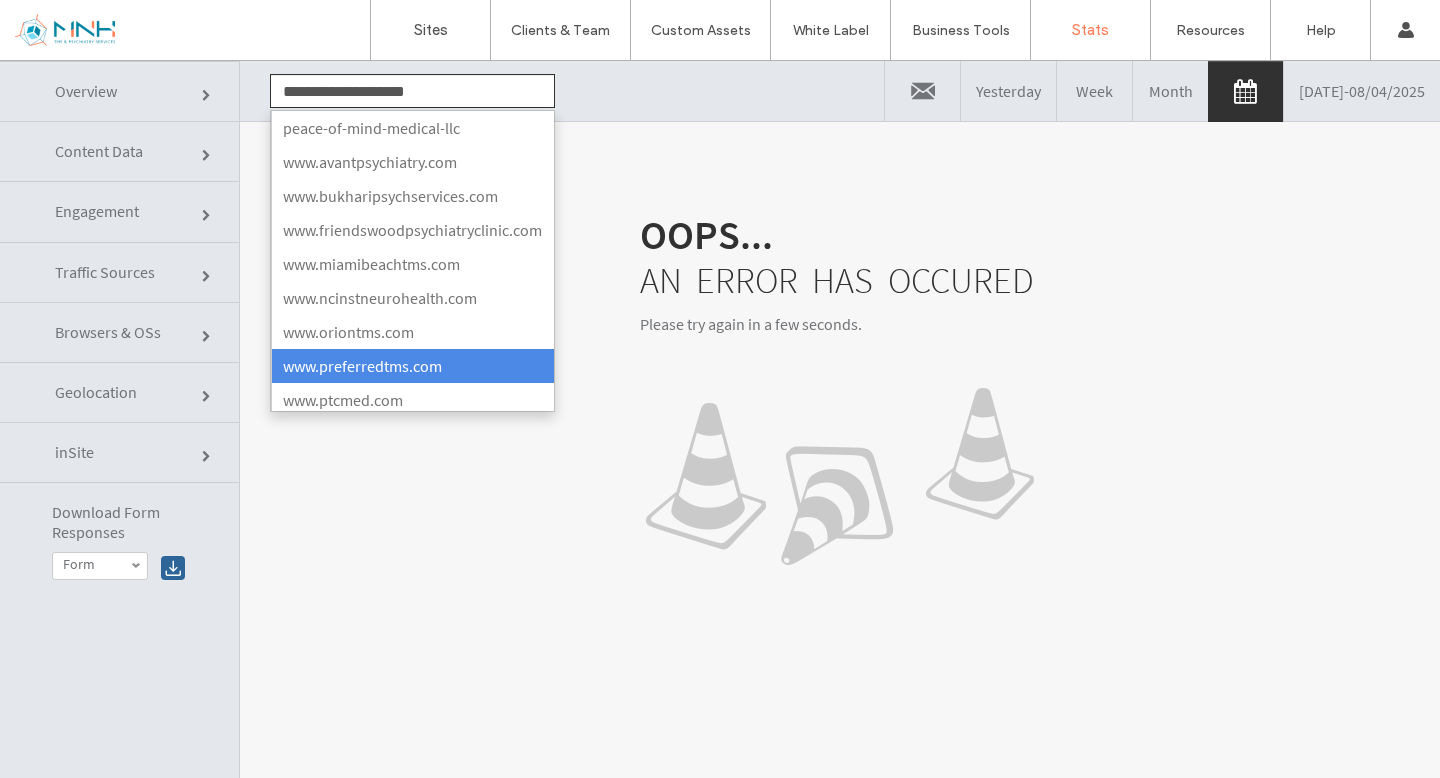 click on "**********" 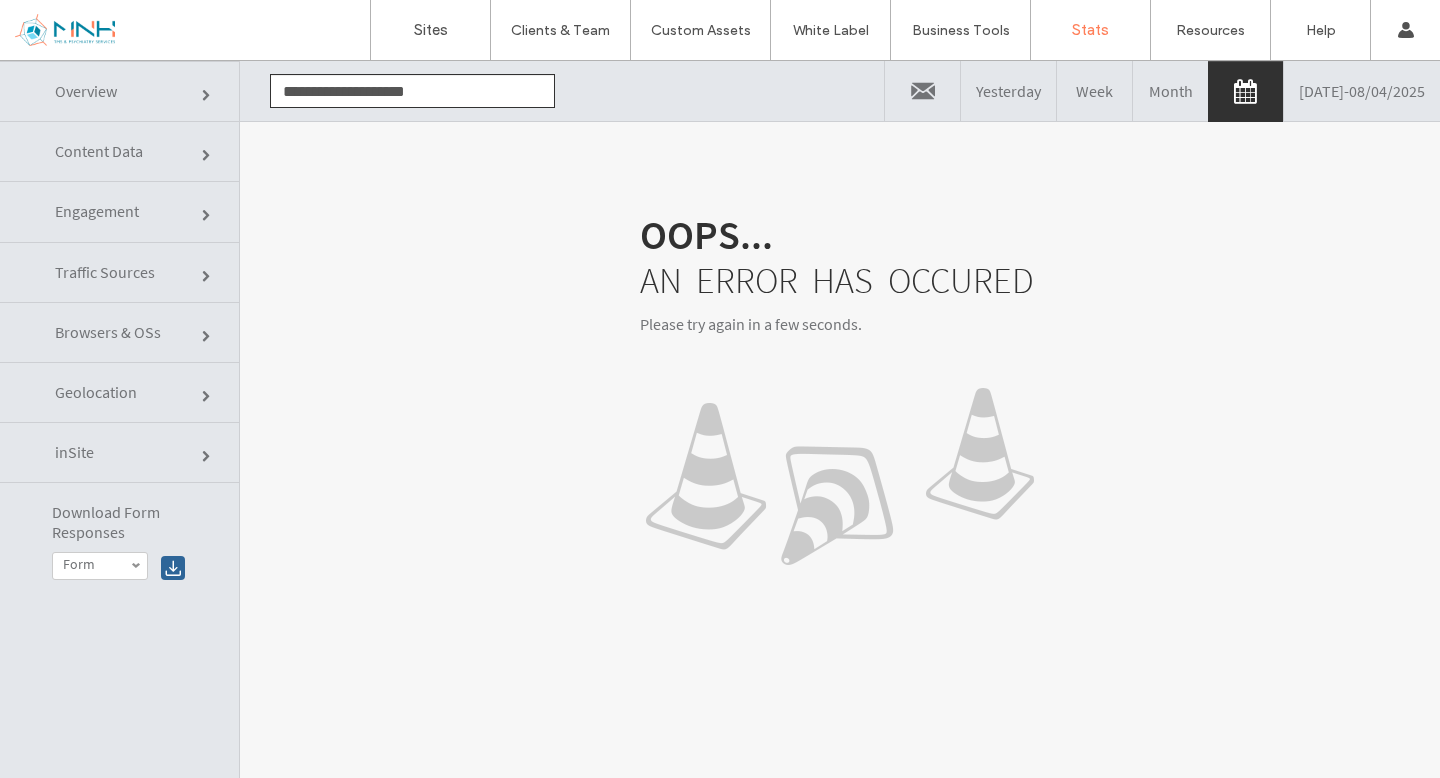 click on "**********" 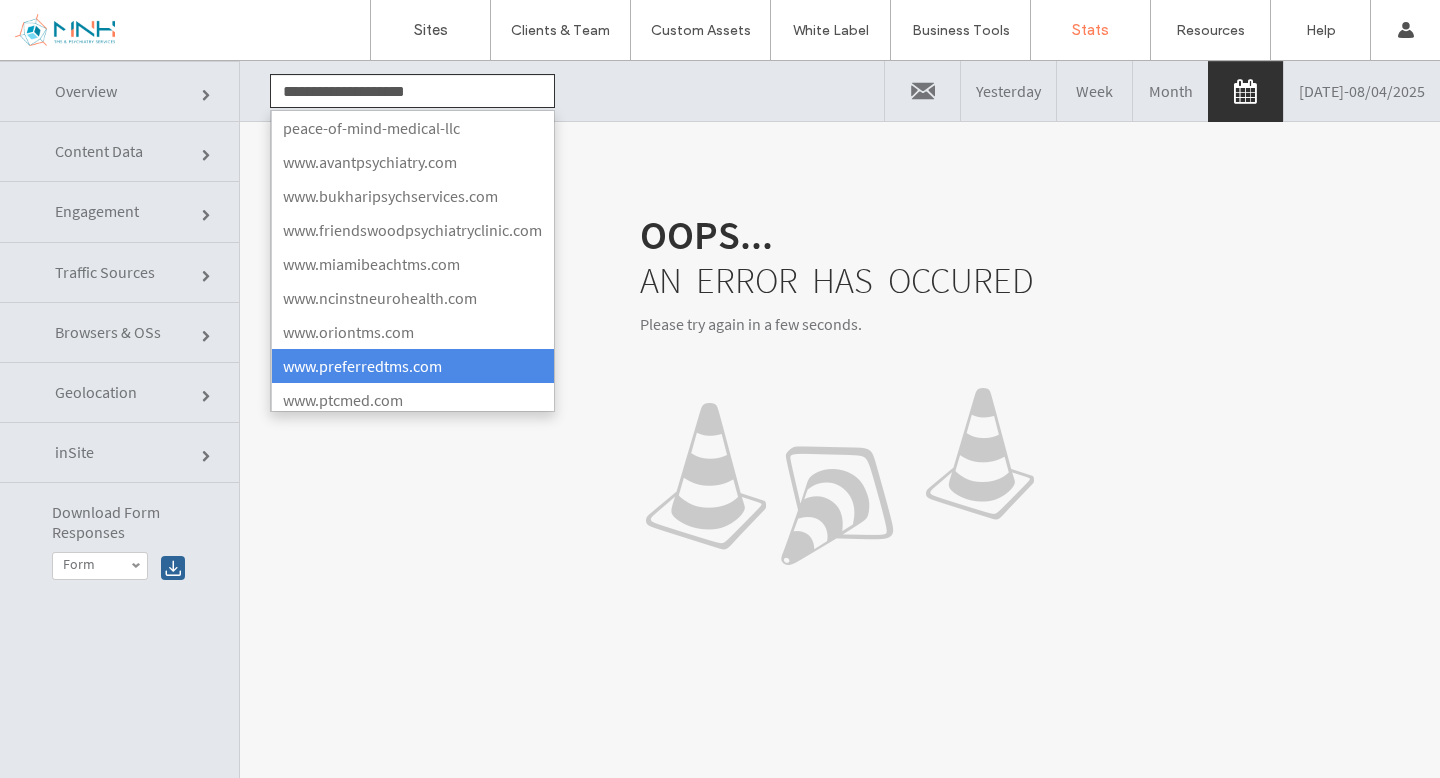 click on "www.preferredtms.com" at bounding box center [412, 366] 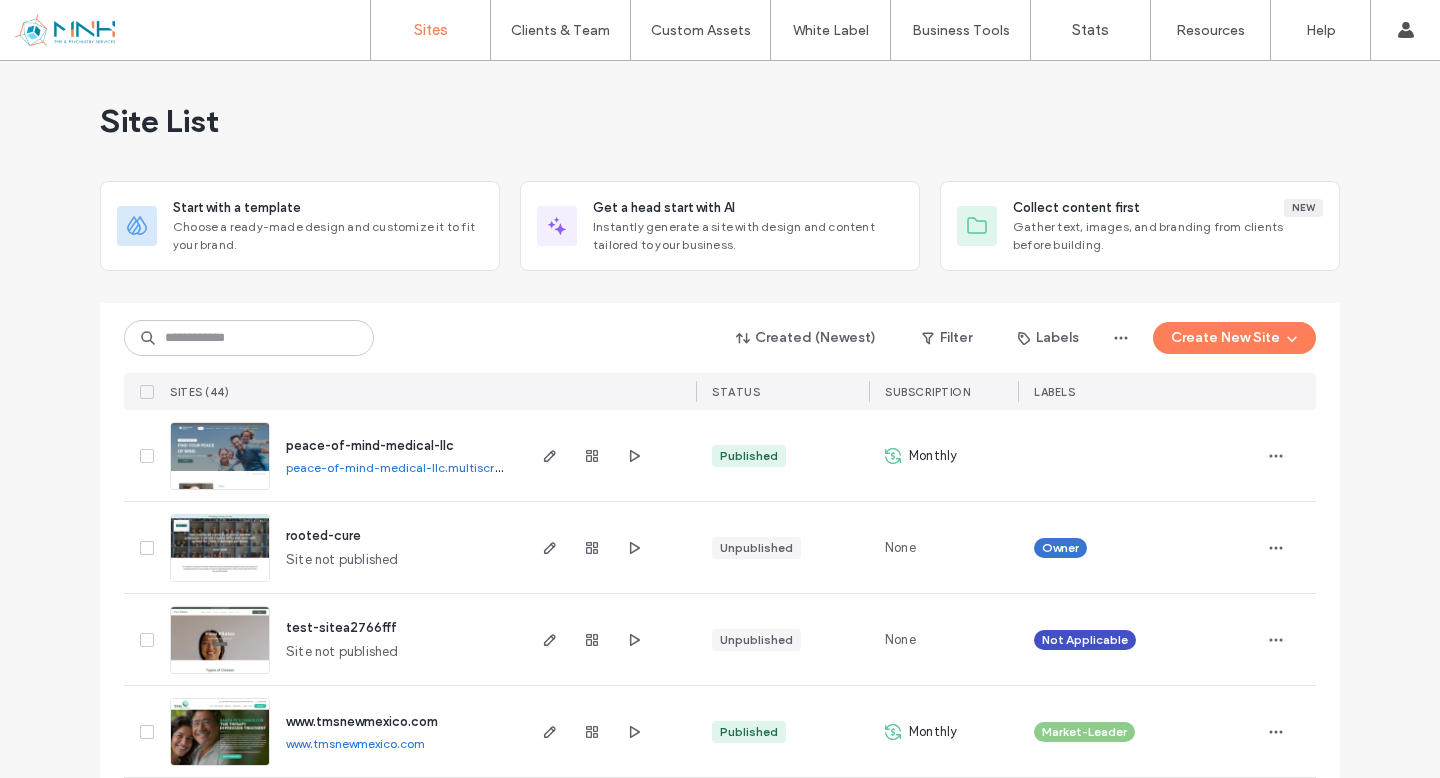 scroll, scrollTop: 0, scrollLeft: 0, axis: both 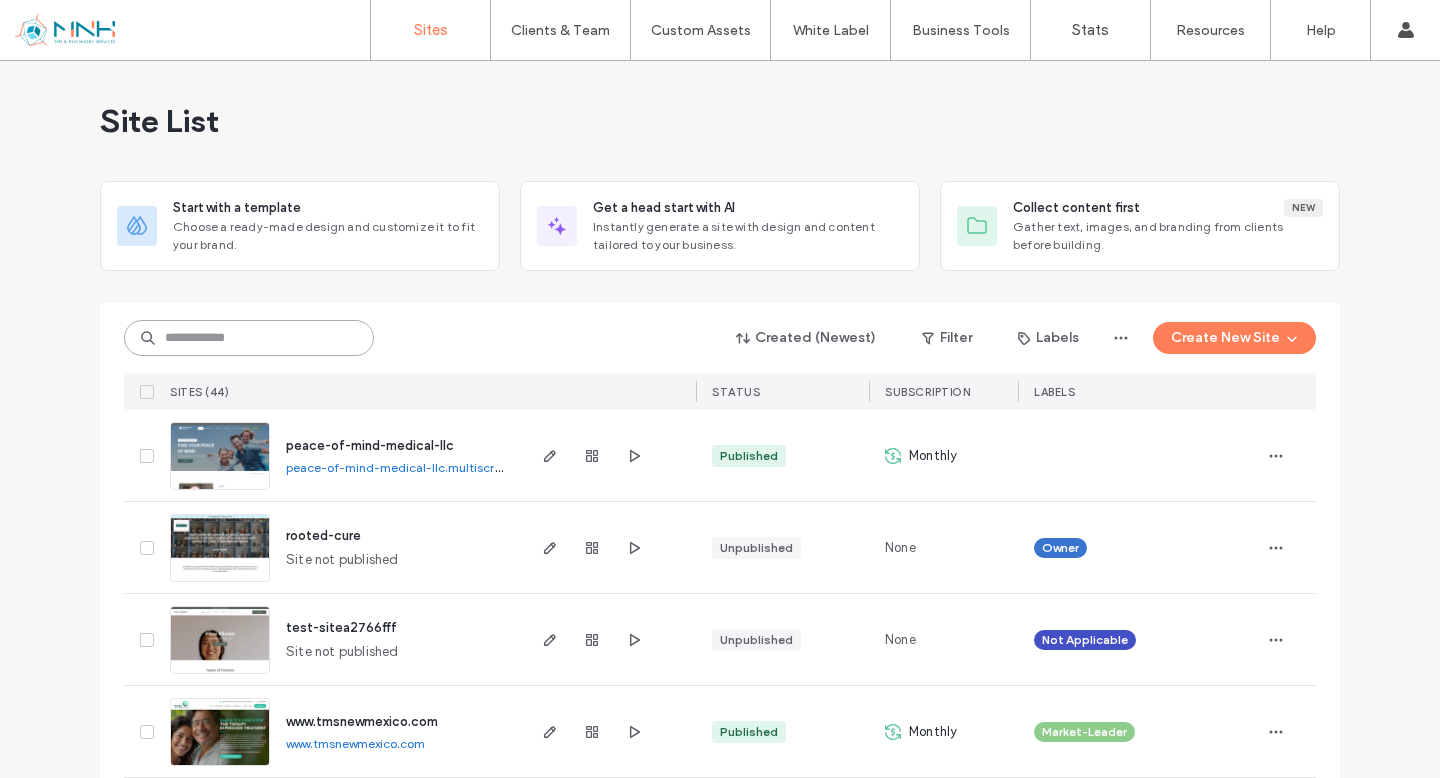 click at bounding box center [249, 338] 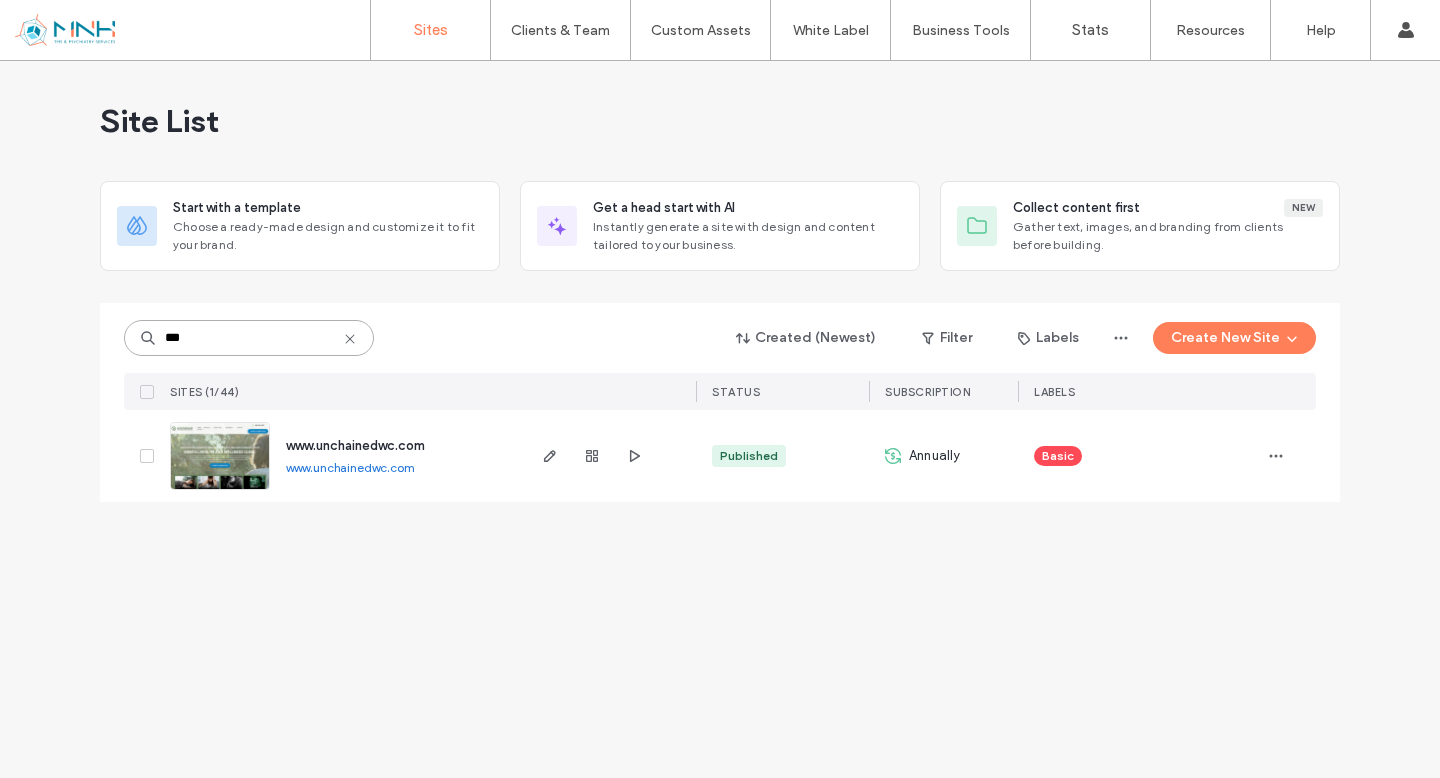type on "***" 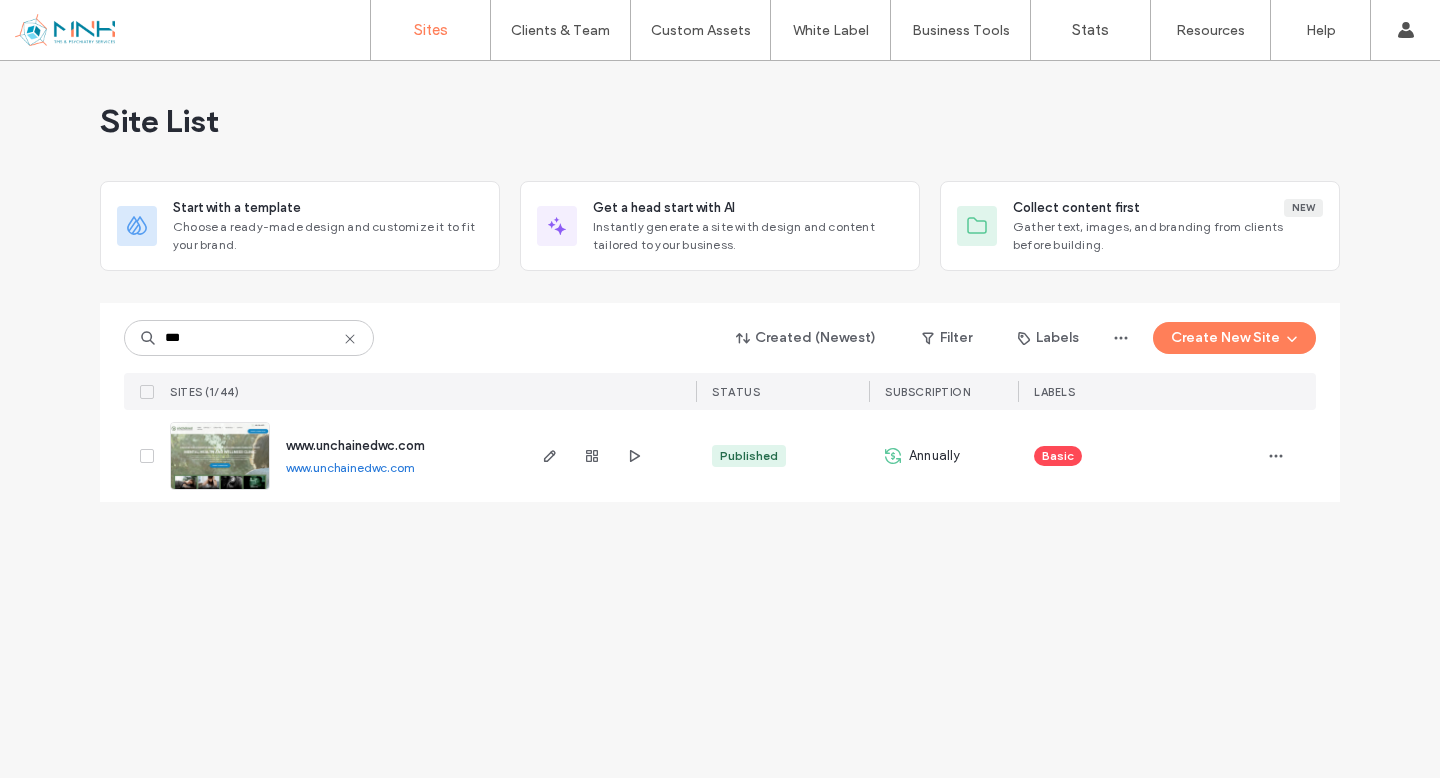 click on "www.unchainedwc.com" at bounding box center (355, 445) 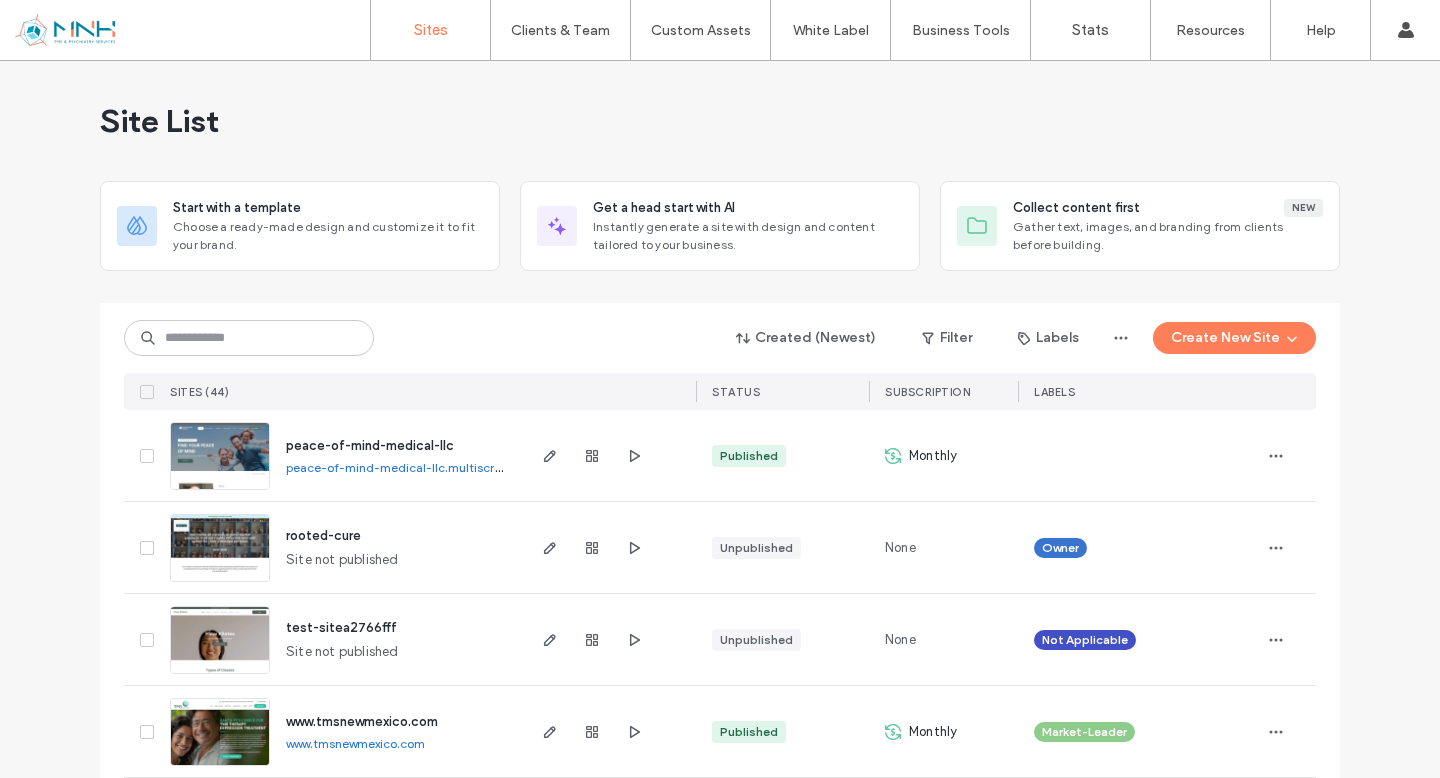 scroll, scrollTop: 0, scrollLeft: 0, axis: both 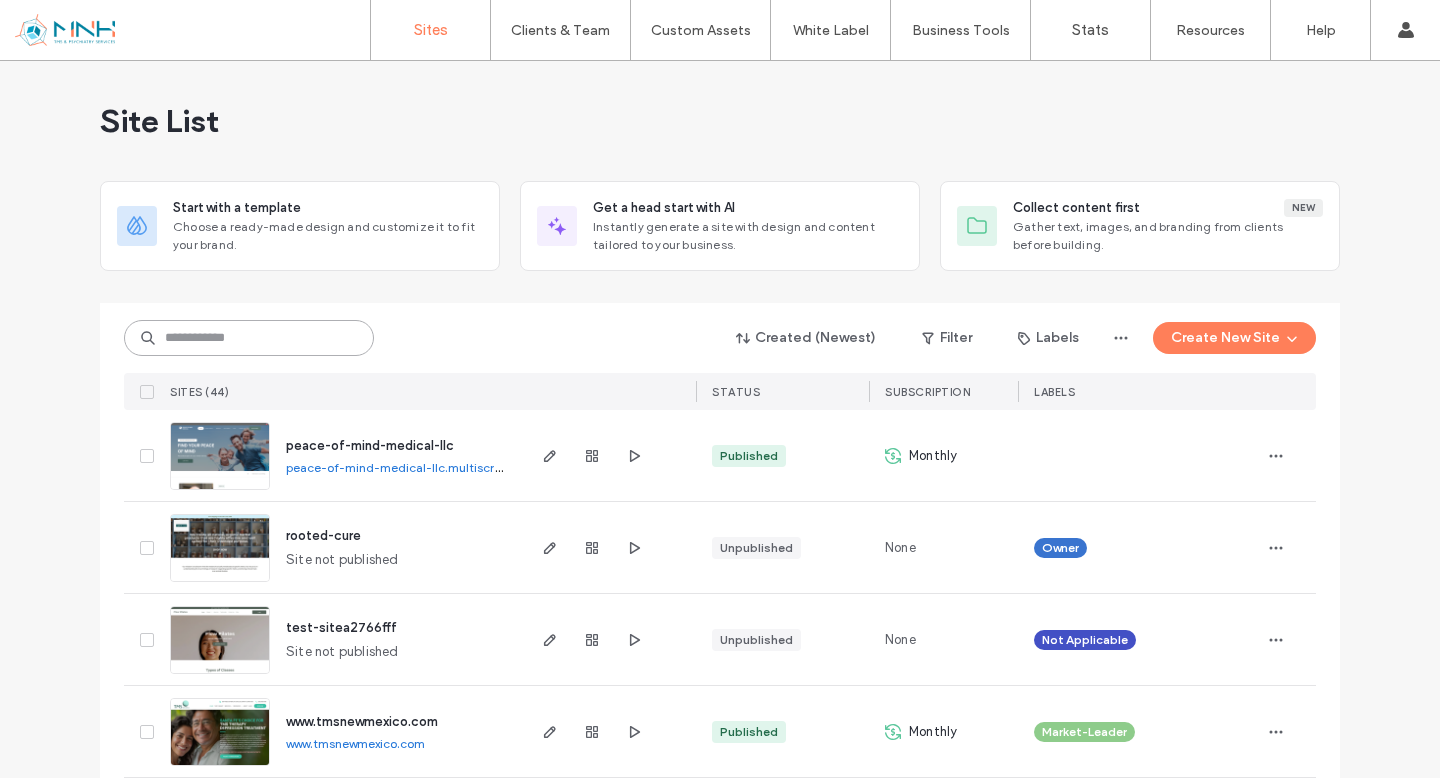 click at bounding box center [249, 338] 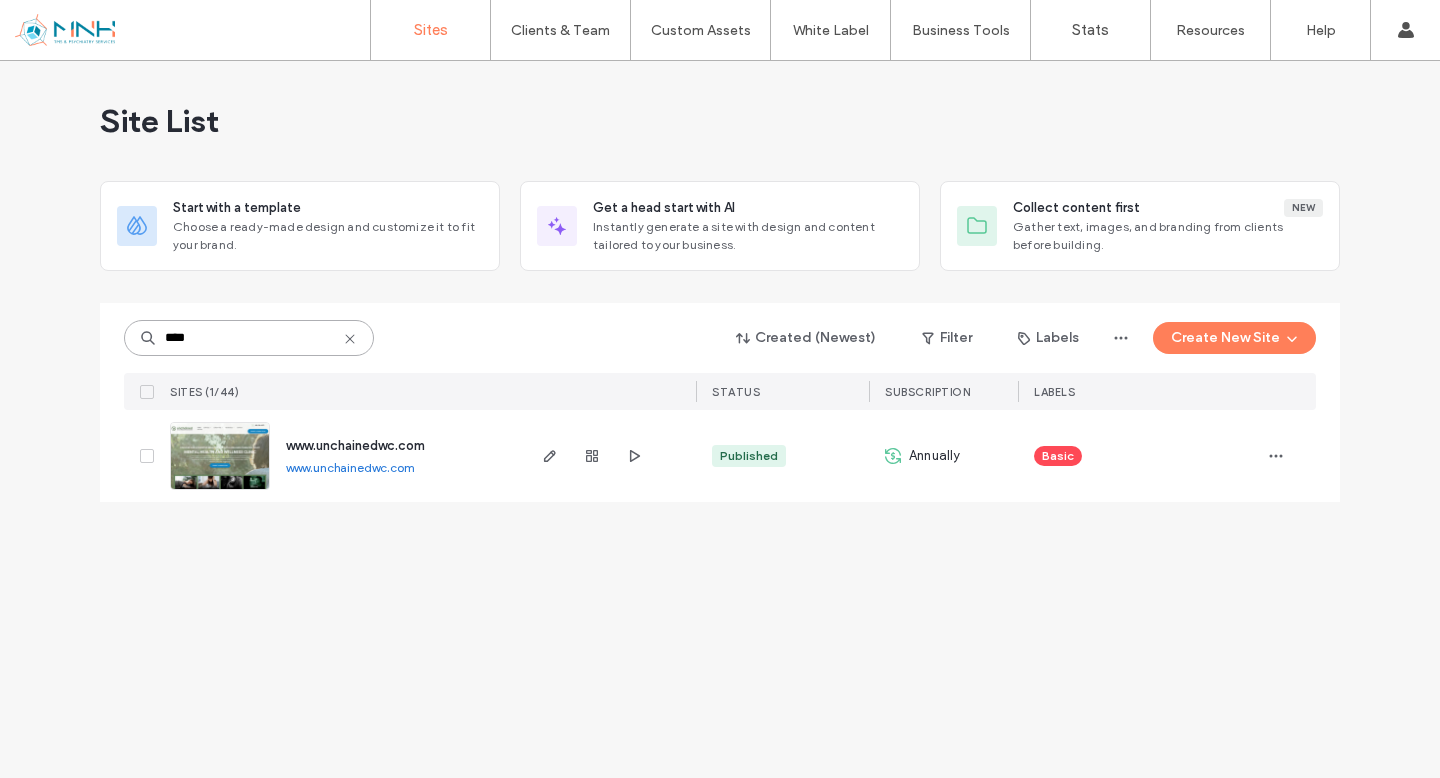 type on "****" 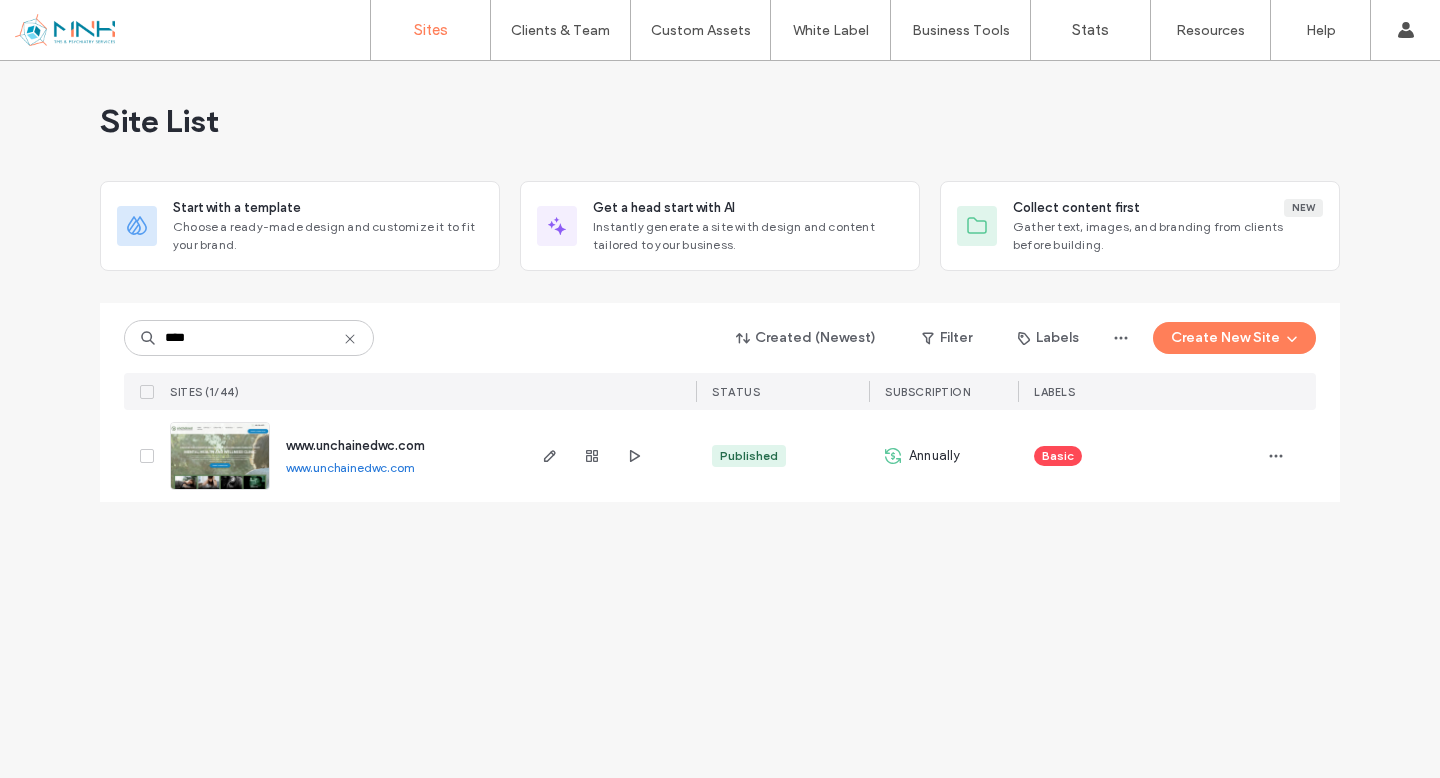 click on "www.unchainedwc.com" at bounding box center (355, 445) 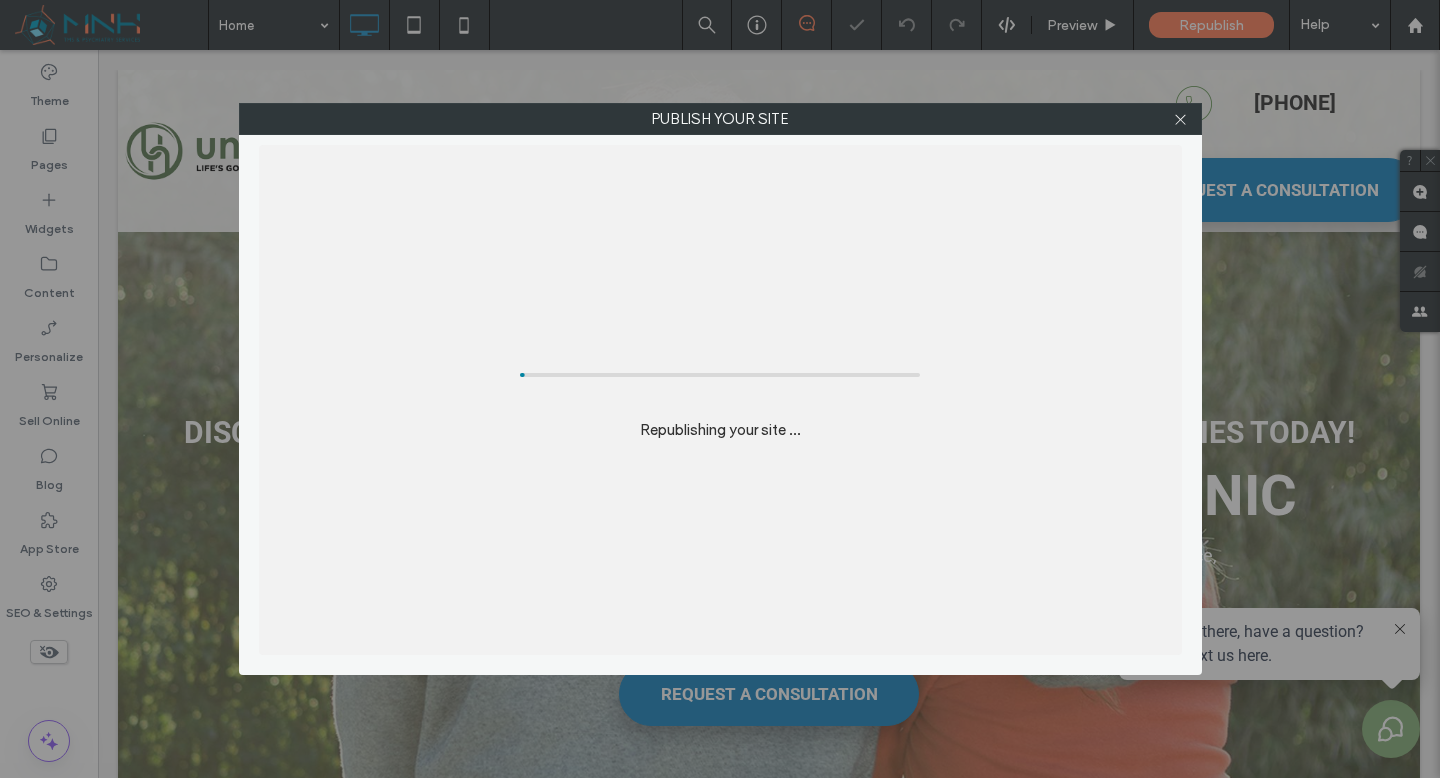 scroll, scrollTop: 0, scrollLeft: 0, axis: both 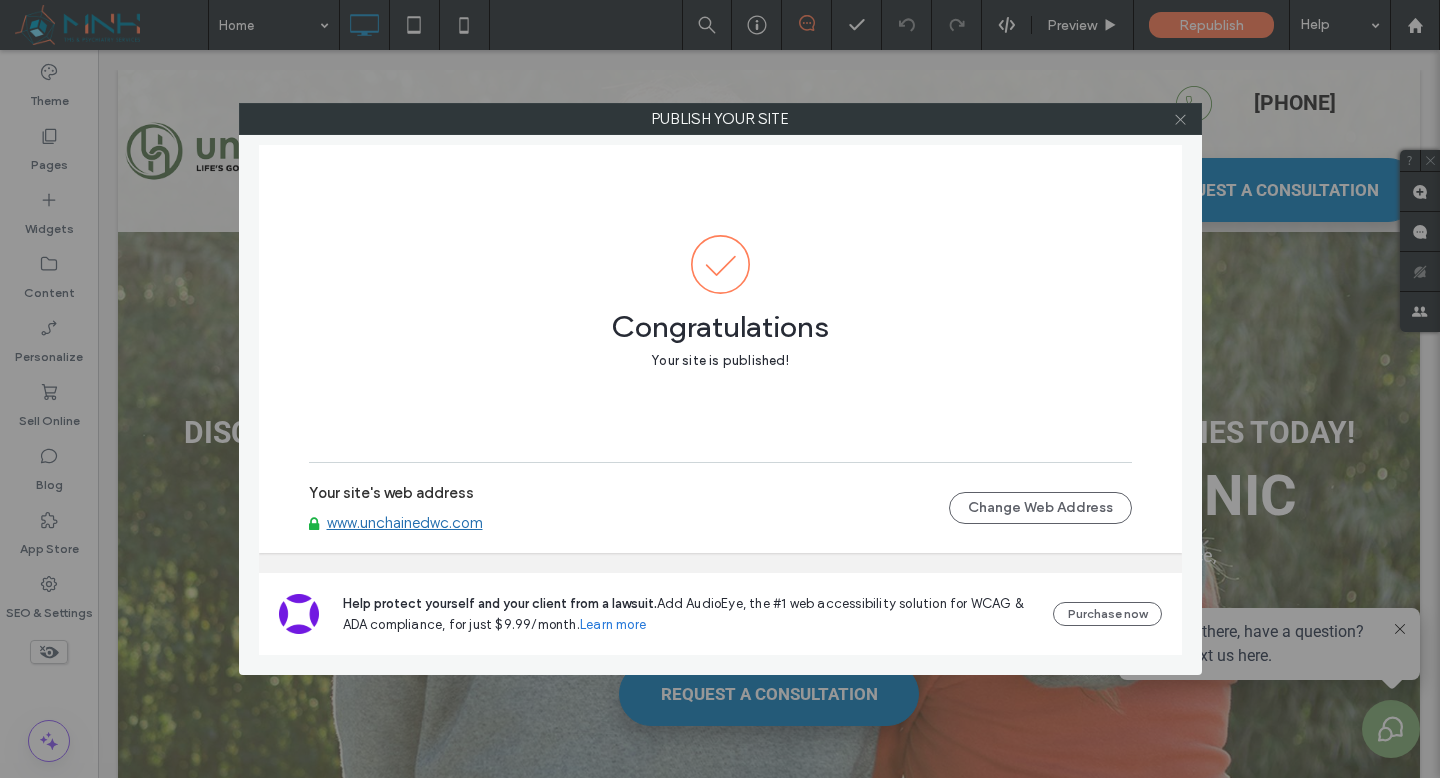 click 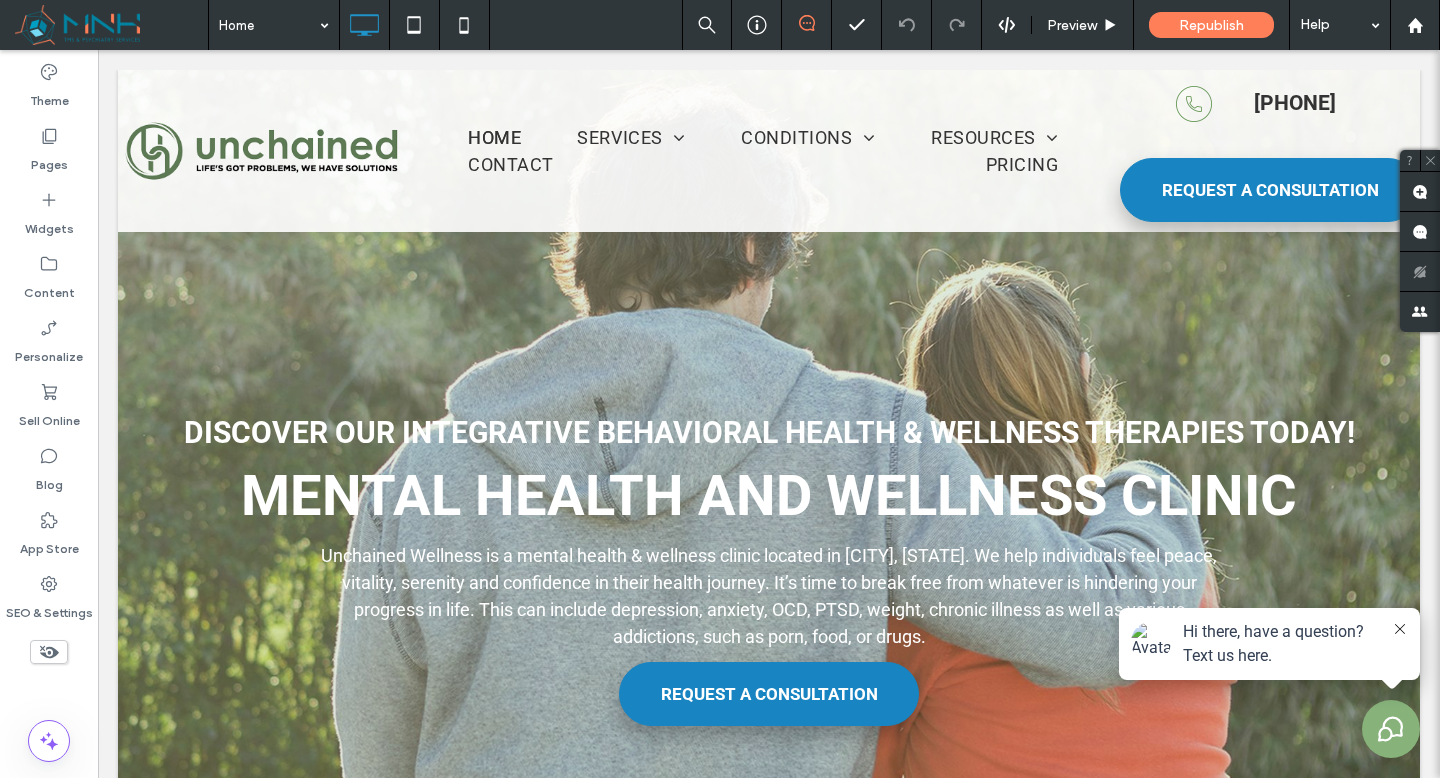 click at bounding box center (111, 25) 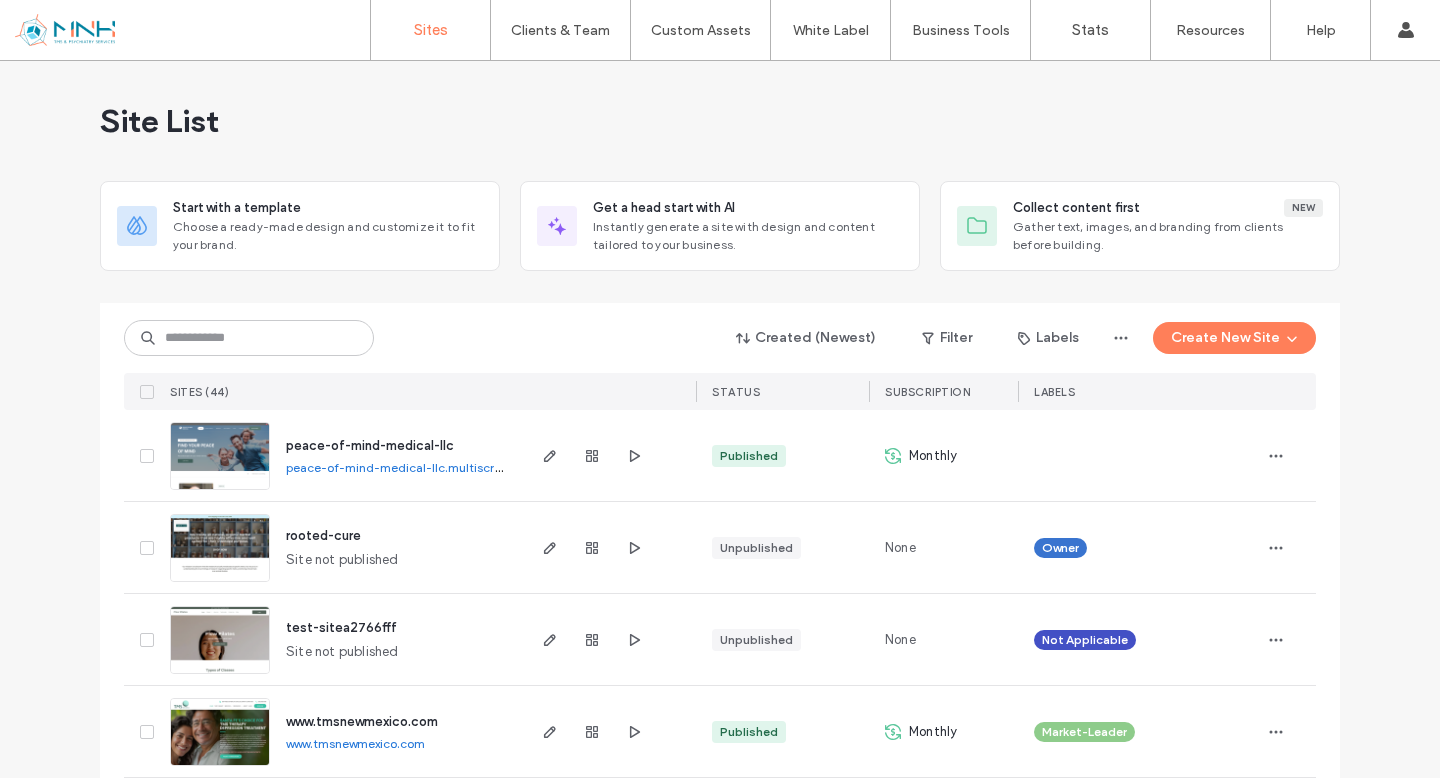 scroll, scrollTop: 0, scrollLeft: 0, axis: both 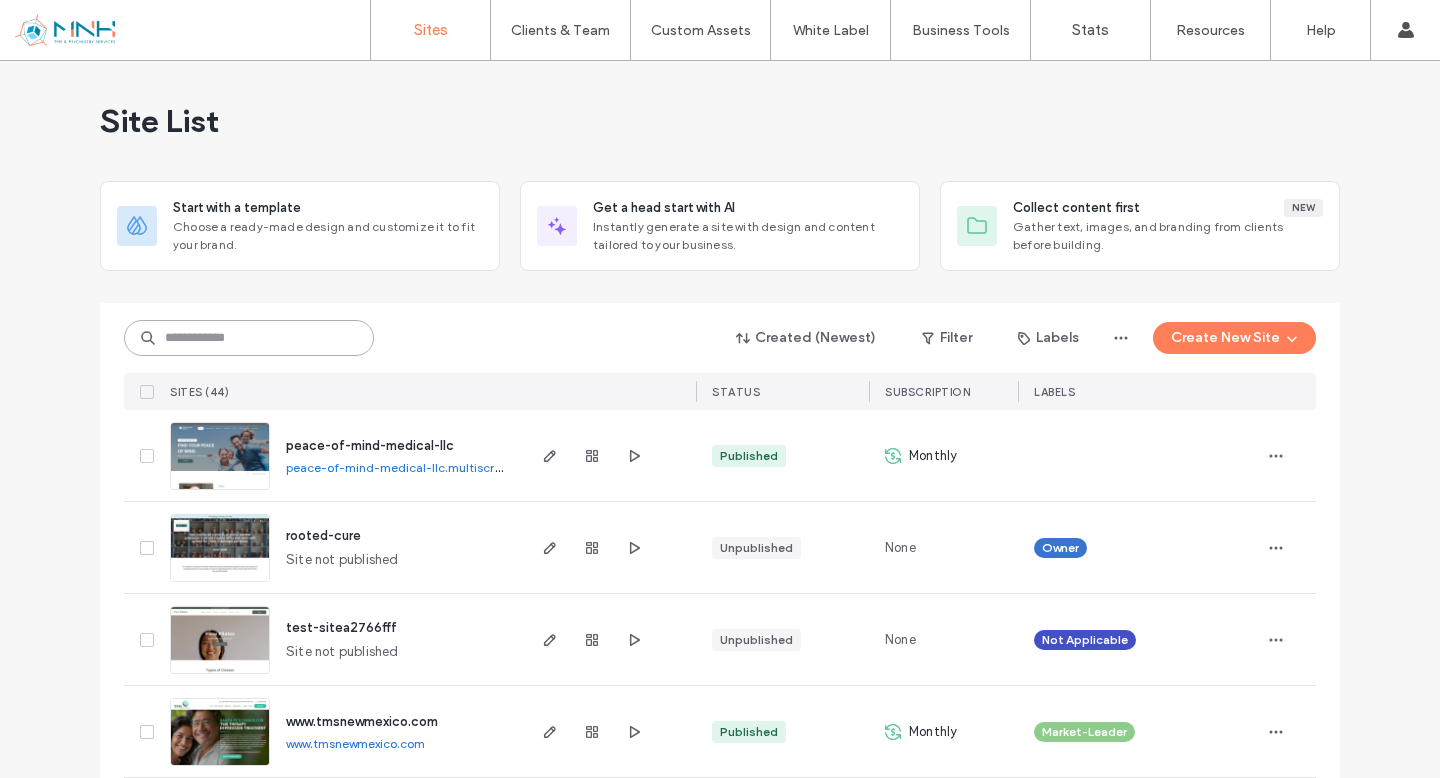 click at bounding box center [249, 338] 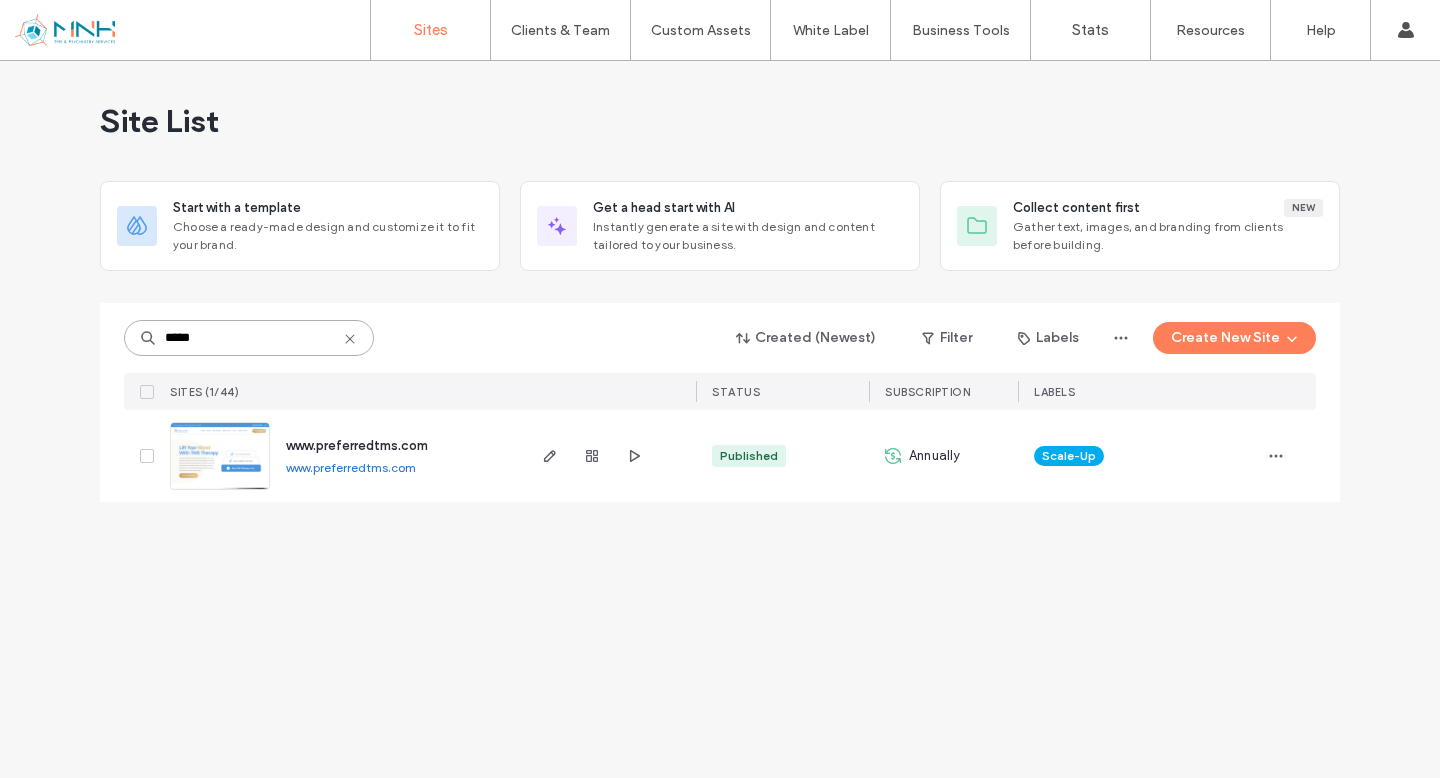 type on "*****" 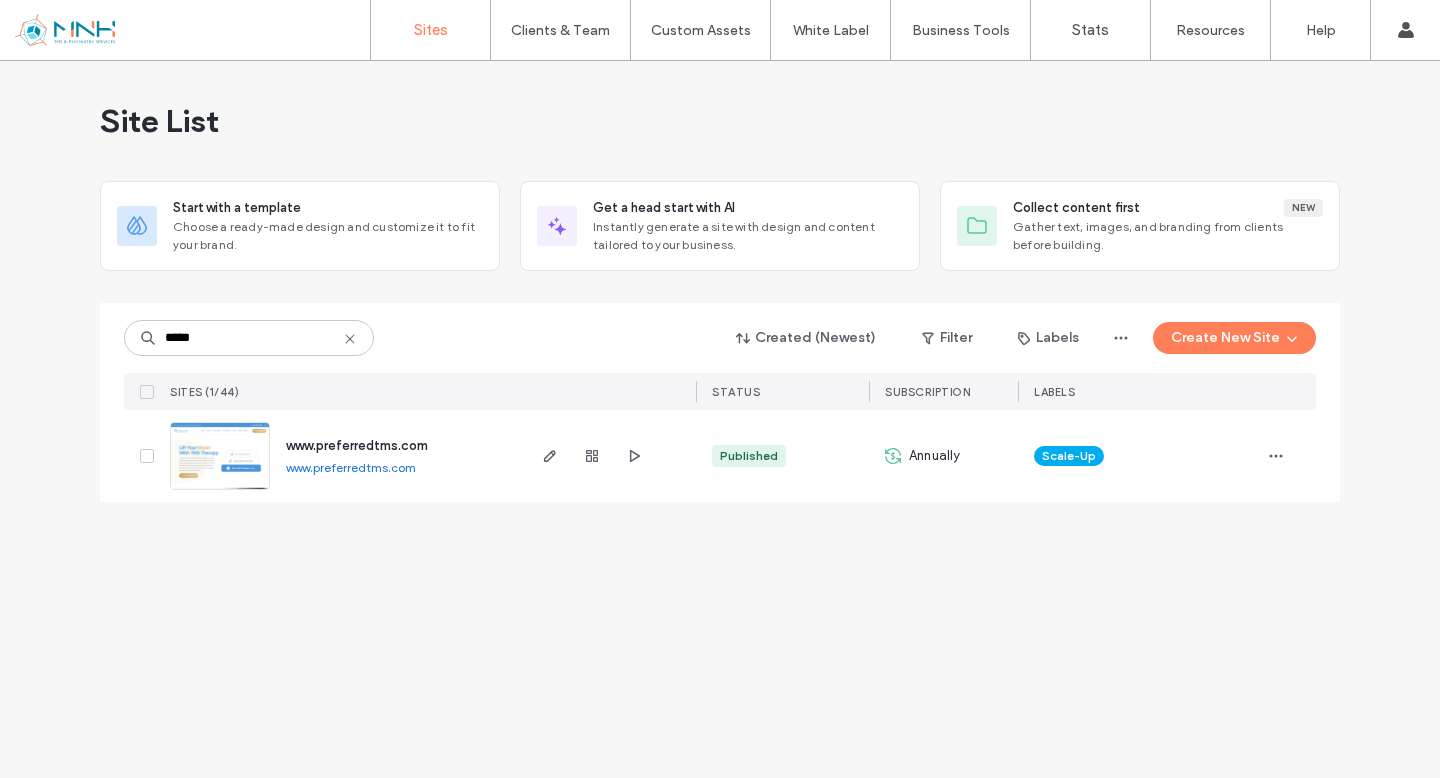 click on "www.preferredtms.com" at bounding box center [357, 445] 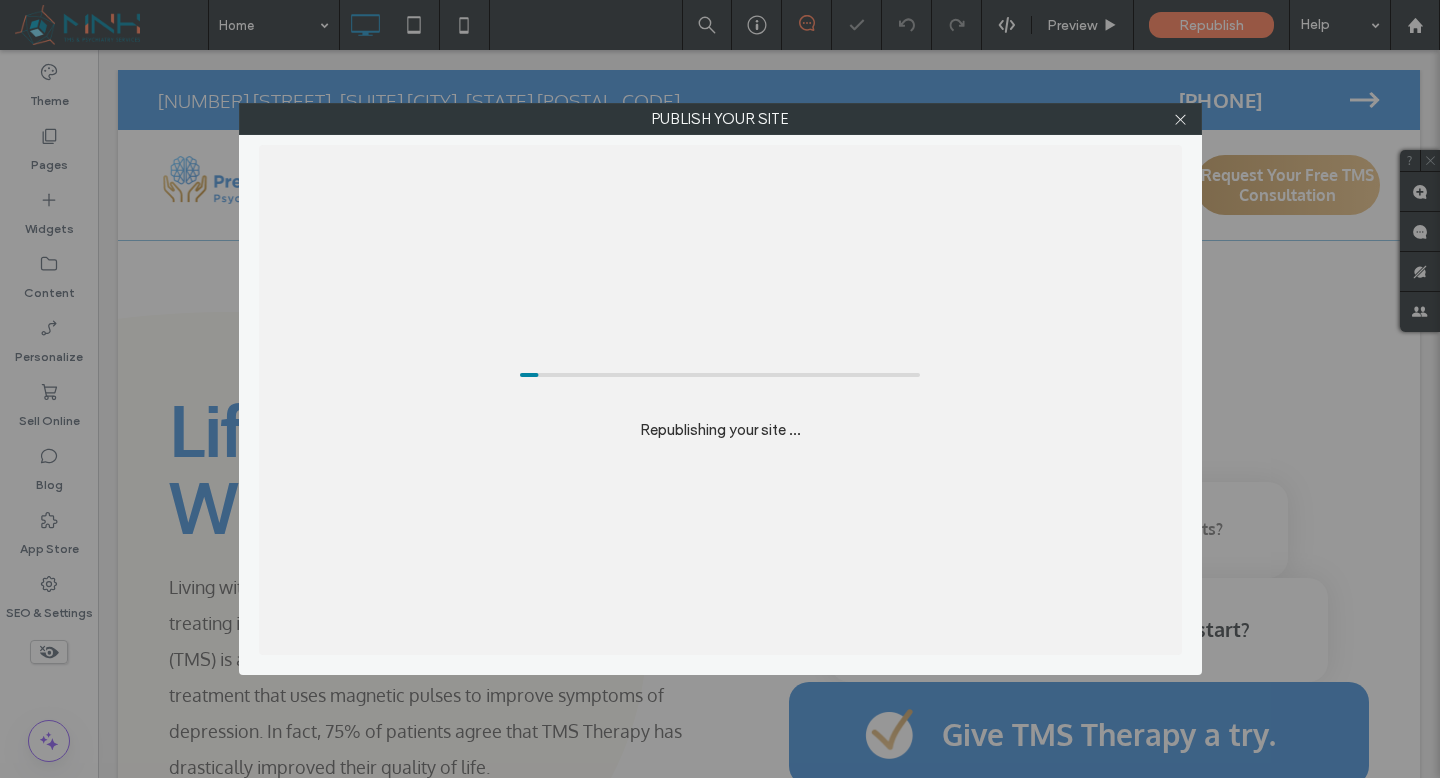 scroll, scrollTop: 0, scrollLeft: 0, axis: both 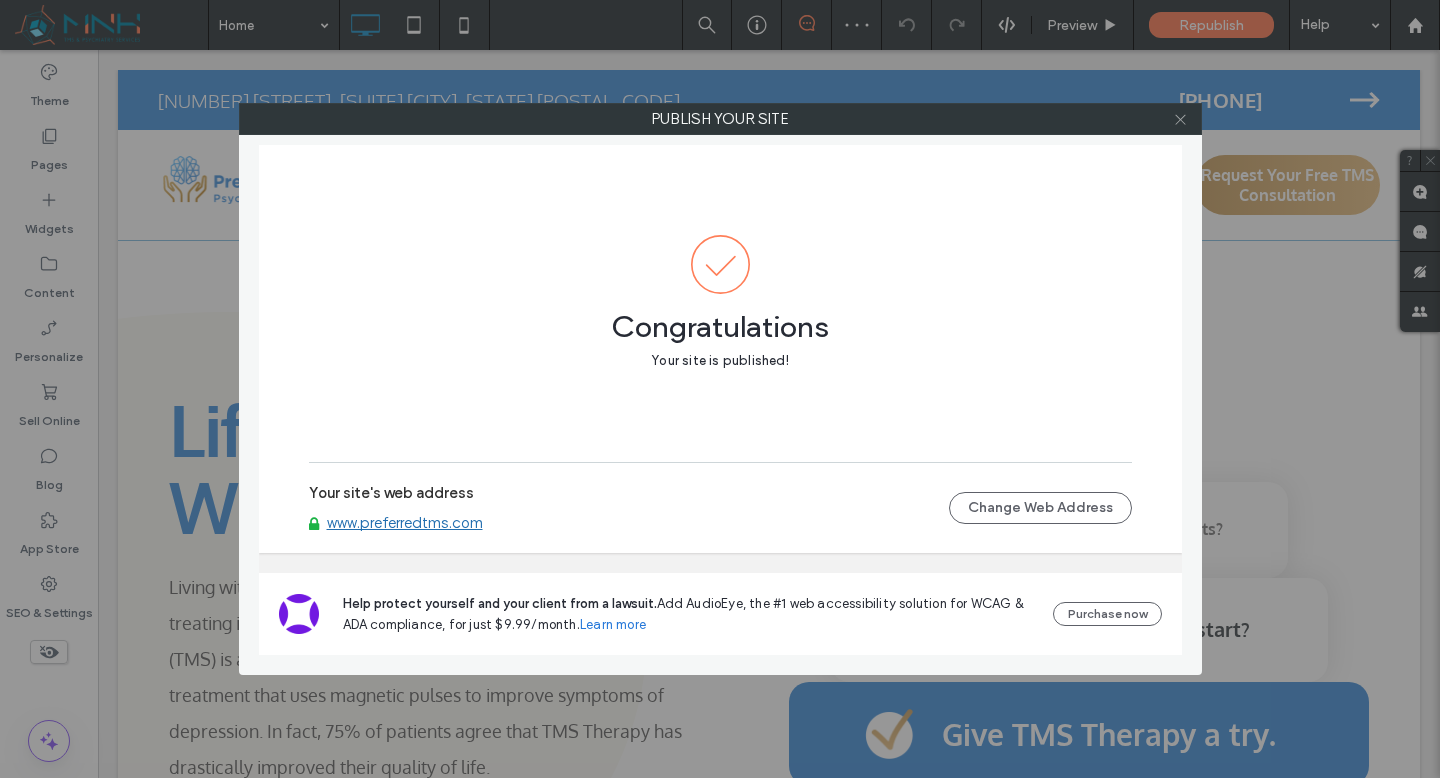 click 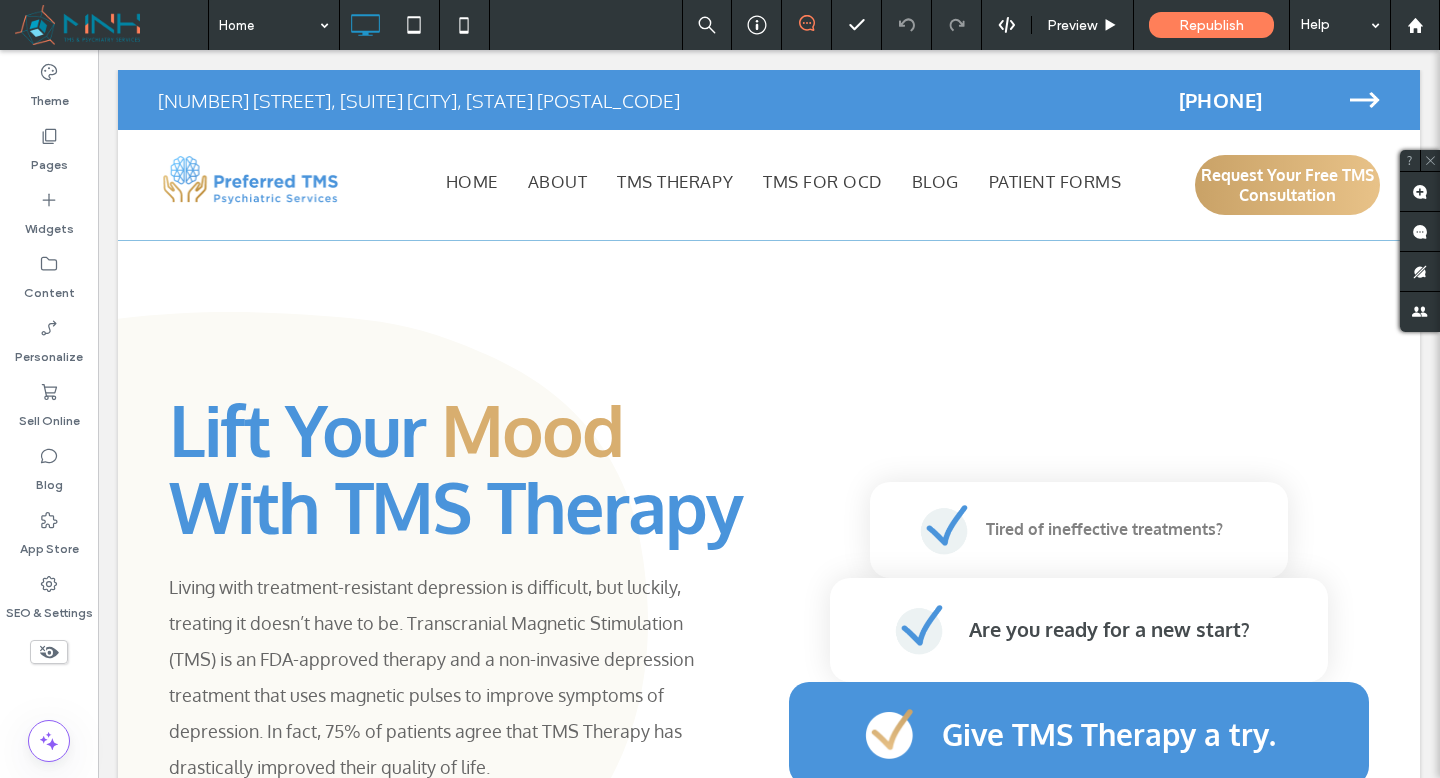 click at bounding box center [111, 25] 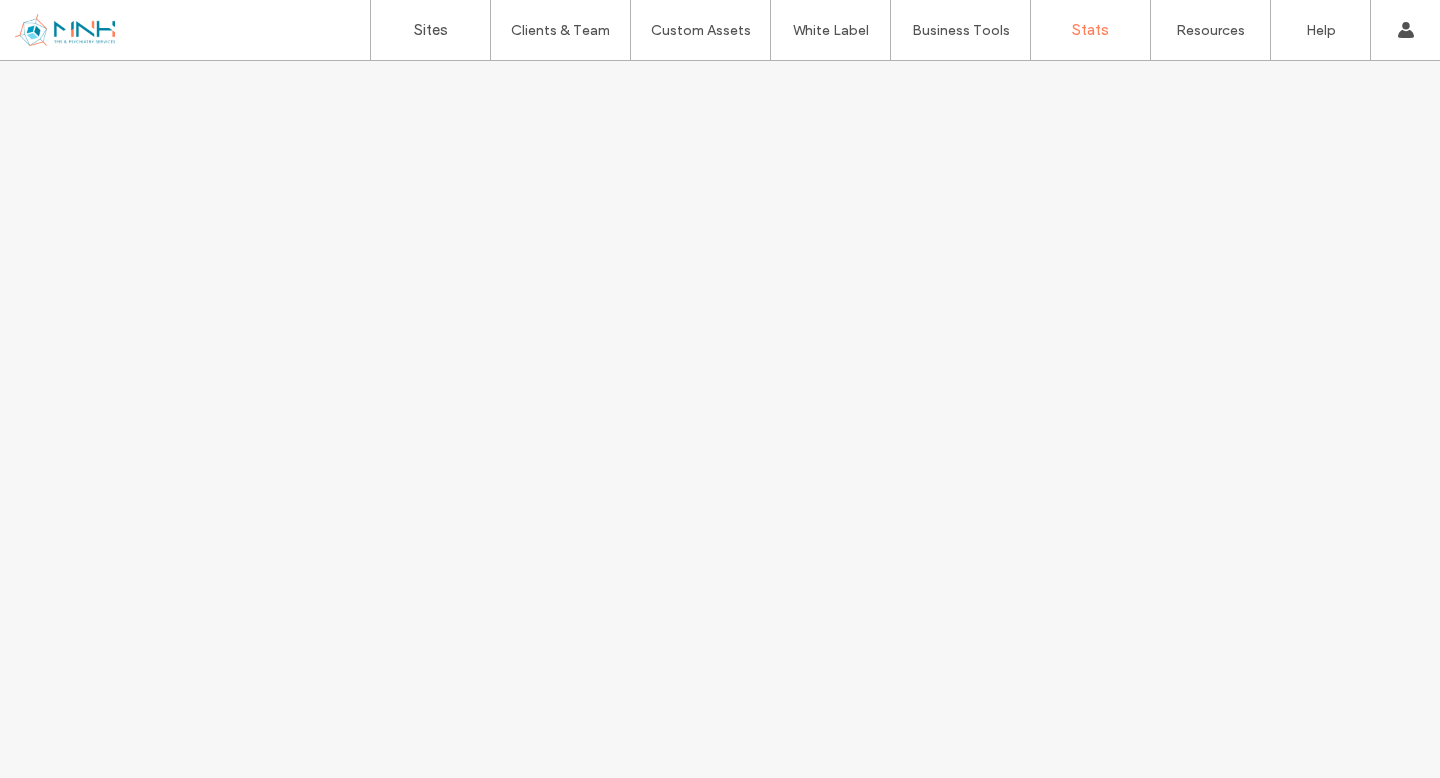 scroll, scrollTop: 0, scrollLeft: 0, axis: both 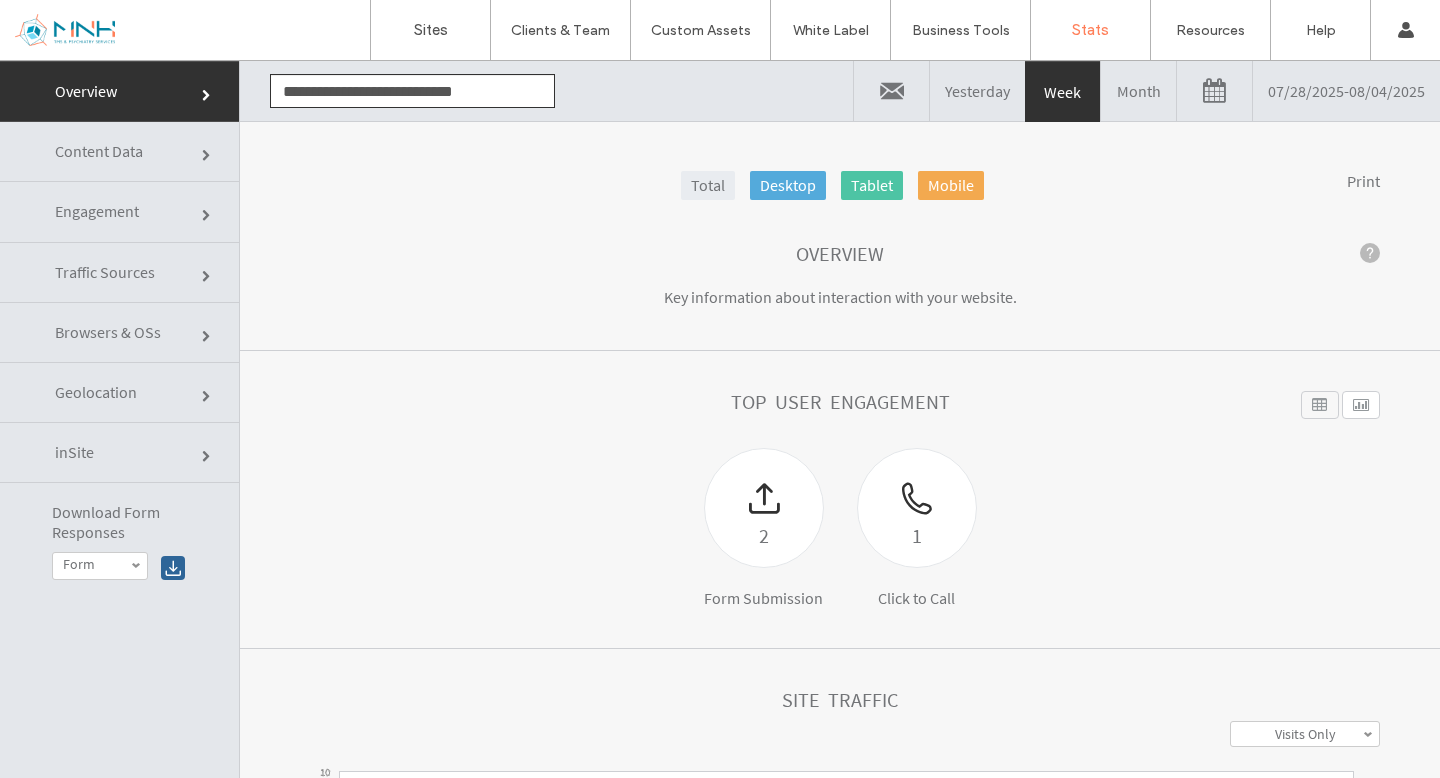 click on "**********" 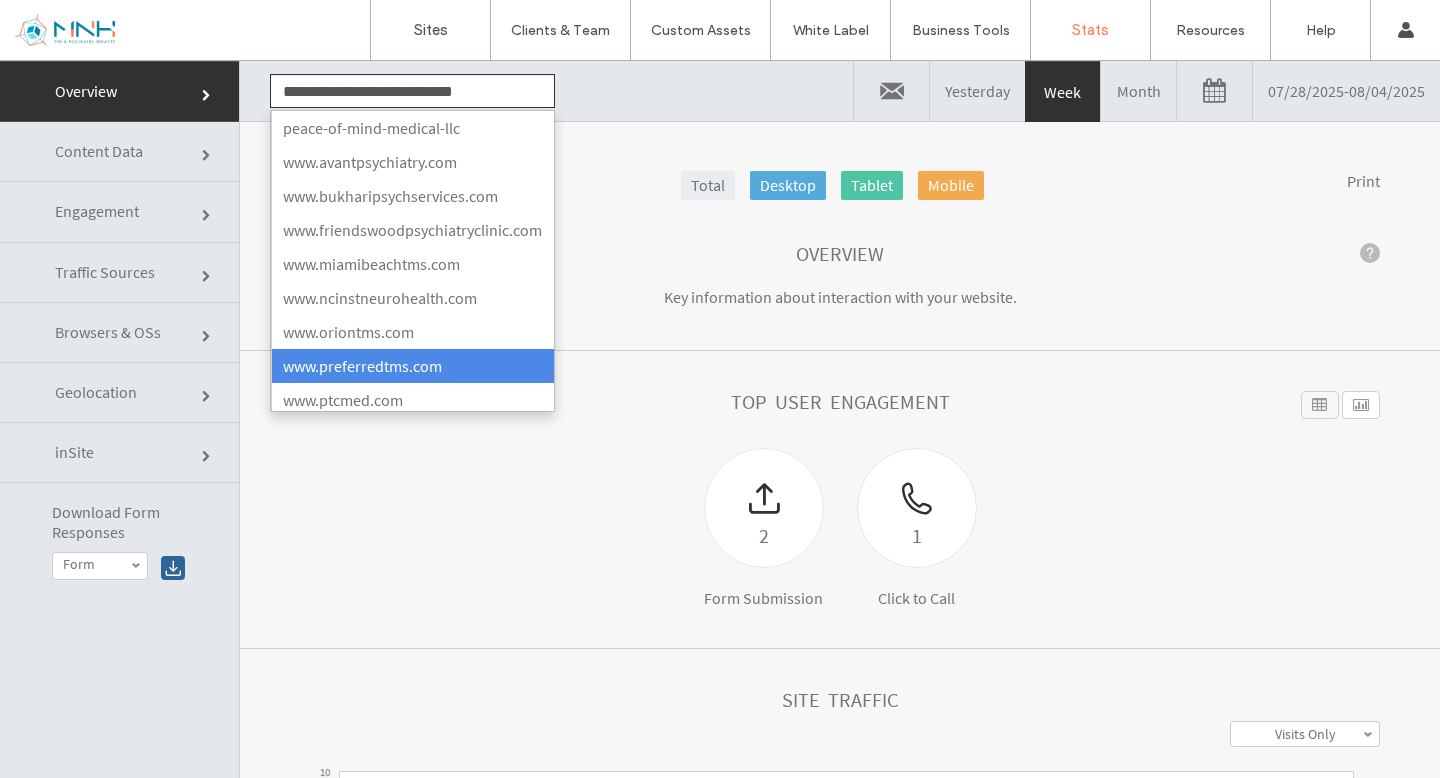 click on "www.preferredtms.com" at bounding box center (412, 366) 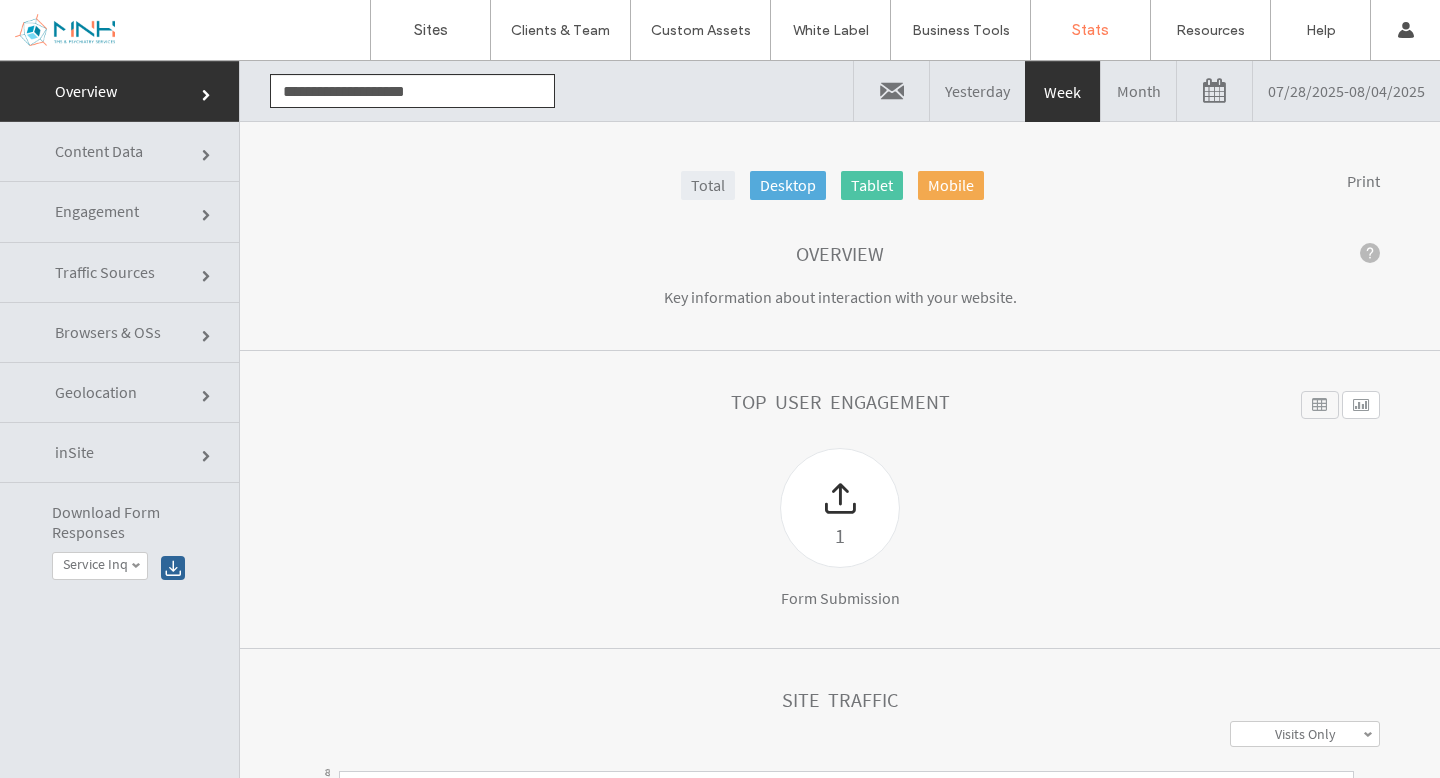 click at bounding box center (891, 91) 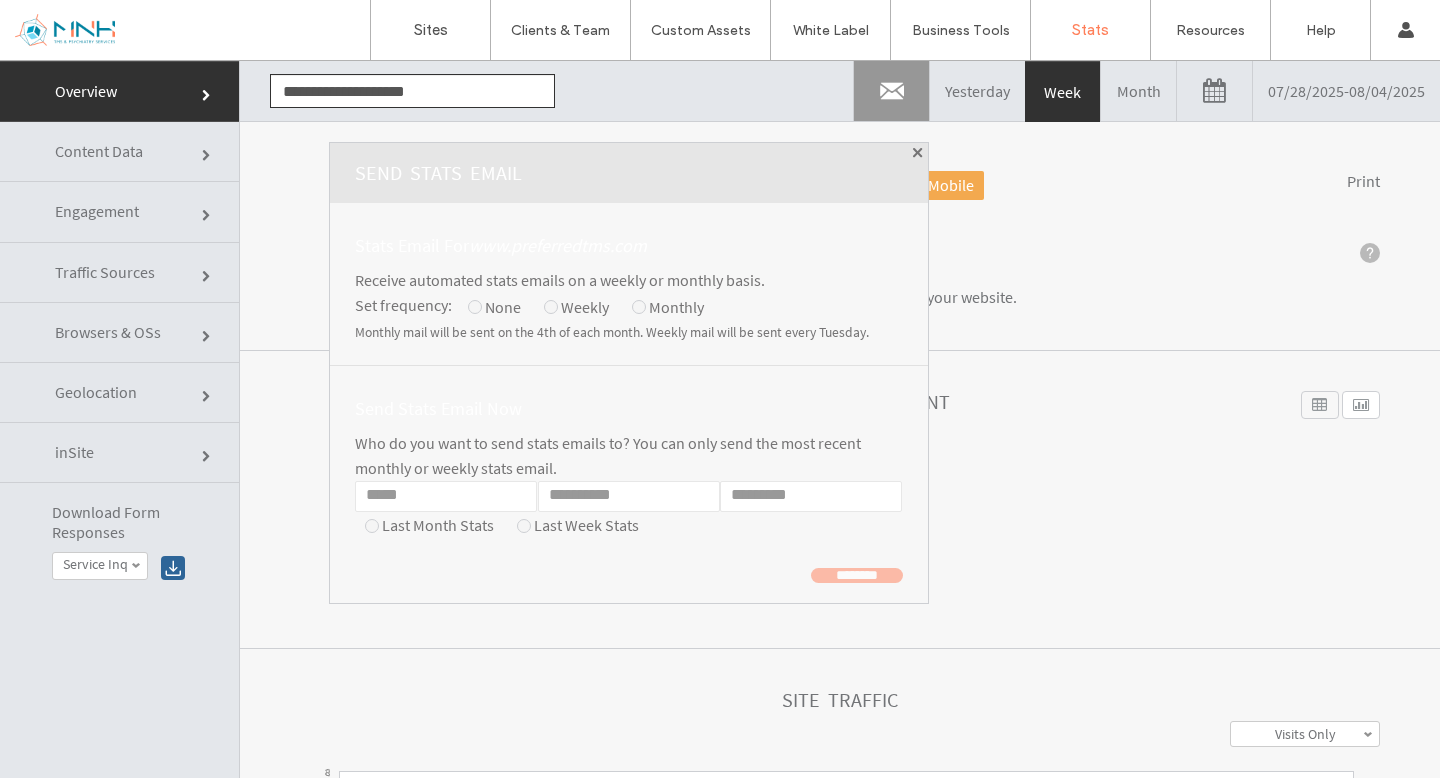 click on "07/28/2025 - 08/04/2025" at bounding box center [1346, 91] 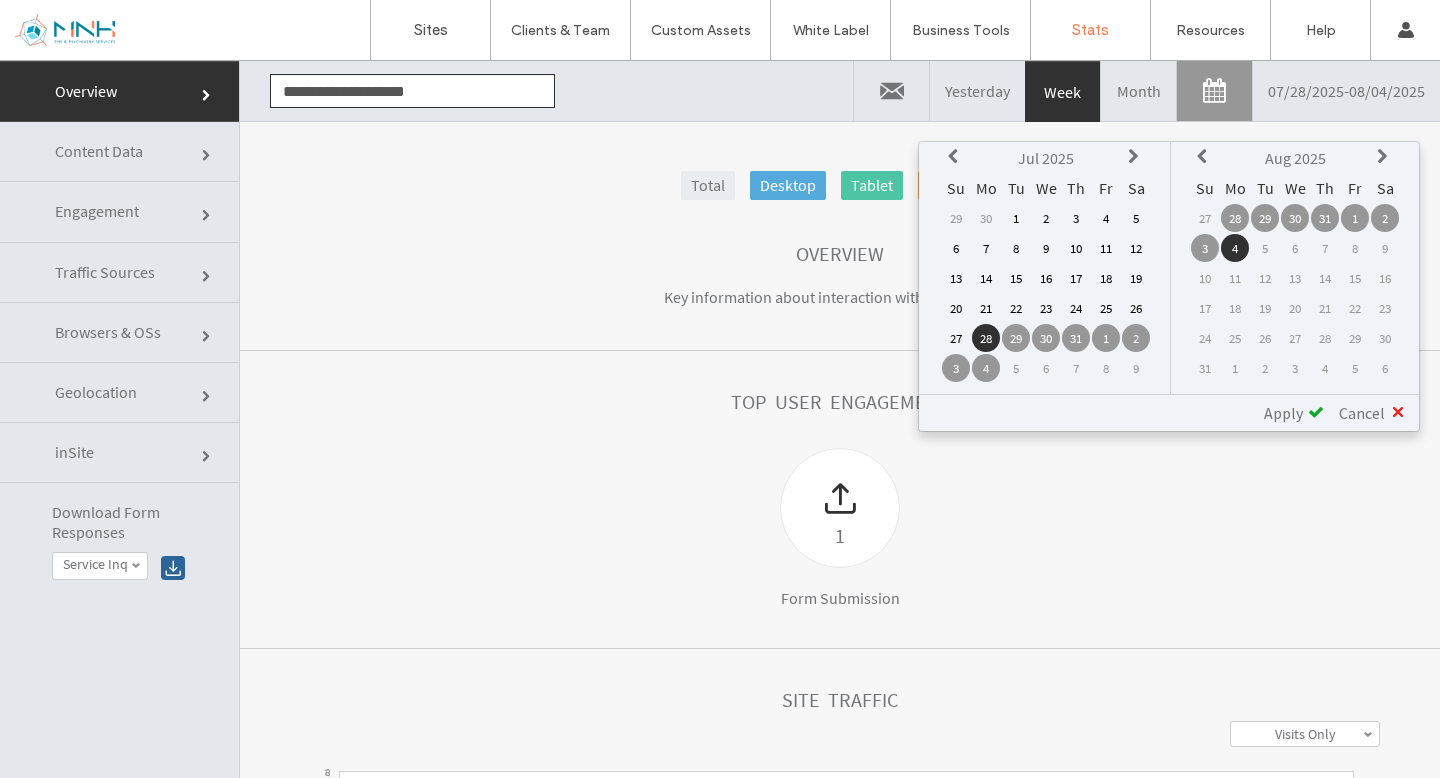 click on "1" at bounding box center [1016, 218] 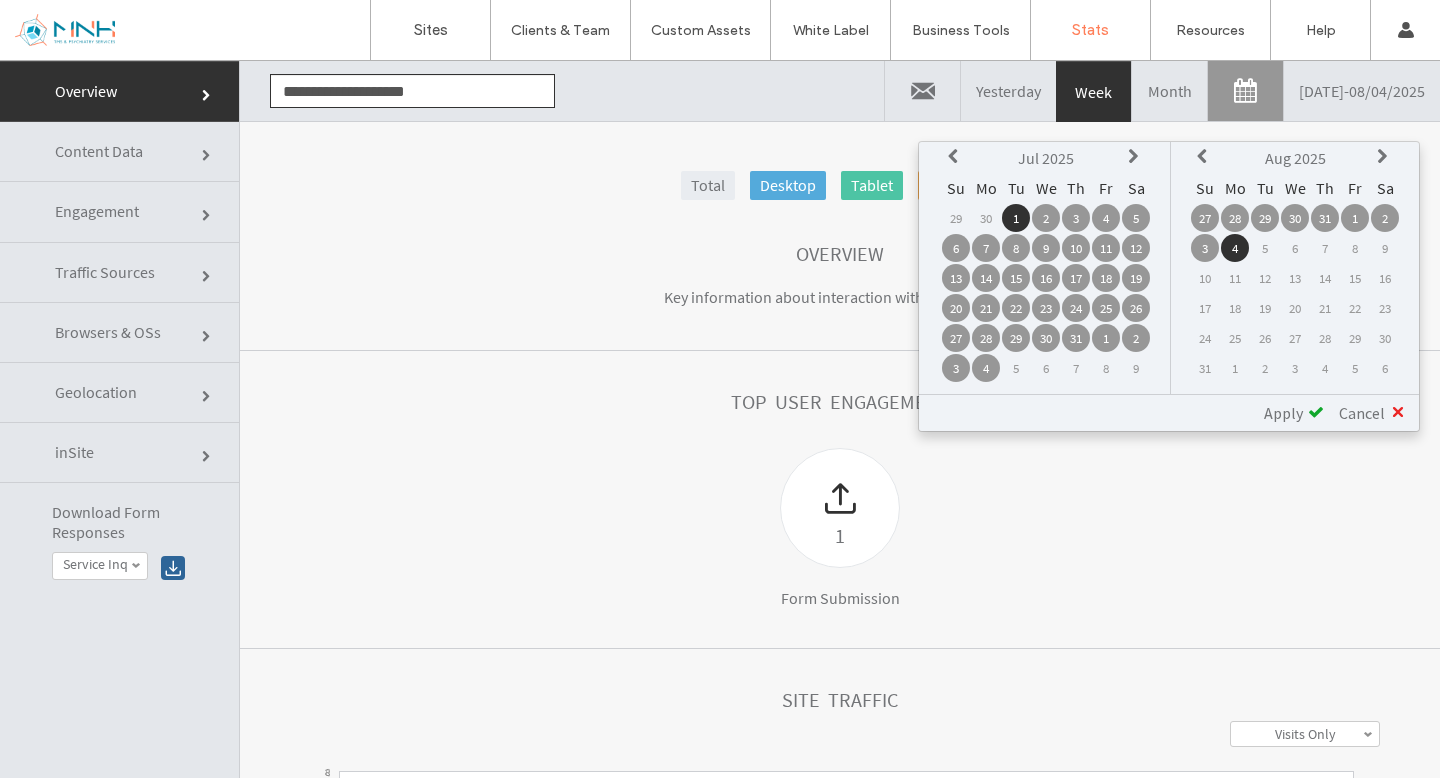 click on "**********" at bounding box center [1169, 412] 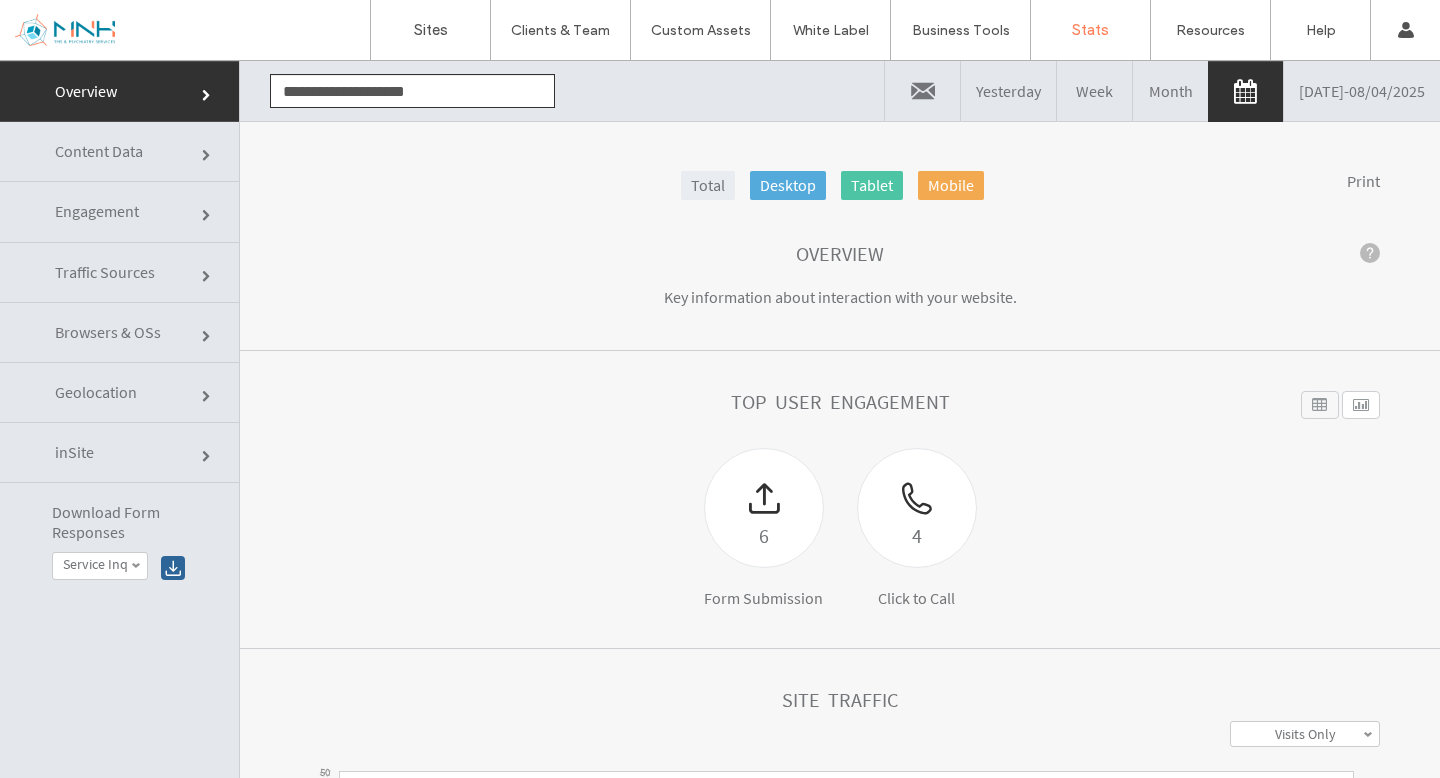 click at bounding box center (922, 91) 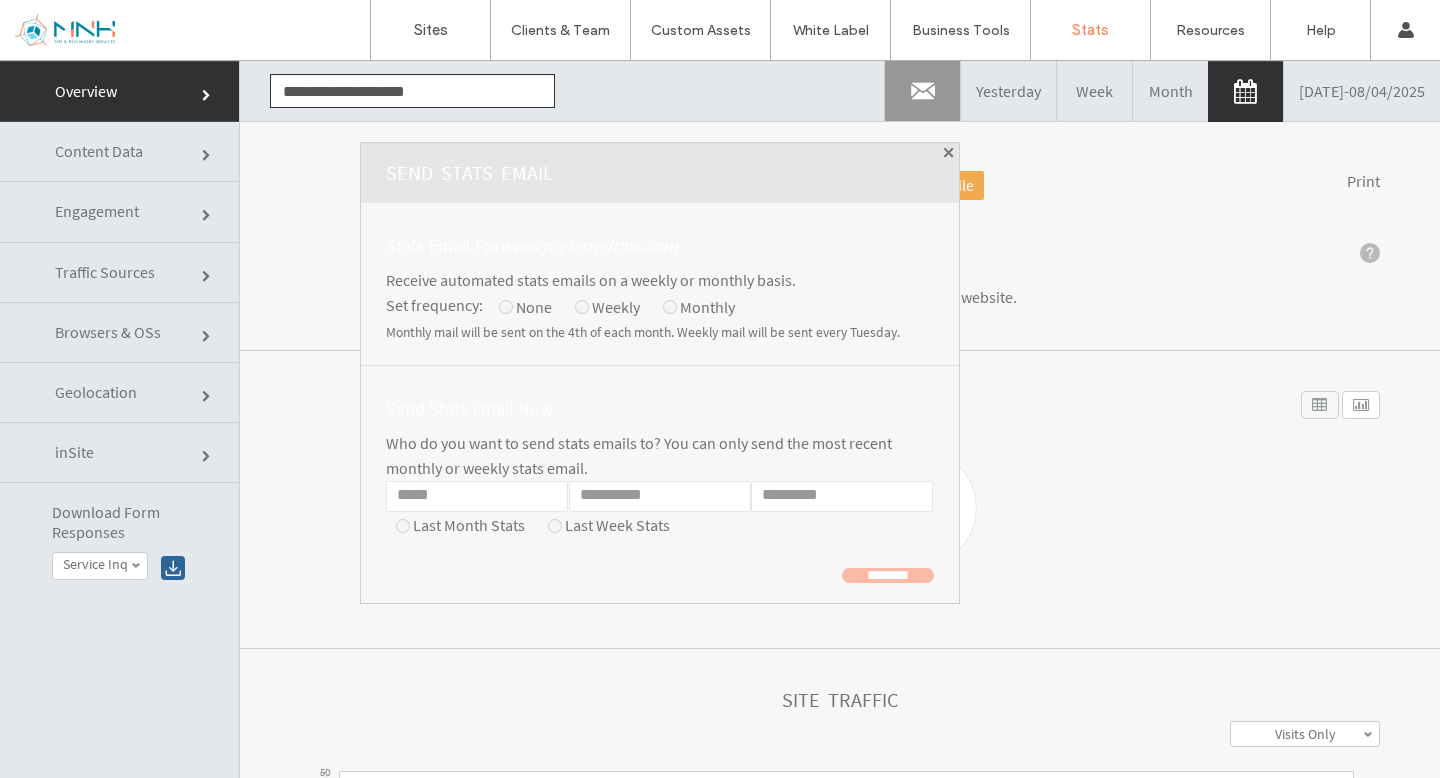 click on "Email" 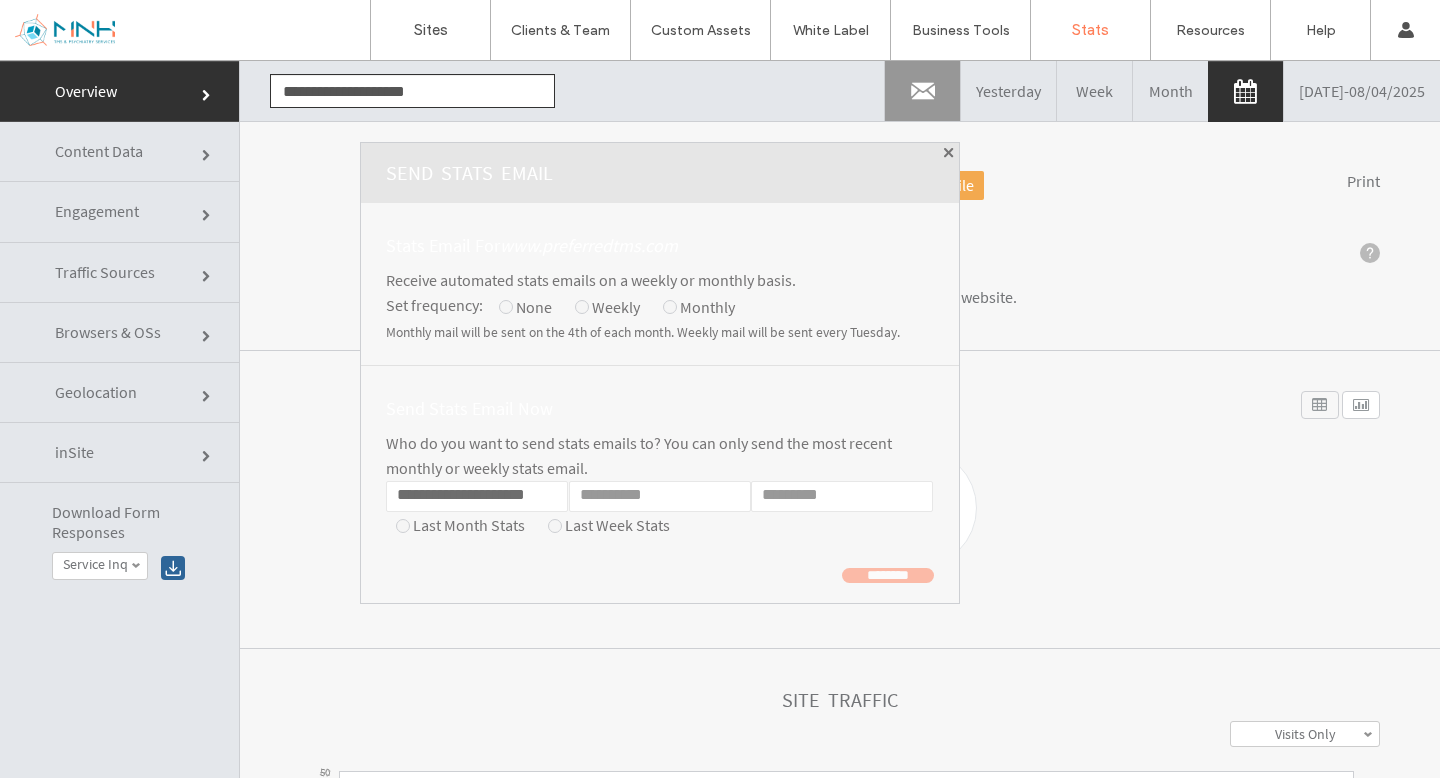scroll, scrollTop: 0, scrollLeft: 25, axis: horizontal 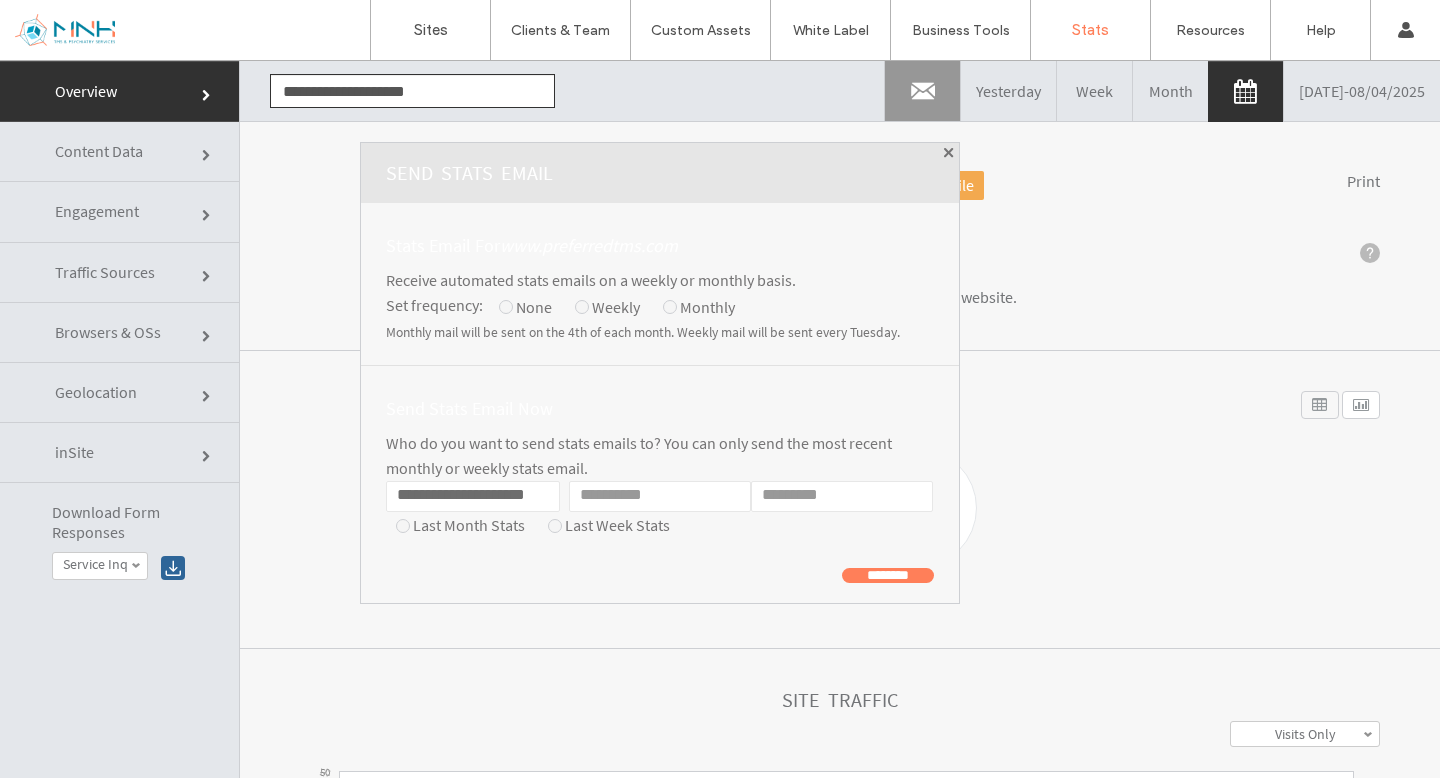 type on "**********" 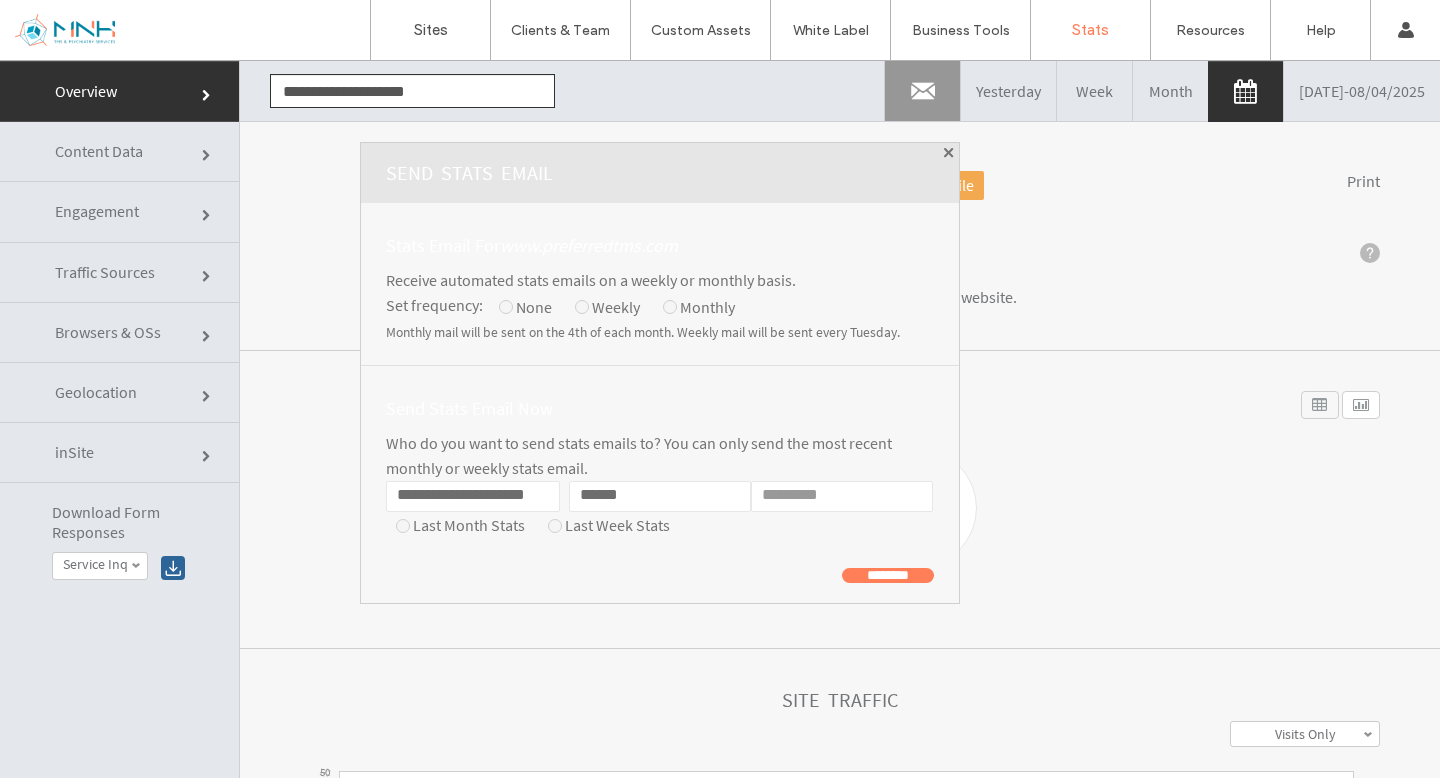 type on "*****" 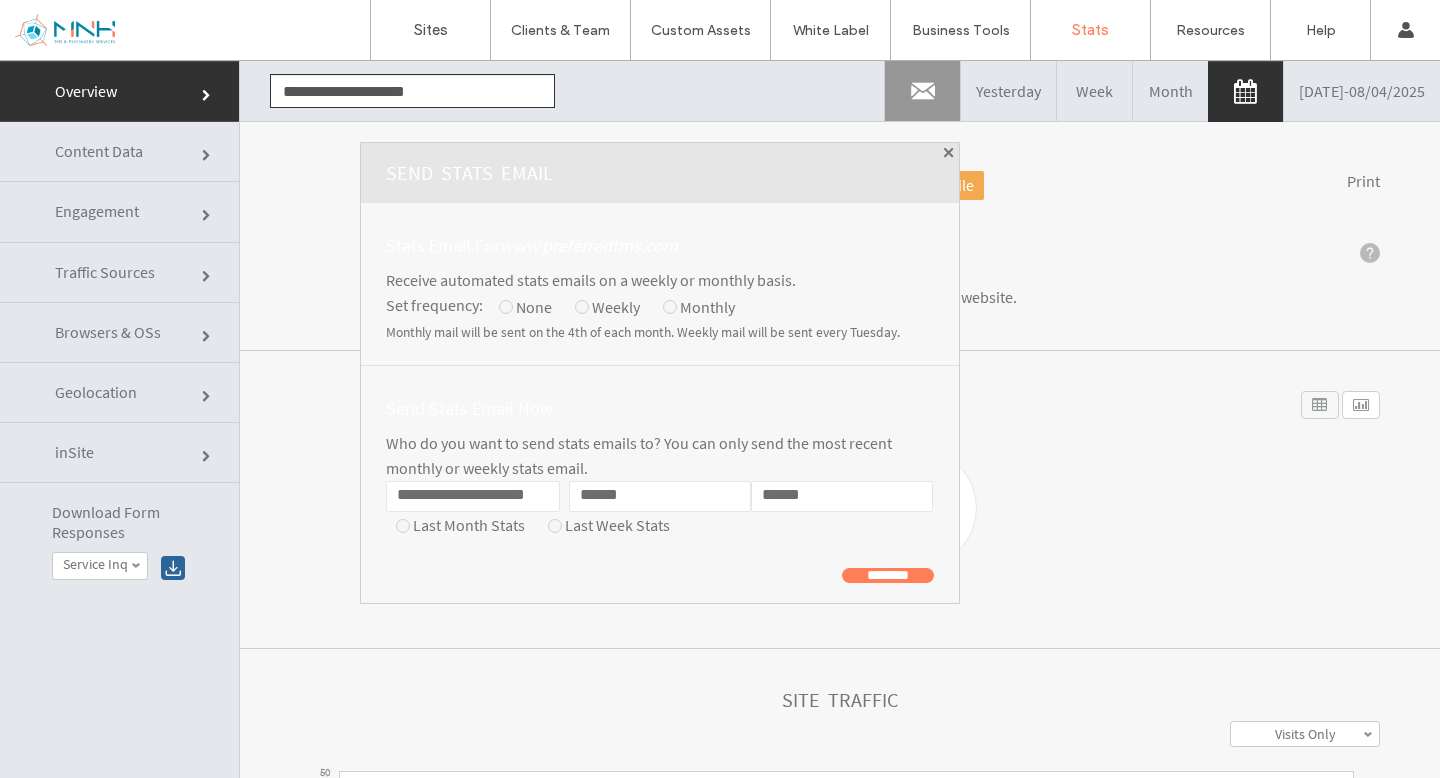 type on "******" 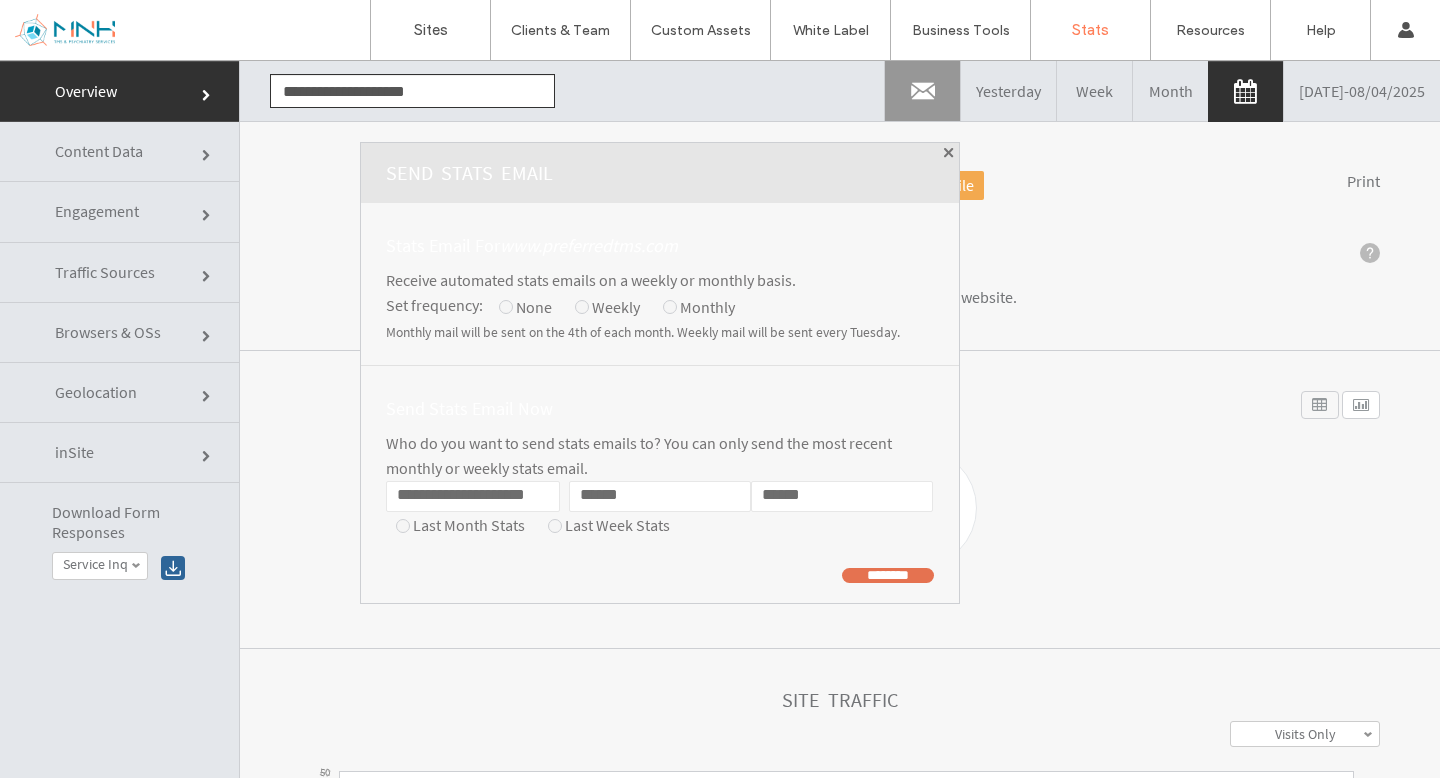 click on "********" 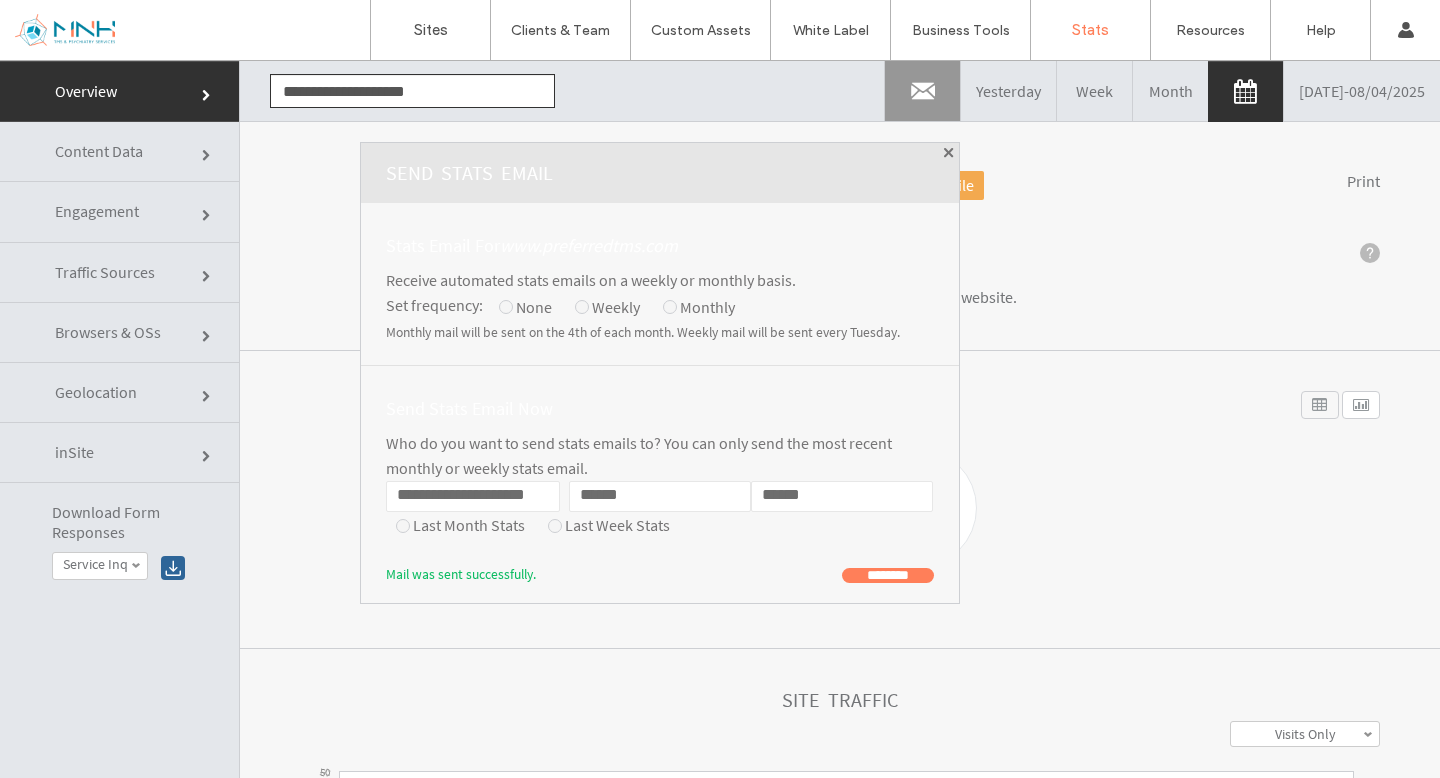 click at bounding box center [949, 153] 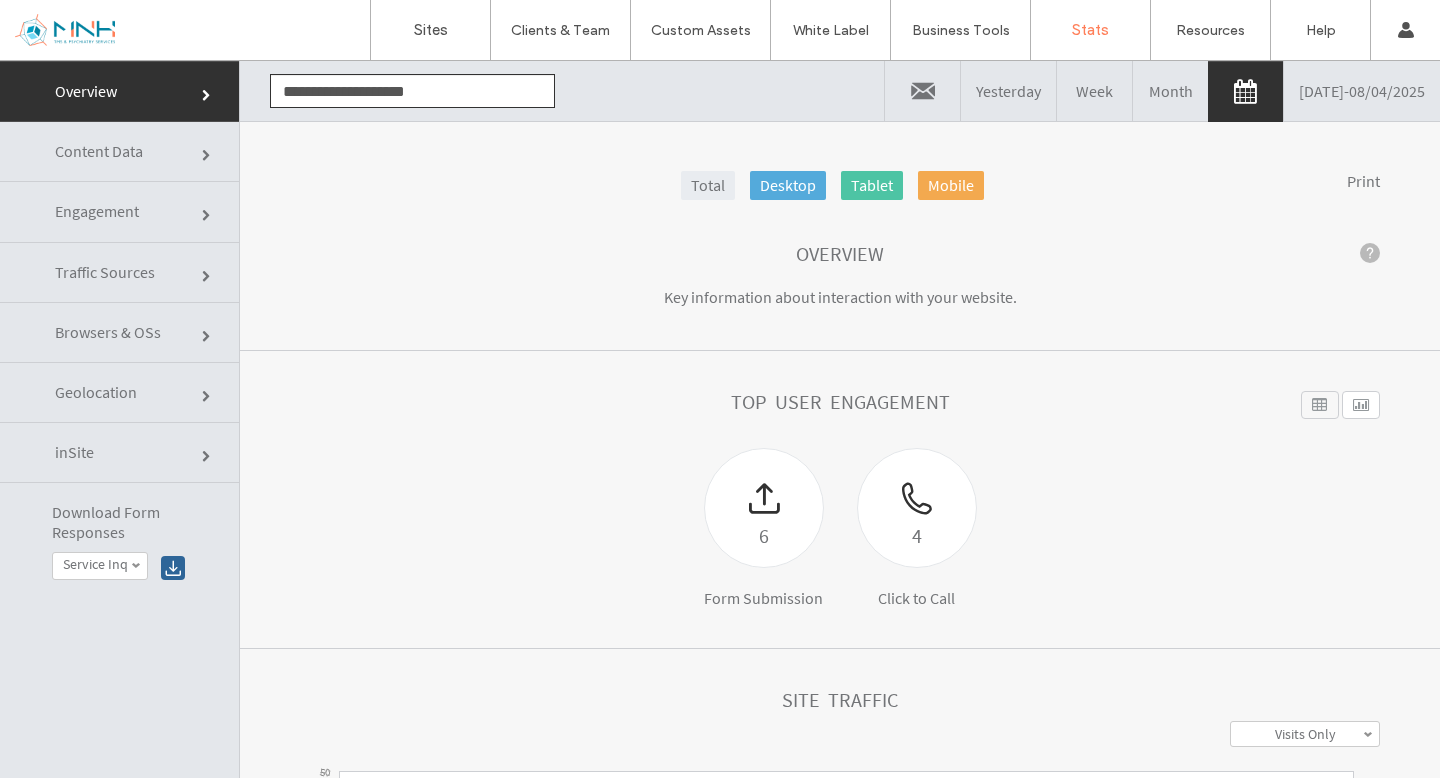 click on "**********" 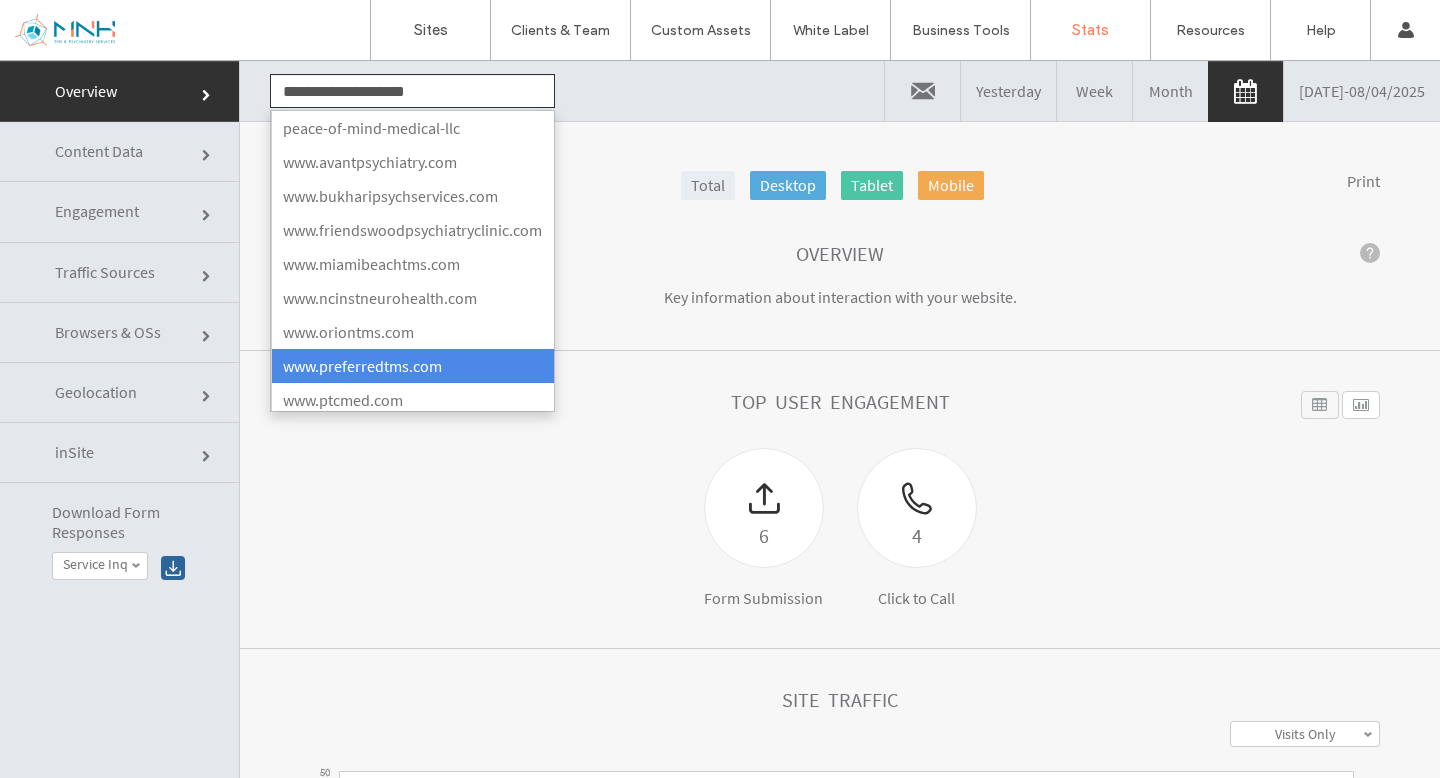 click on "**********" 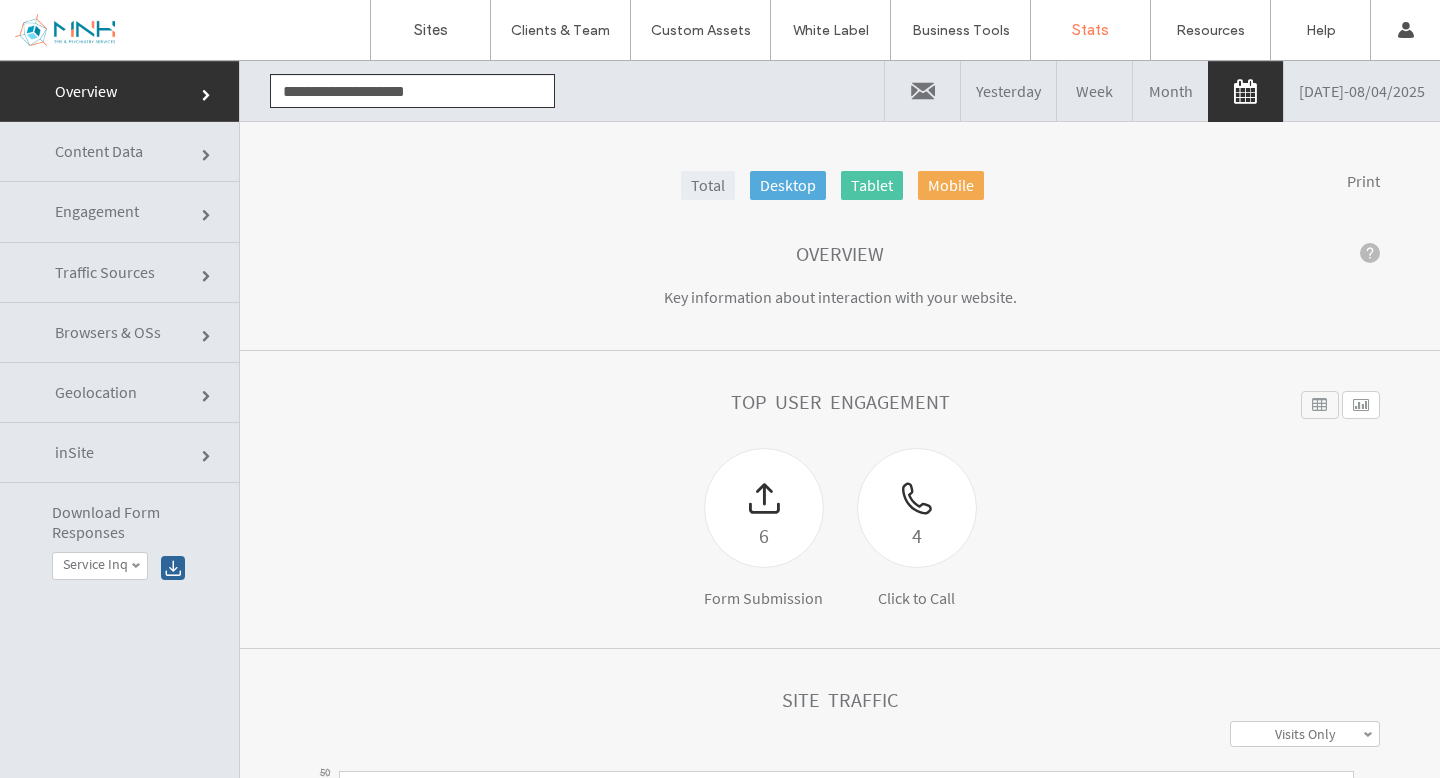 click on "**********" 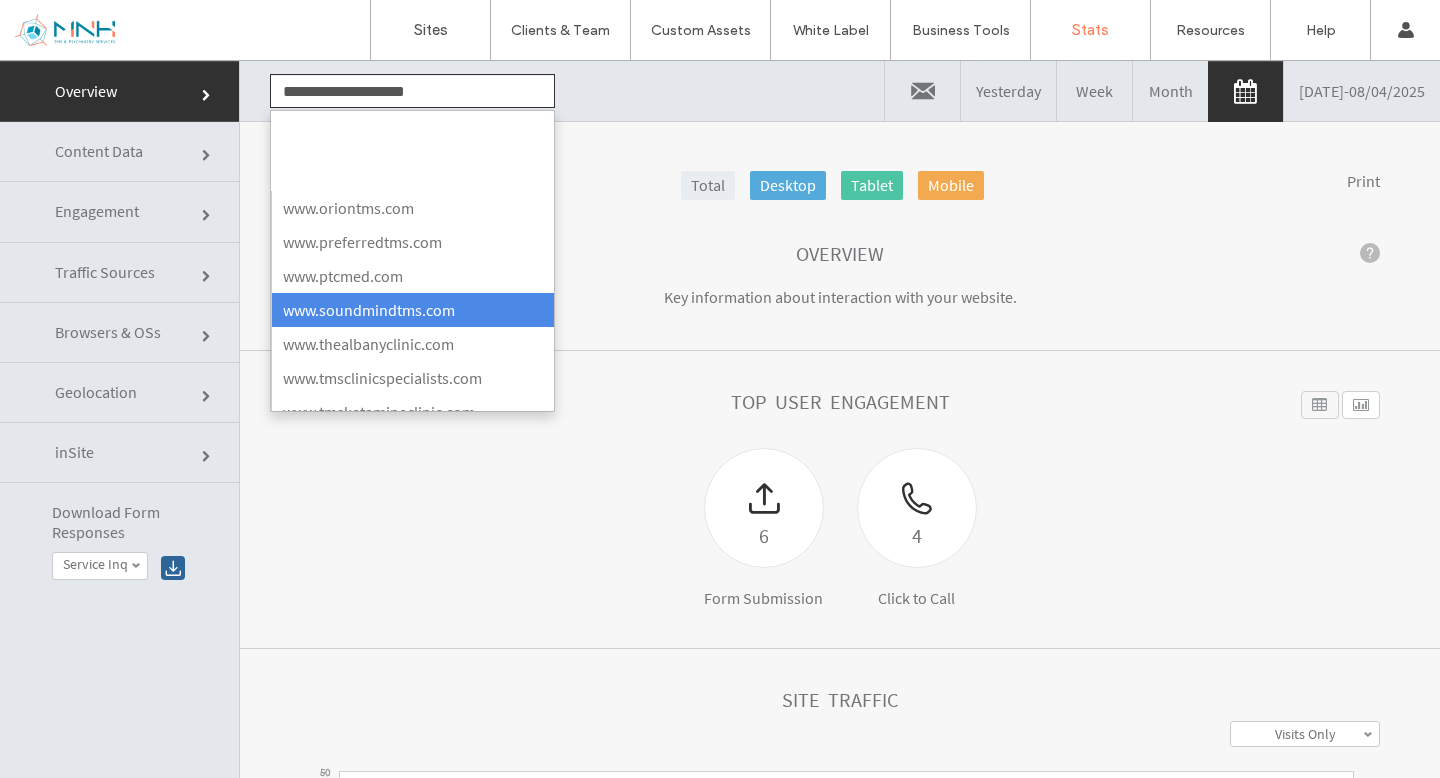 scroll, scrollTop: 278, scrollLeft: 0, axis: vertical 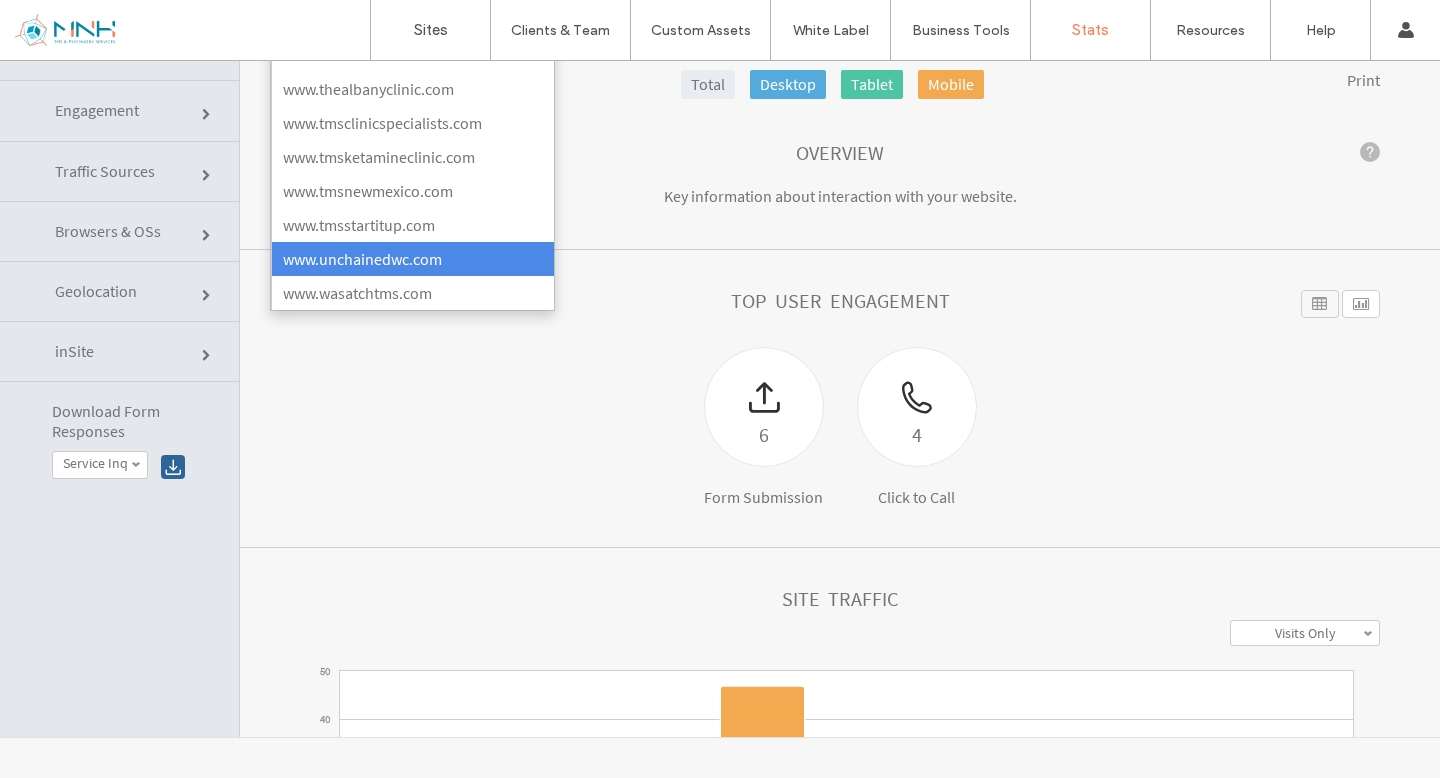 click on "www.wasatchtms.com" at bounding box center (412, 293) 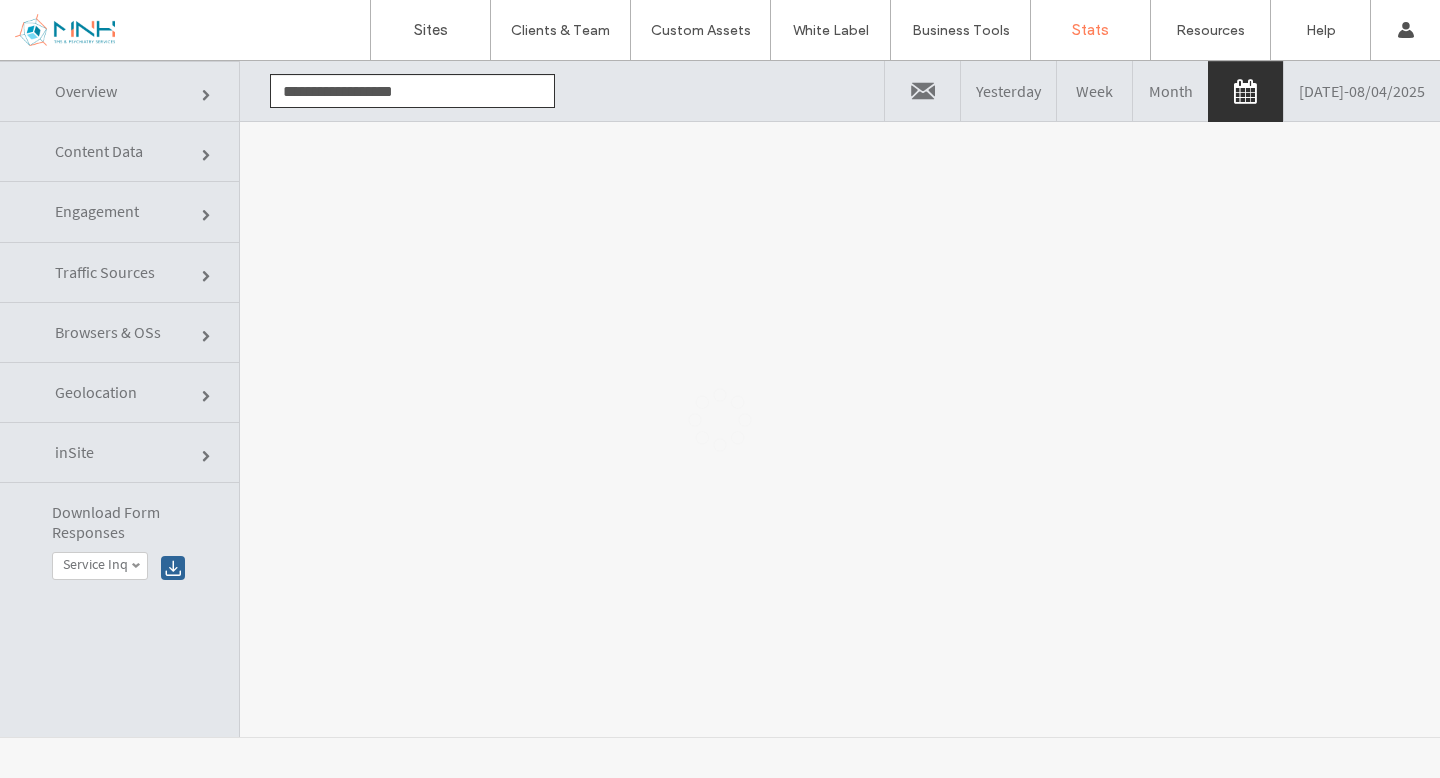 scroll, scrollTop: 0, scrollLeft: 0, axis: both 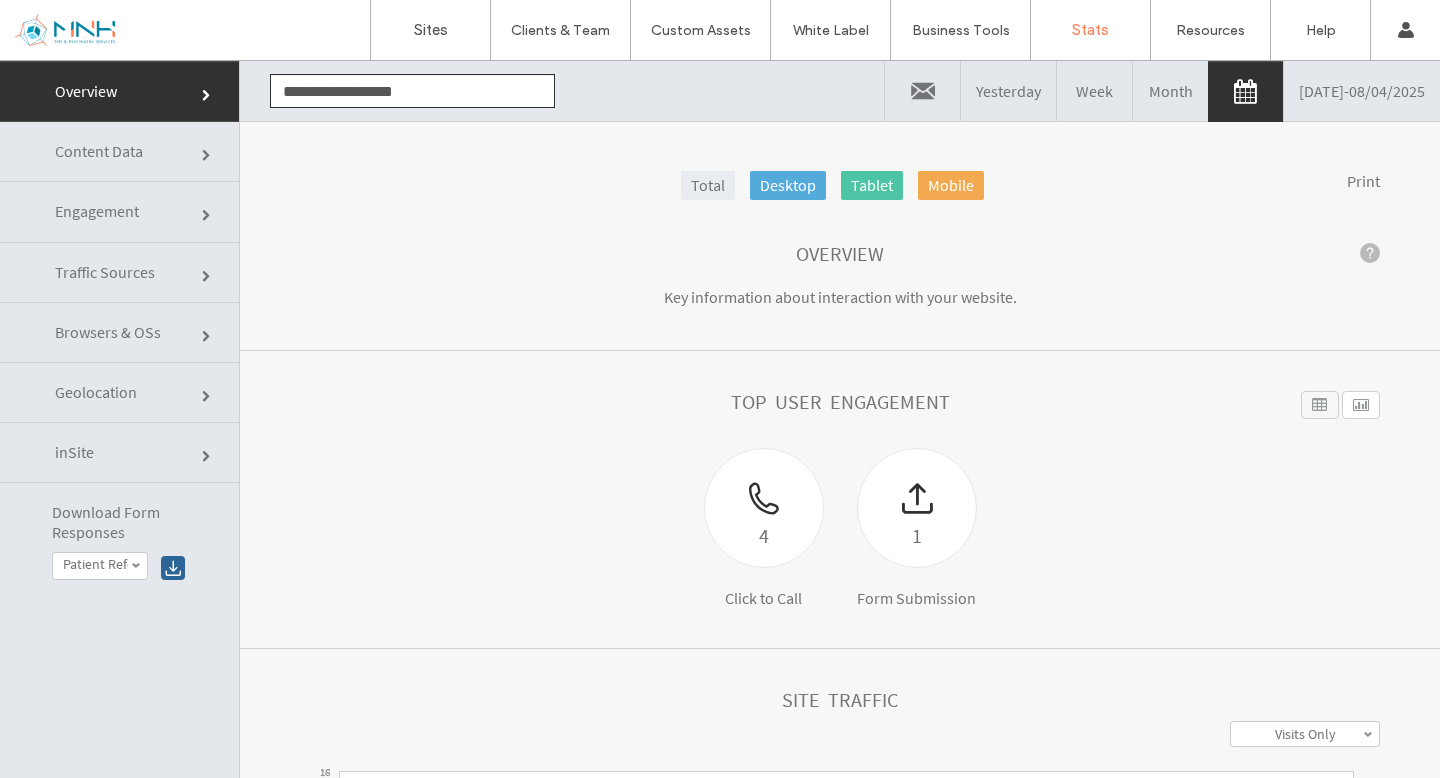 click at bounding box center [922, 91] 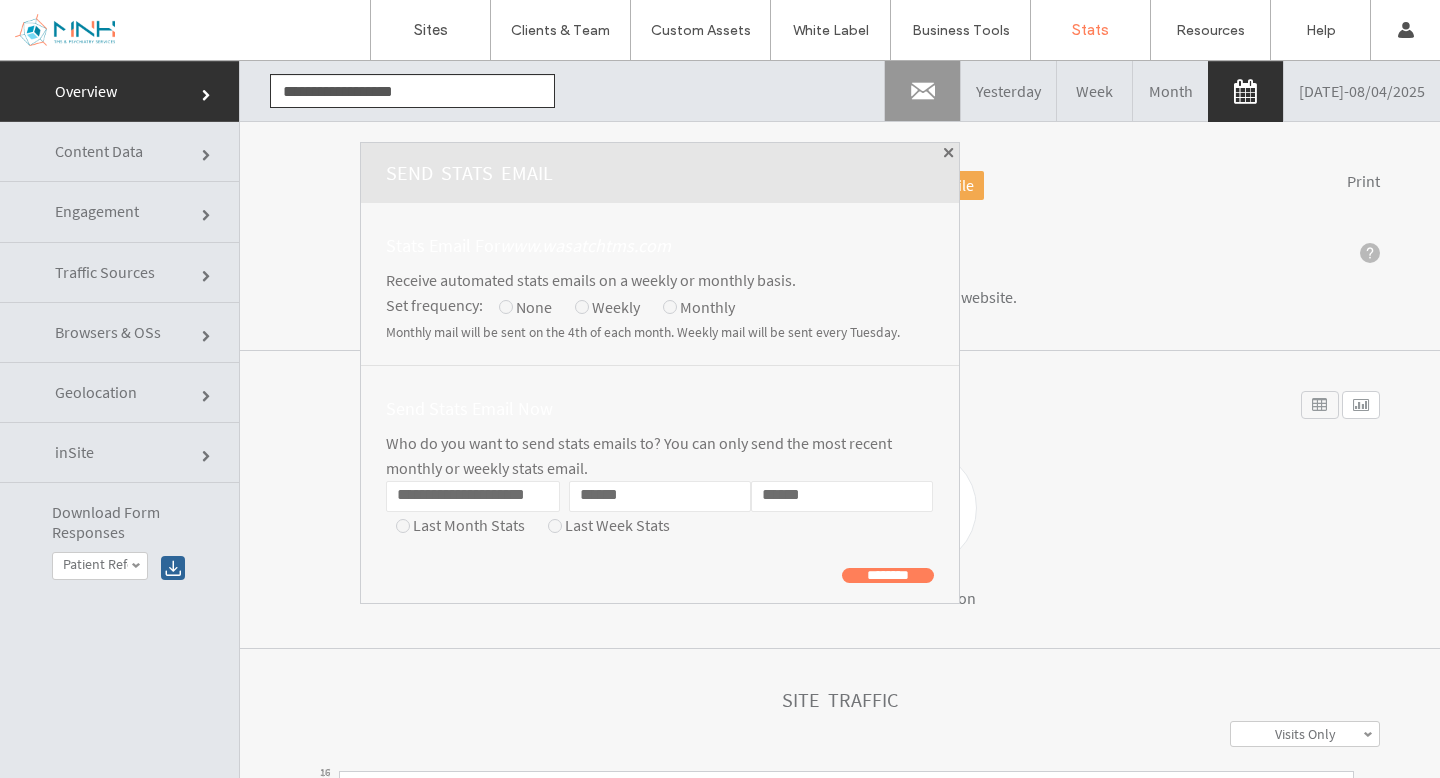 click on "**********" 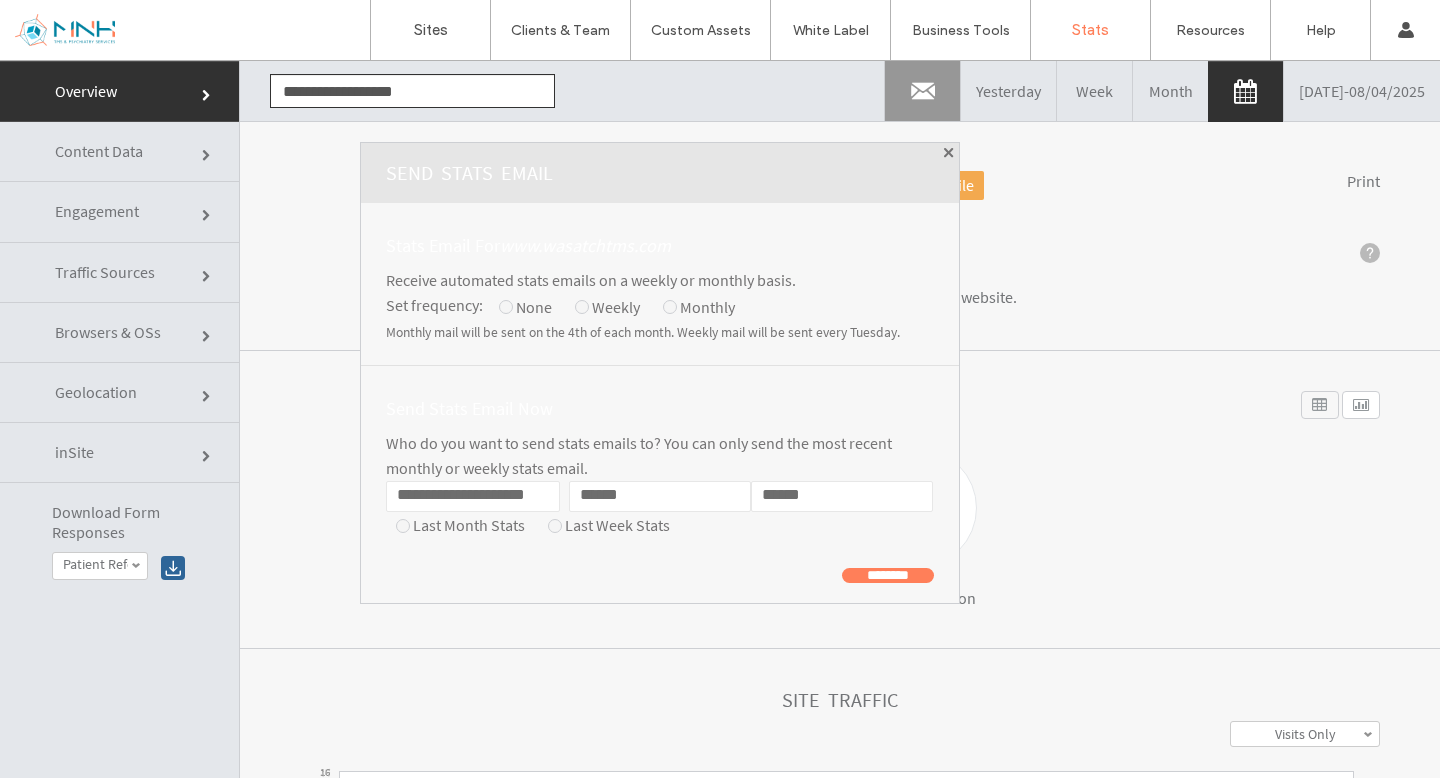 type on "**********" 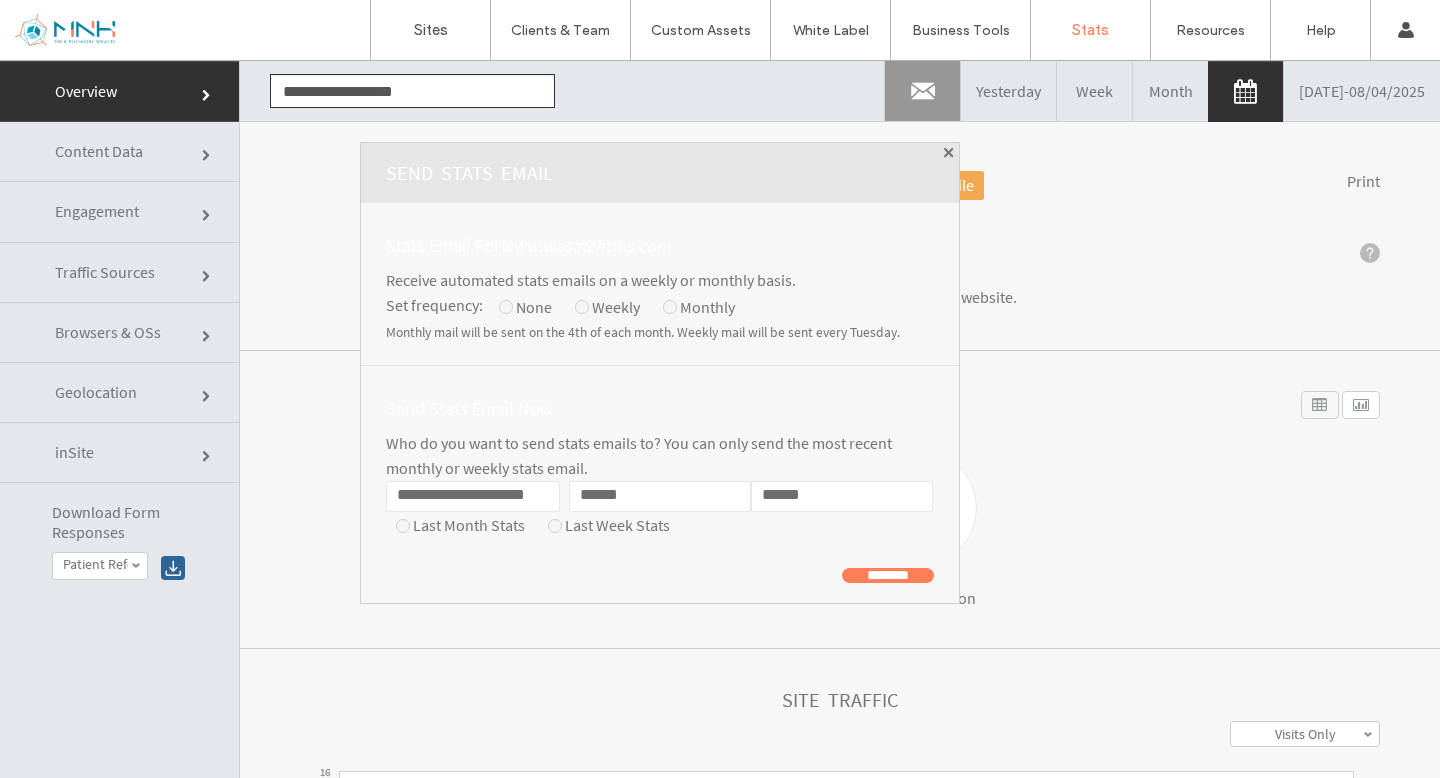 scroll, scrollTop: 0, scrollLeft: 0, axis: both 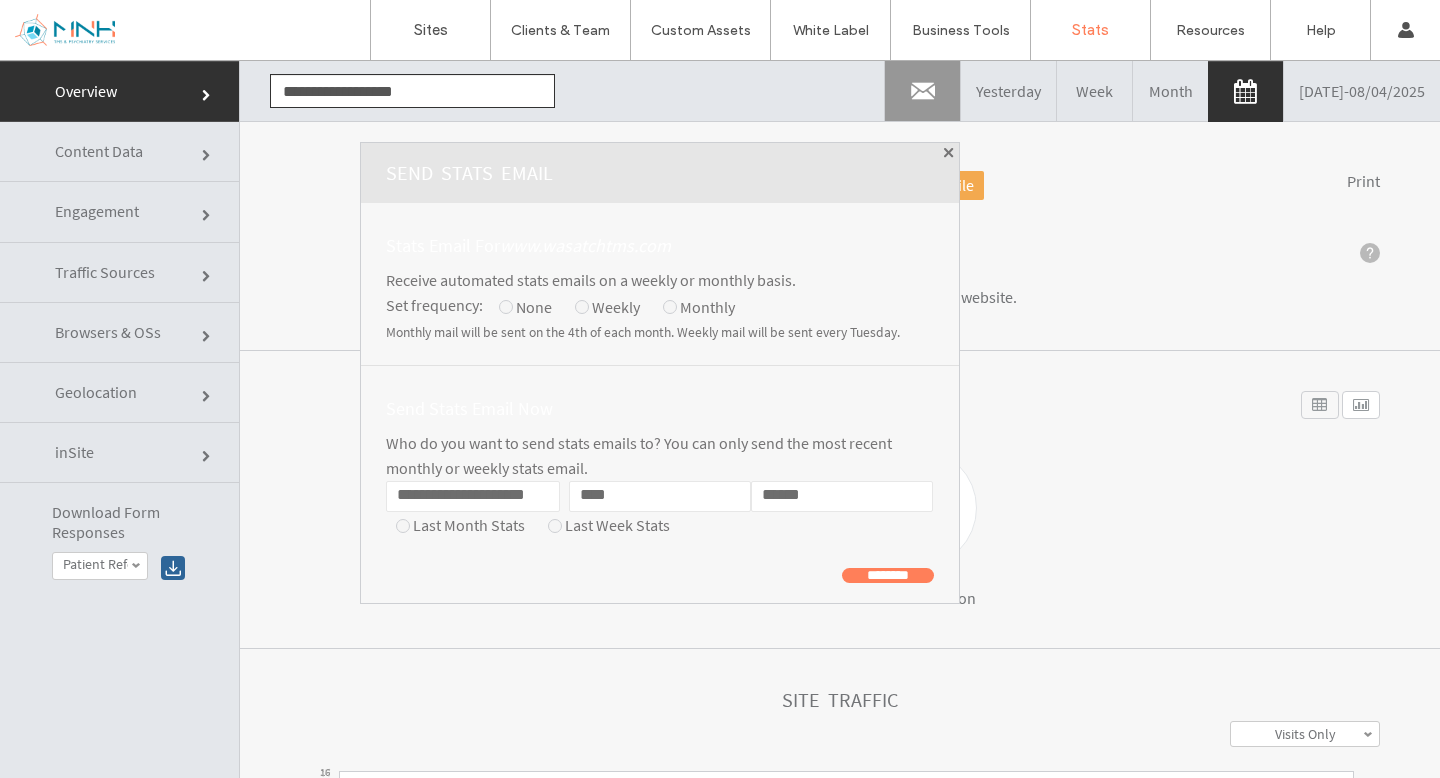 type on "****" 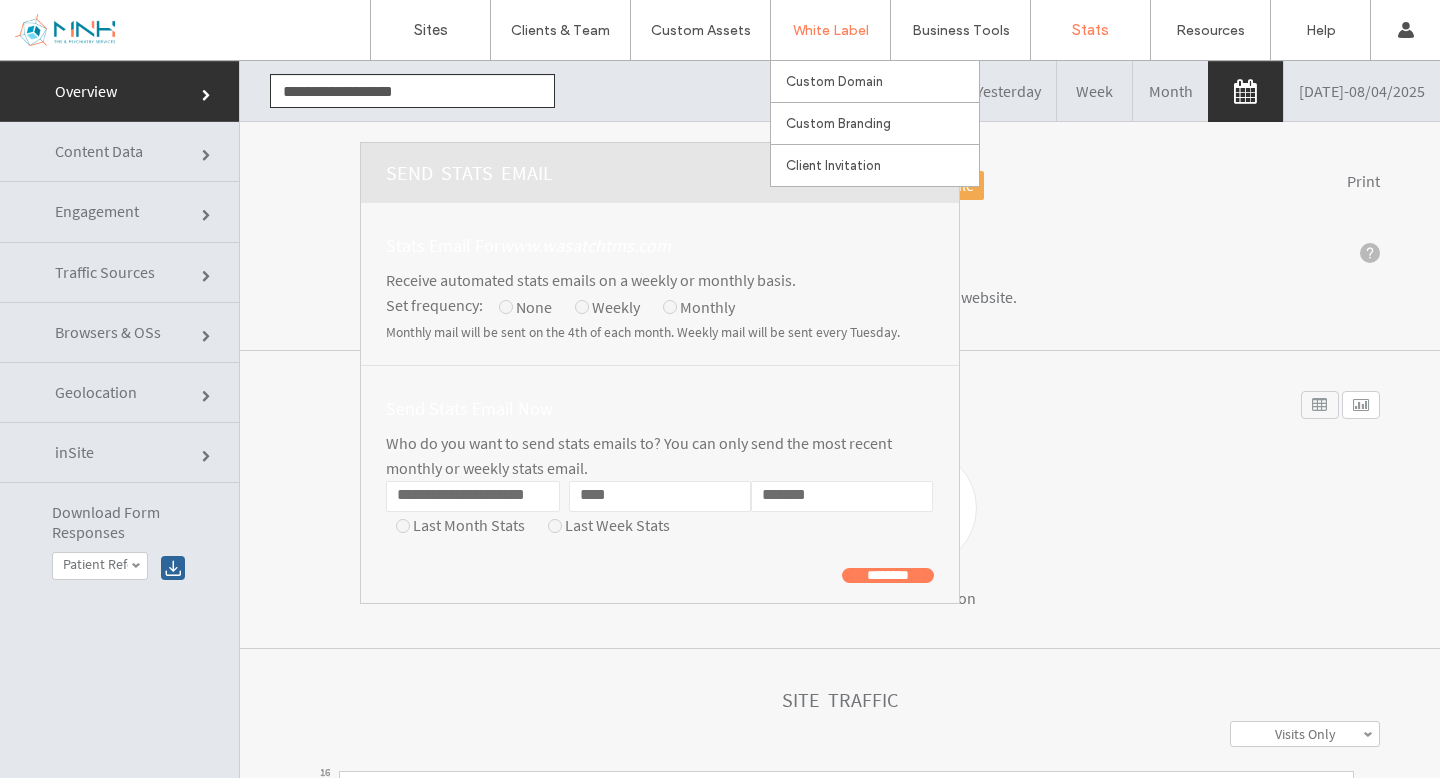 type on "*******" 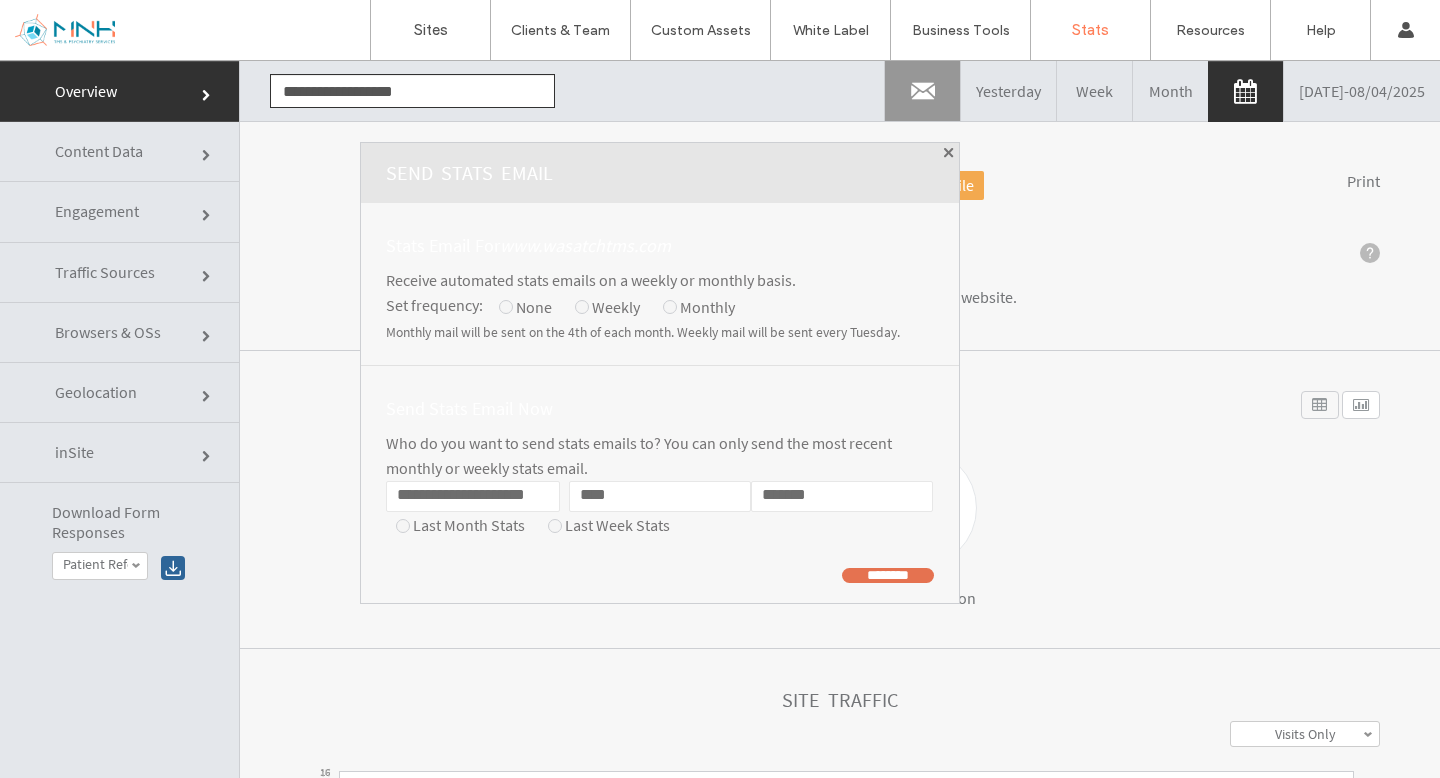 click on "********" 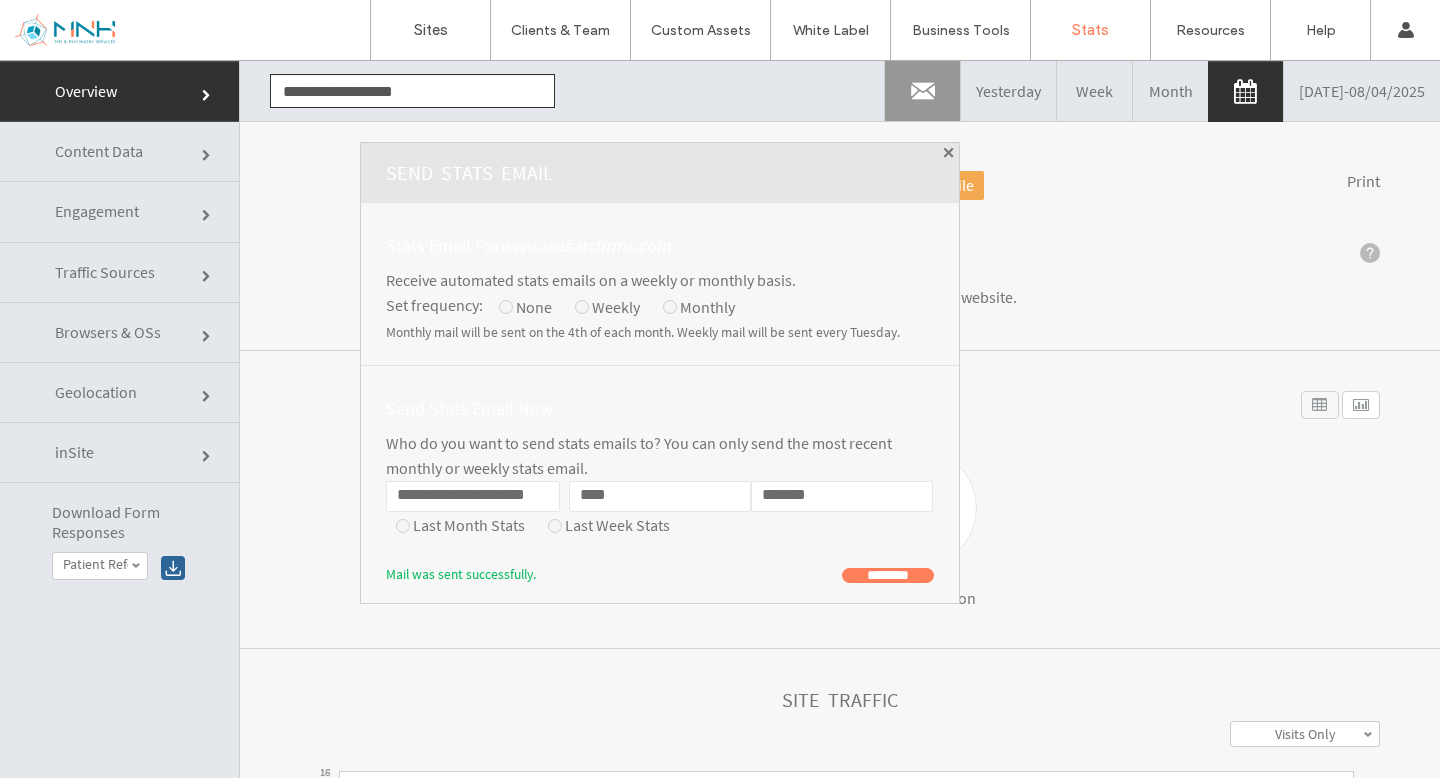 click on "**********" 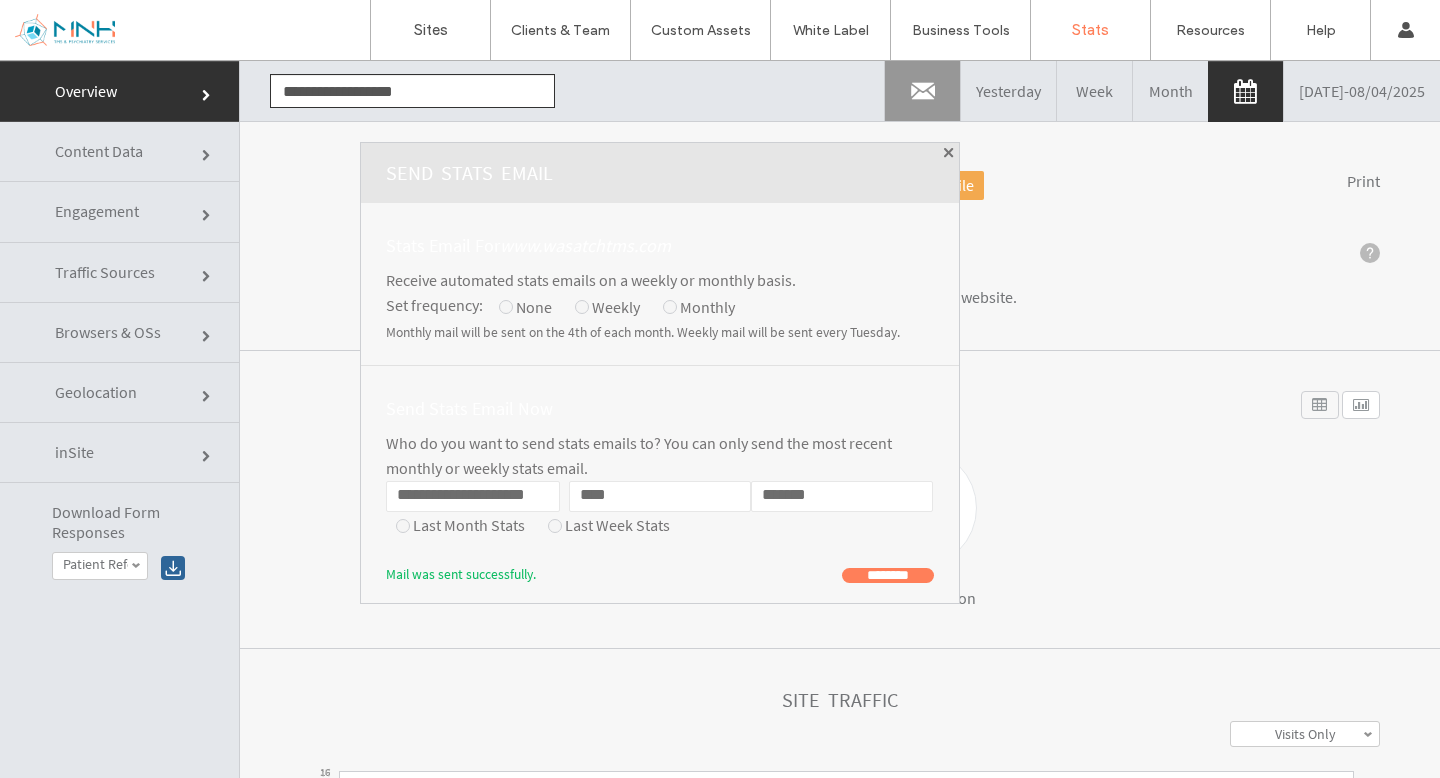 click on "**********" 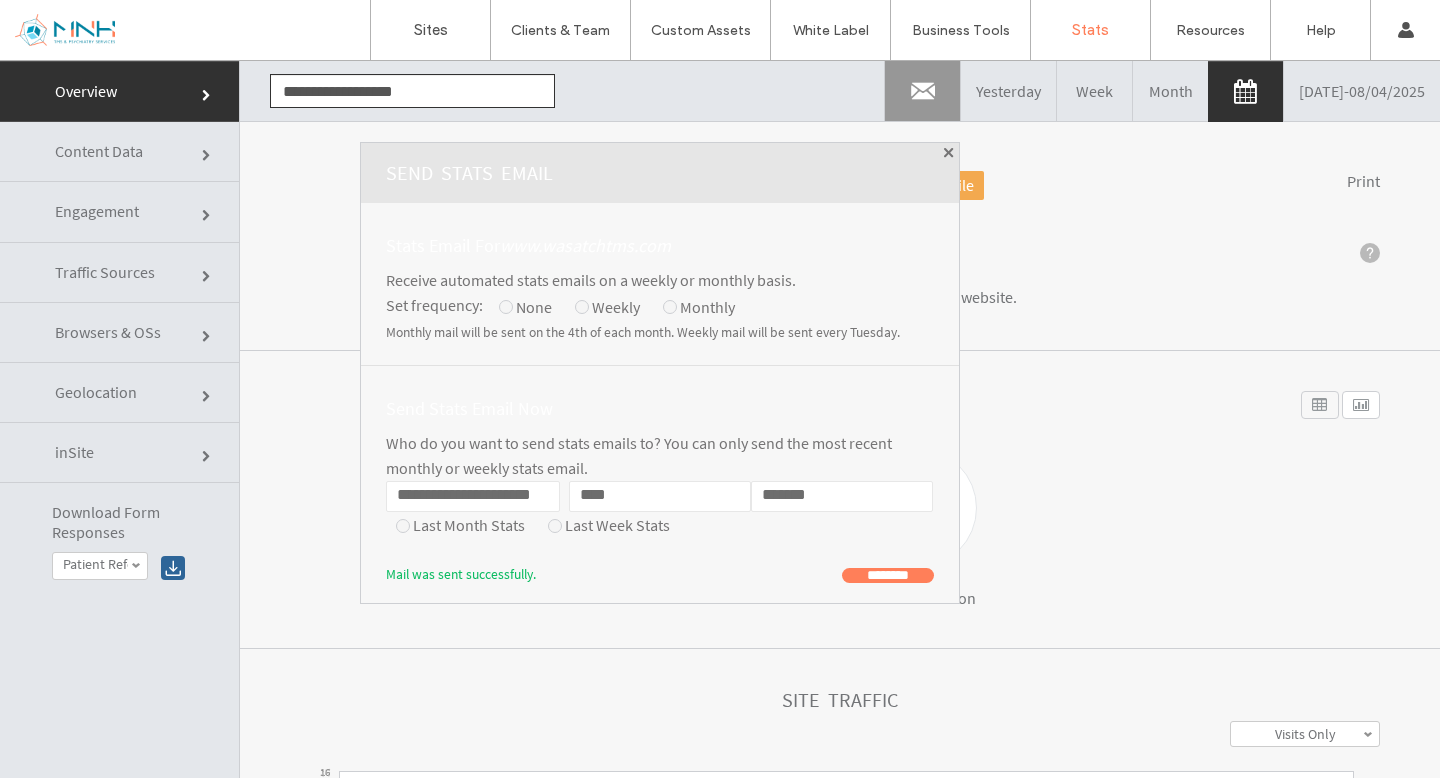 scroll, scrollTop: 0, scrollLeft: 25, axis: horizontal 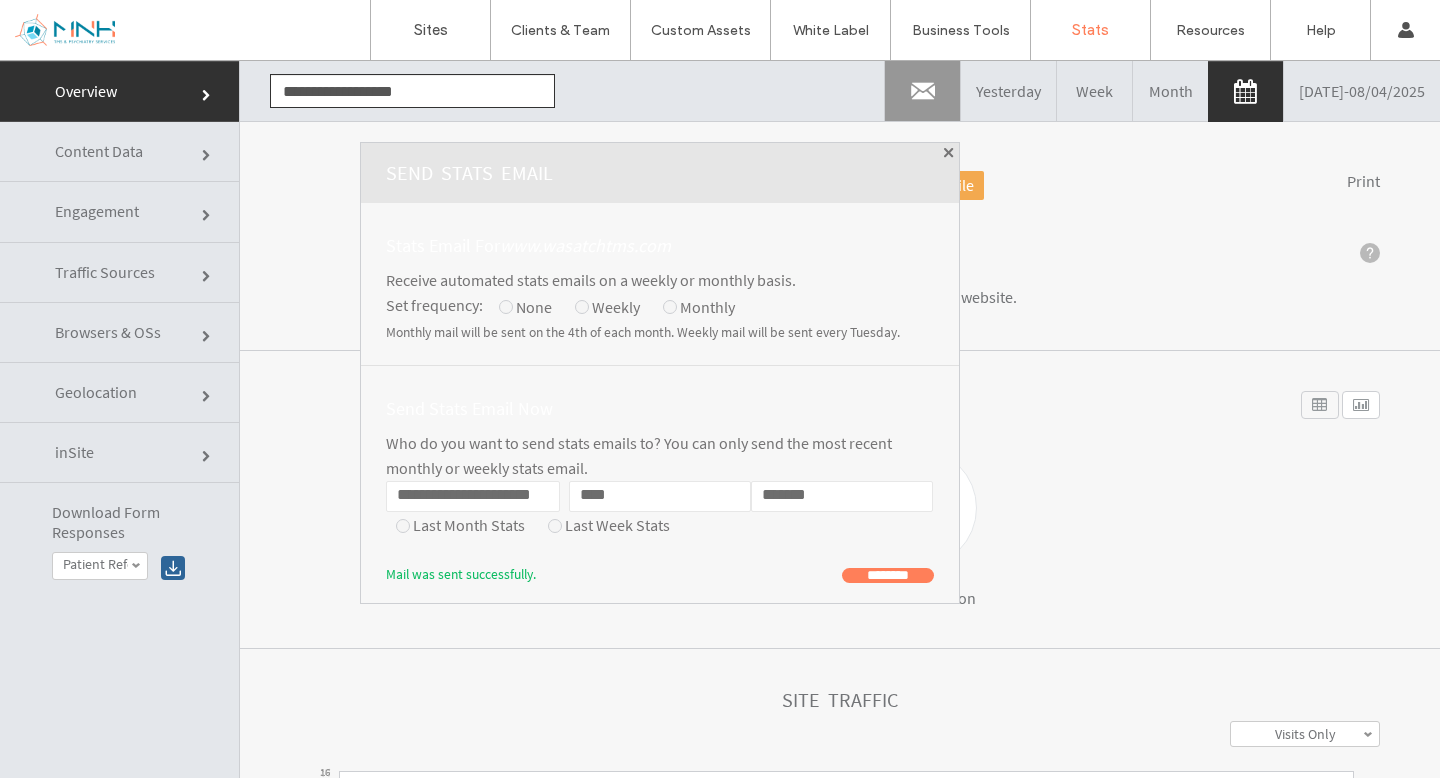 type on "**********" 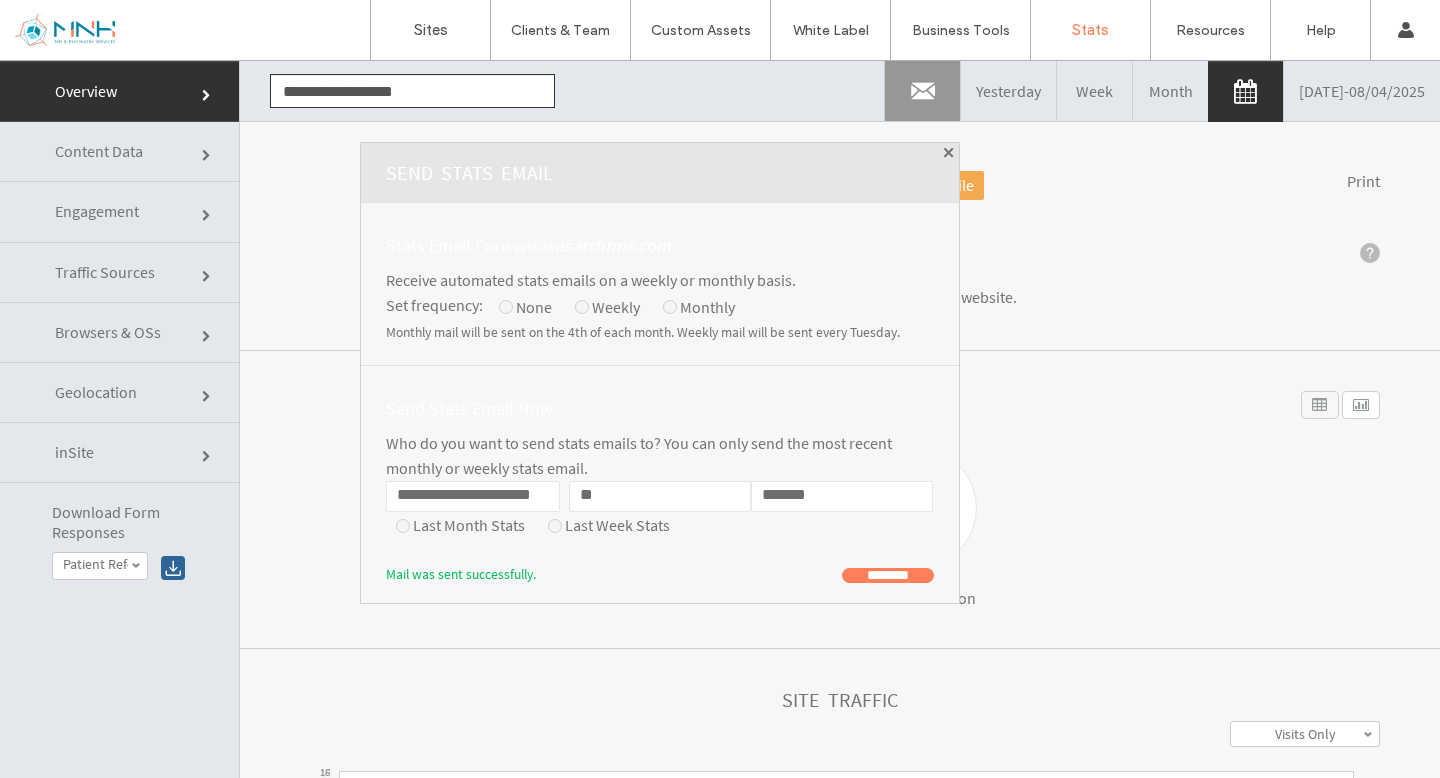 type on "*" 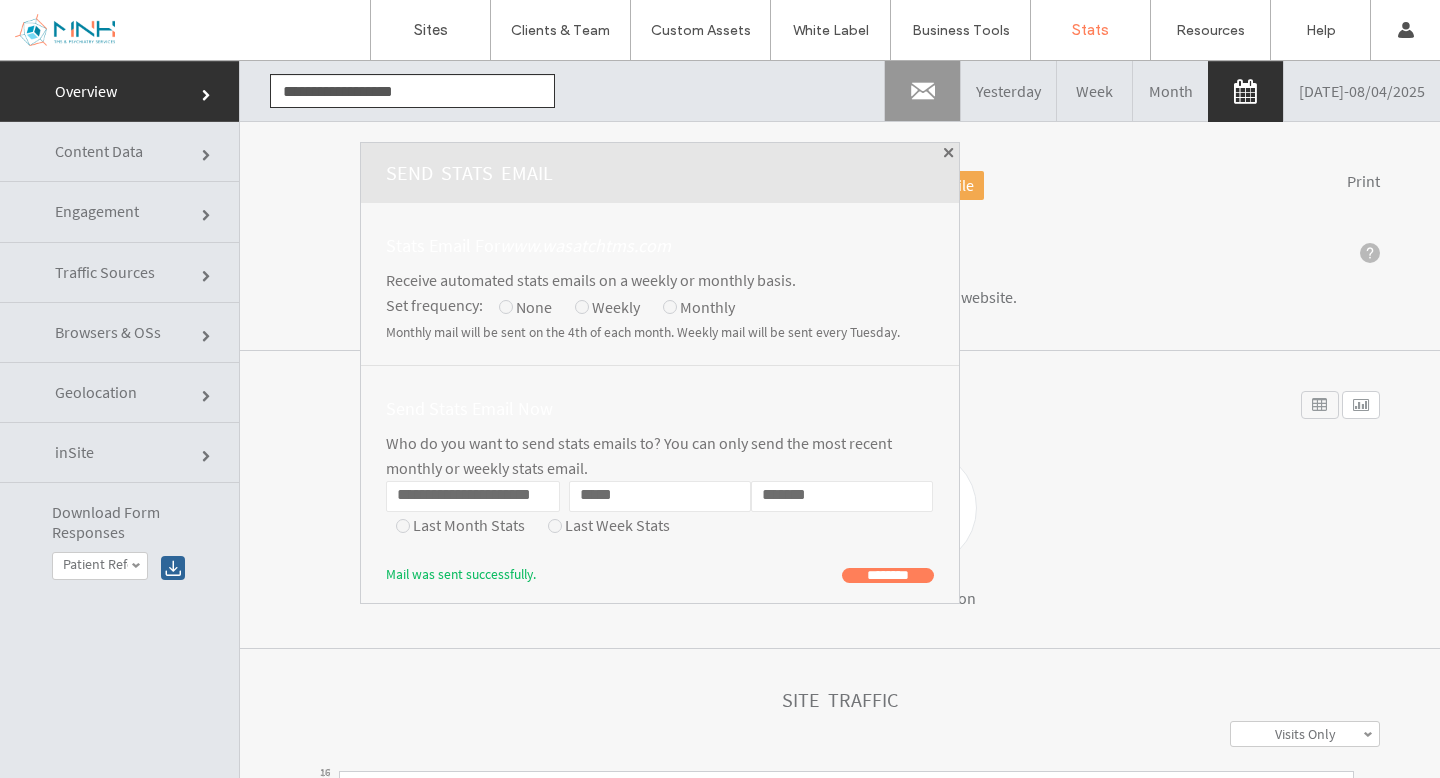type on "********" 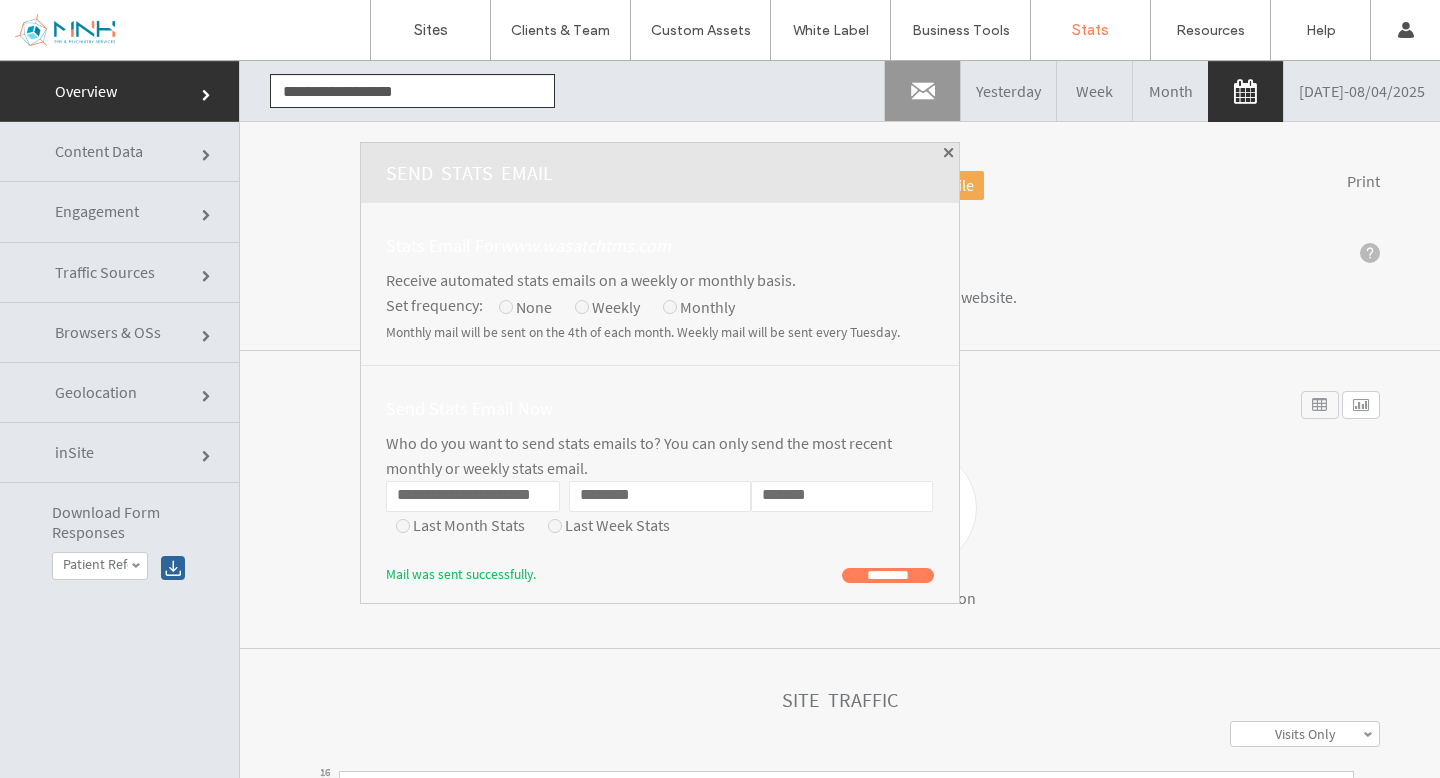 click on "*******" 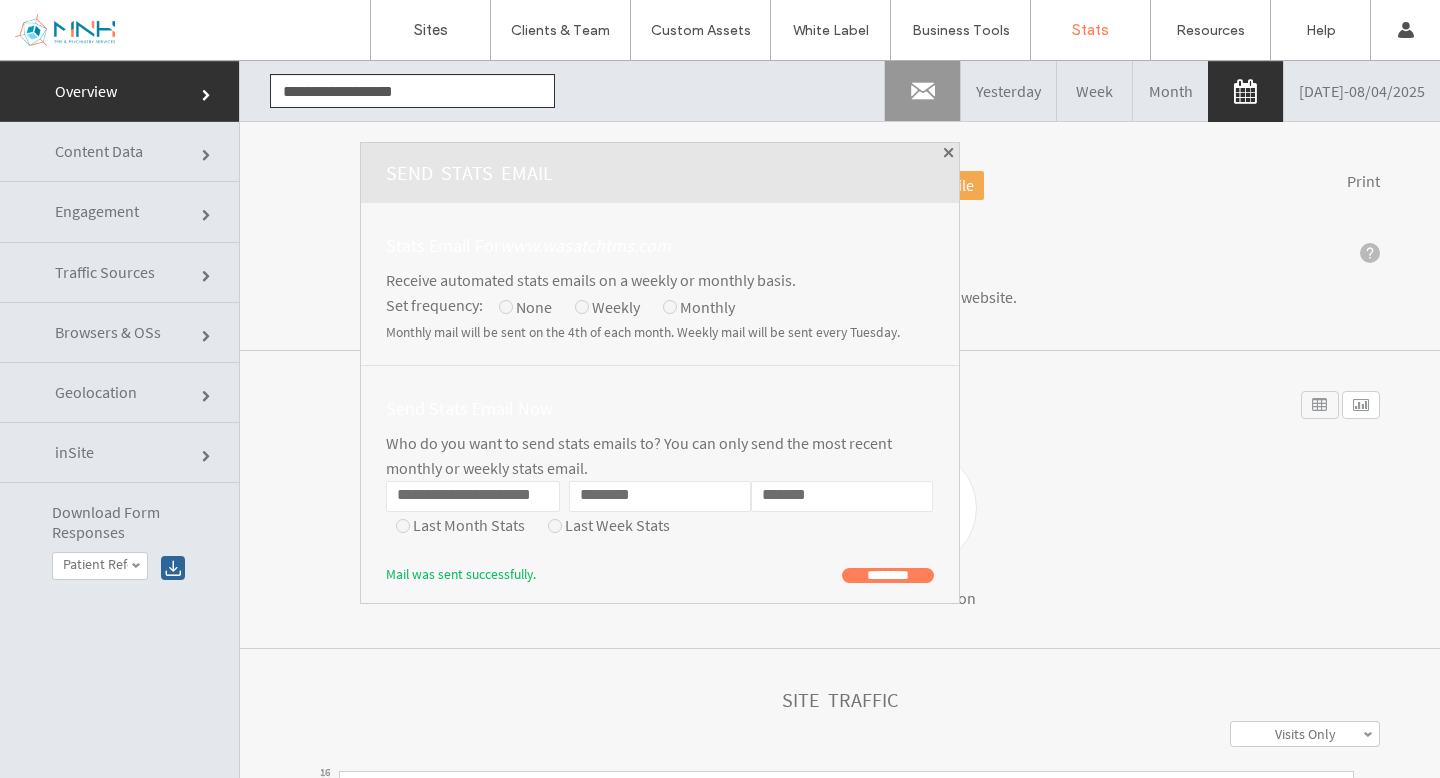 click on "*******" 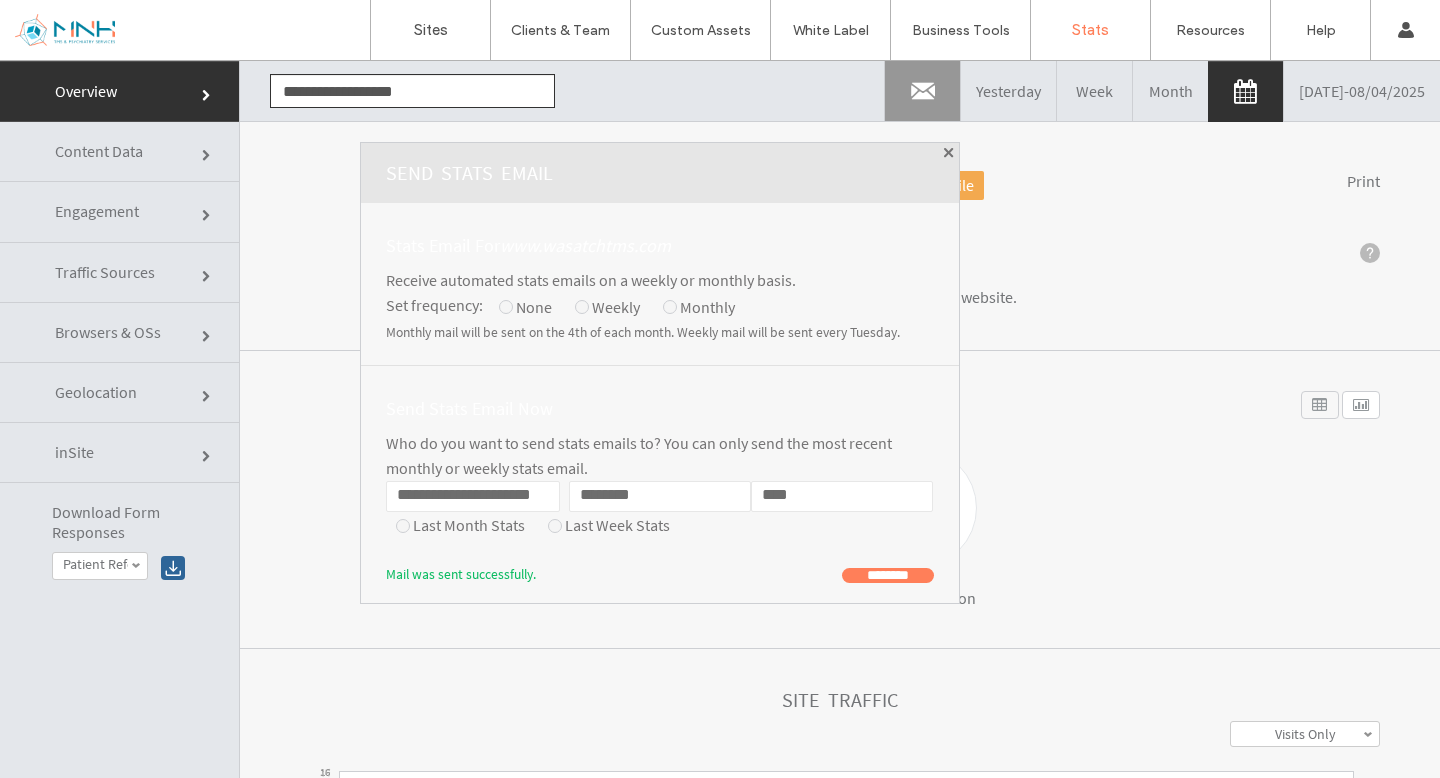 type on "****" 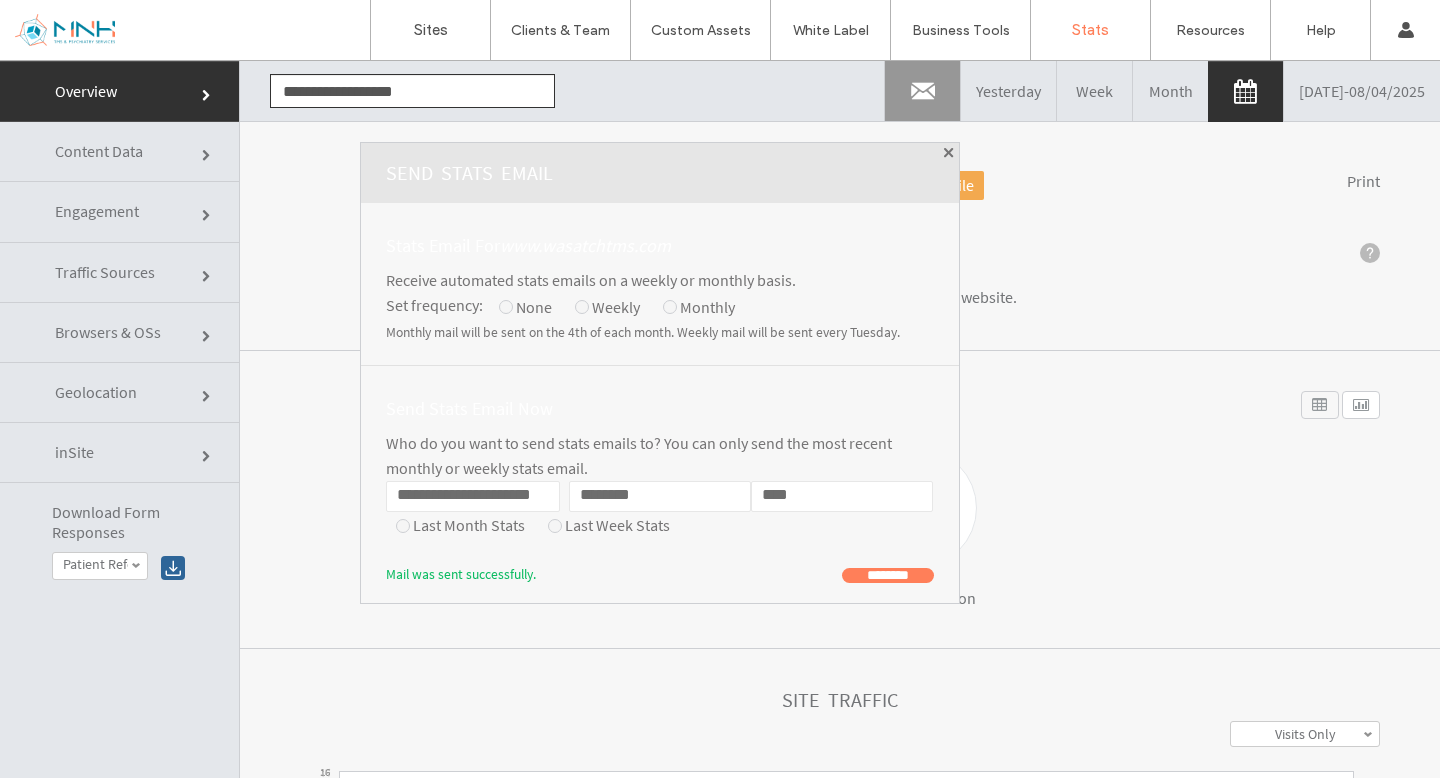 click on "Send Stats Email Now" at bounding box center (660, 408) 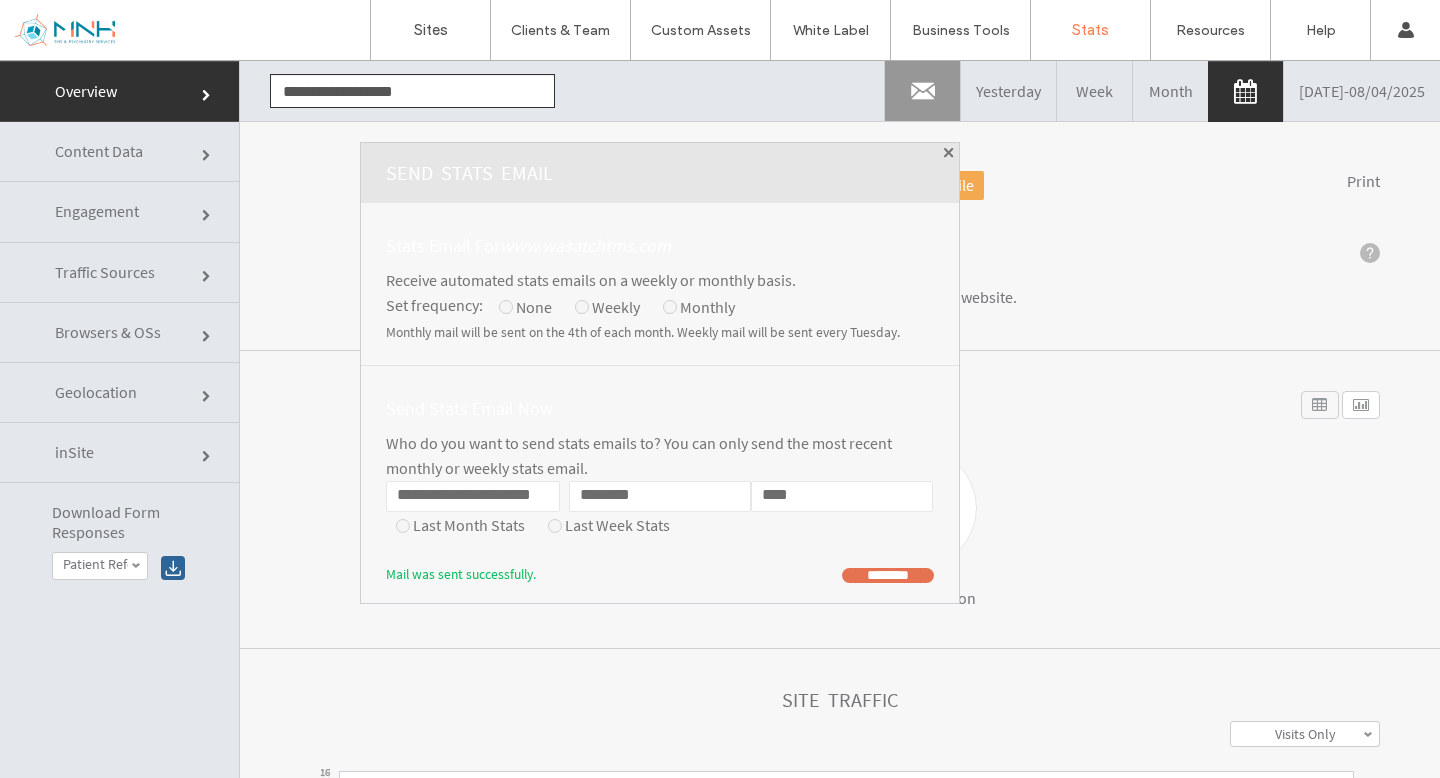 click on "********" 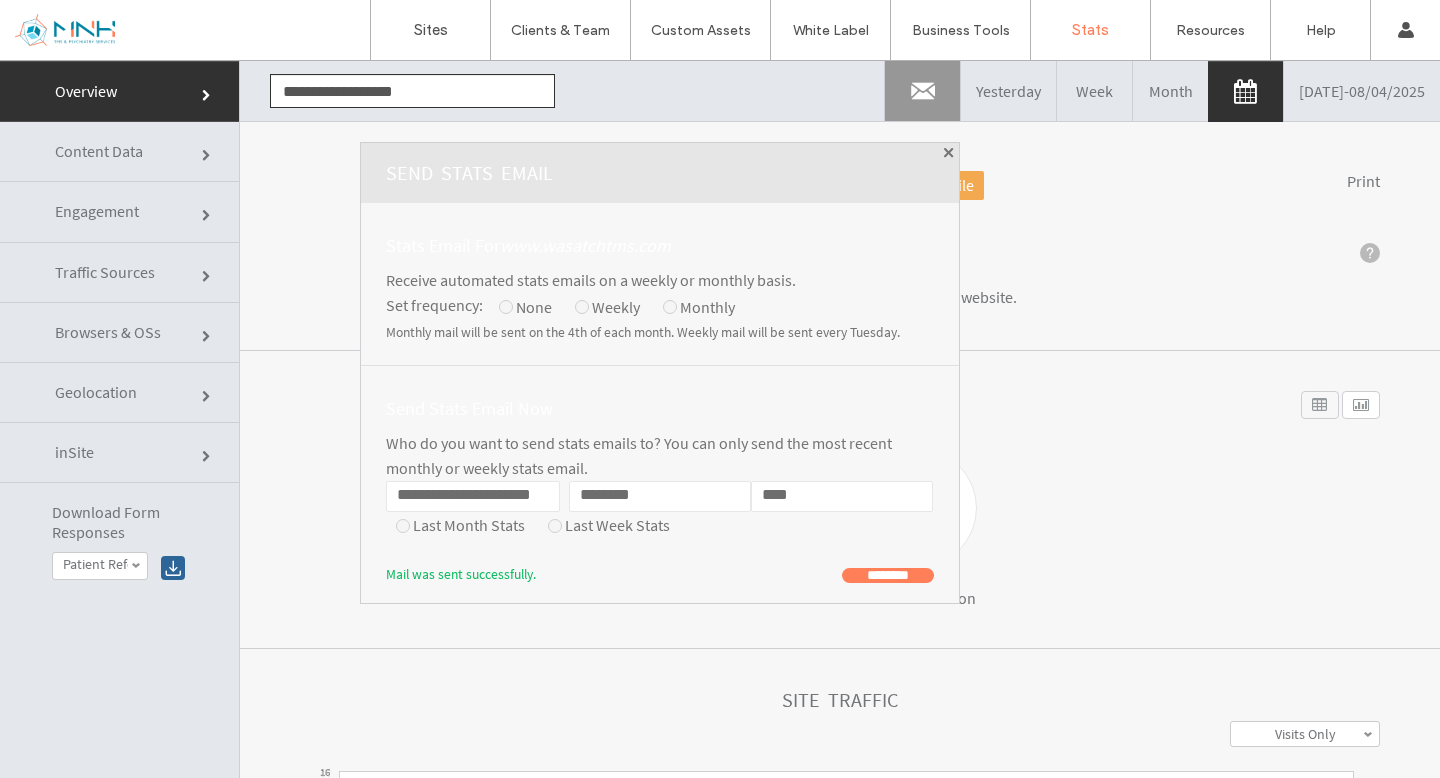 click on "**********" 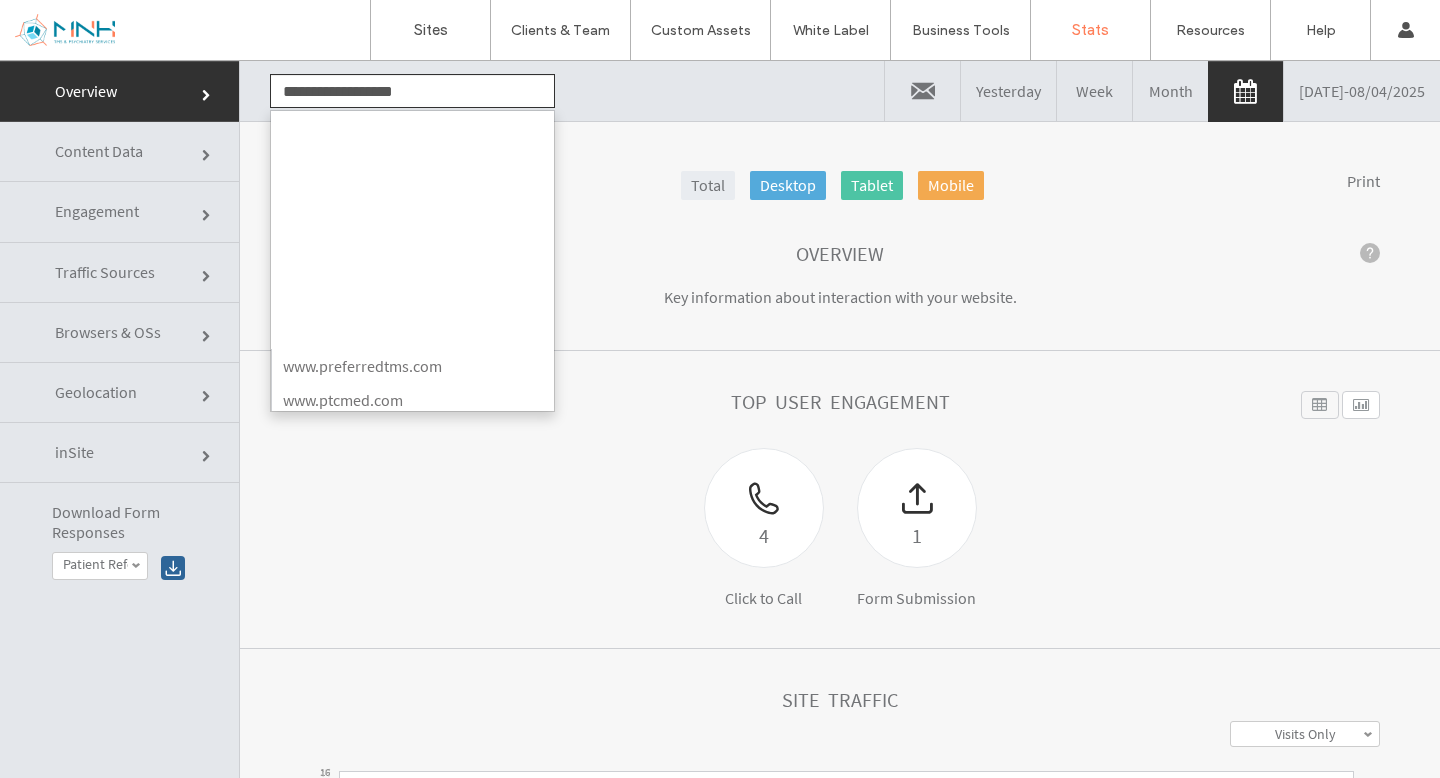 scroll, scrollTop: 278, scrollLeft: 0, axis: vertical 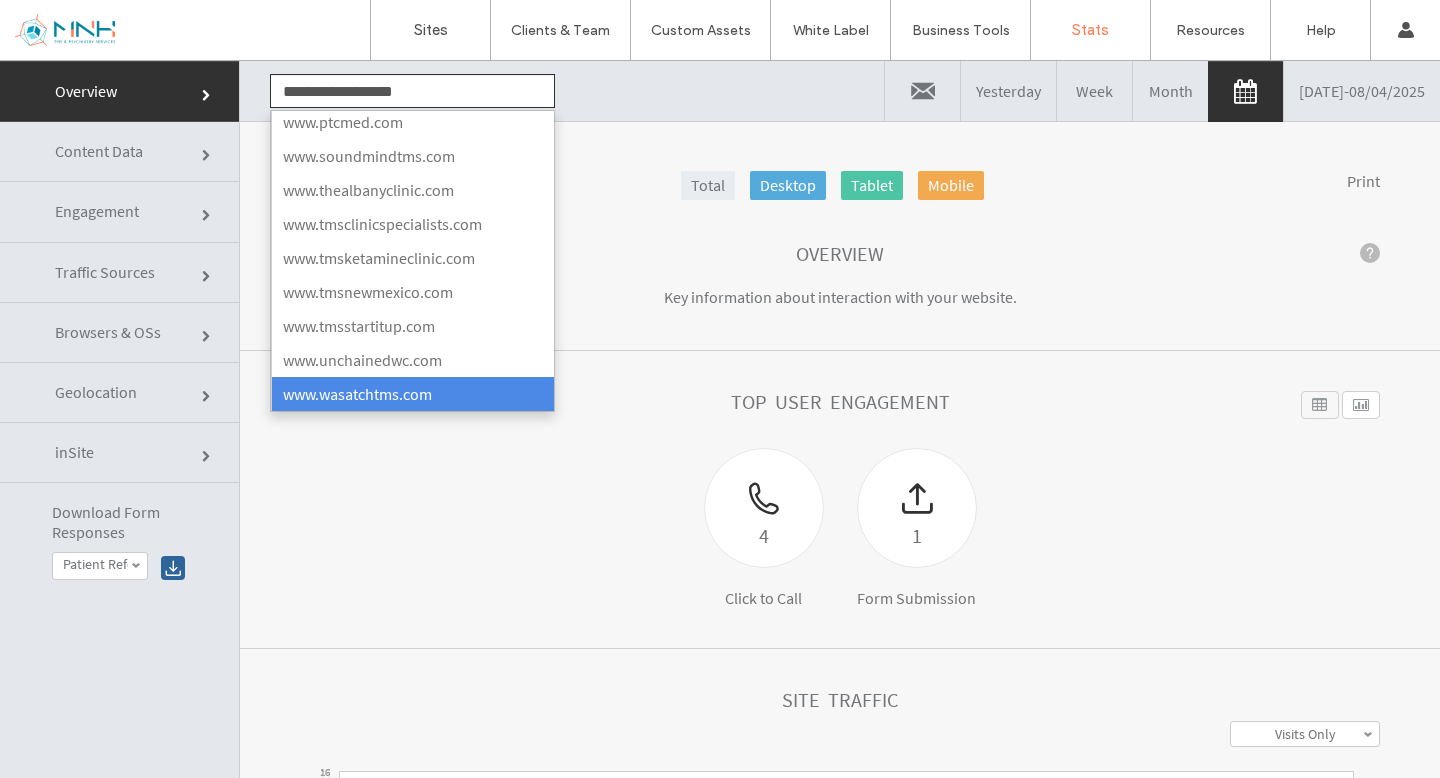 click on "**********" 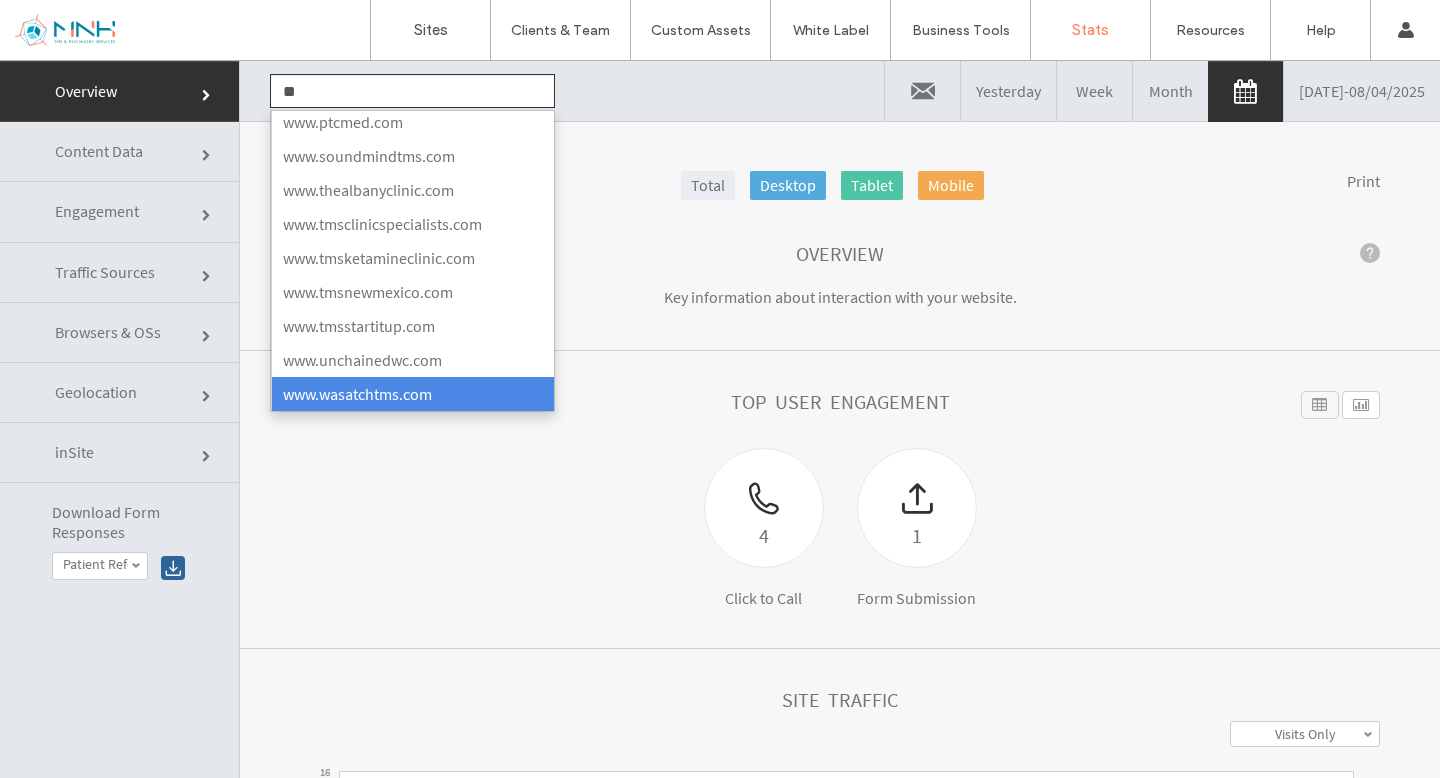 scroll, scrollTop: 0, scrollLeft: 0, axis: both 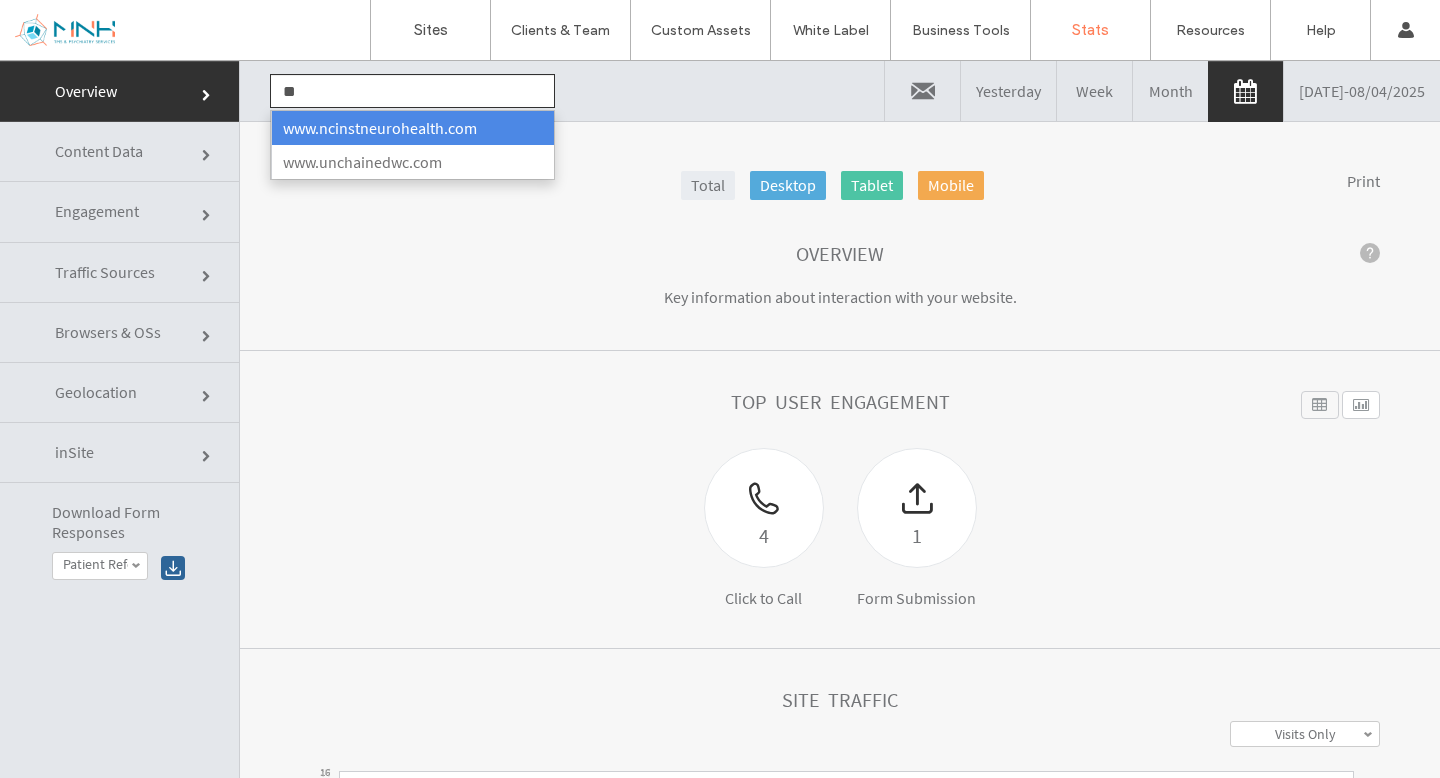 click on "www.ncinstneurohealth.com" at bounding box center (412, 128) 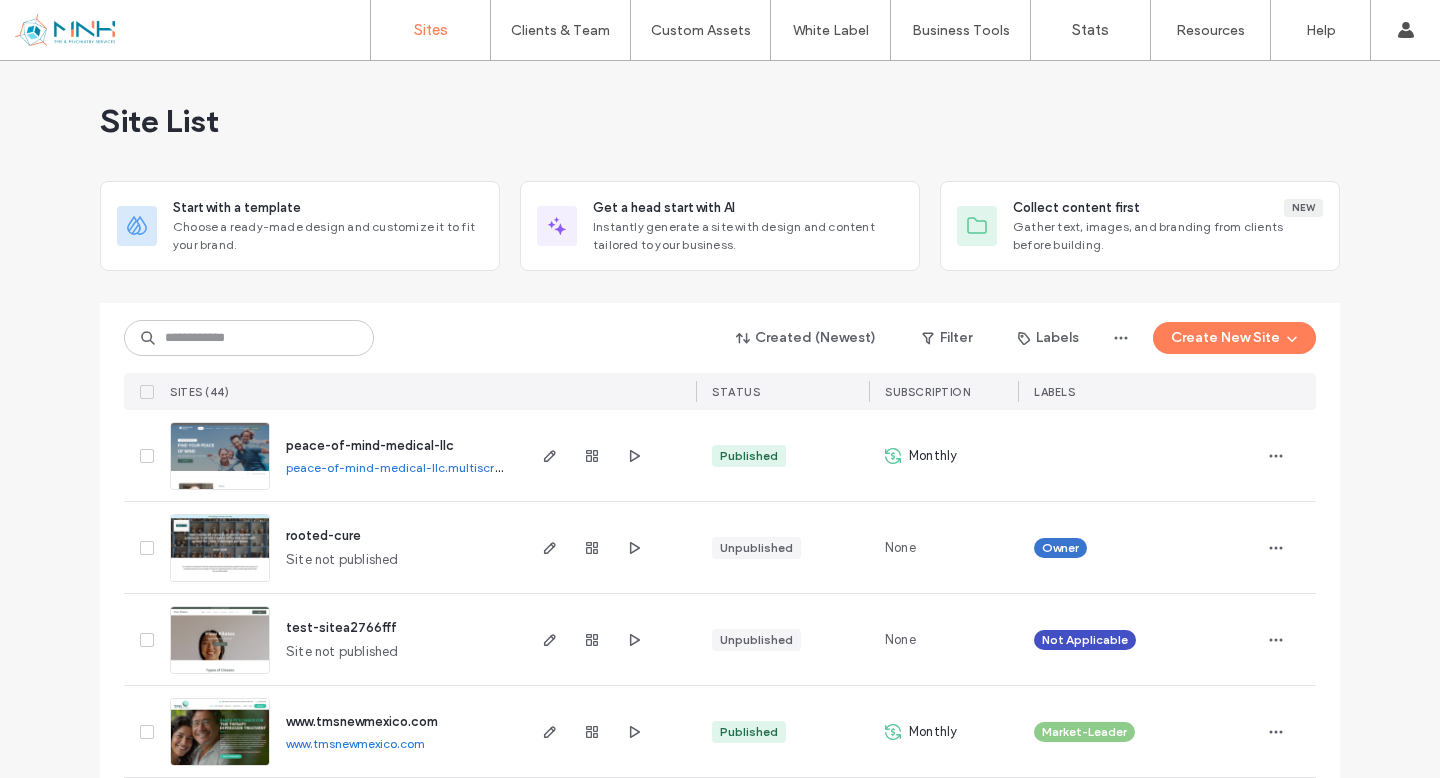 scroll, scrollTop: 0, scrollLeft: 0, axis: both 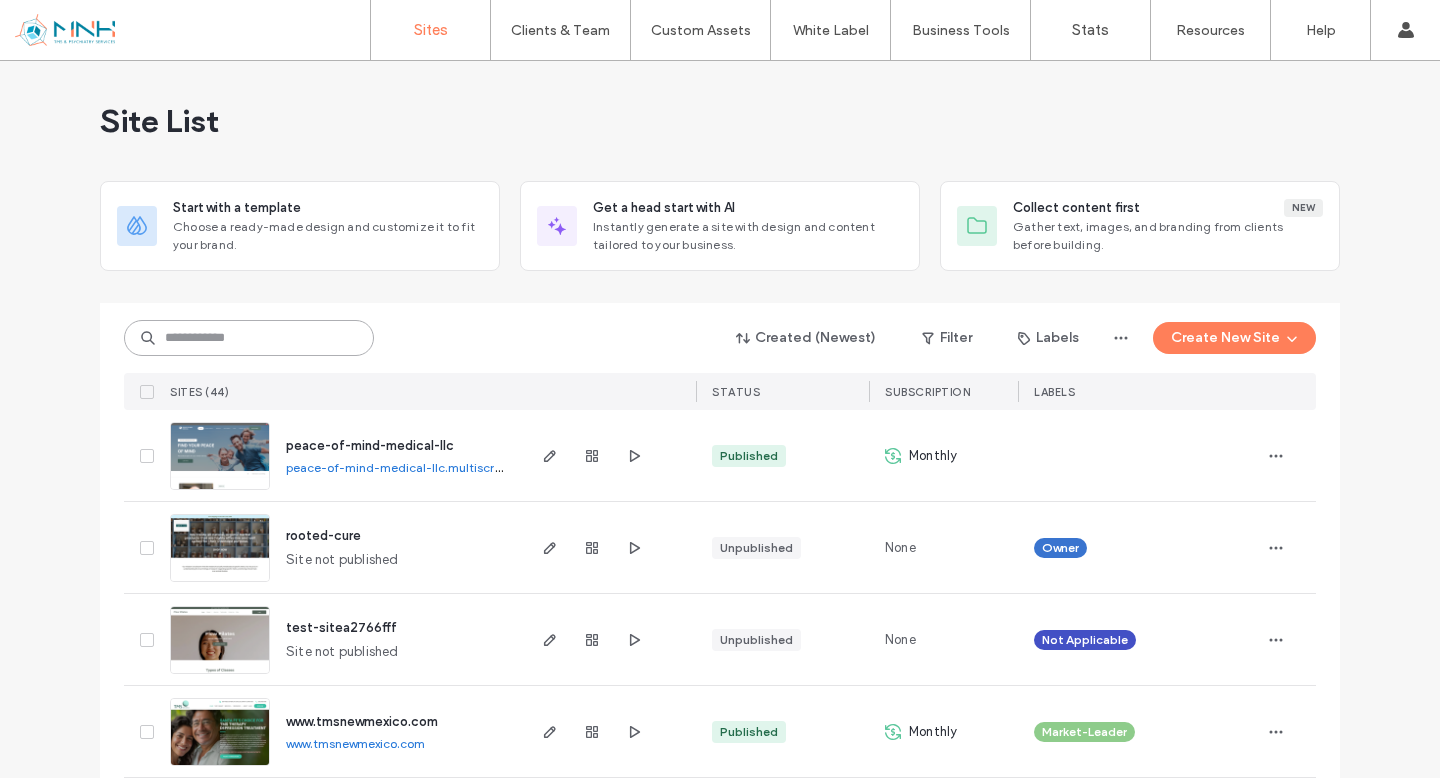 click at bounding box center [249, 338] 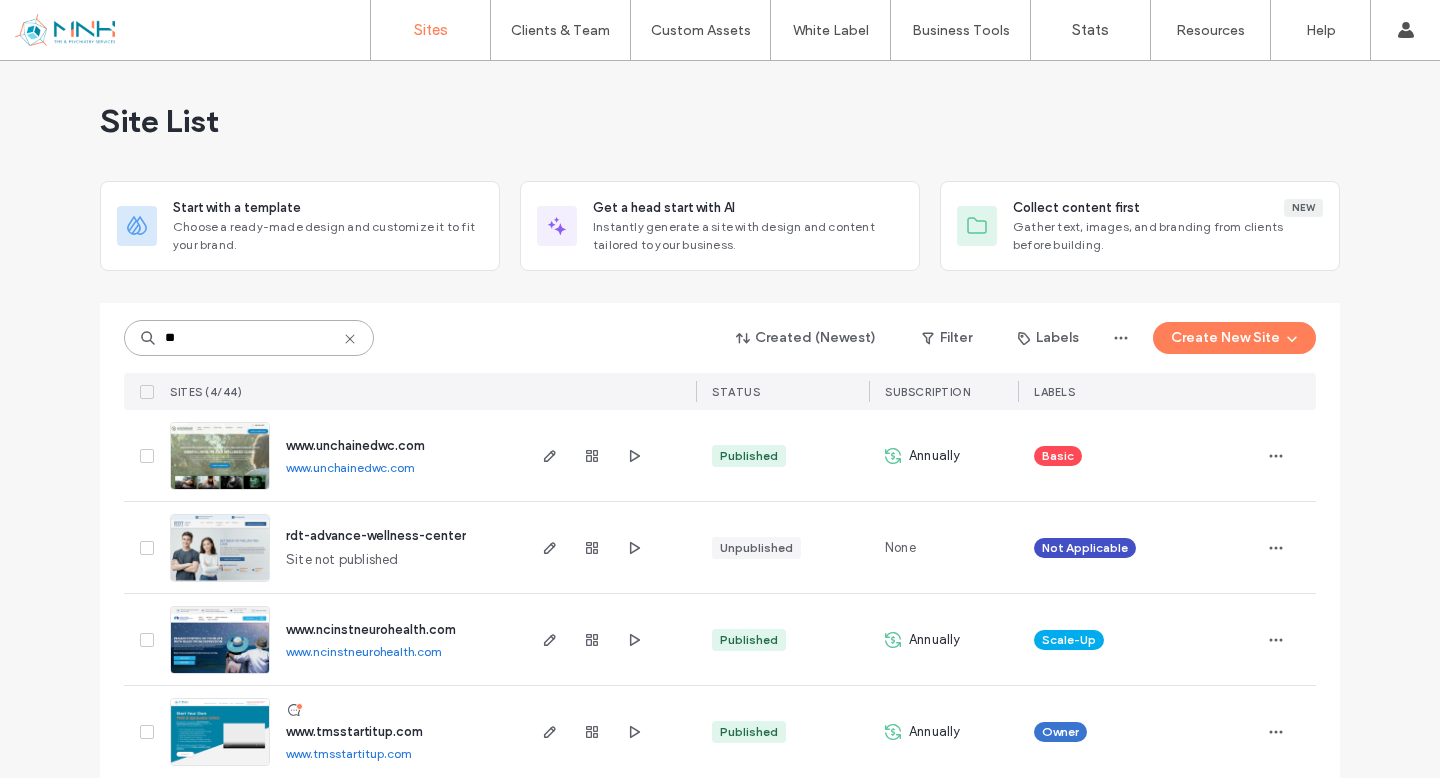 scroll, scrollTop: 24, scrollLeft: 0, axis: vertical 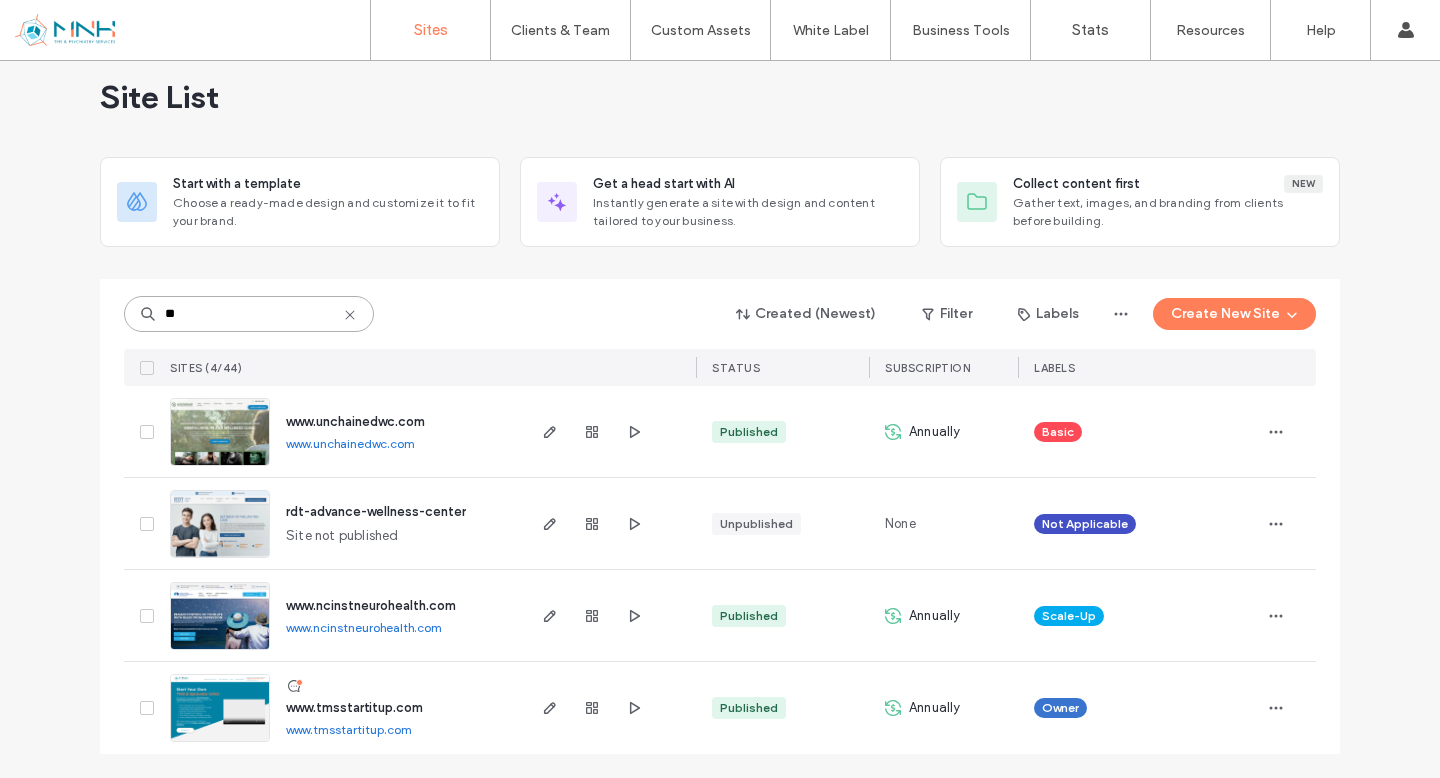 type on "**" 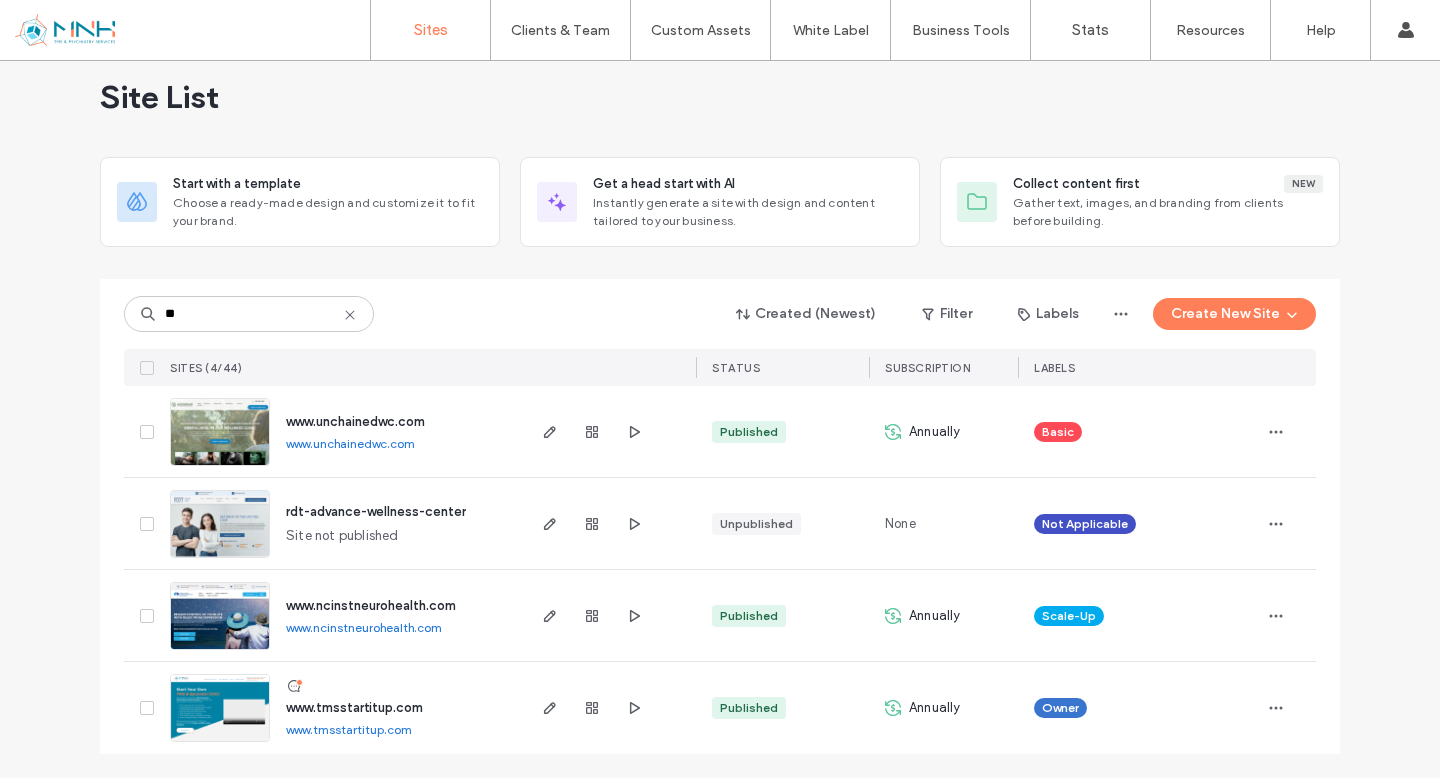 click on "www.ncinstneurohealth.com" at bounding box center (371, 605) 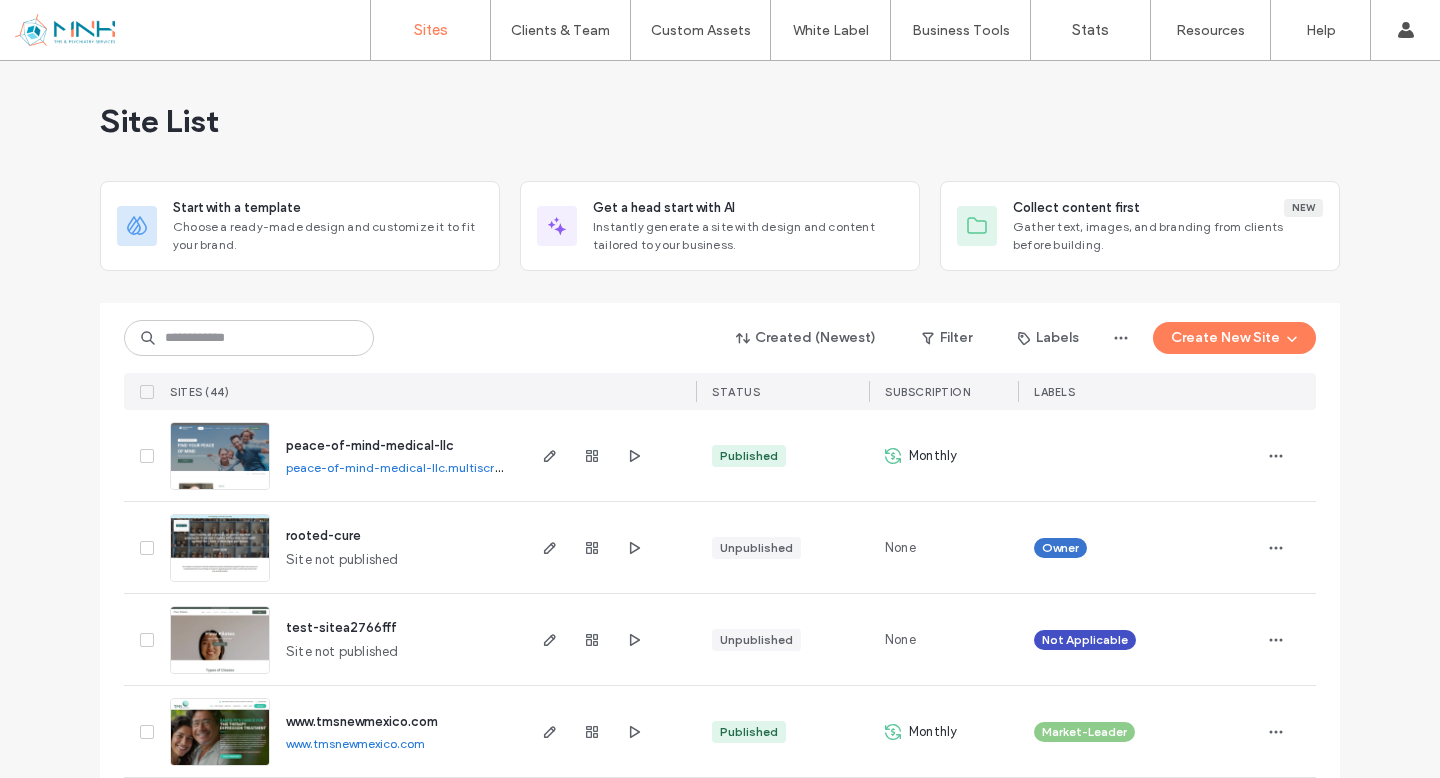 scroll, scrollTop: 0, scrollLeft: 0, axis: both 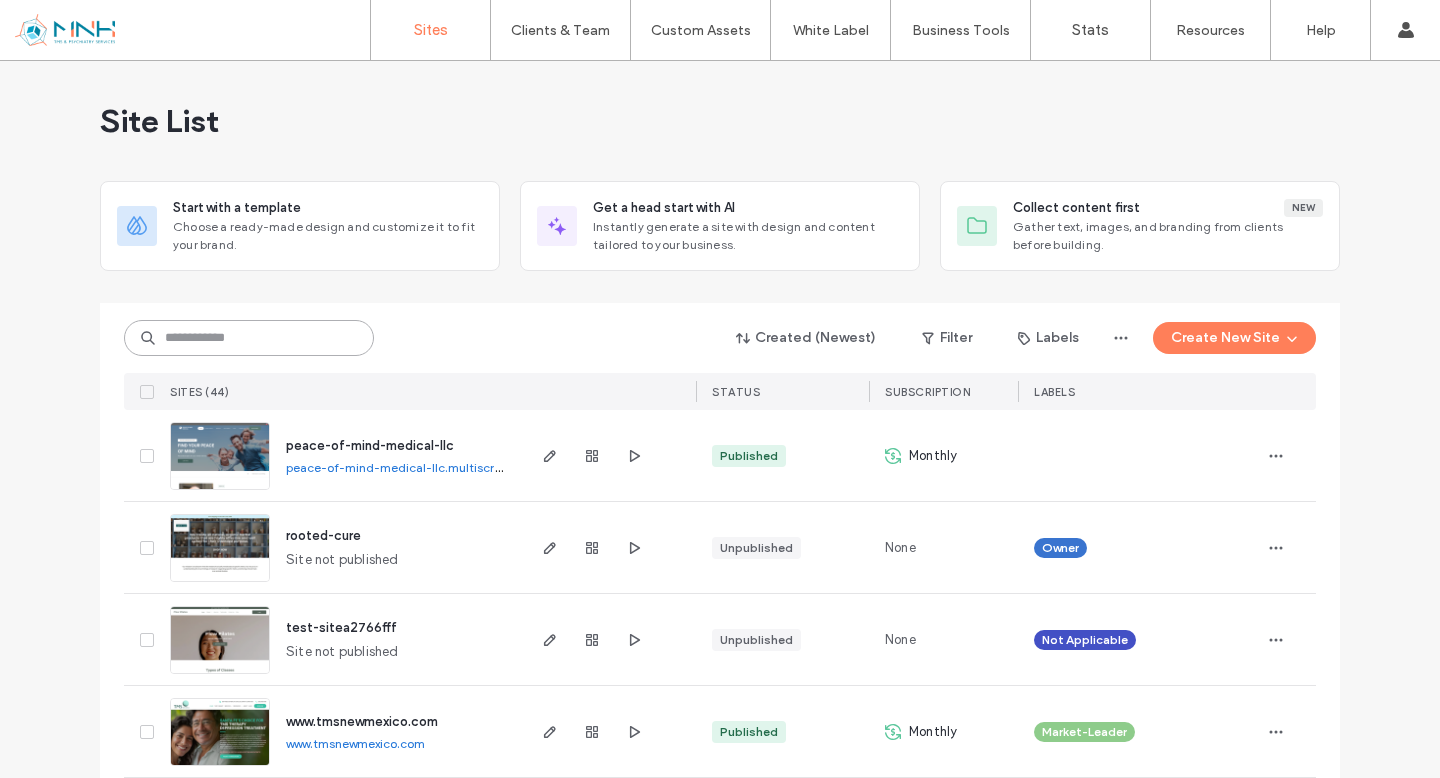 click at bounding box center (249, 338) 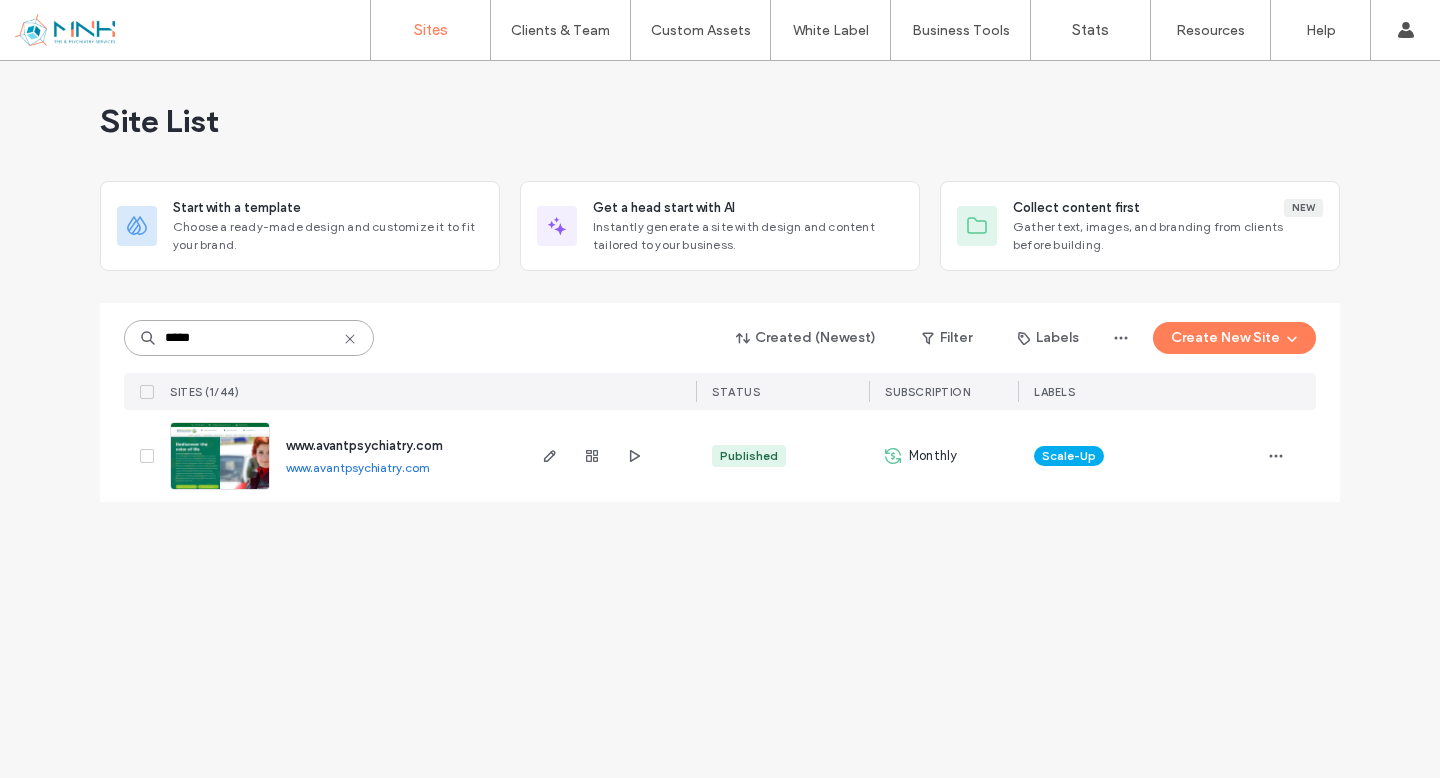 type on "*****" 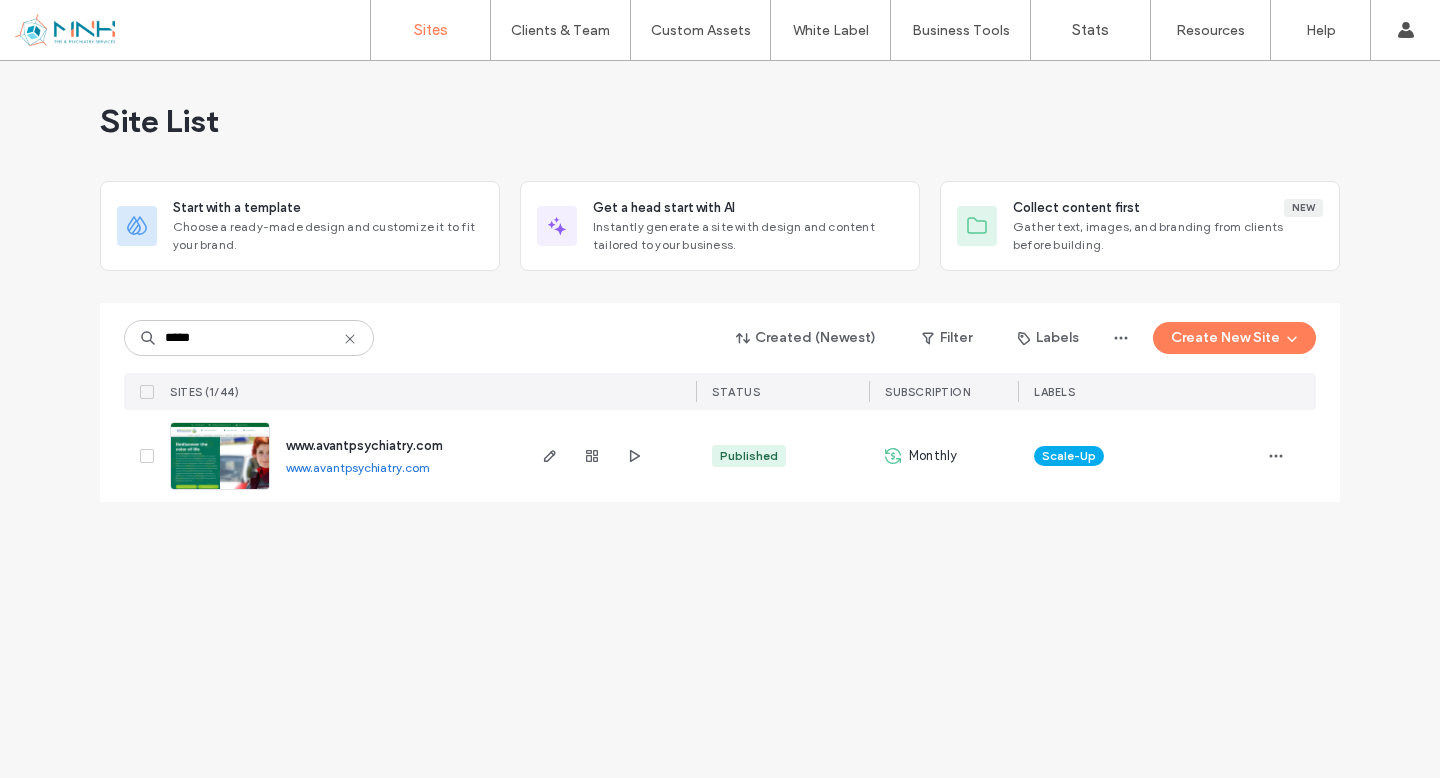 click on "www.avantpsychiatry.com" at bounding box center (364, 445) 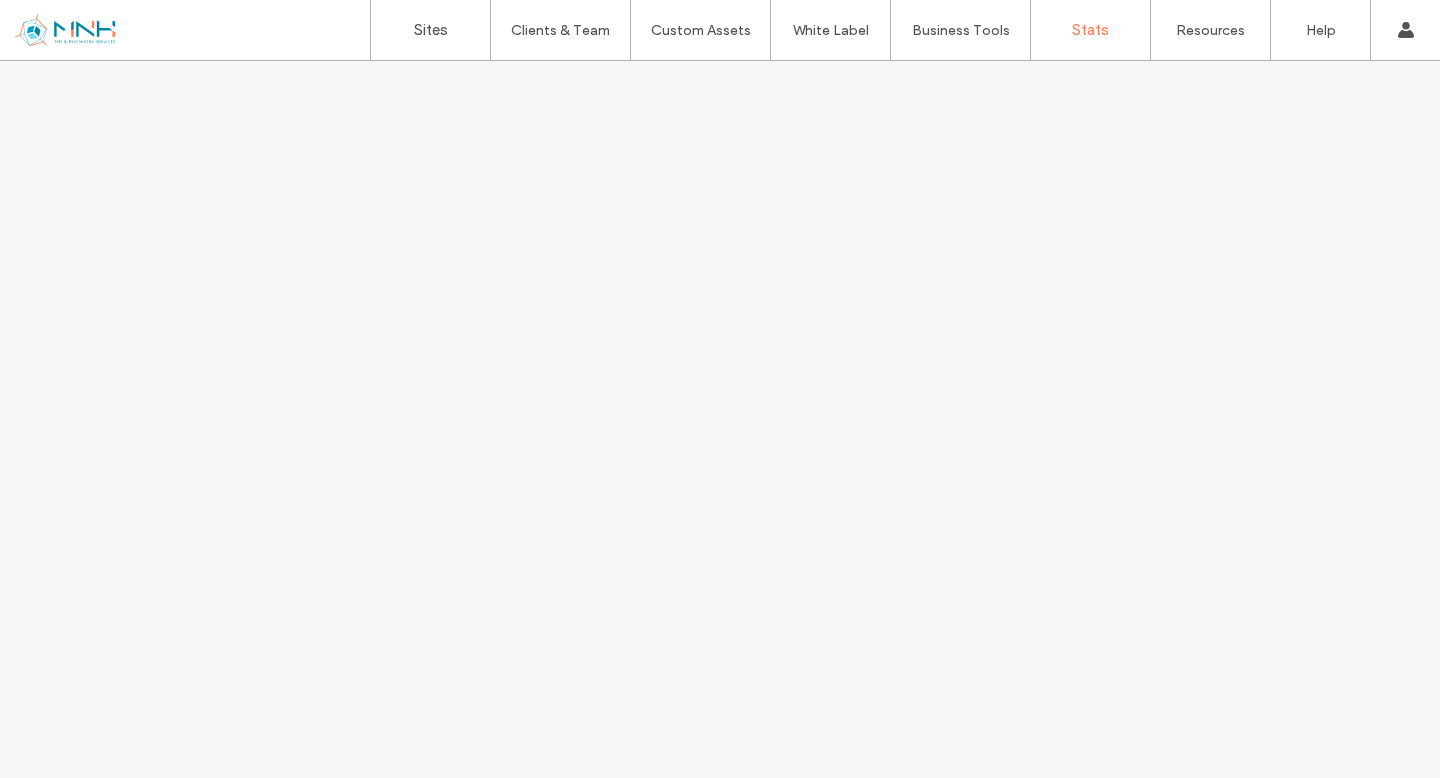 scroll, scrollTop: 0, scrollLeft: 0, axis: both 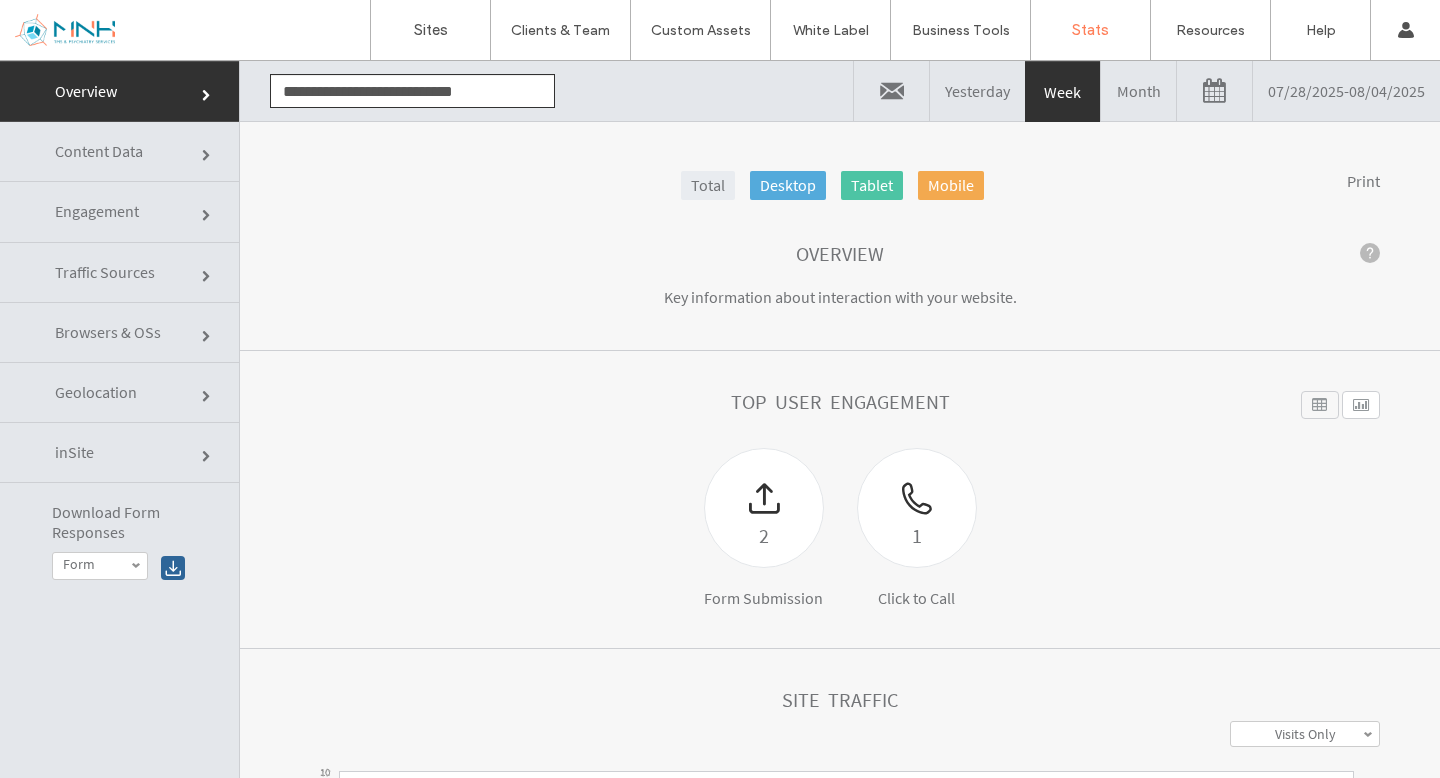 click on "**********" 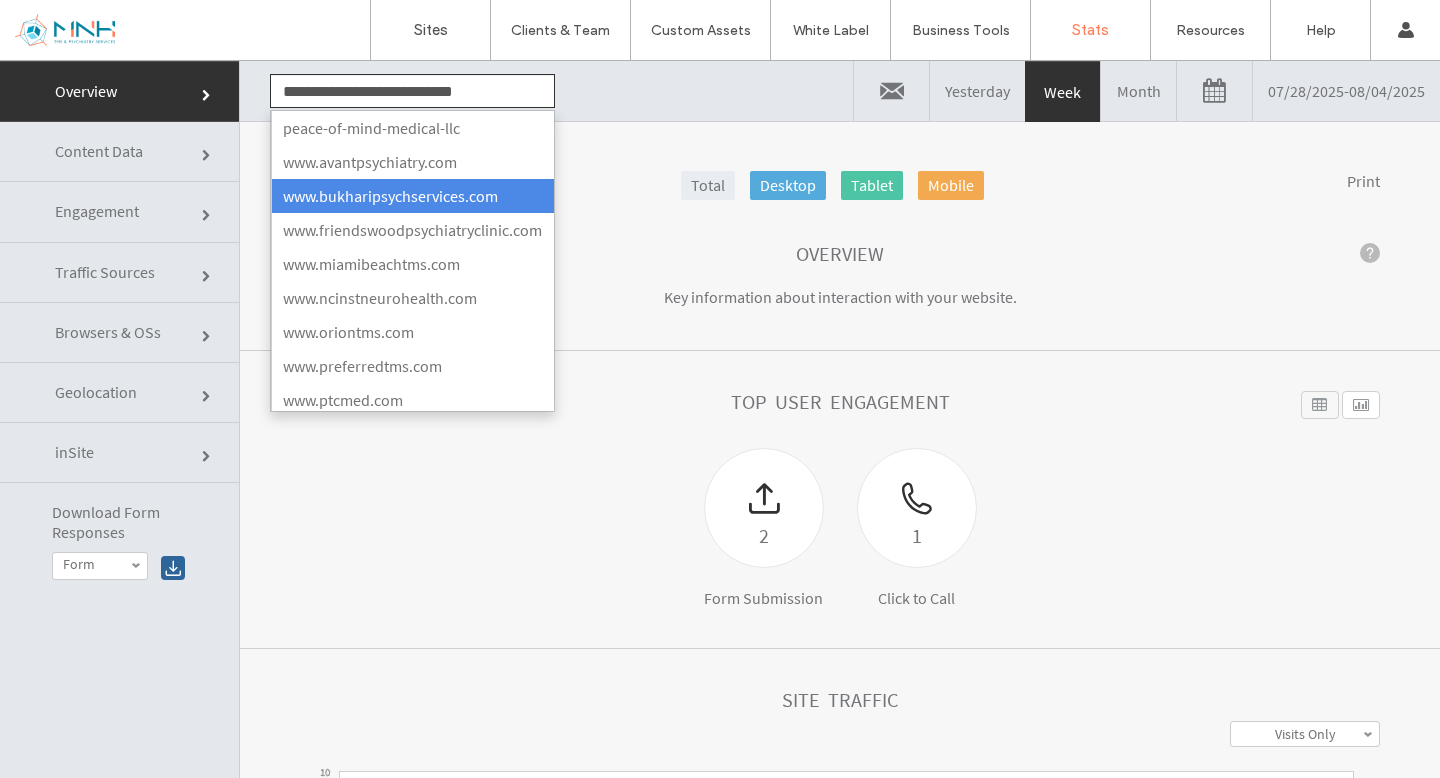 click on "**********" 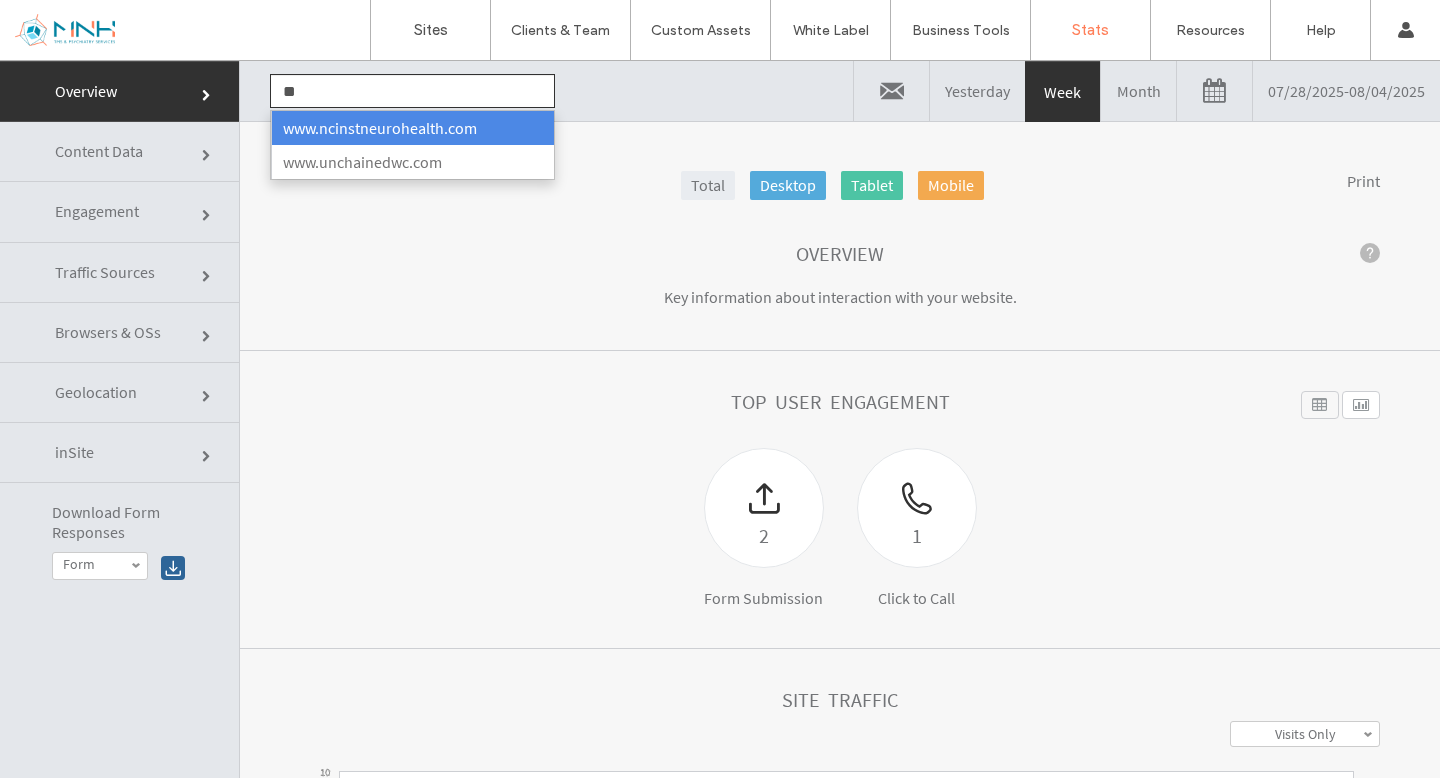 click on "www.ncinstneurohealth.com" at bounding box center (412, 128) 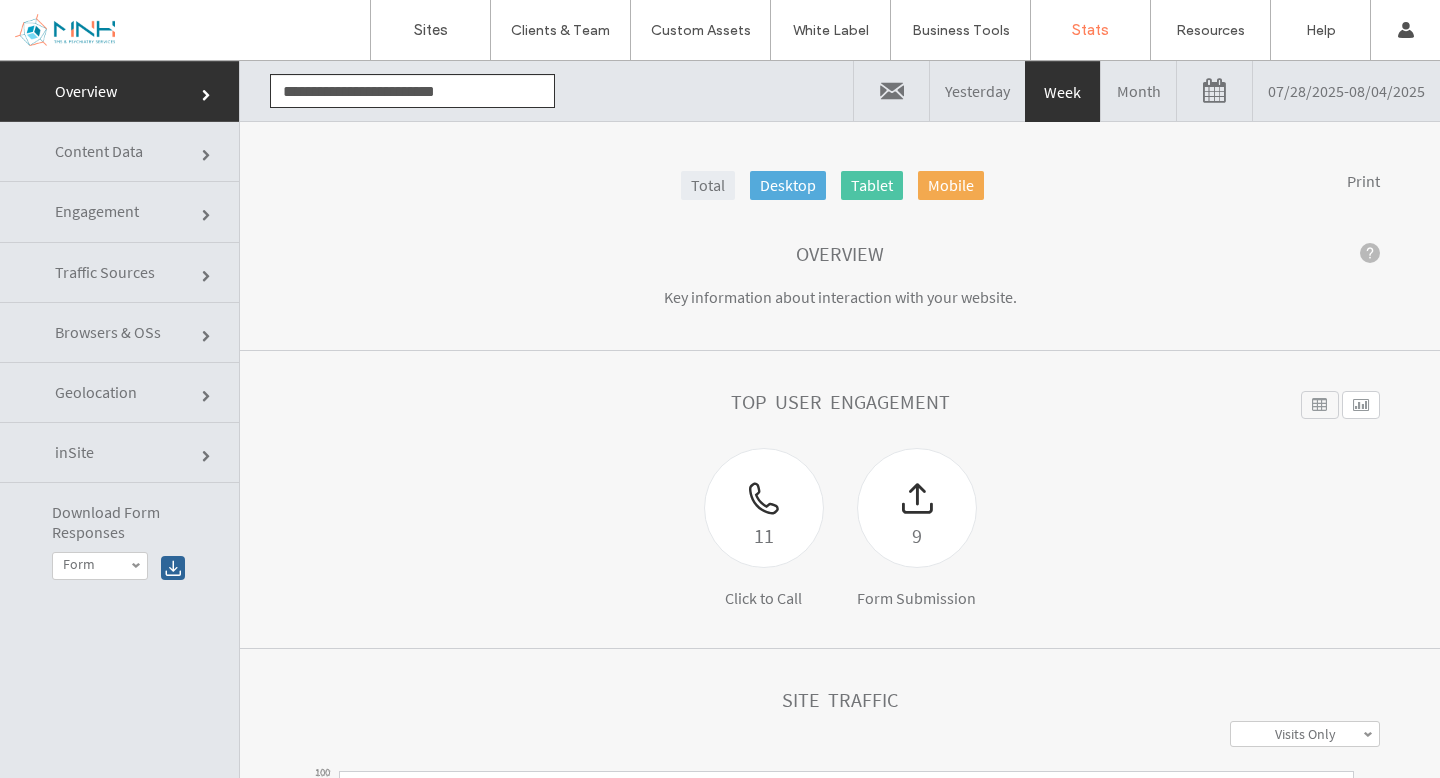 click on "07/28/2025 - 08/04/2025" at bounding box center [1346, 91] 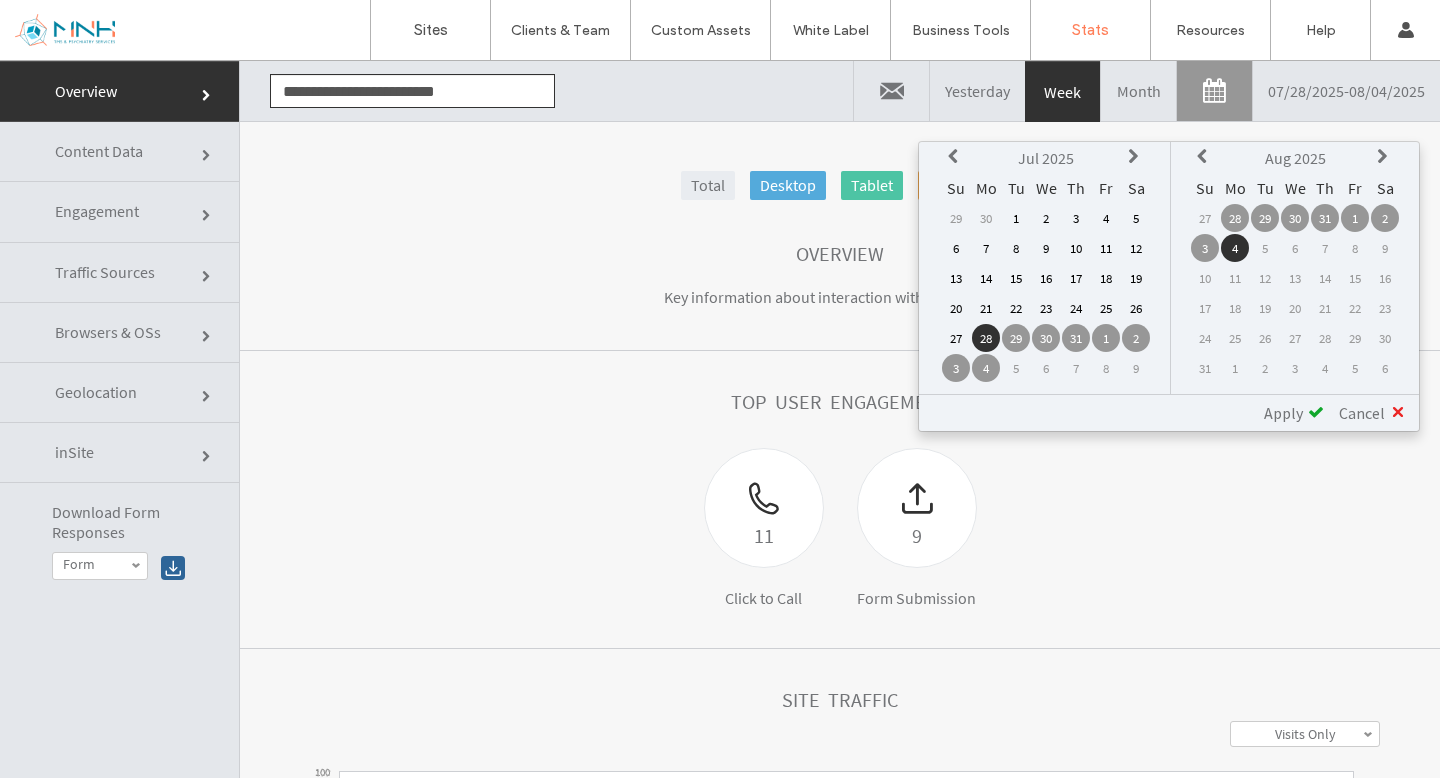 click on "1" at bounding box center [1016, 218] 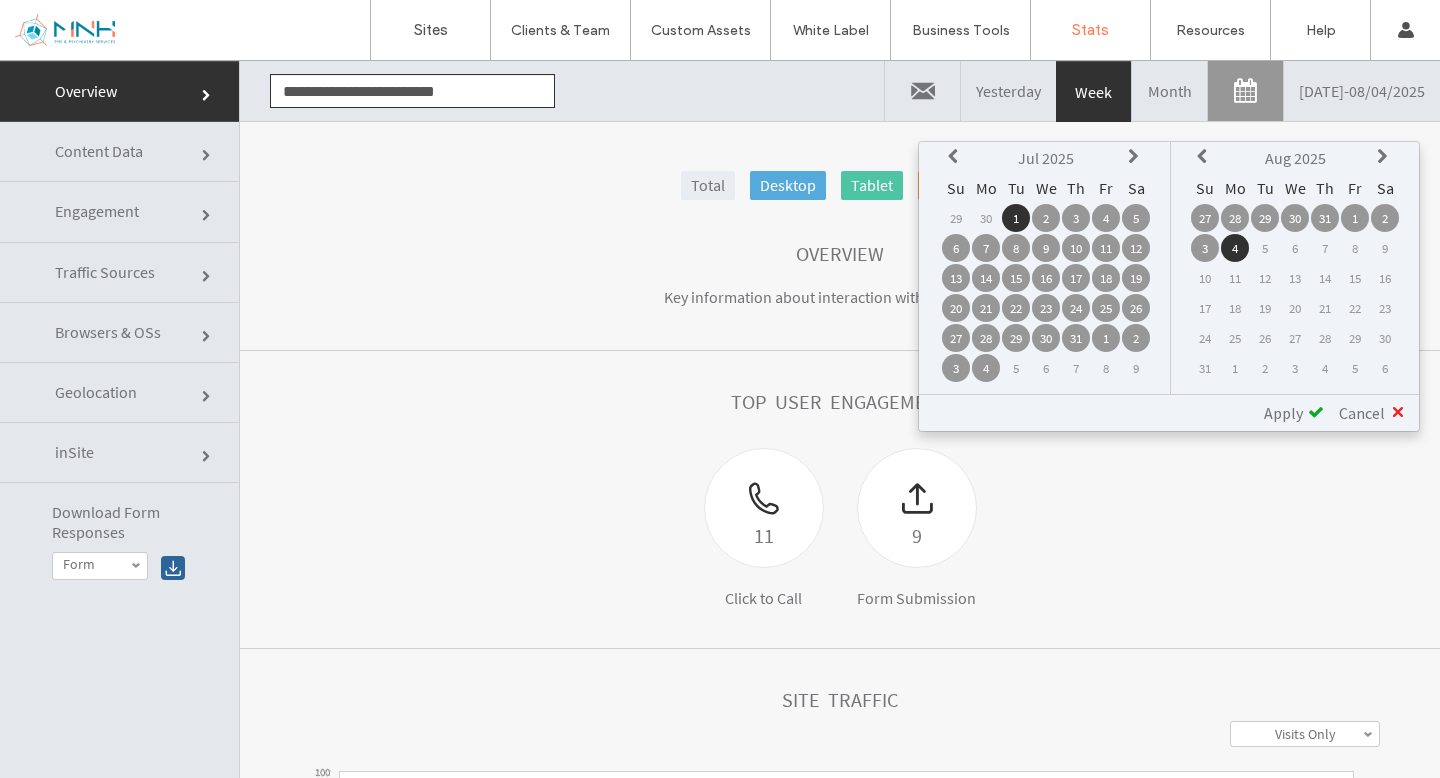 click on "Apply" at bounding box center (1283, 413) 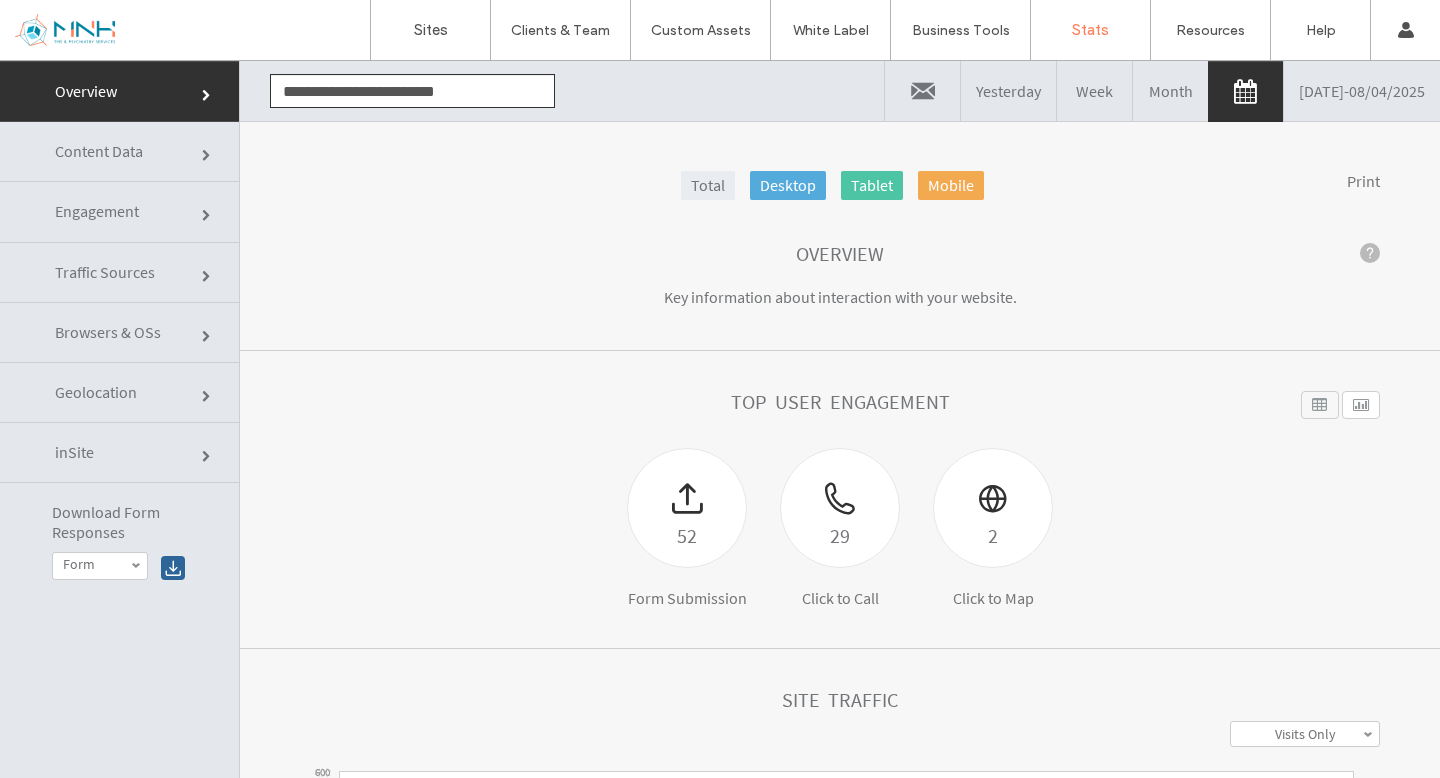 click at bounding box center [922, 91] 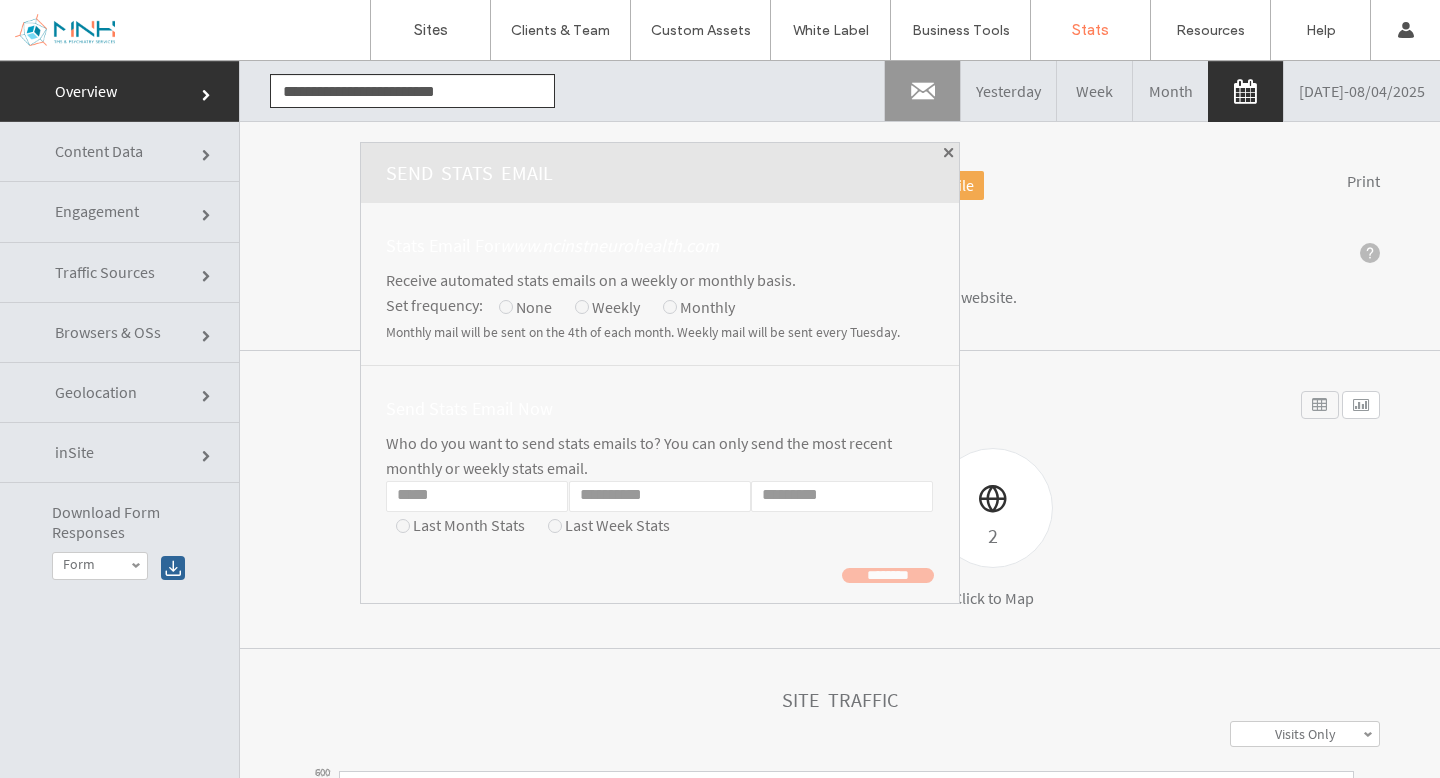 click on "Who do you want to send stats emails to? You can only send the most recent monthly or weekly stats email." at bounding box center (660, 456) 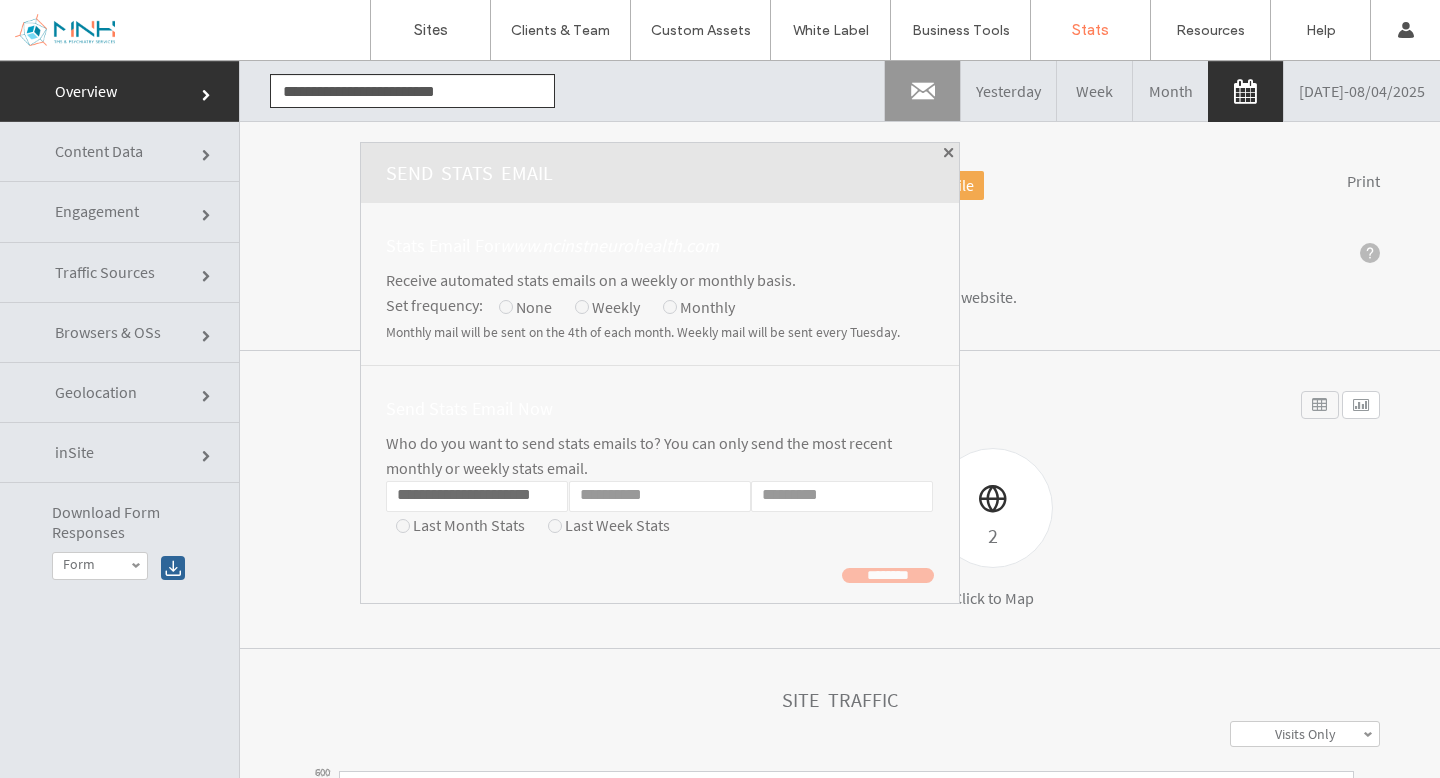 scroll, scrollTop: 0, scrollLeft: 21, axis: horizontal 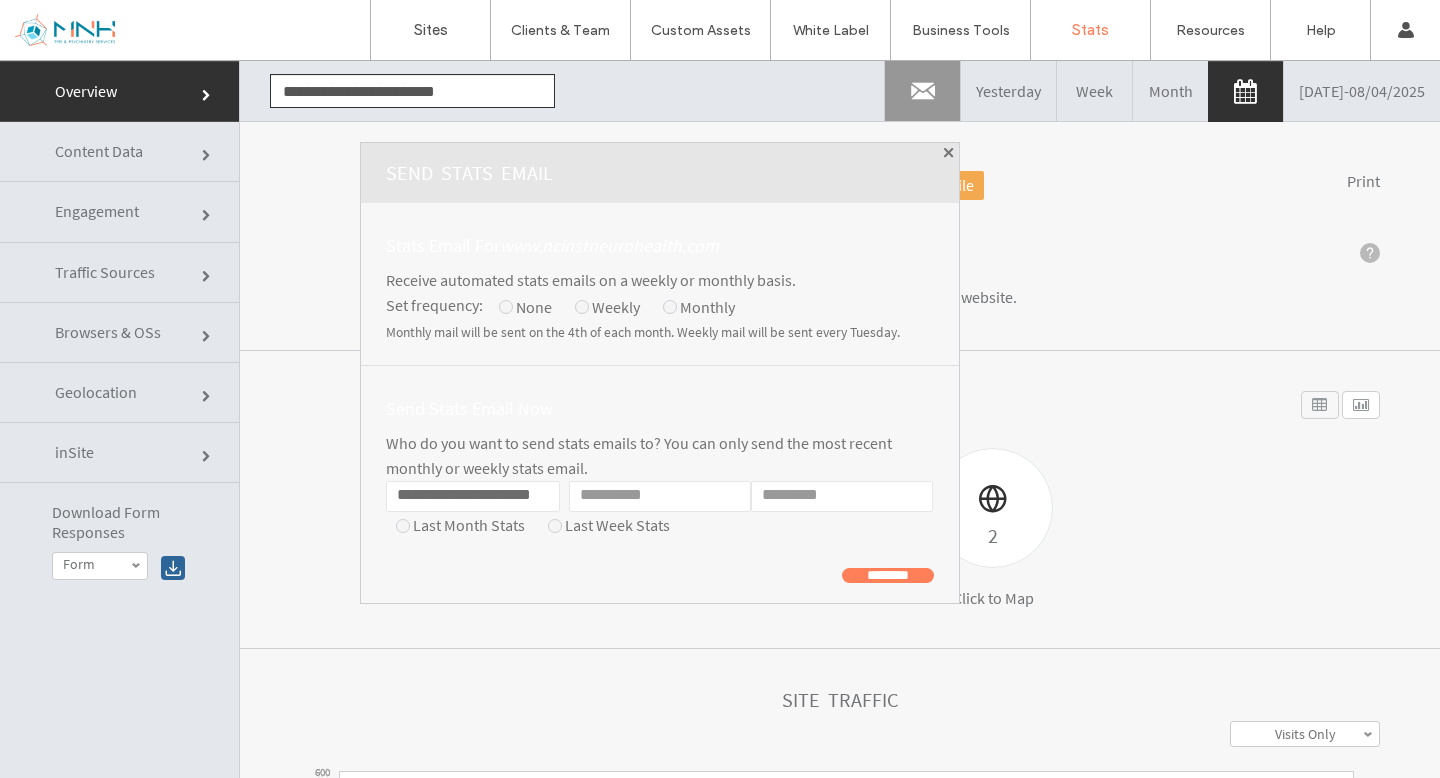 type on "**********" 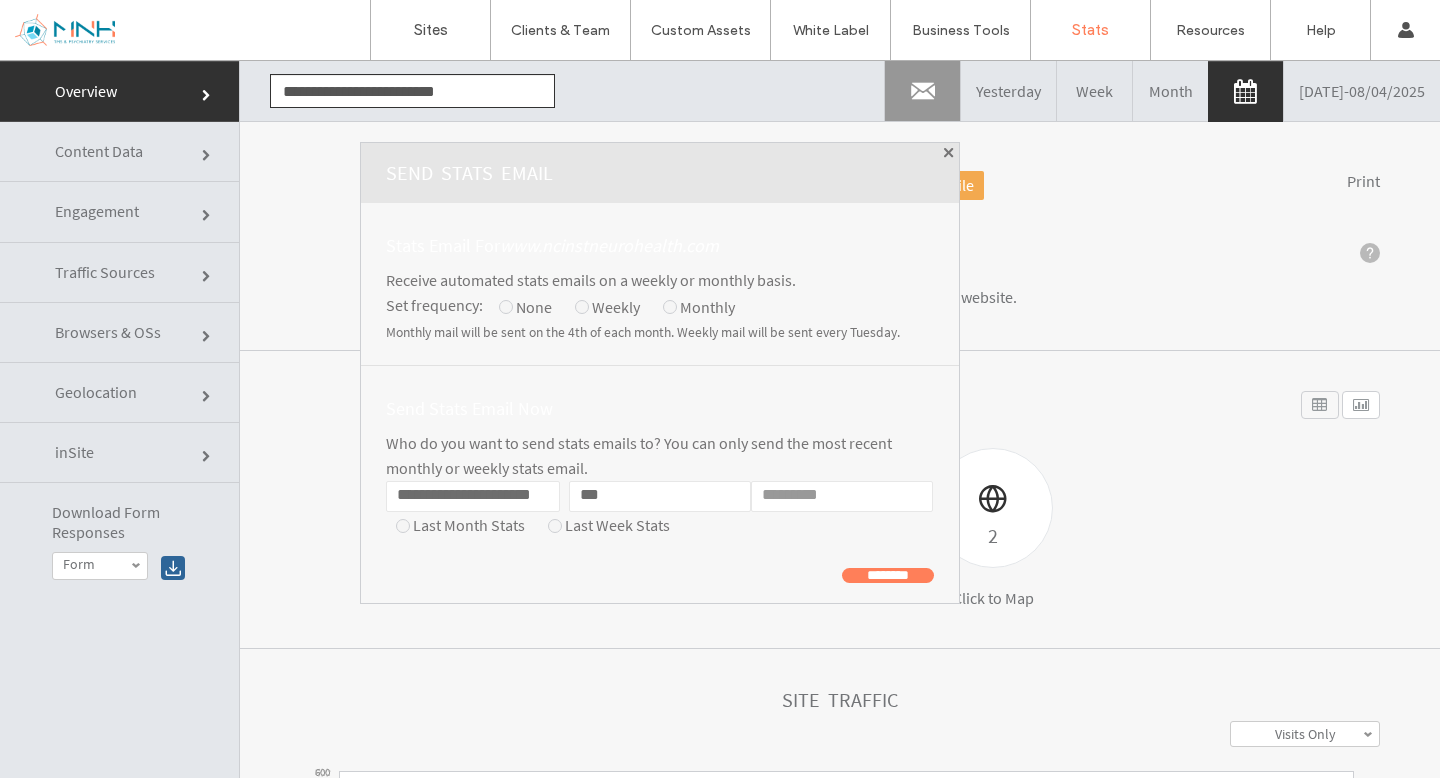 type on "***" 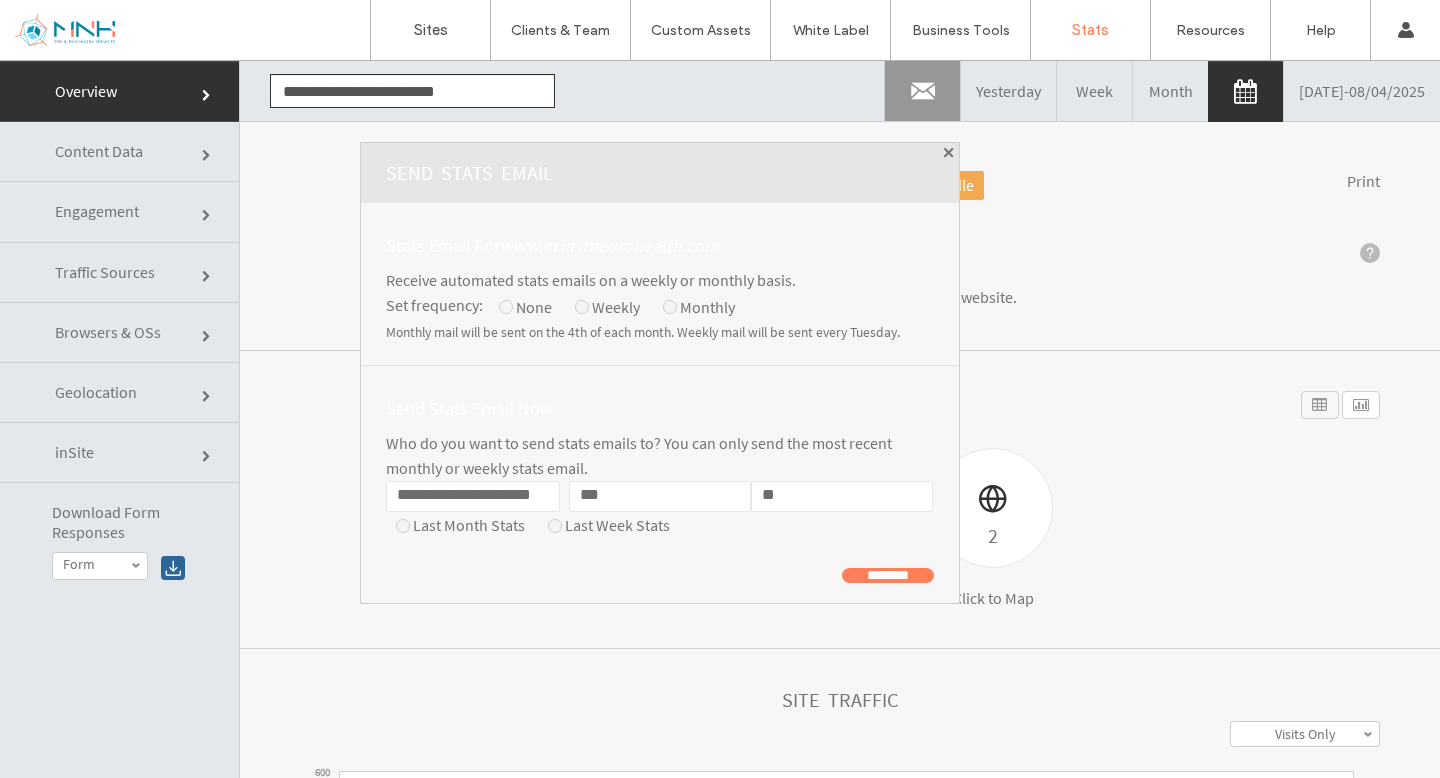 type on "*" 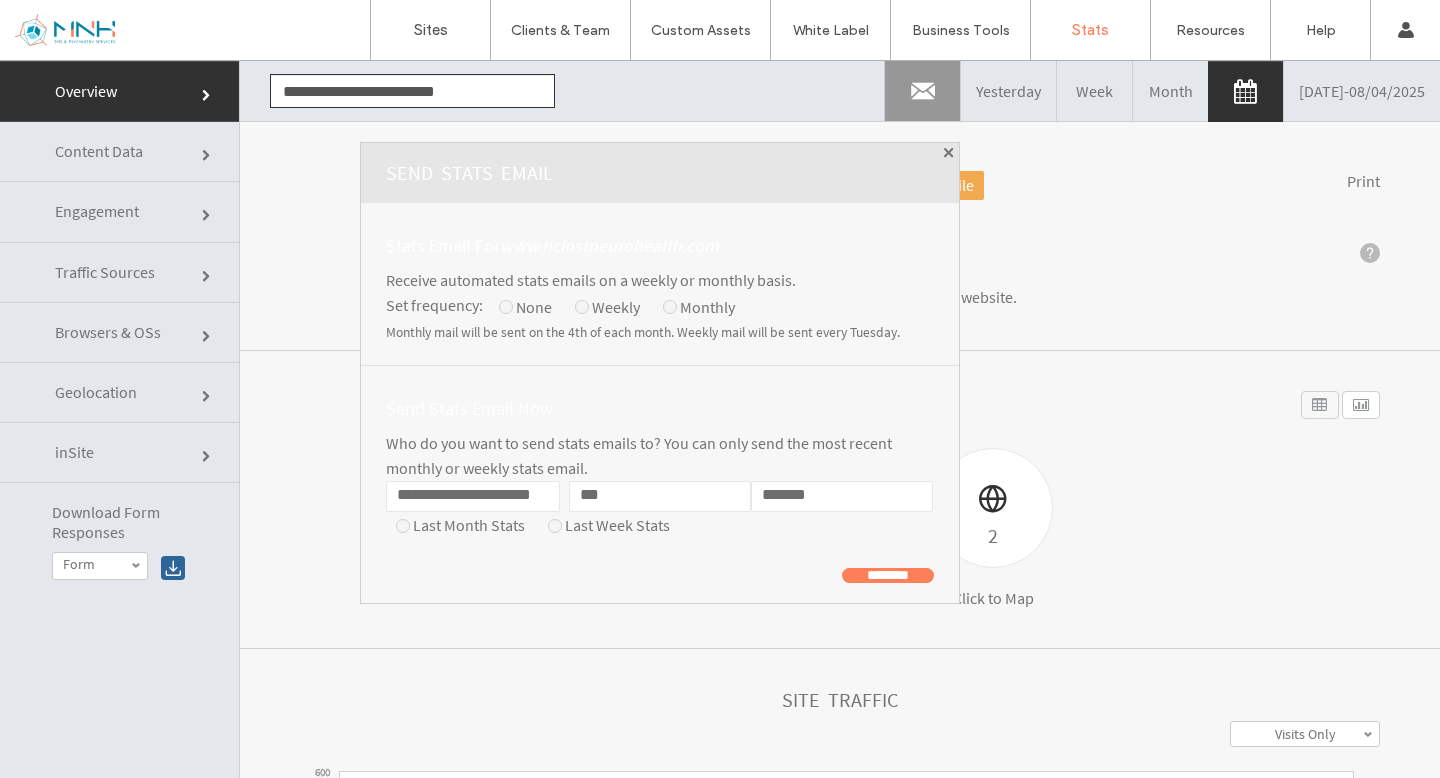 type on "*******" 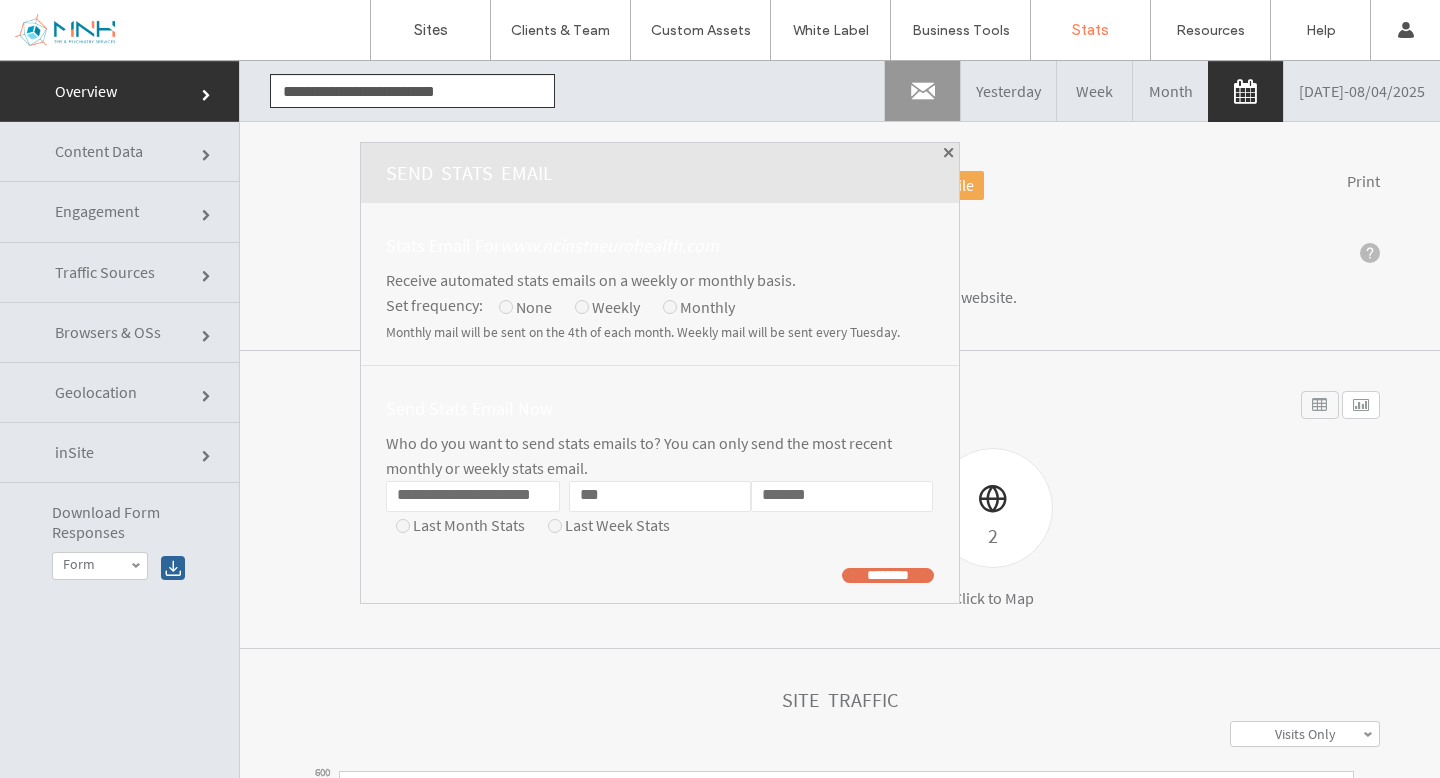 click on "********" 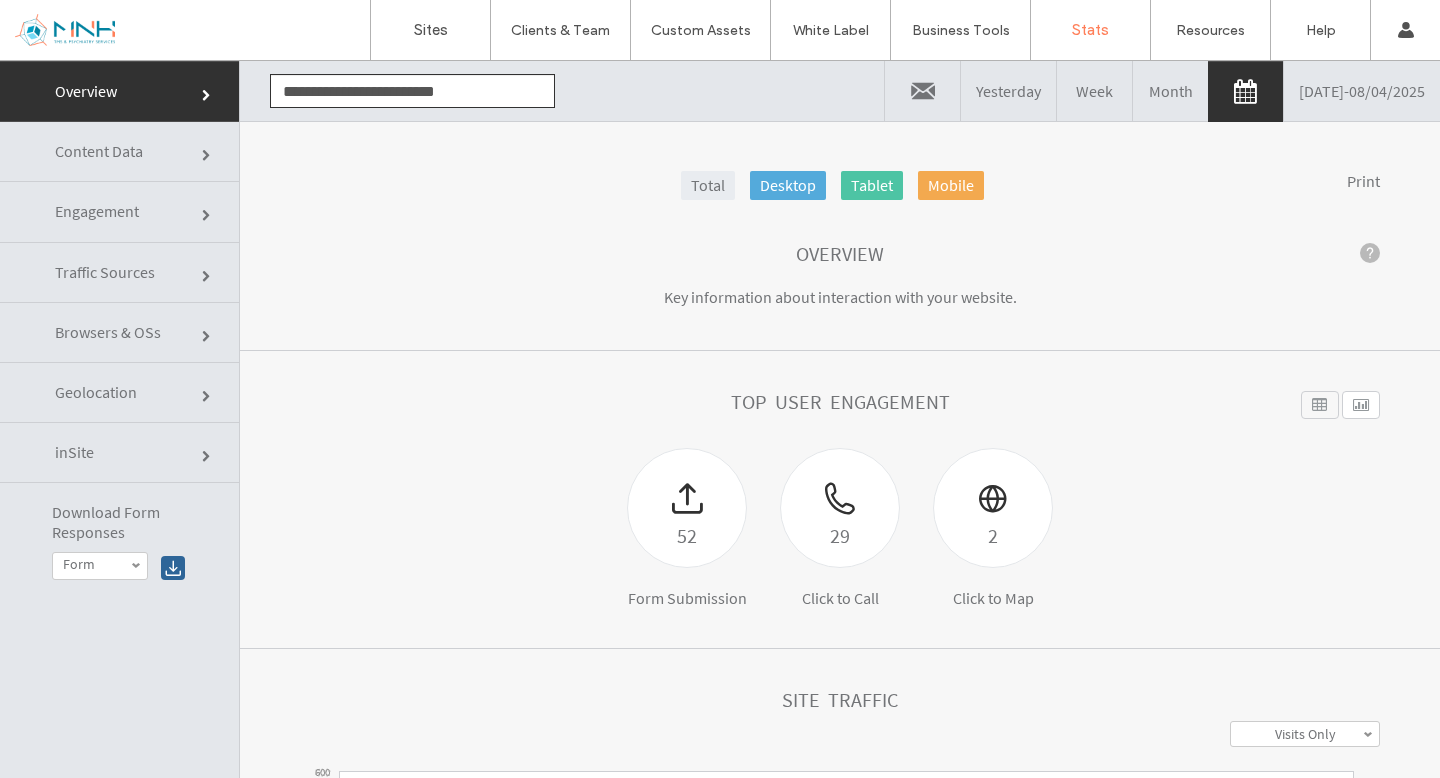 click on "**********" 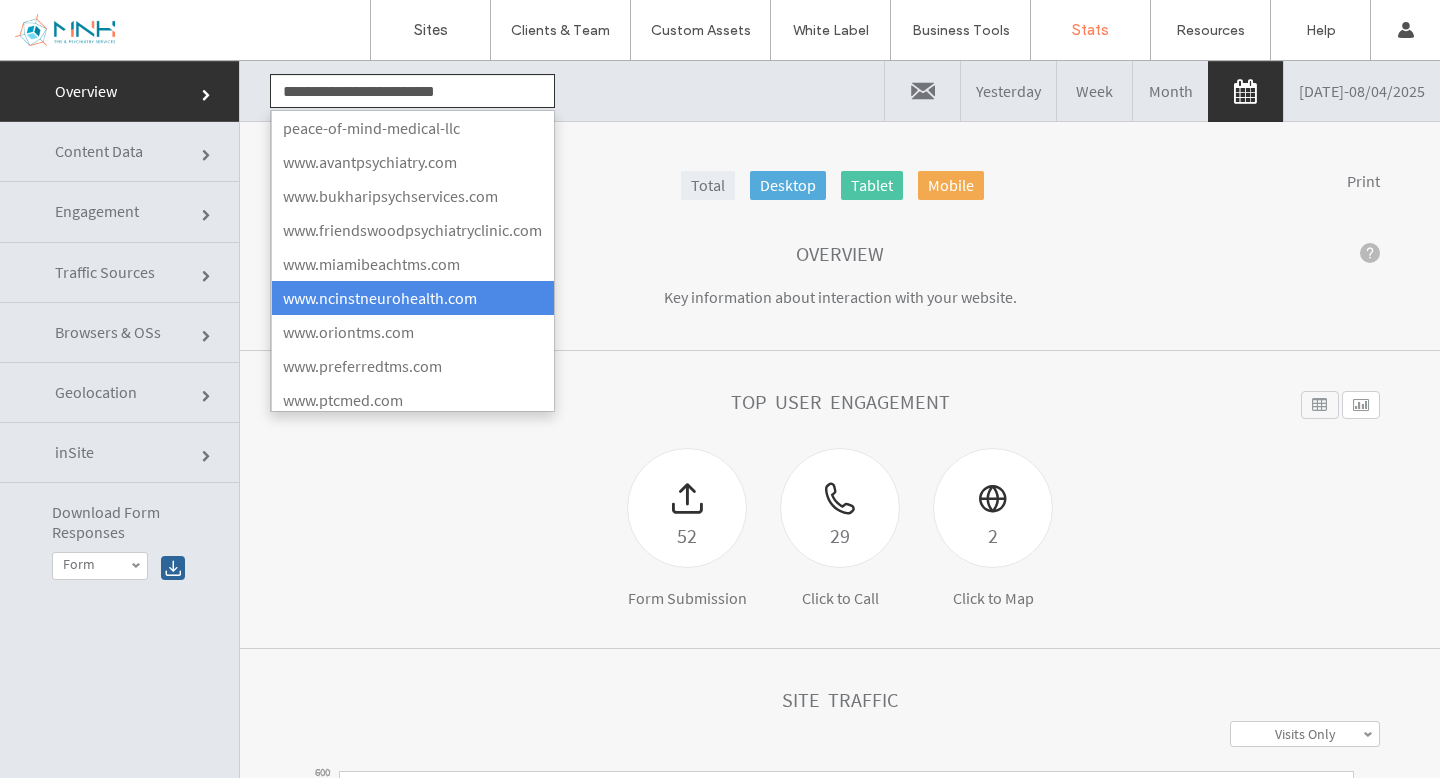 click on "**********" 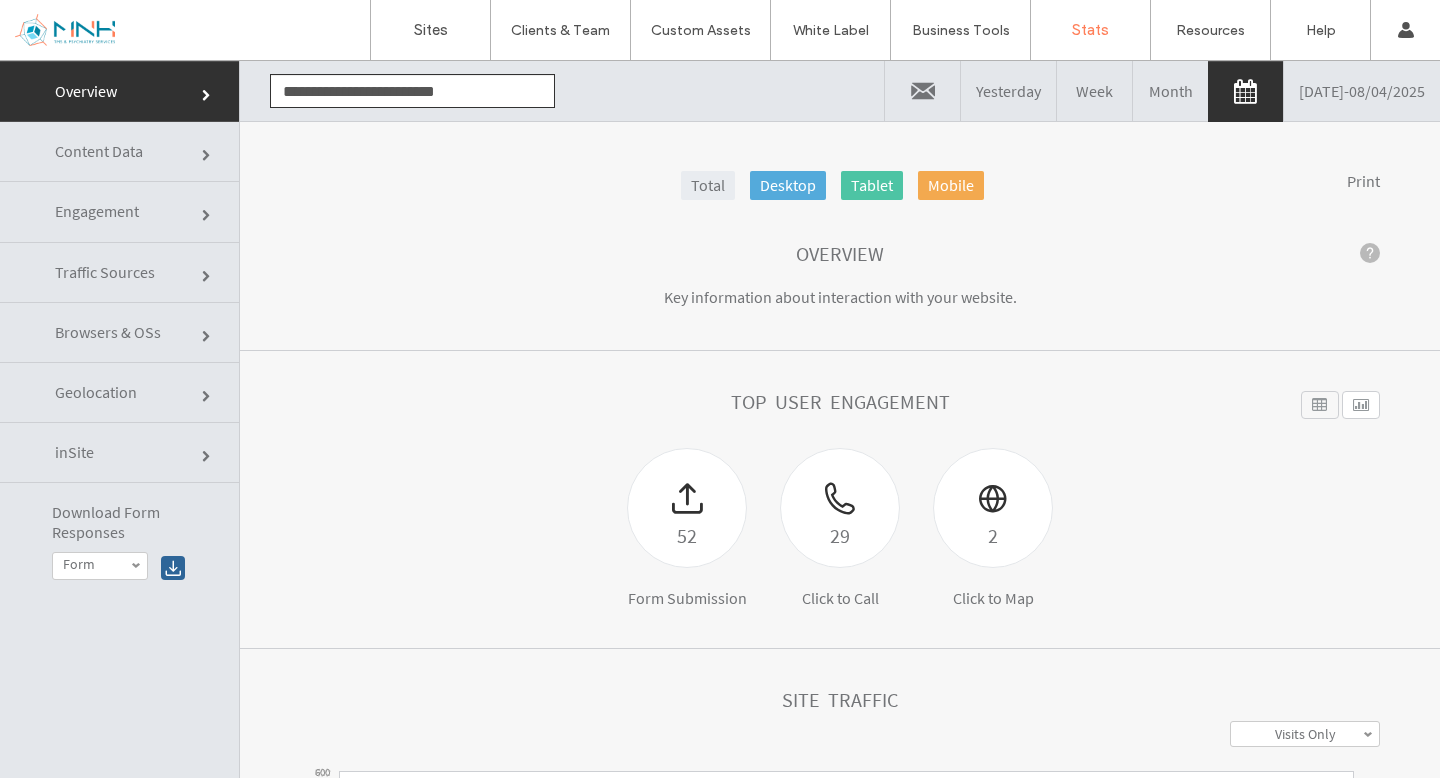 click on "**********" 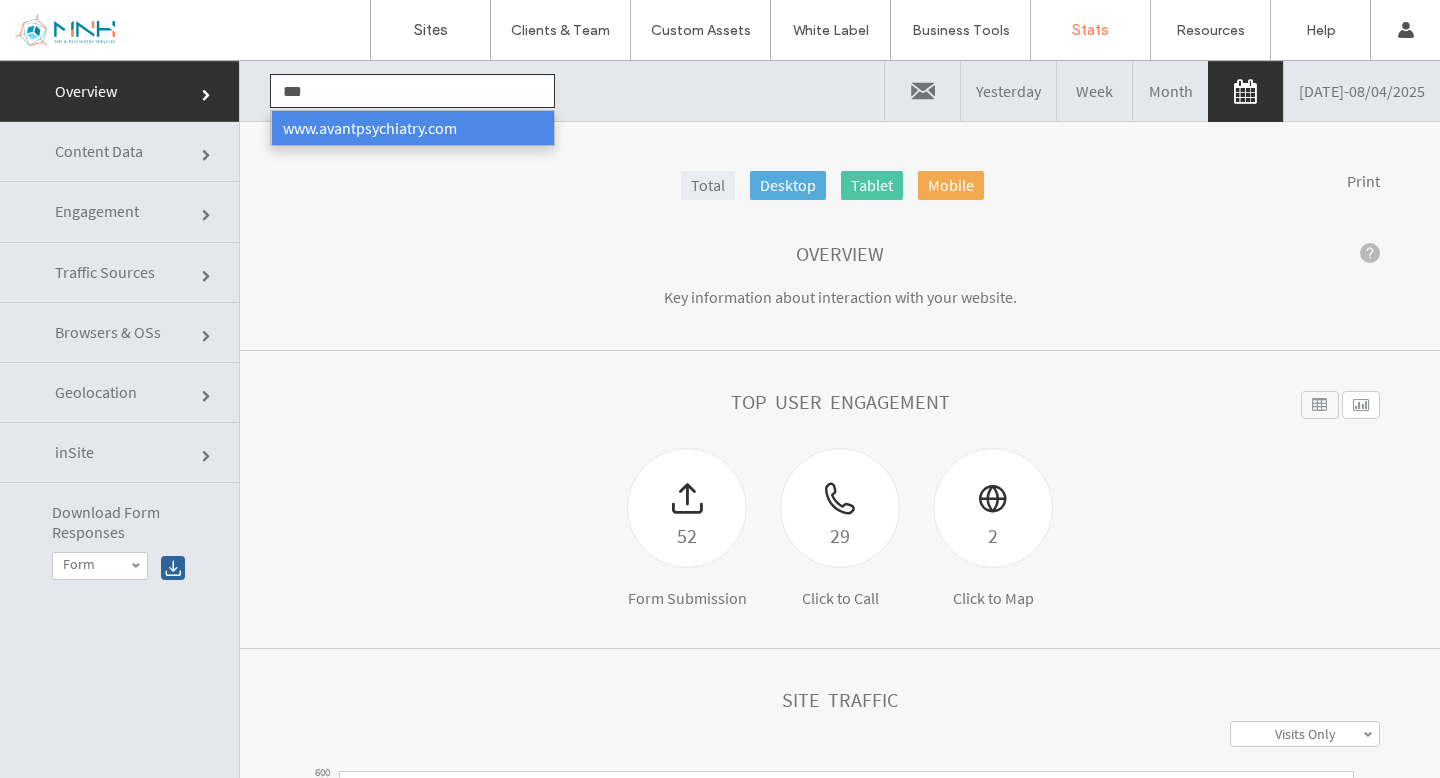 click on "www.avantpsychiatry.com" at bounding box center [412, 128] 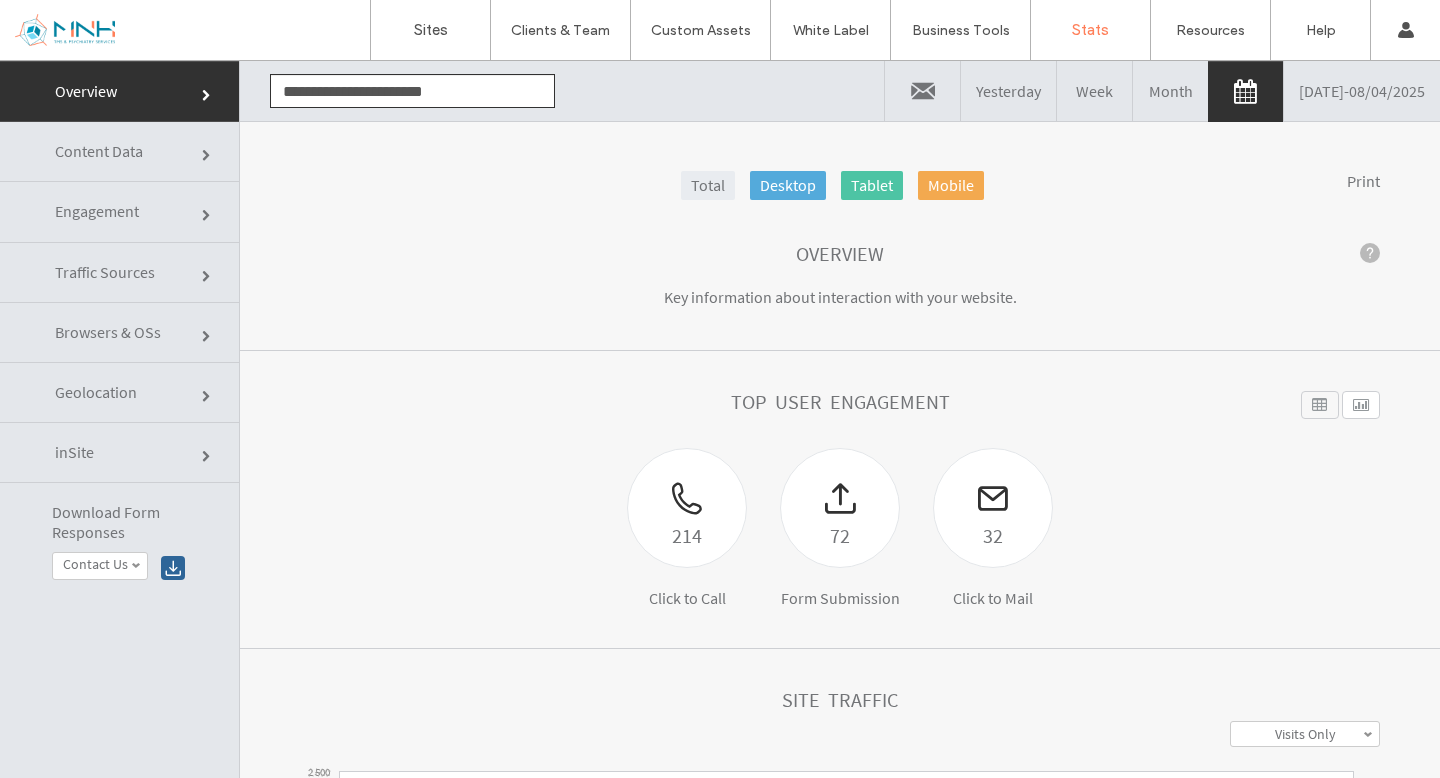 click at bounding box center (922, 91) 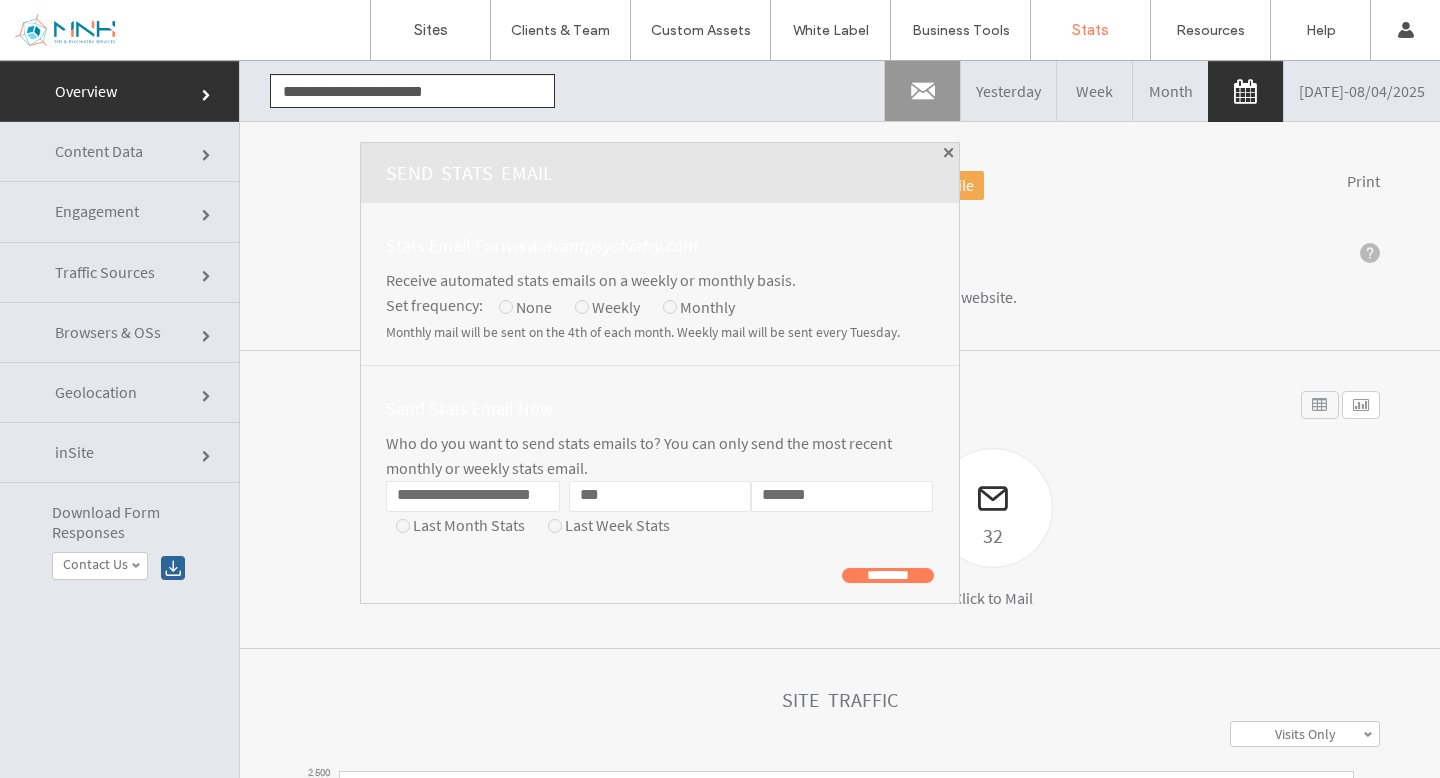 click on "**********" 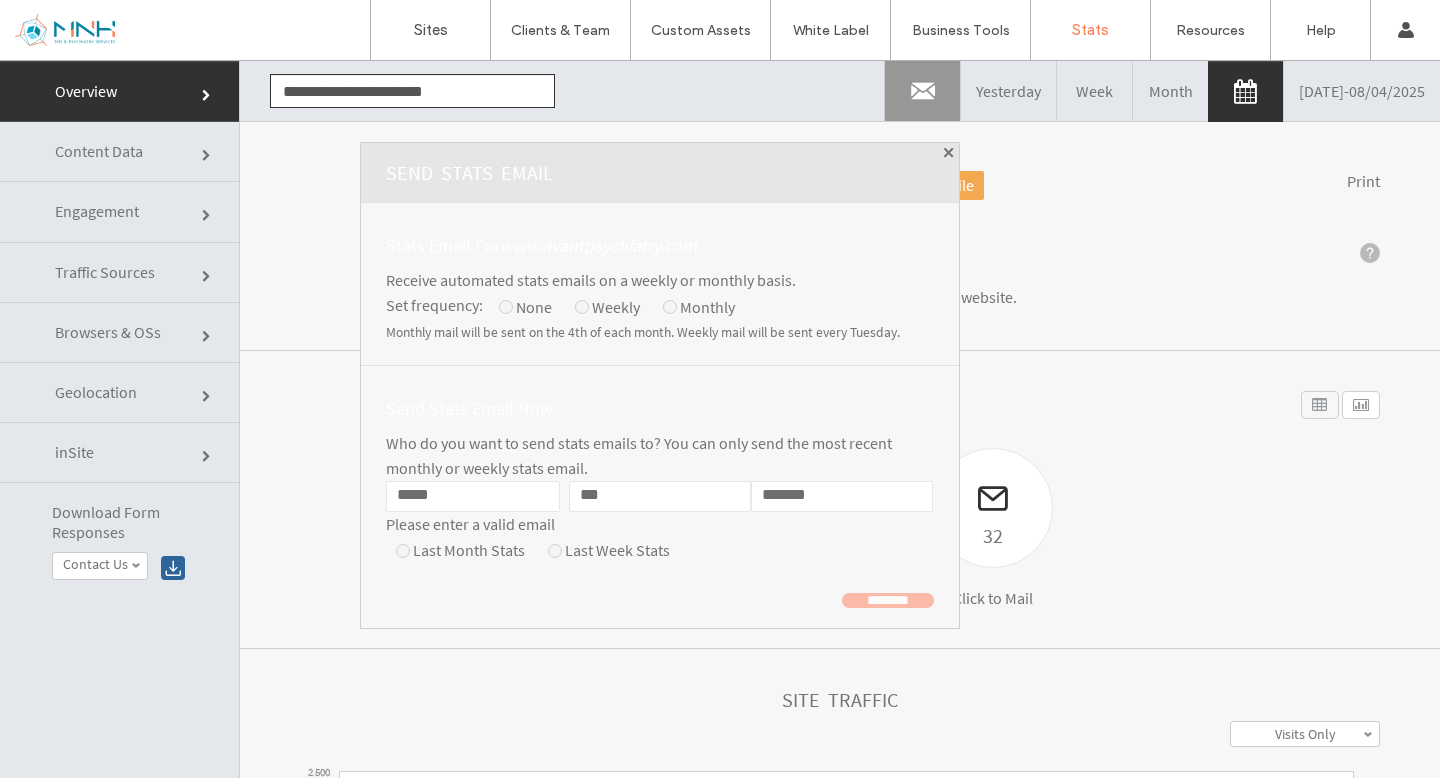 click on "*****" 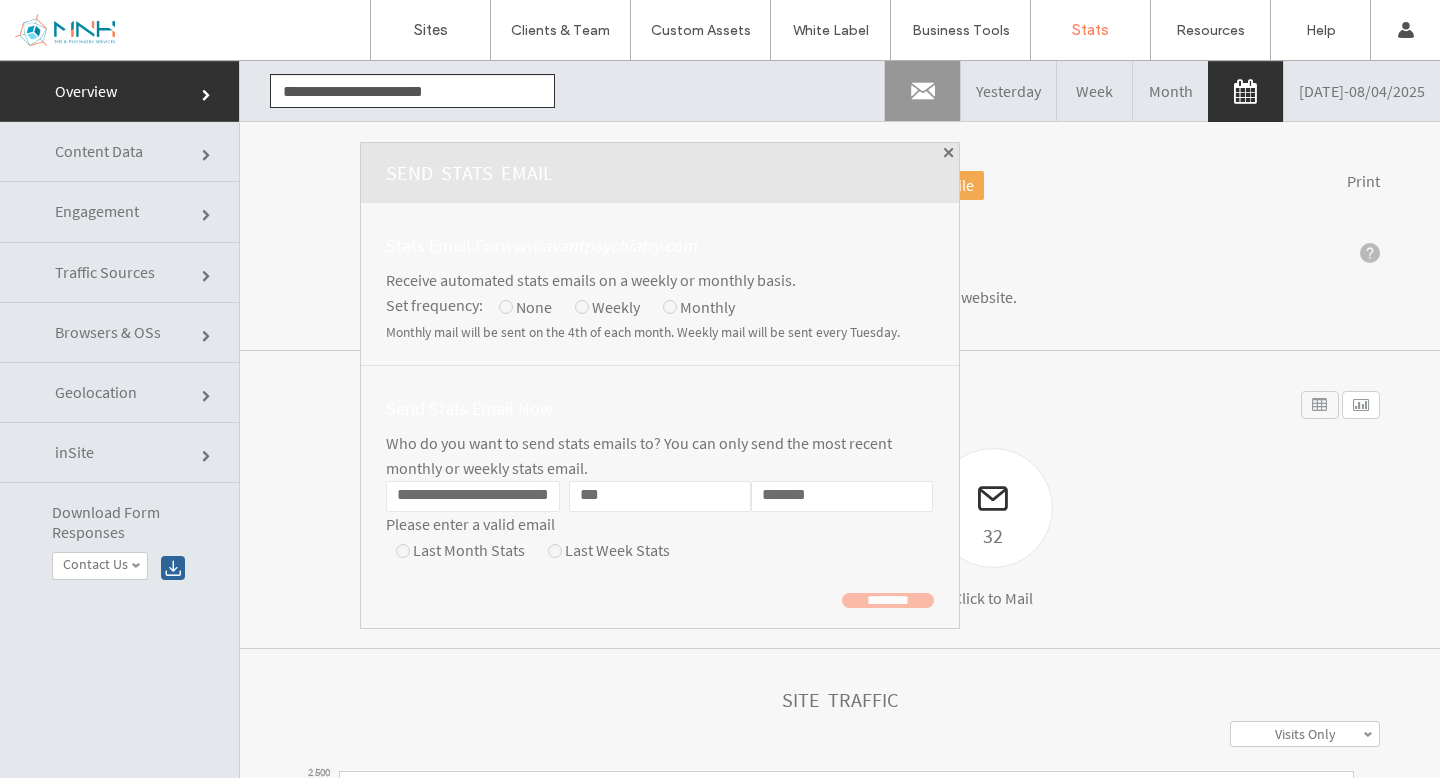scroll, scrollTop: 0, scrollLeft: 34, axis: horizontal 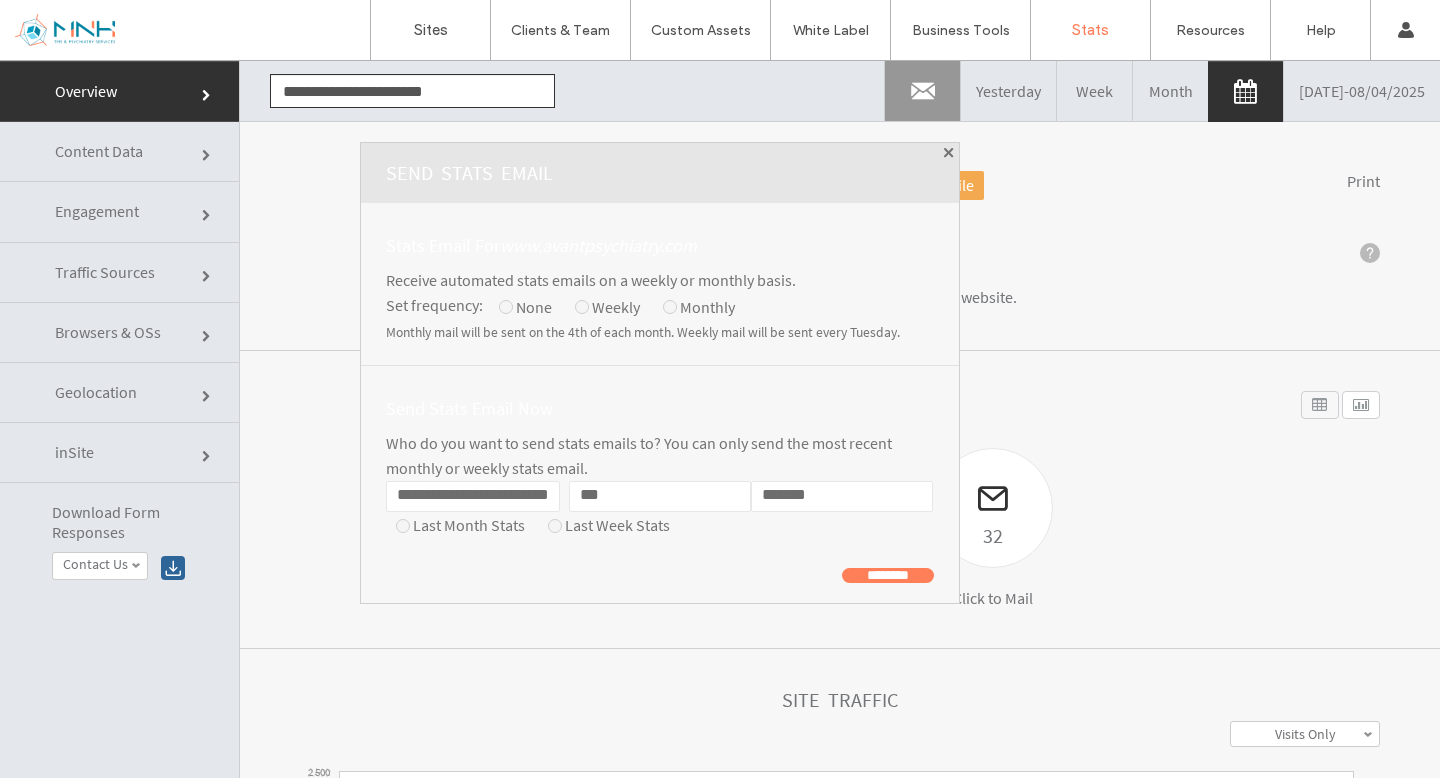type on "**********" 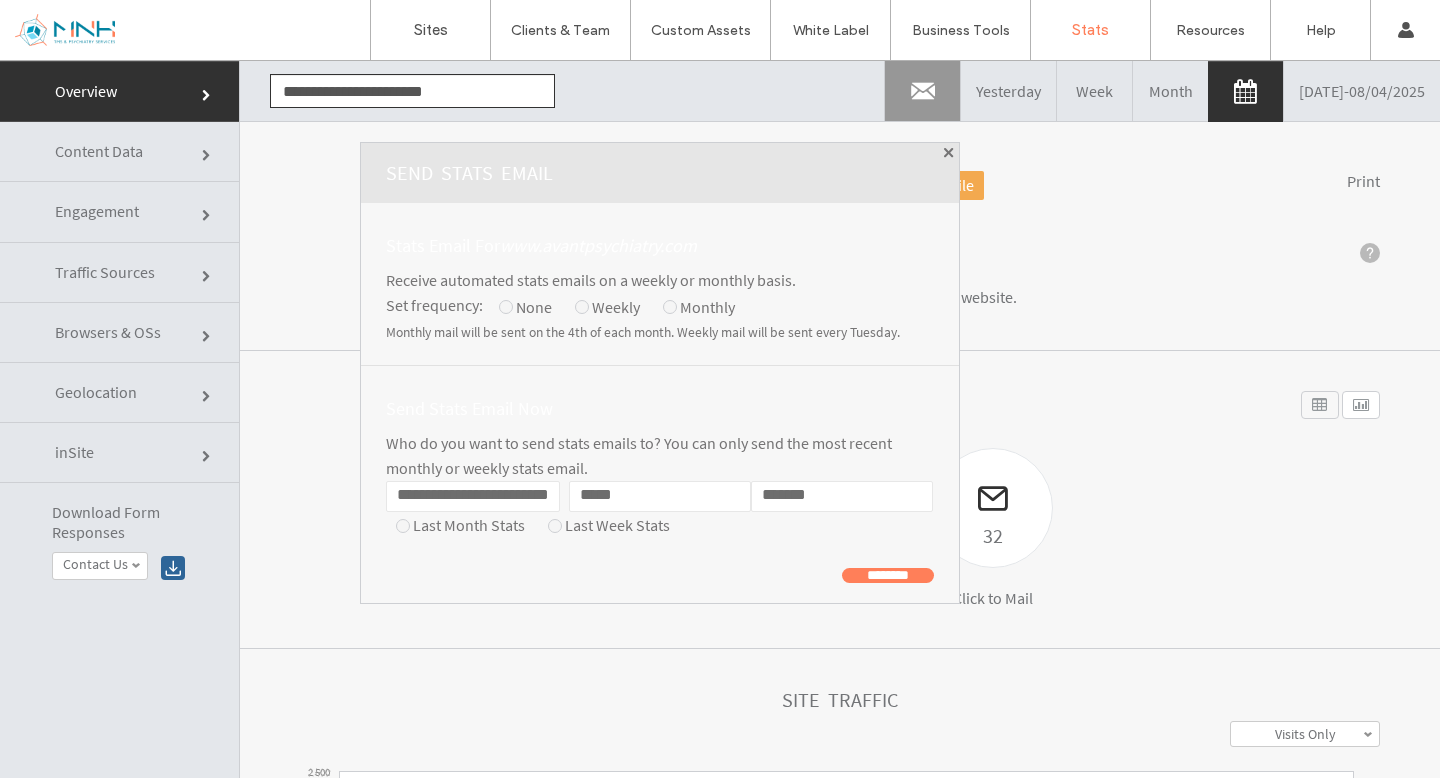 click on "*****" 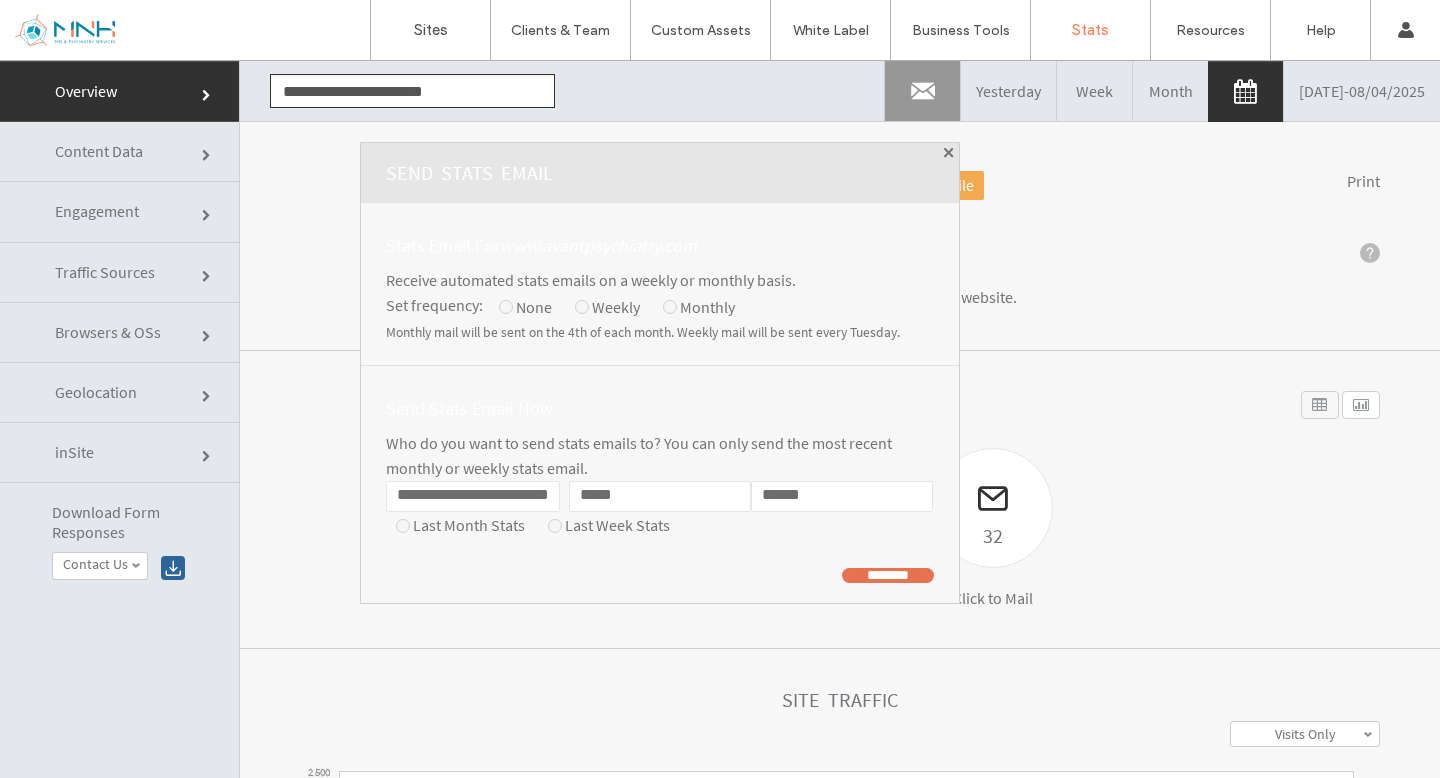 type on "******" 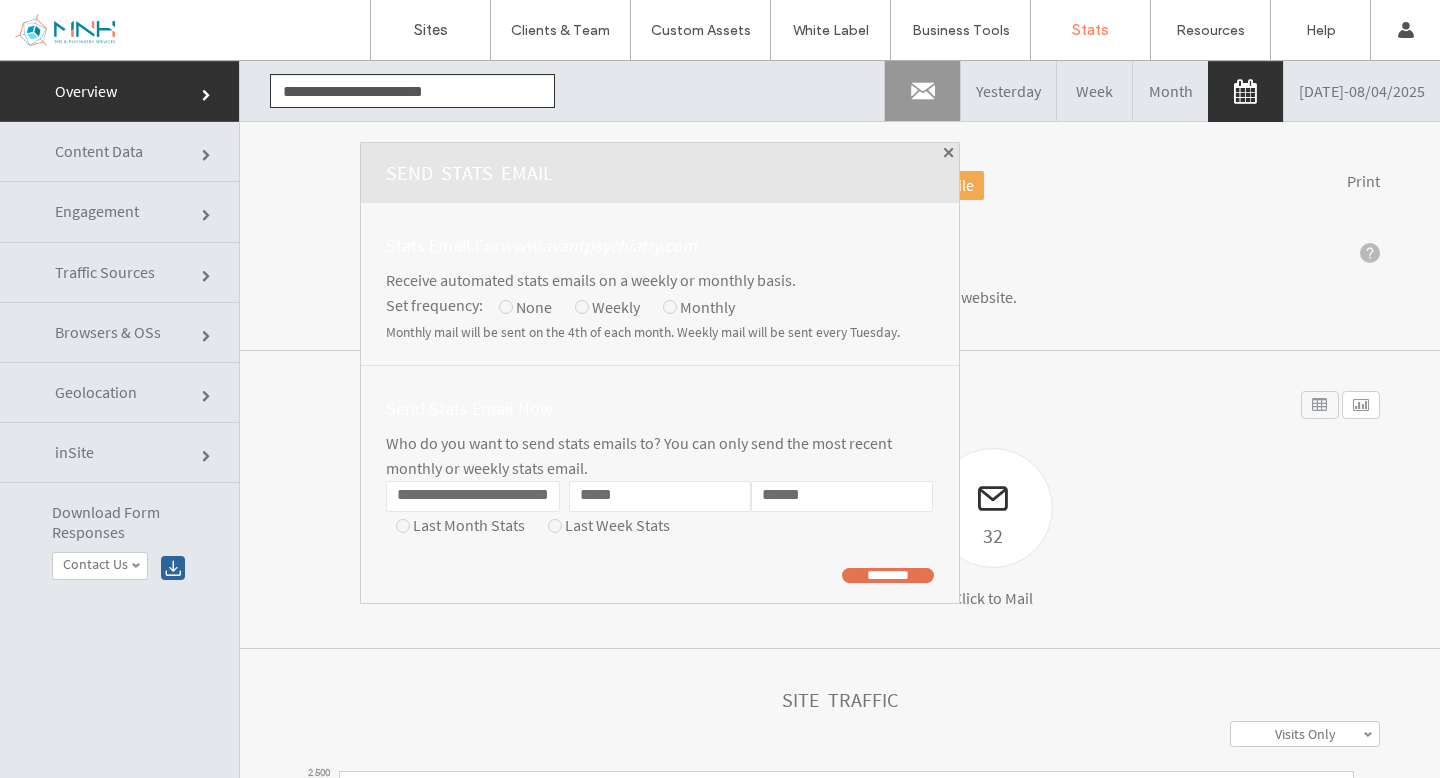 click on "********" 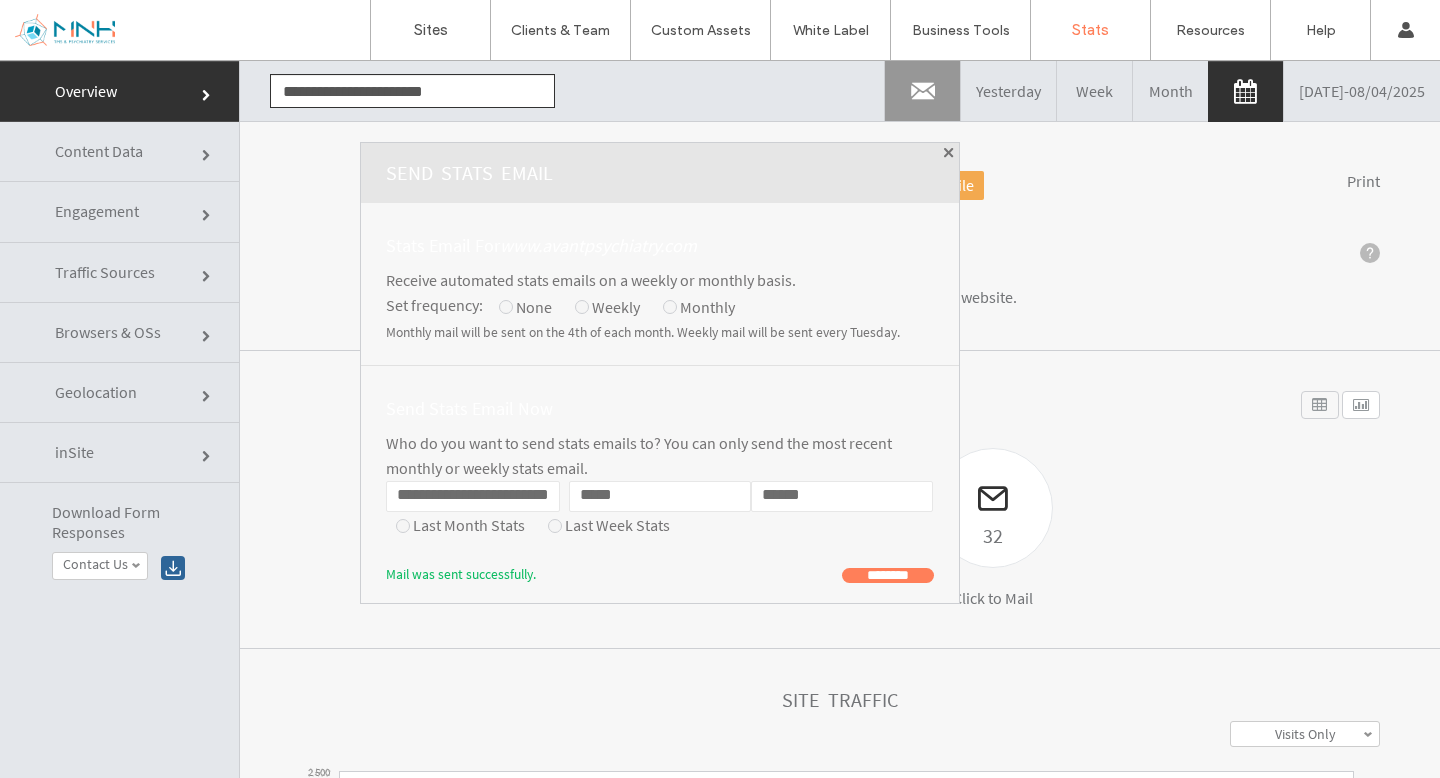 click on "**********" 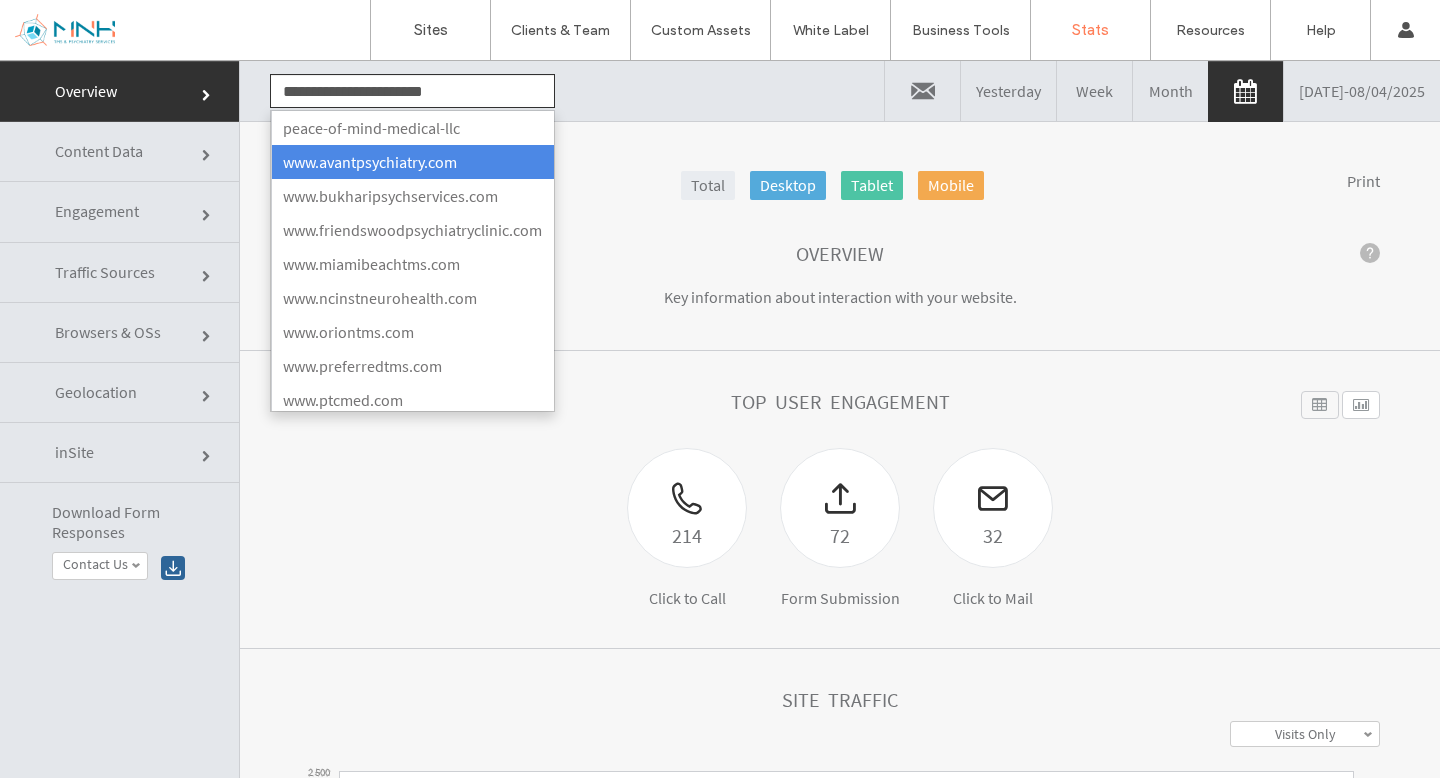 click on "**********" 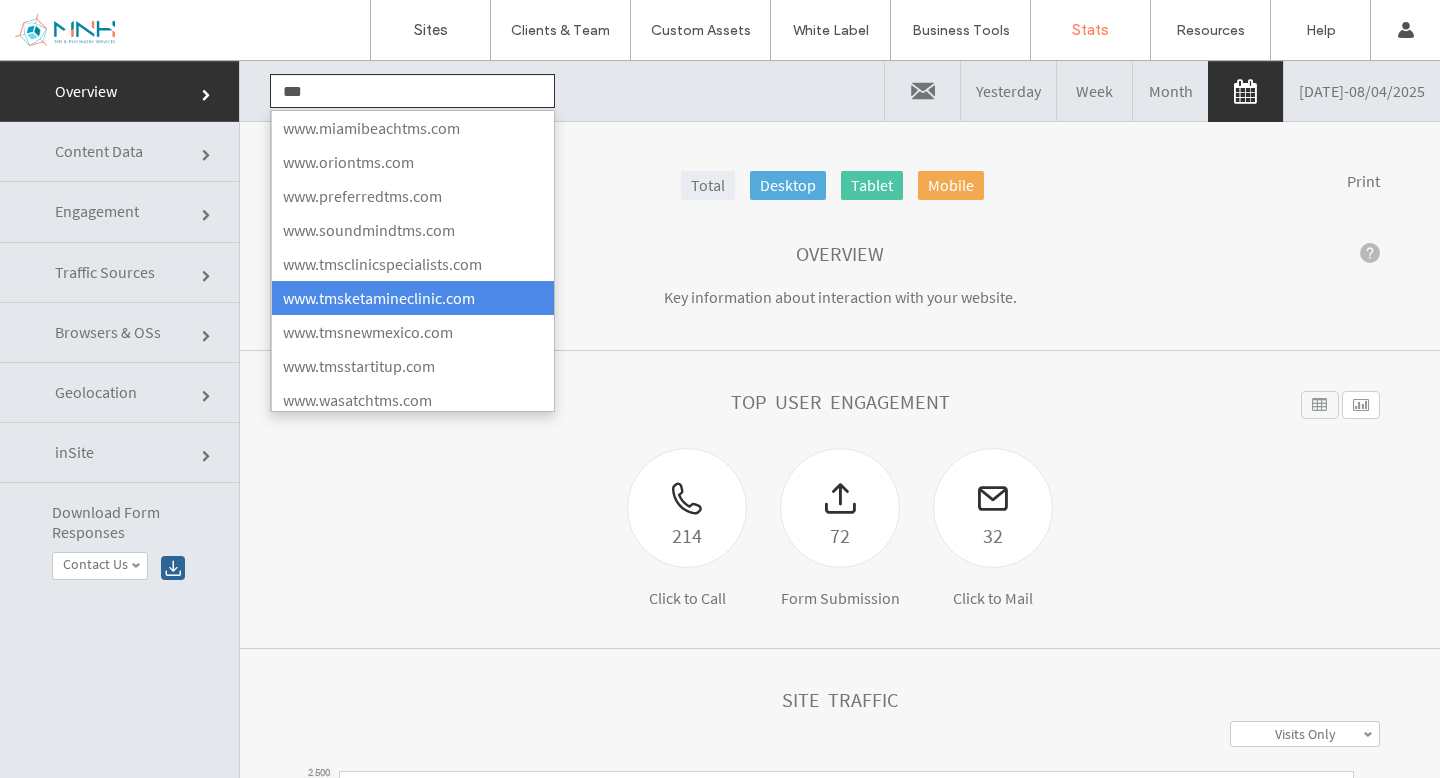 click on "www.tmsketamineclinic.com" at bounding box center [412, 298] 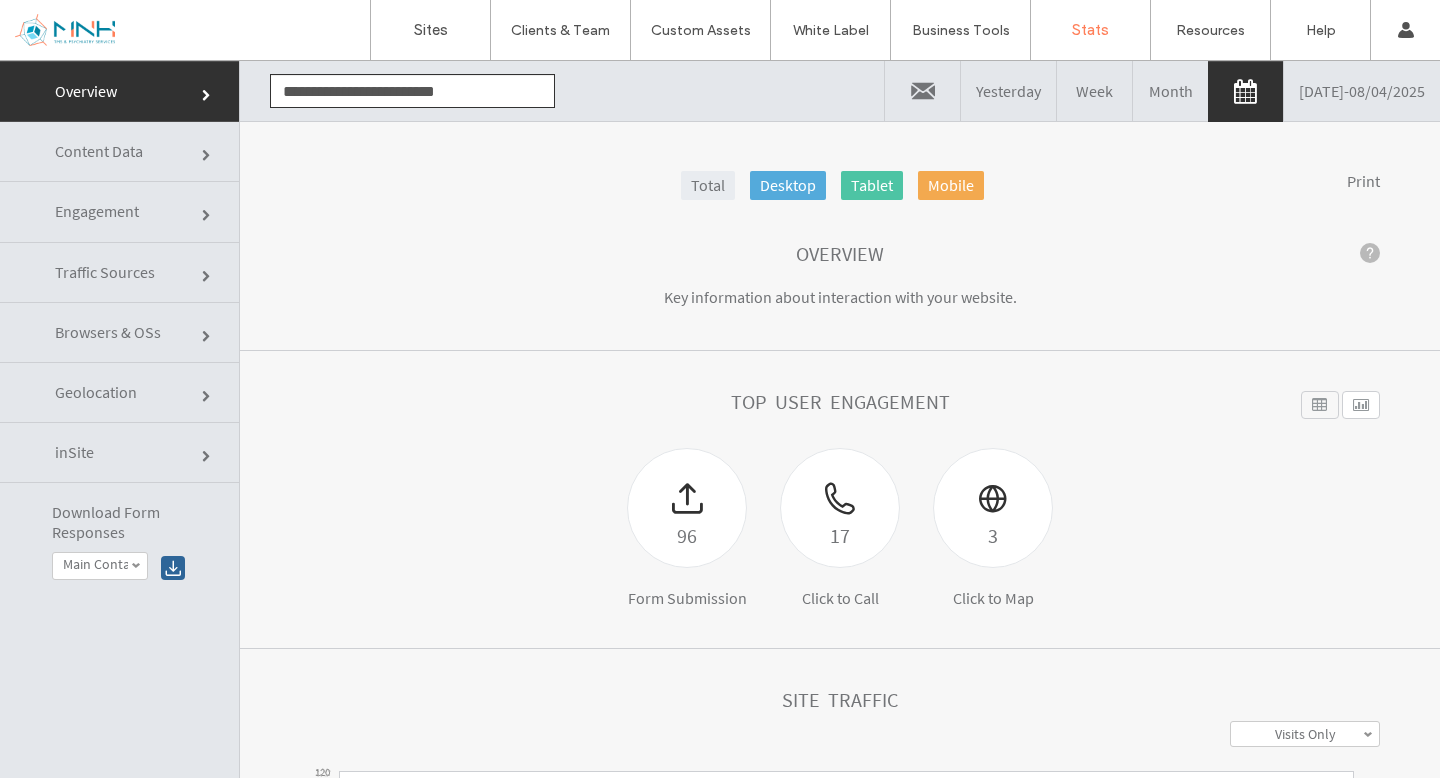 click at bounding box center (922, 91) 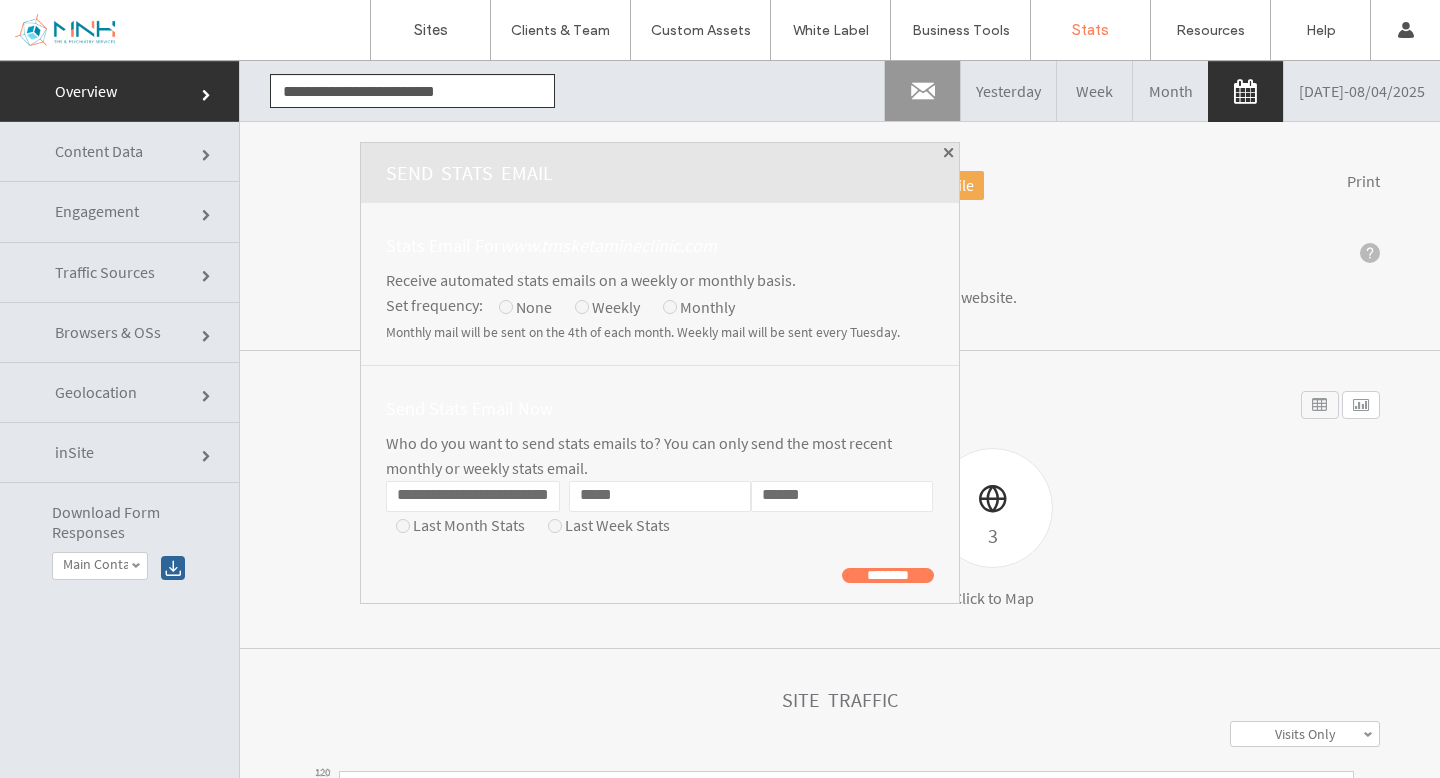 click on "**********" 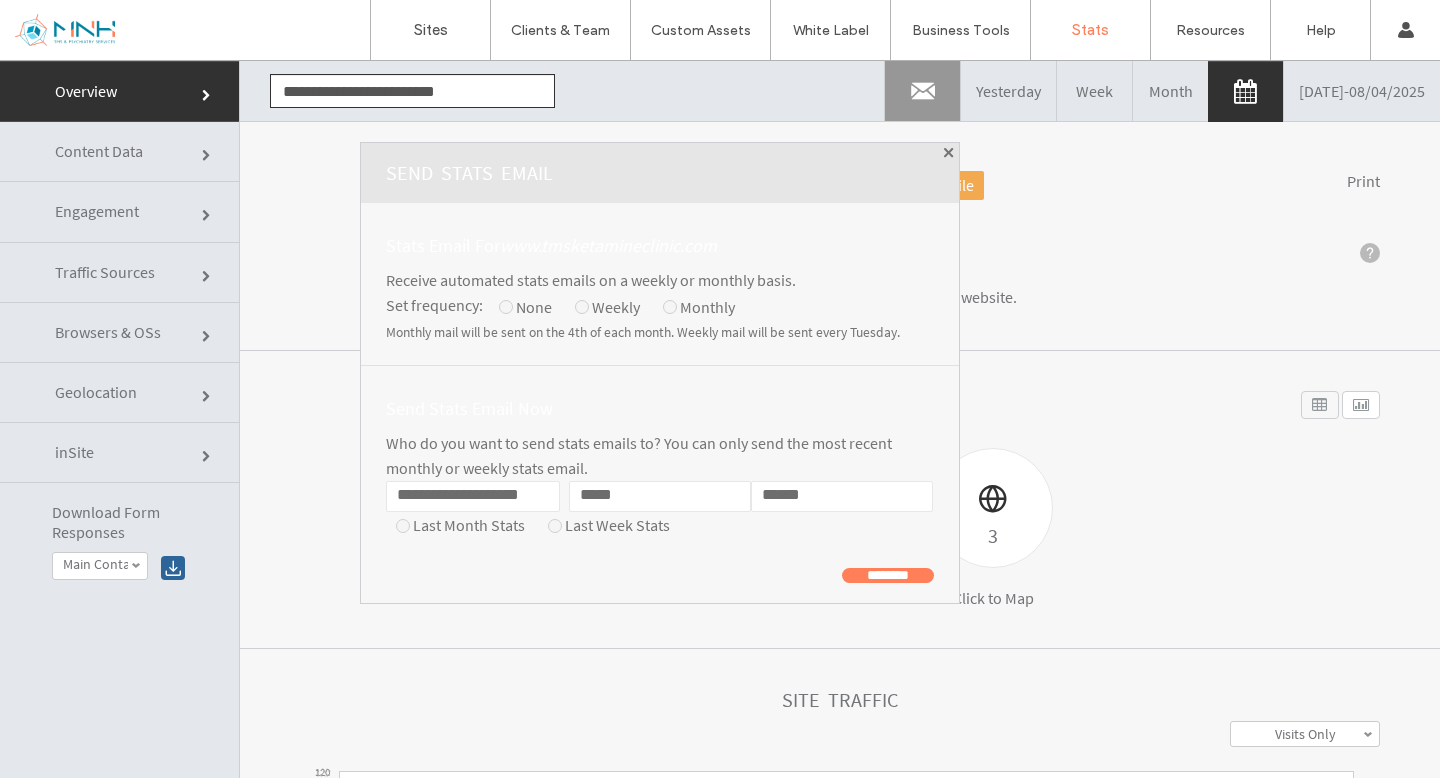 scroll, scrollTop: 0, scrollLeft: 9, axis: horizontal 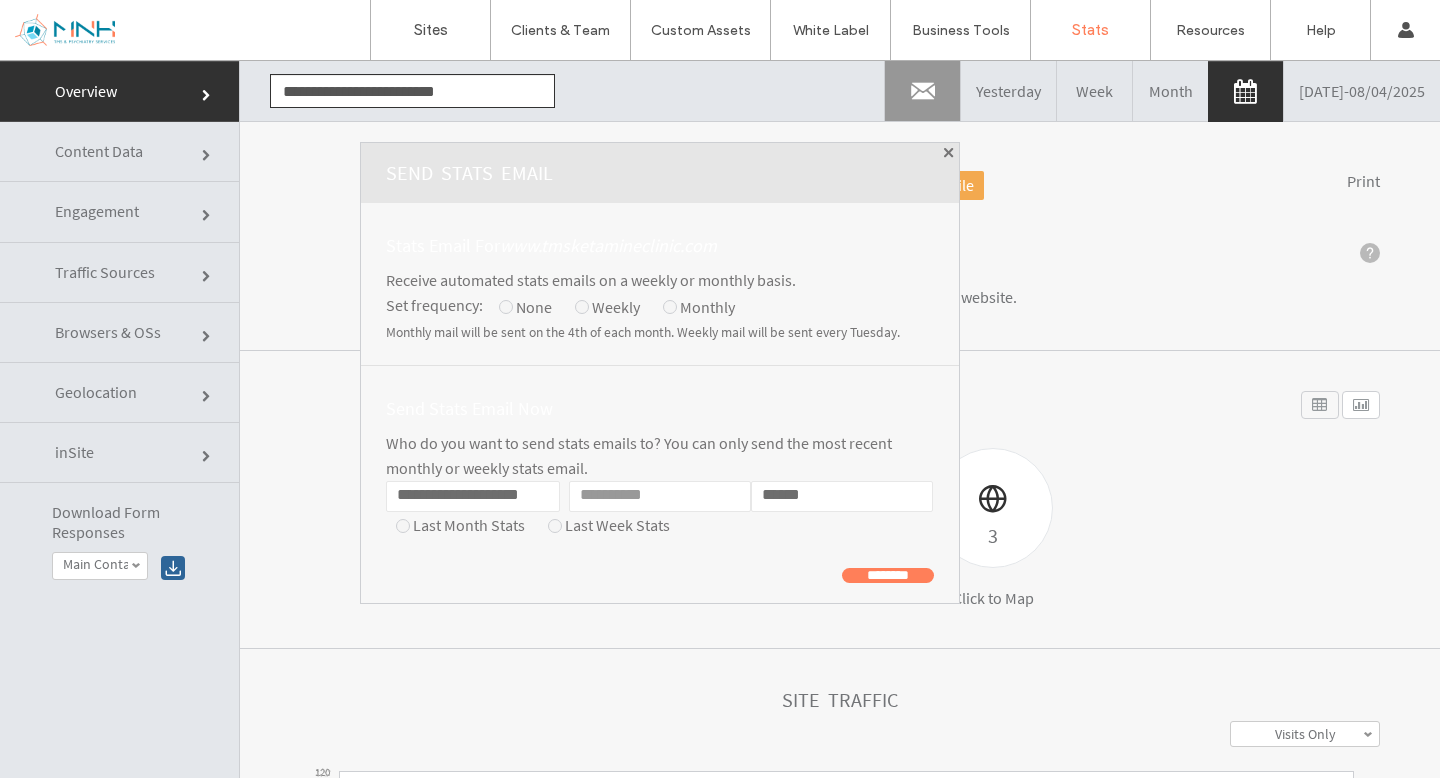 type 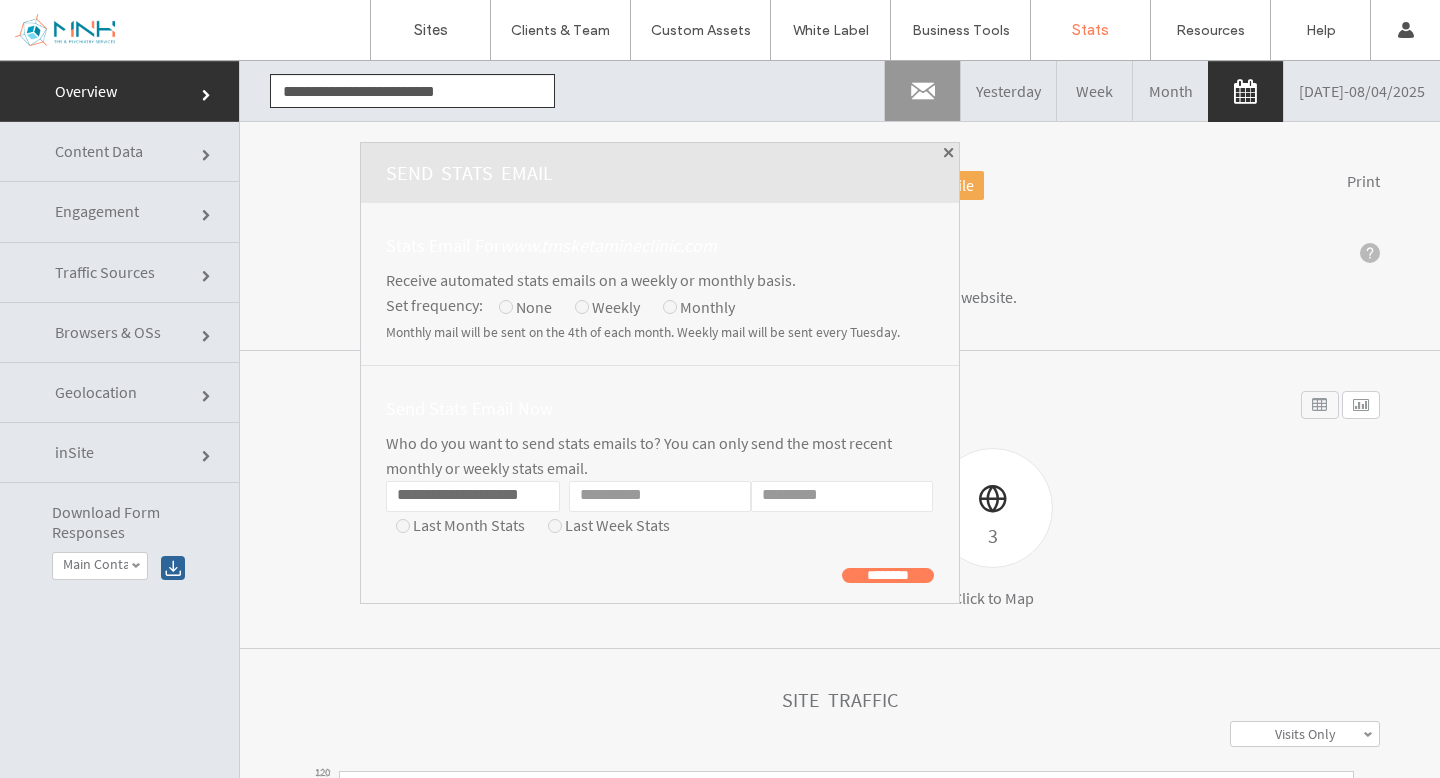 type 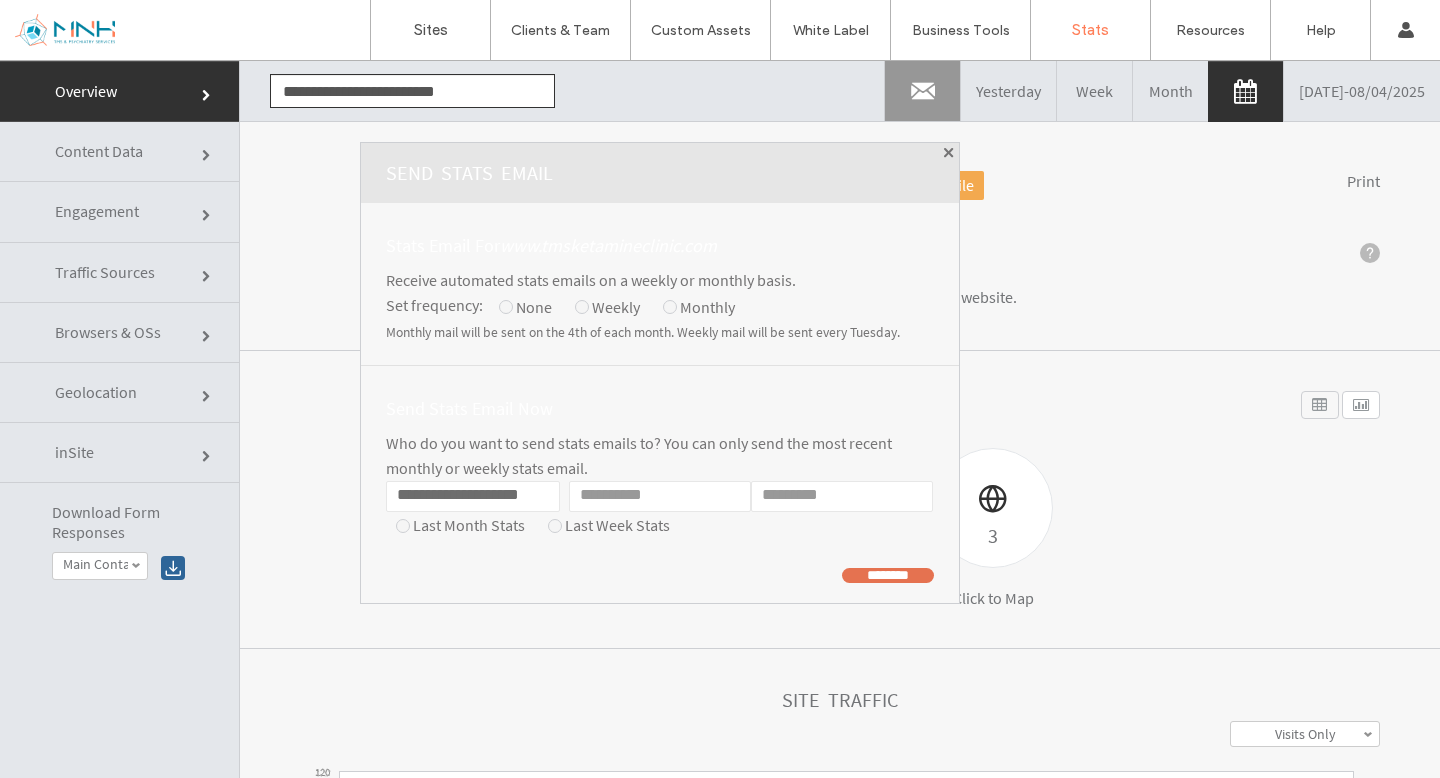 click on "********" 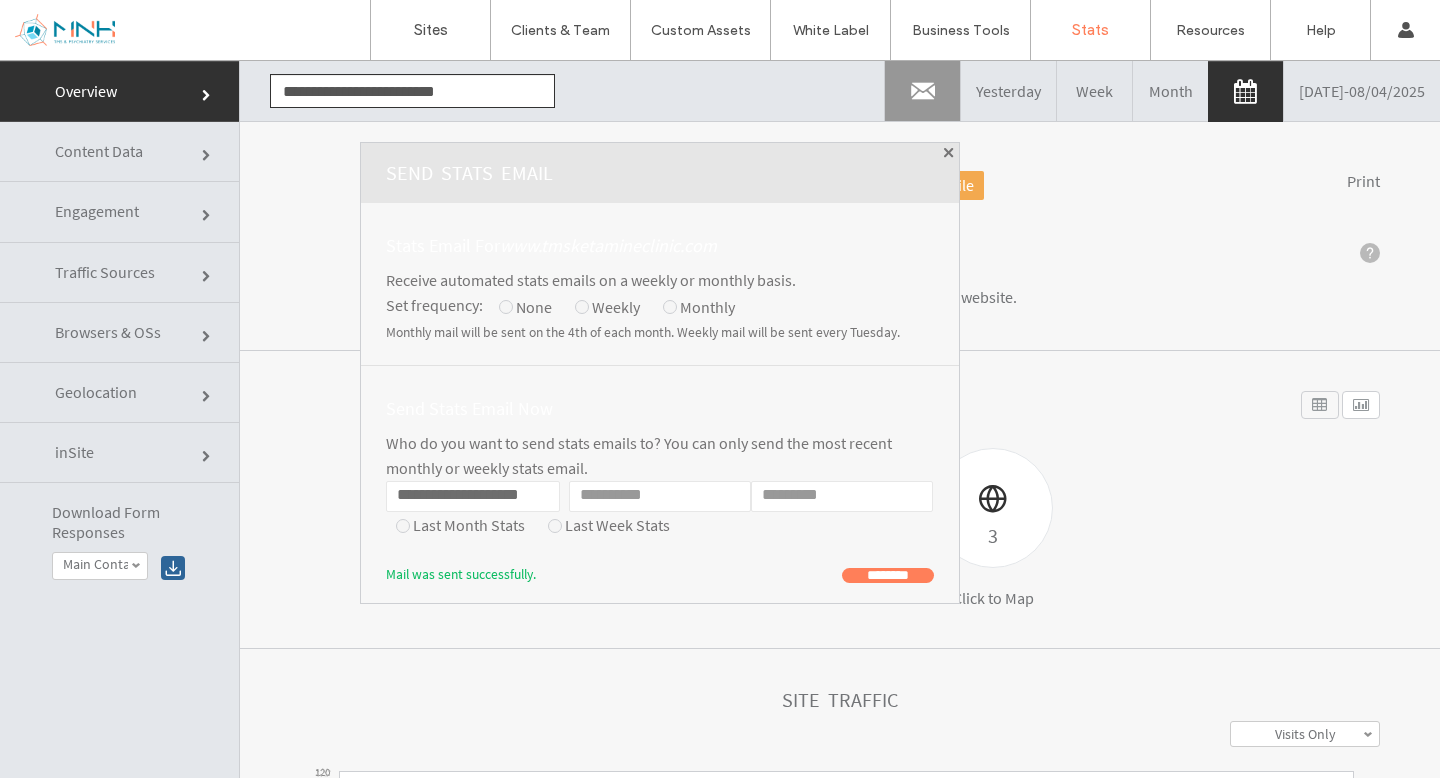 click on "**********" 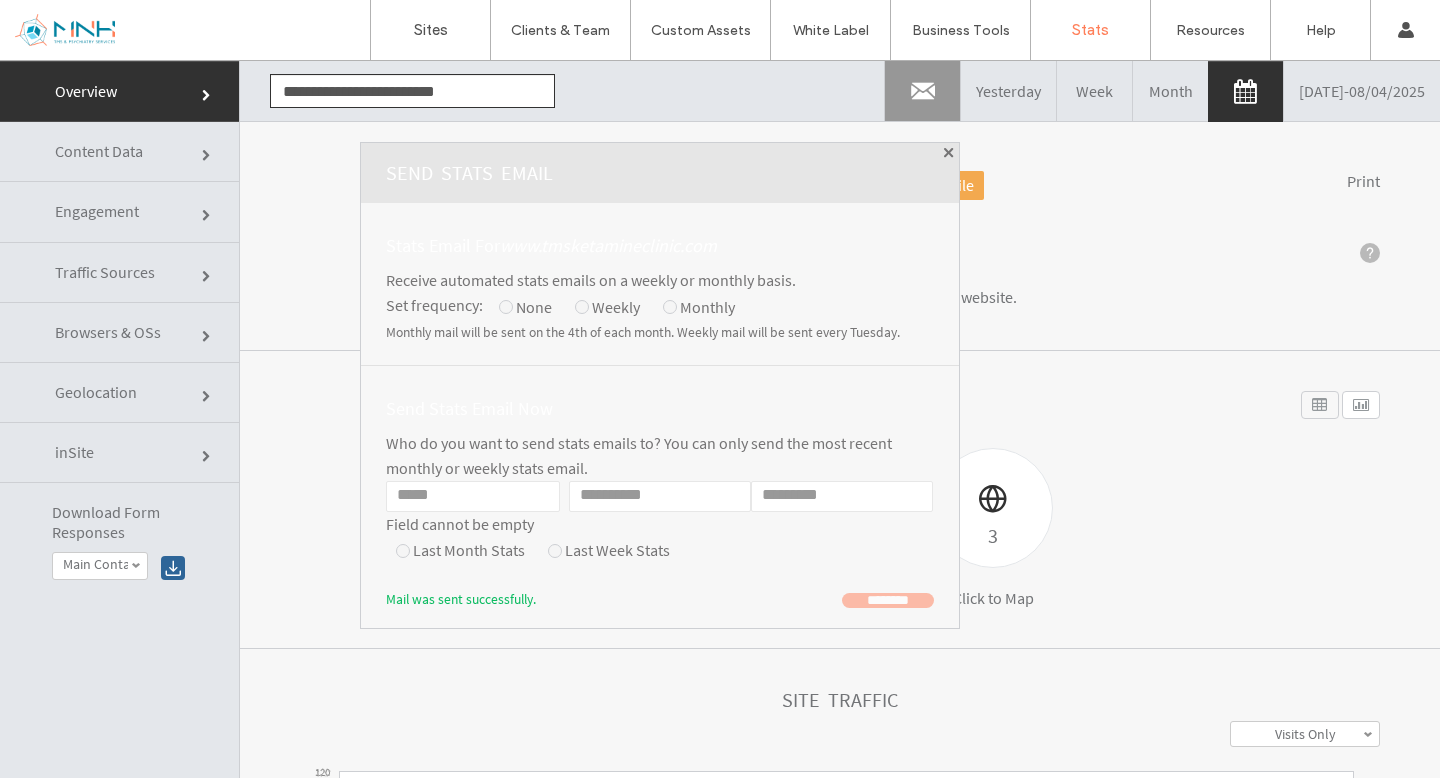 paste on "**********" 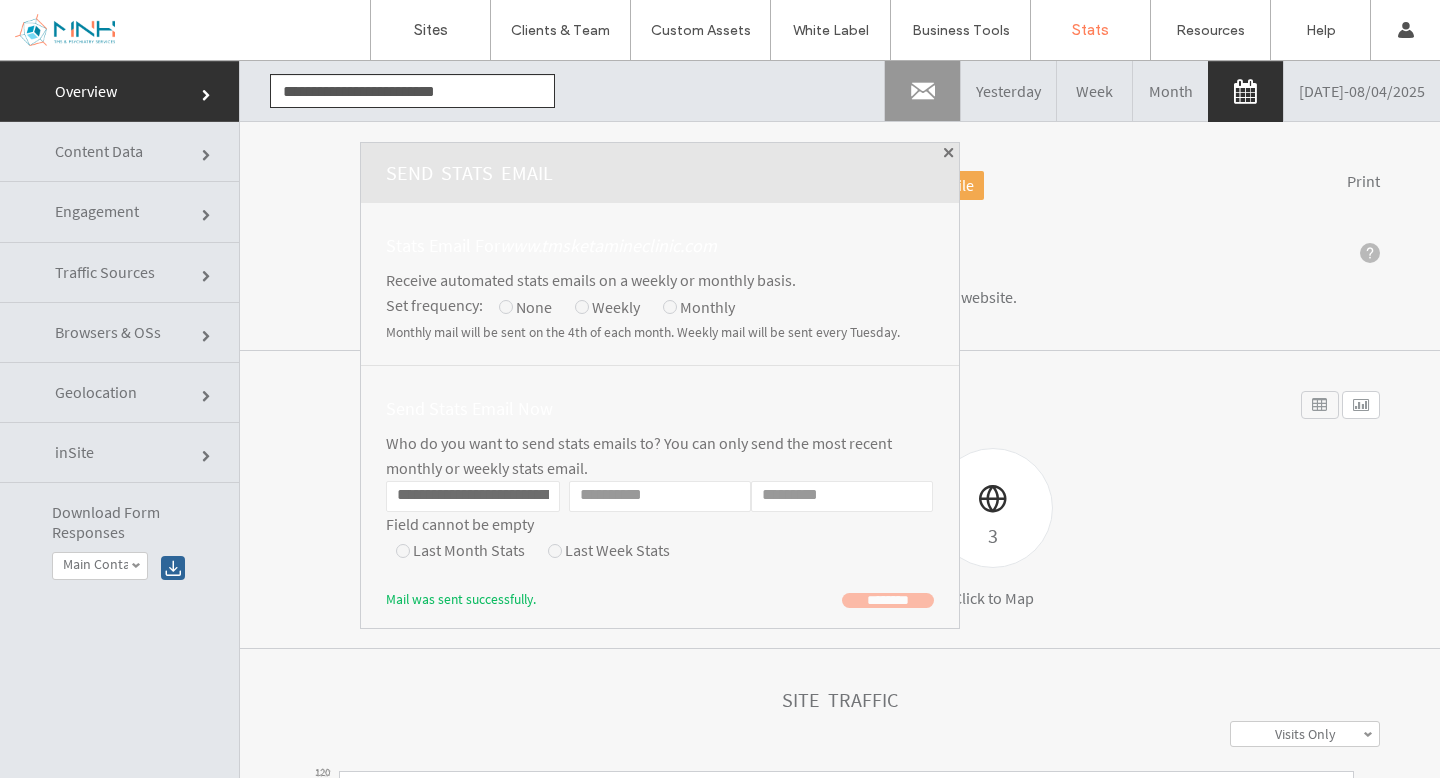 scroll, scrollTop: 0, scrollLeft: 49, axis: horizontal 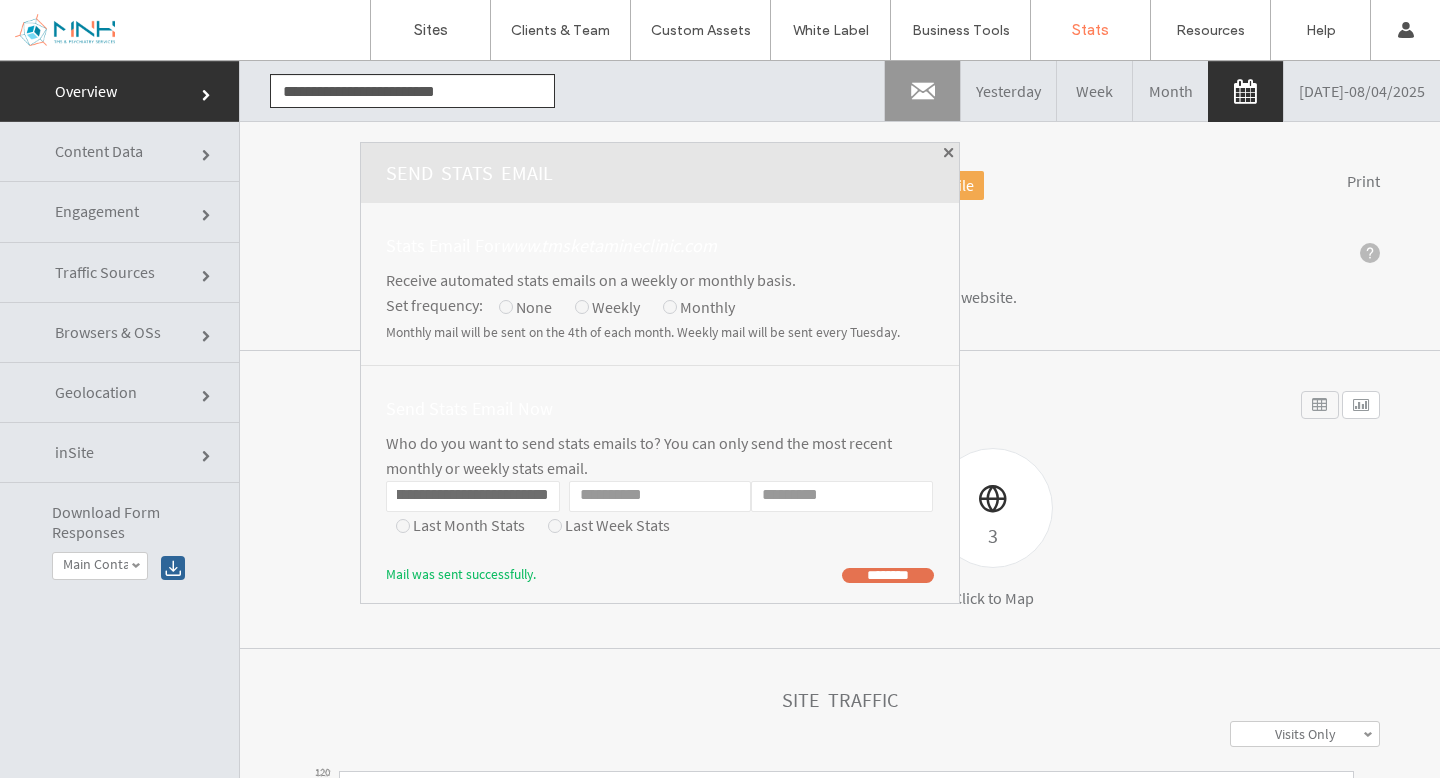 type on "**********" 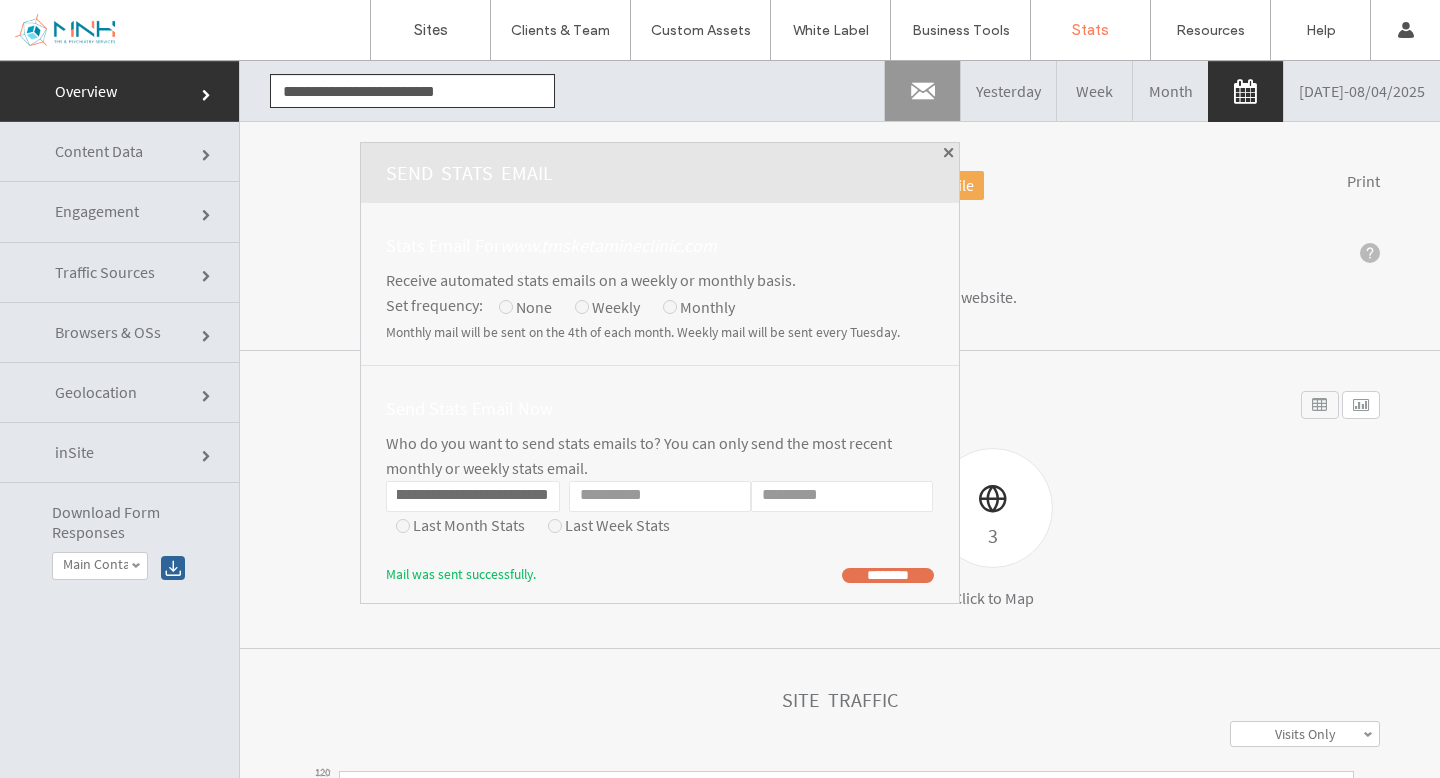 scroll, scrollTop: 0, scrollLeft: 0, axis: both 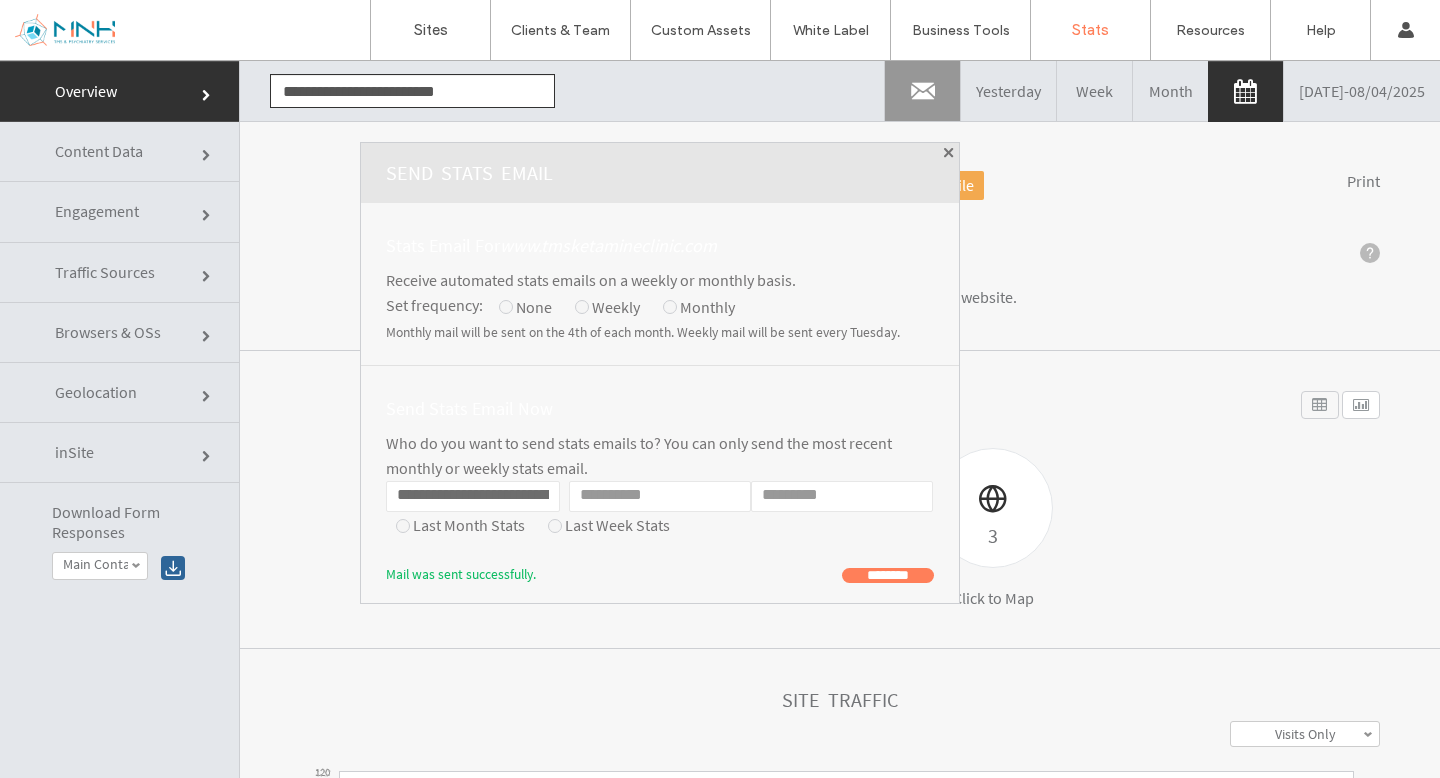 click on "**********" 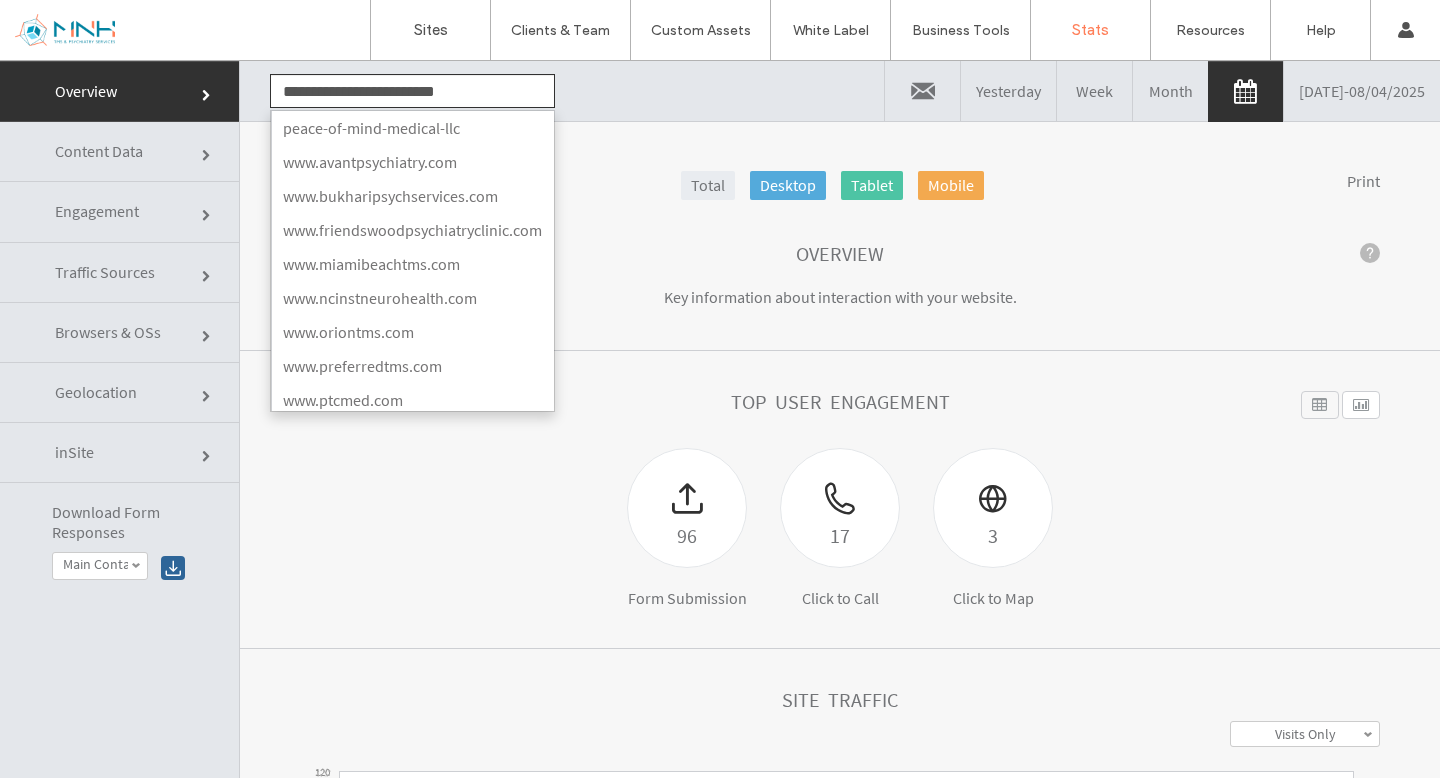 scroll, scrollTop: 153, scrollLeft: 0, axis: vertical 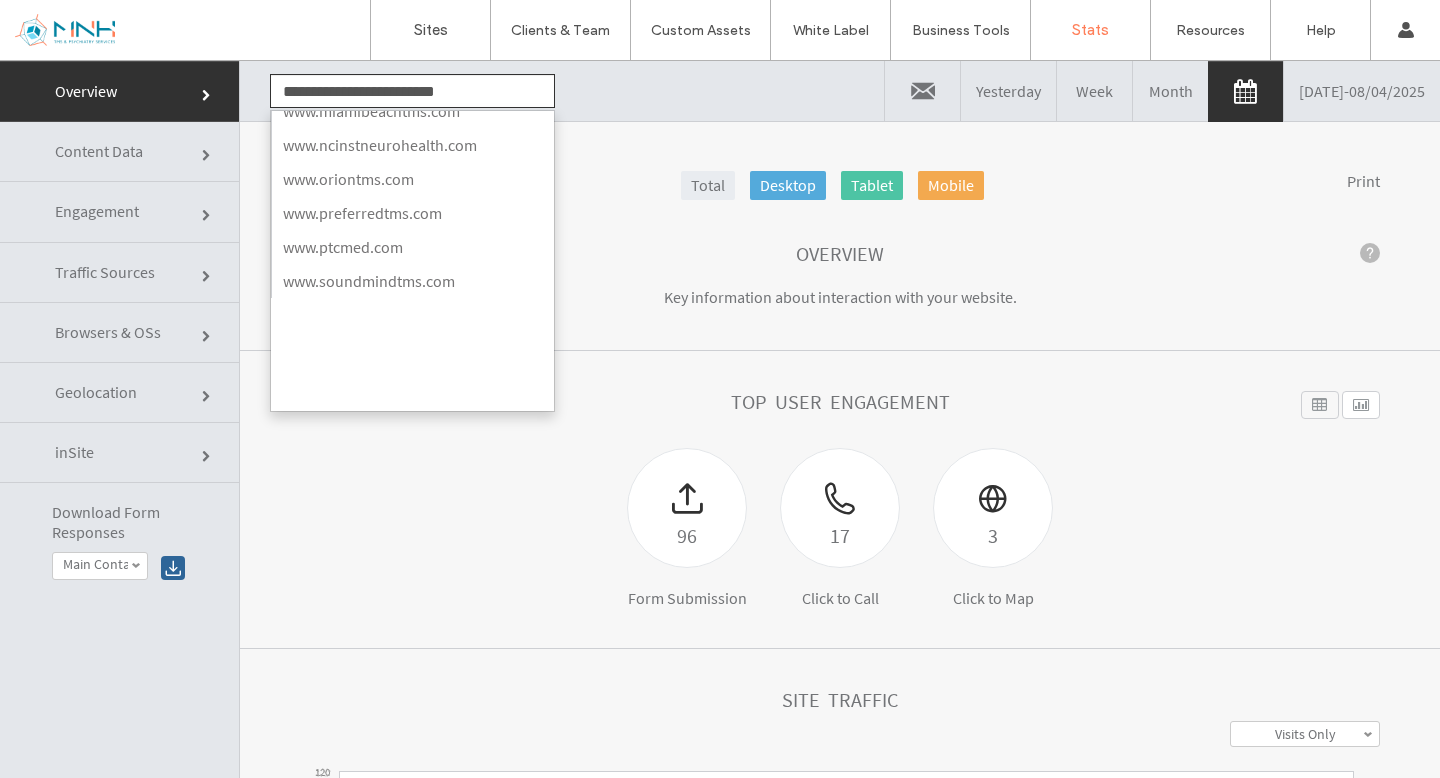 click on "**********" 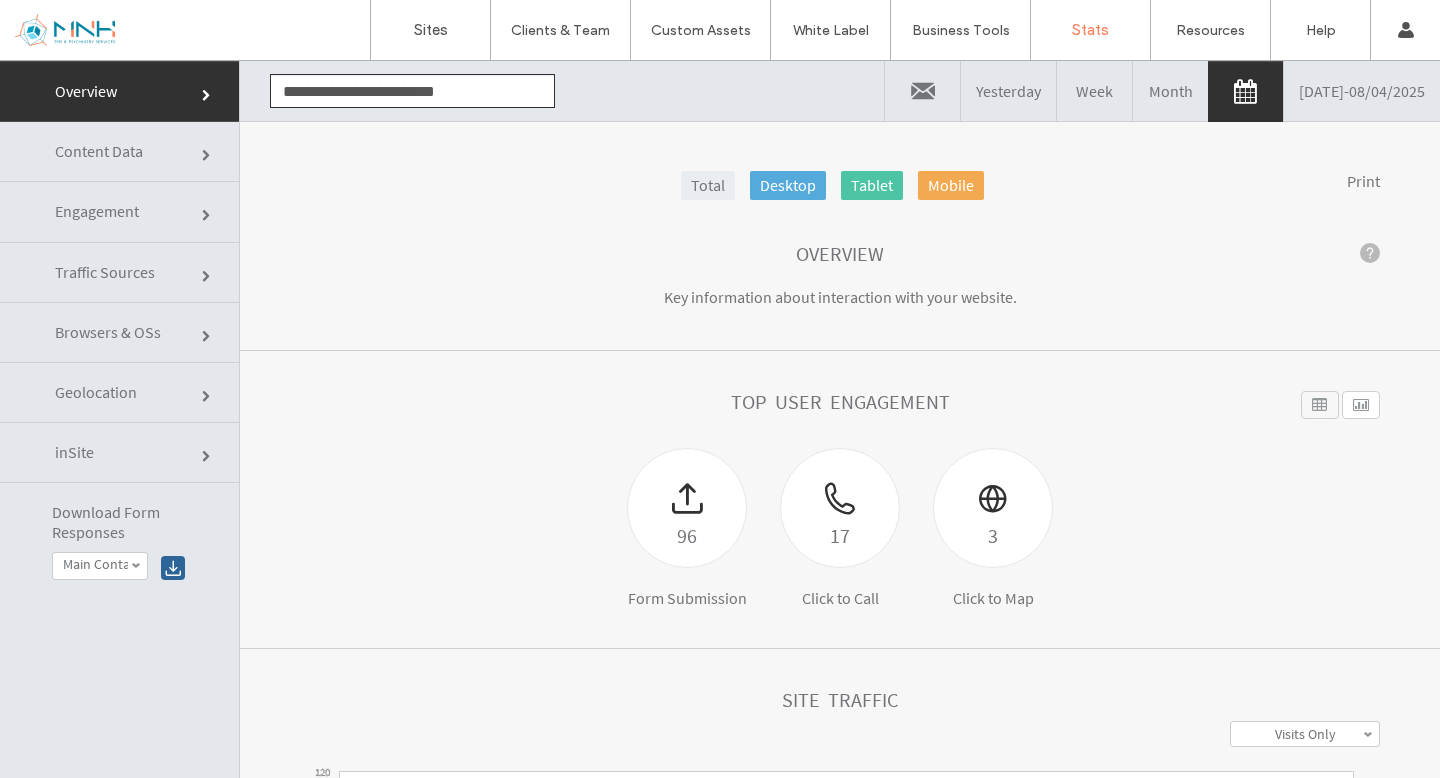 click on "**********" 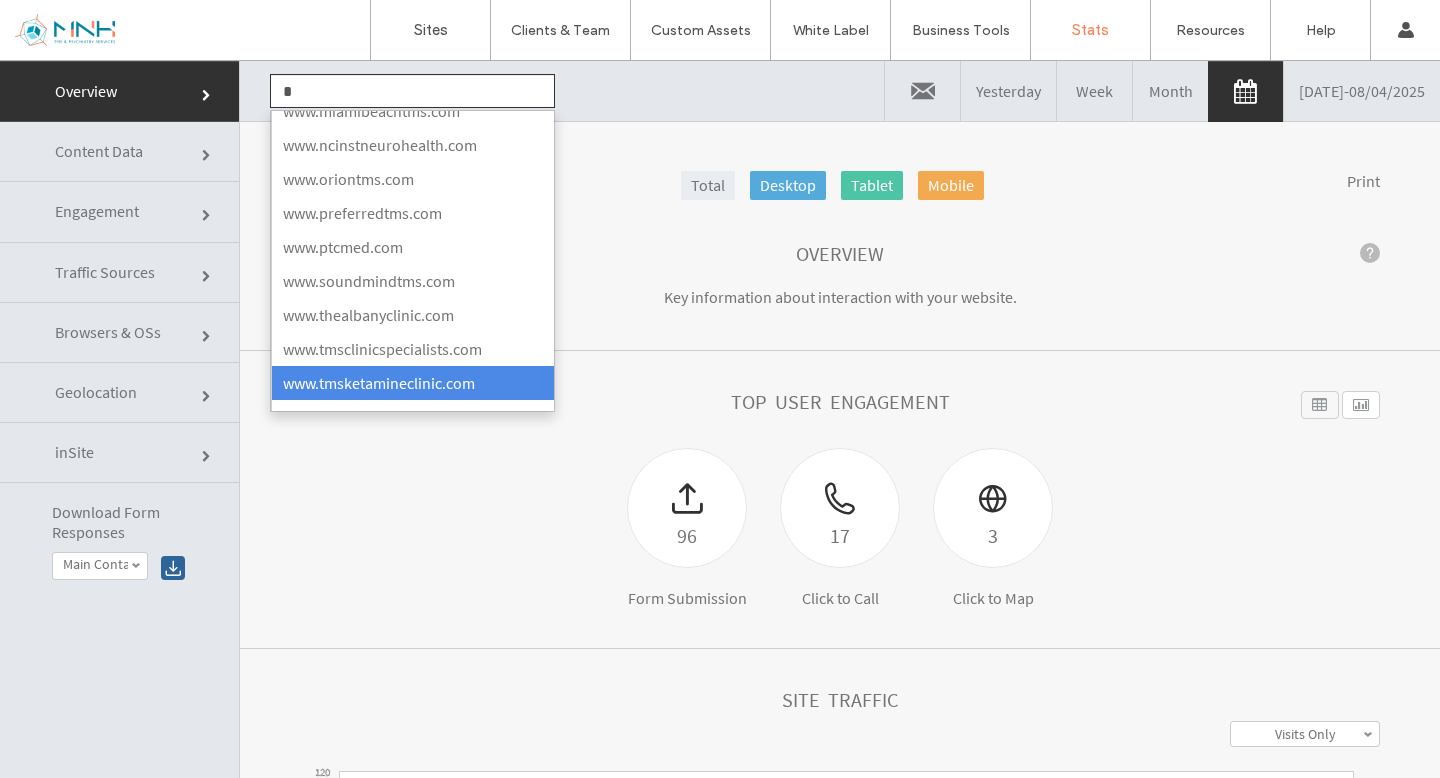 scroll, scrollTop: 0, scrollLeft: 0, axis: both 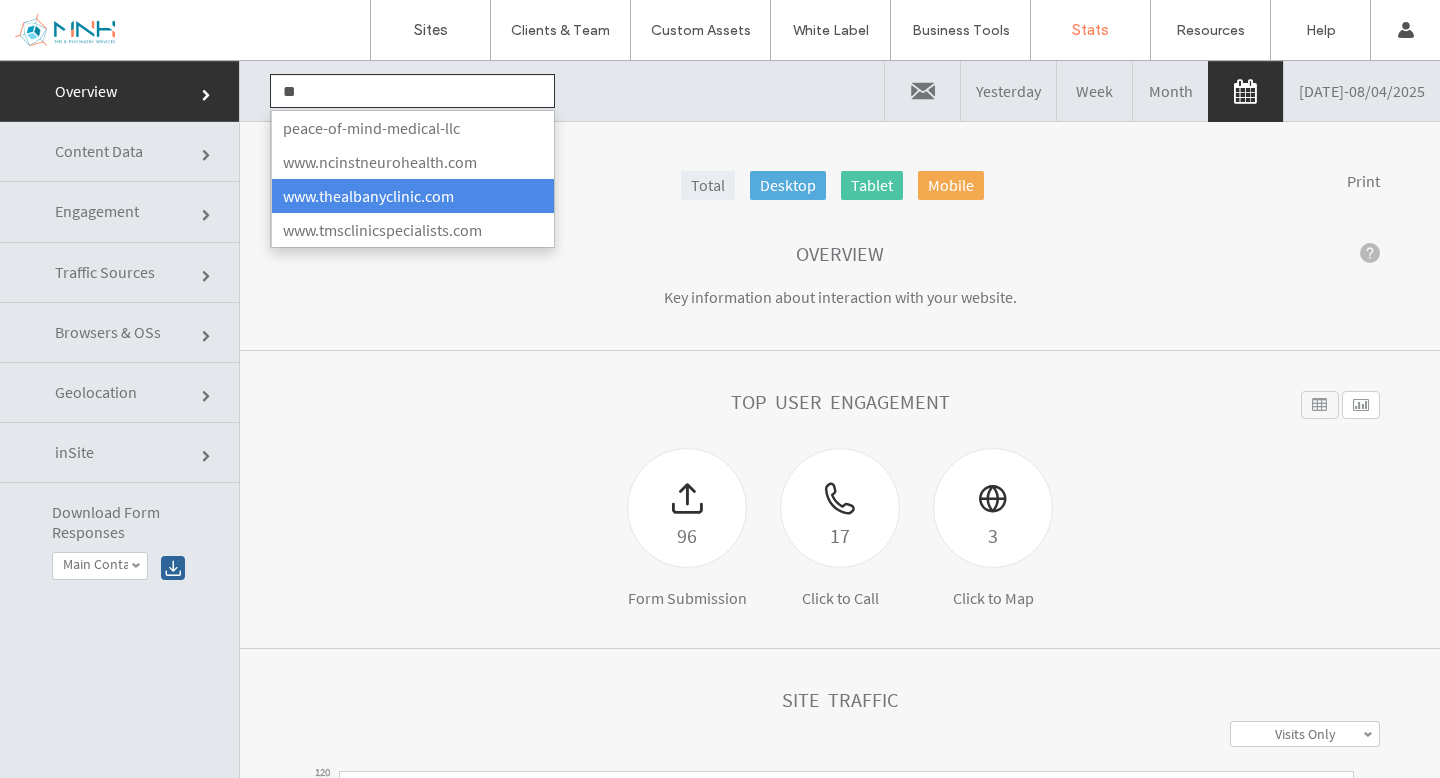 click on "www.thealbanyclinic.com" at bounding box center [412, 196] 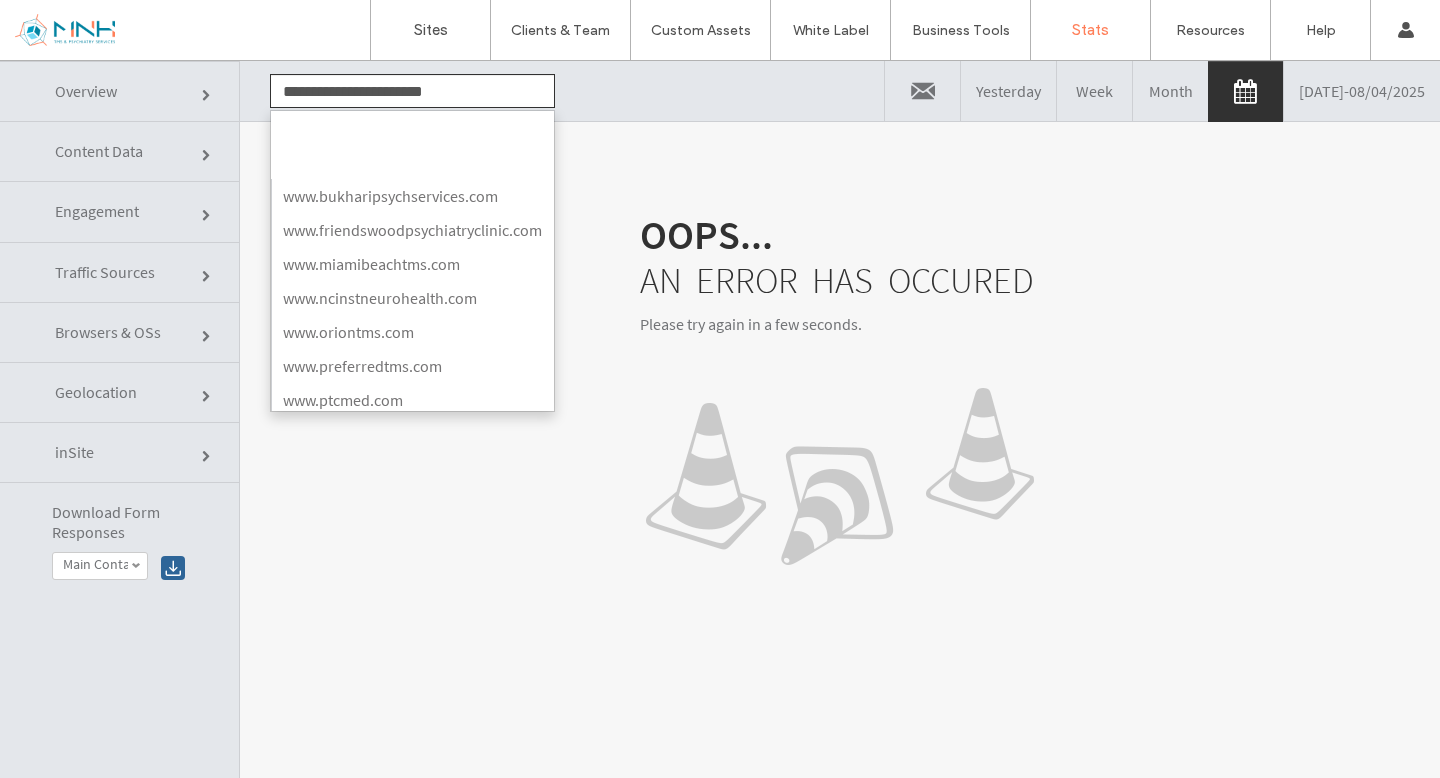 scroll, scrollTop: 85, scrollLeft: 0, axis: vertical 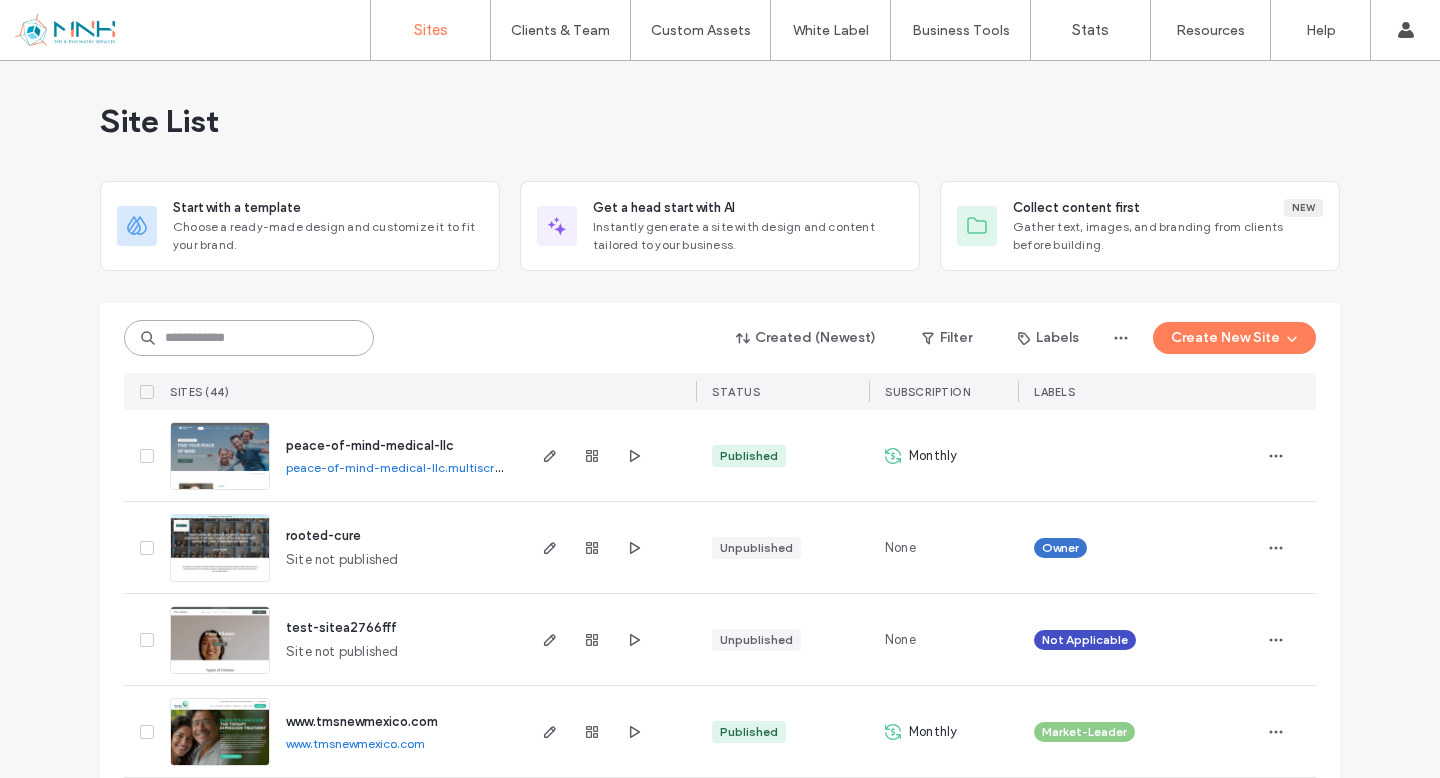 click at bounding box center (249, 338) 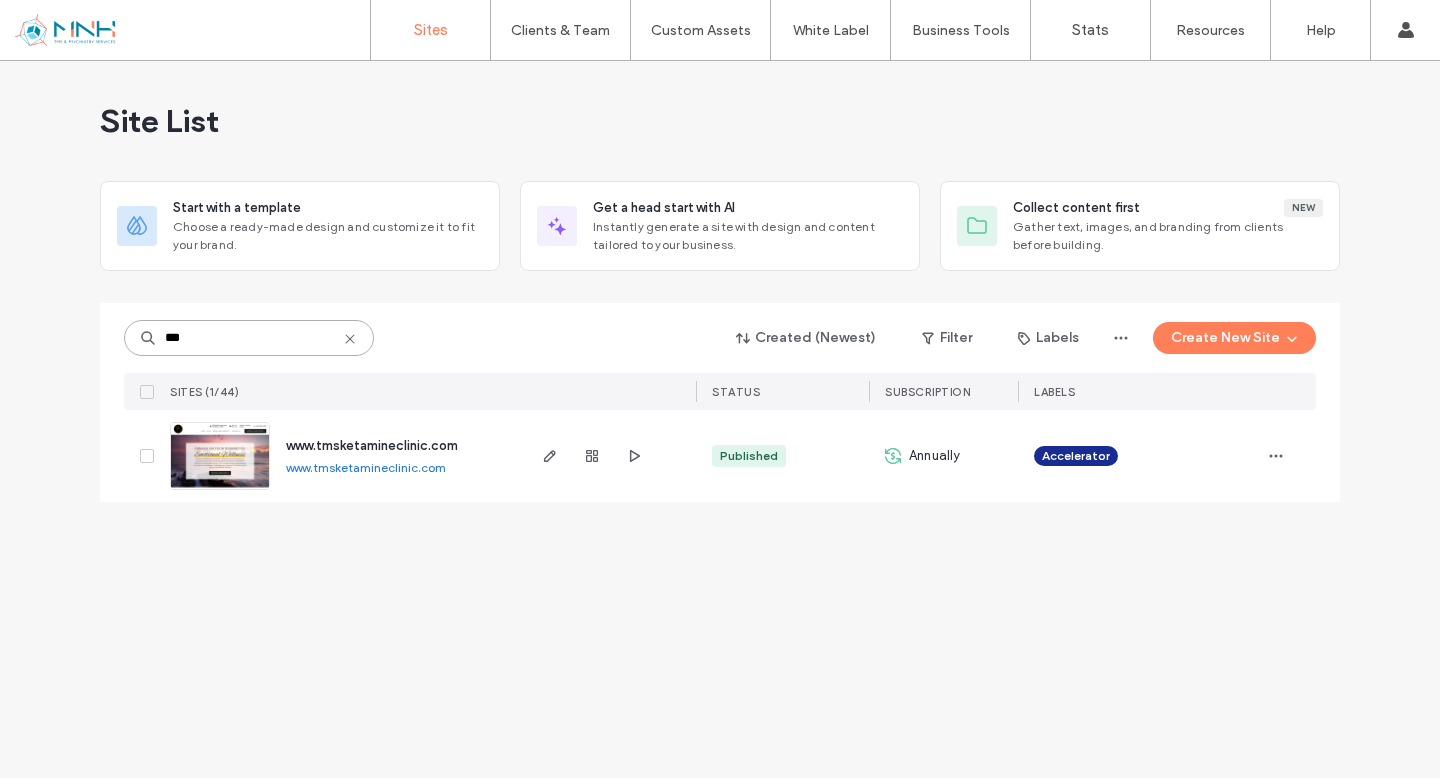 type on "***" 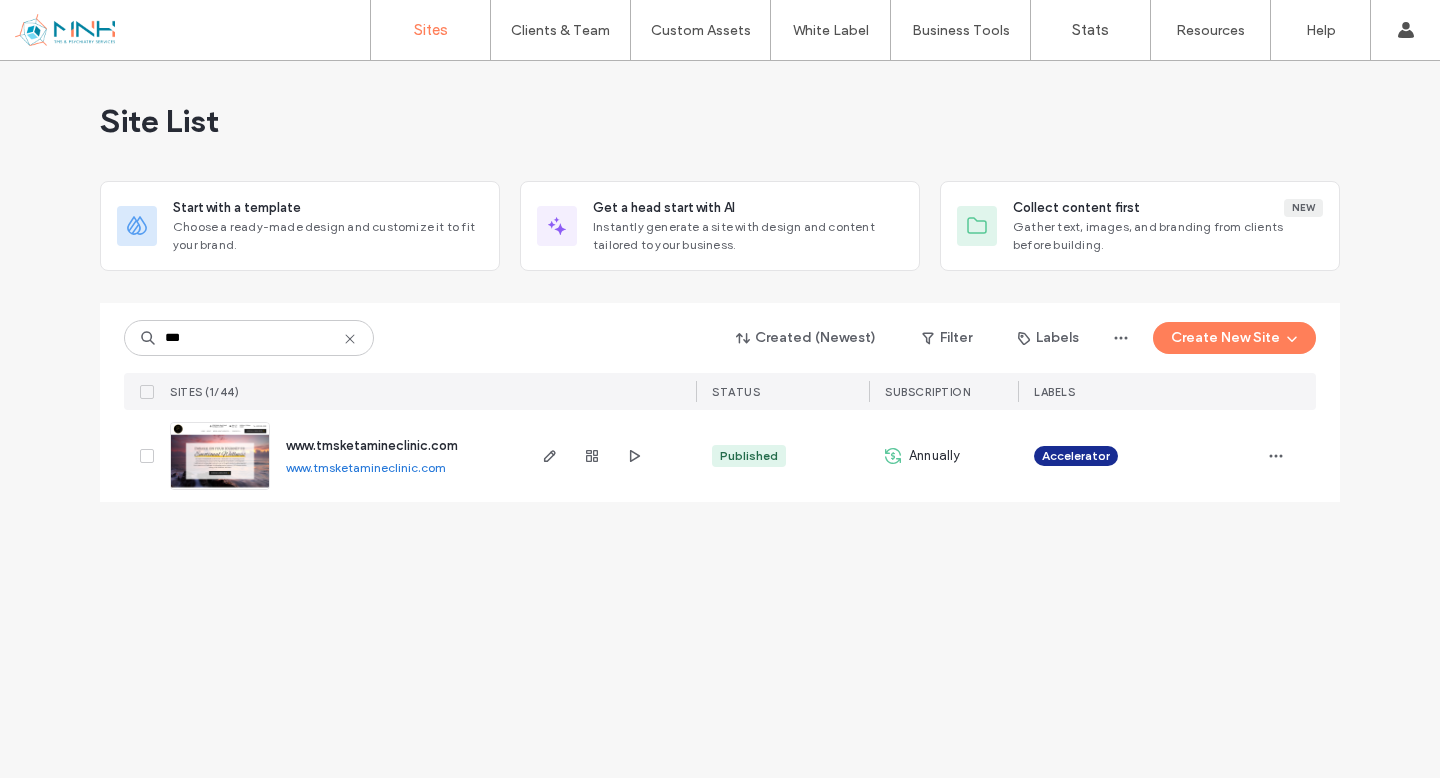 click on "www.tmsketamineclinic.com" at bounding box center [372, 445] 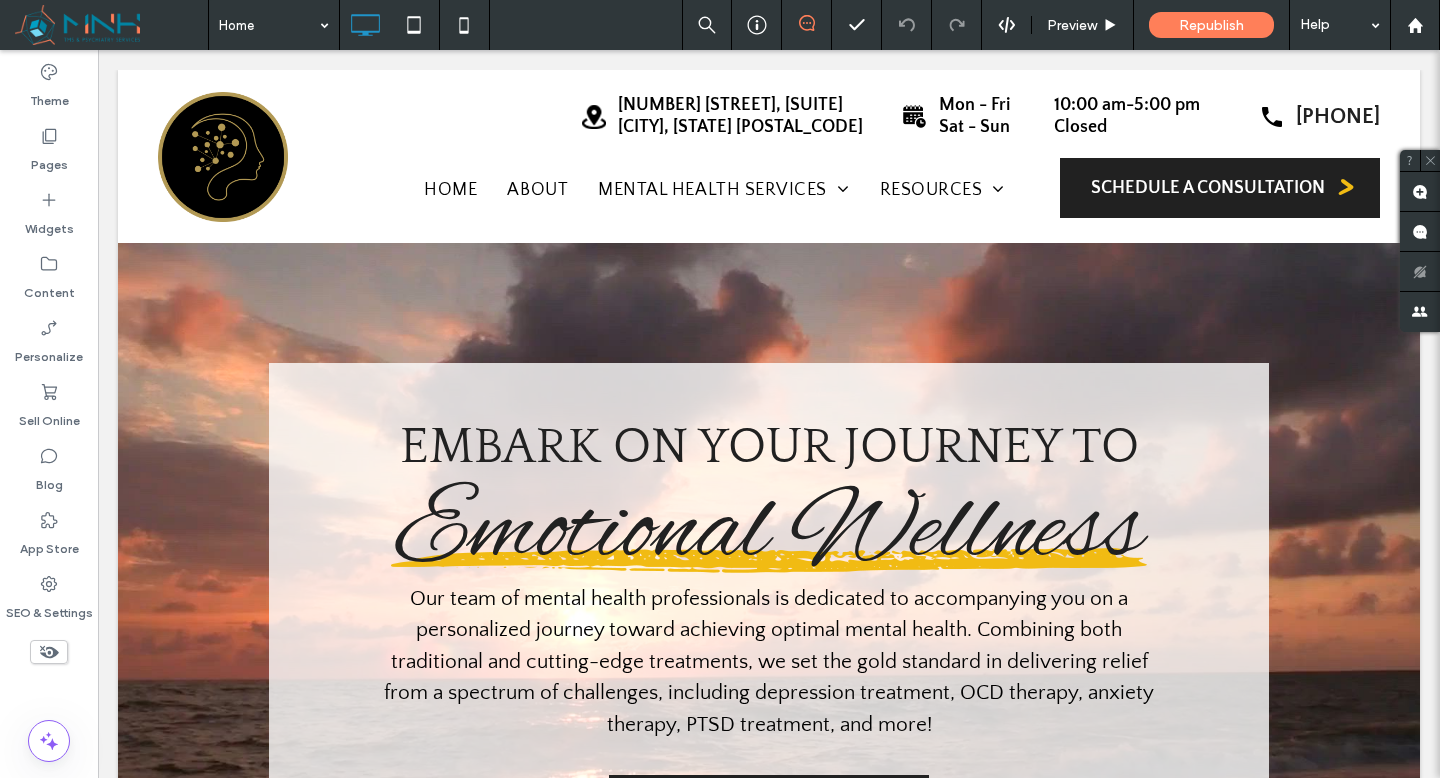 scroll, scrollTop: 0, scrollLeft: 0, axis: both 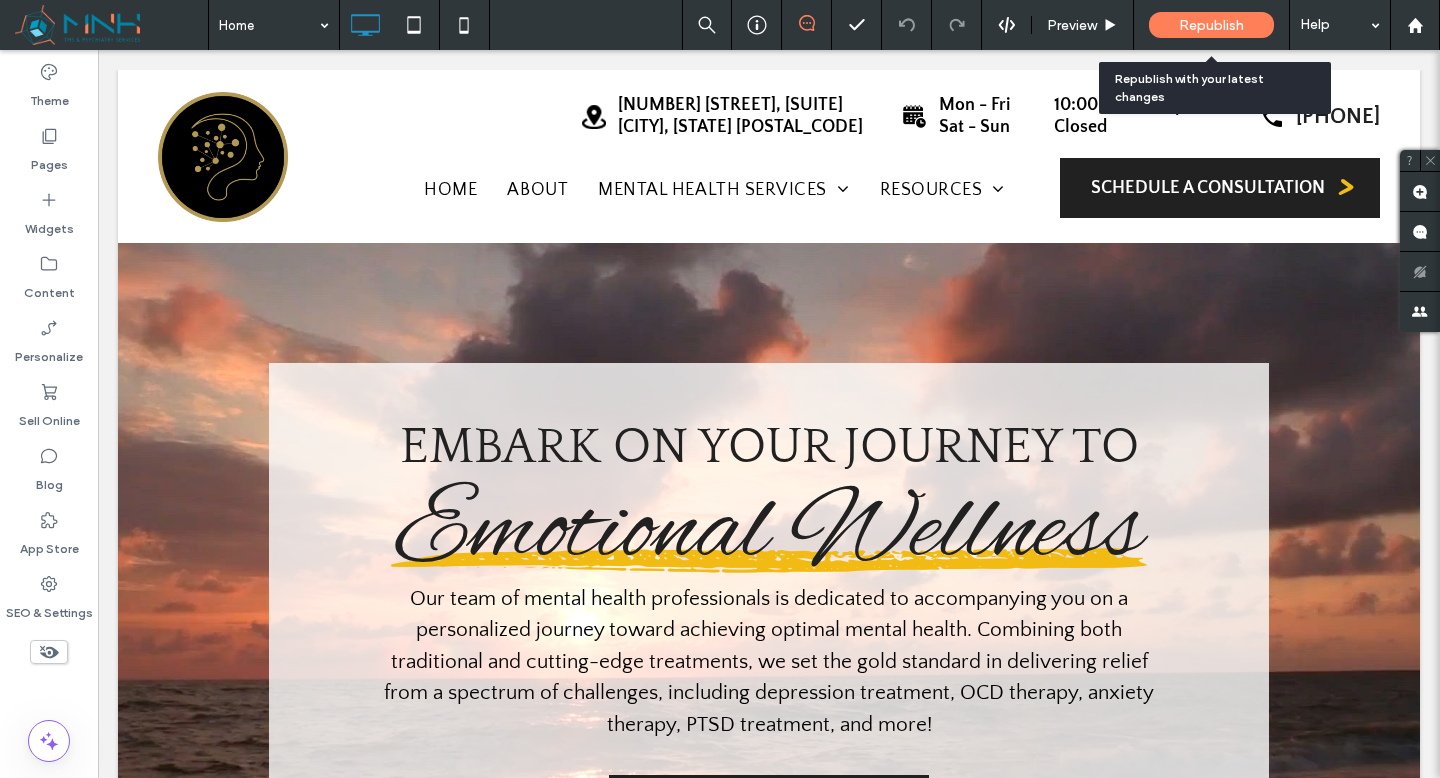 click on "Republish" at bounding box center [1211, 25] 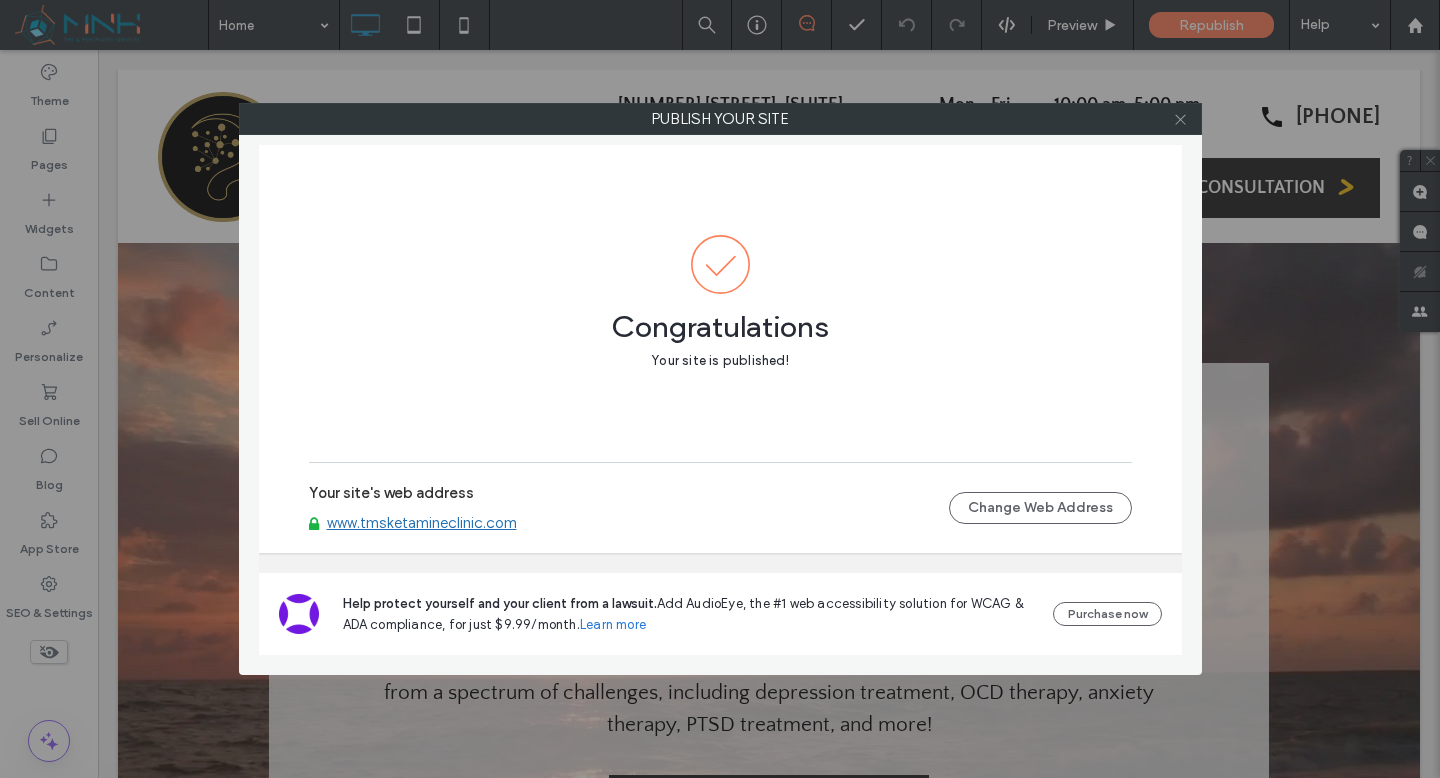 click 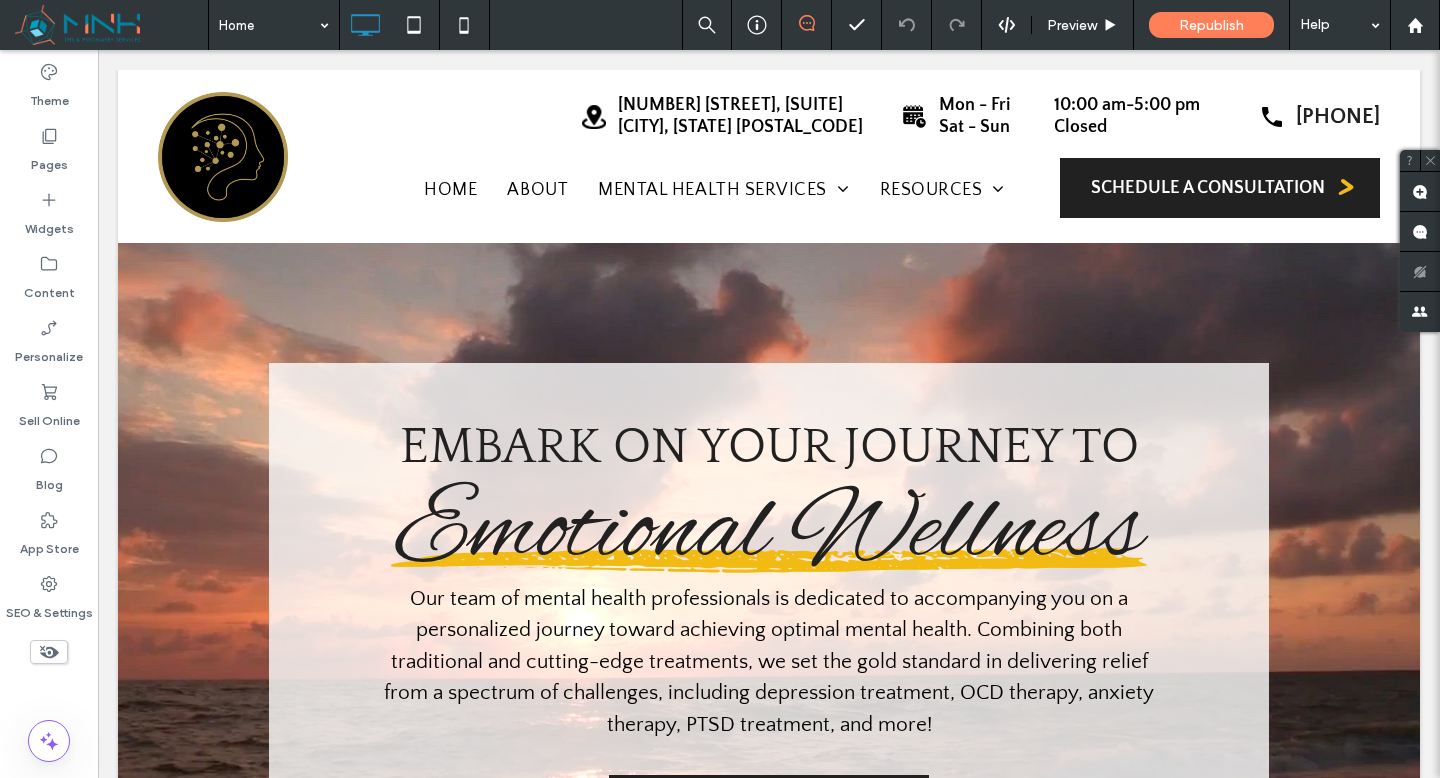 click at bounding box center (111, 25) 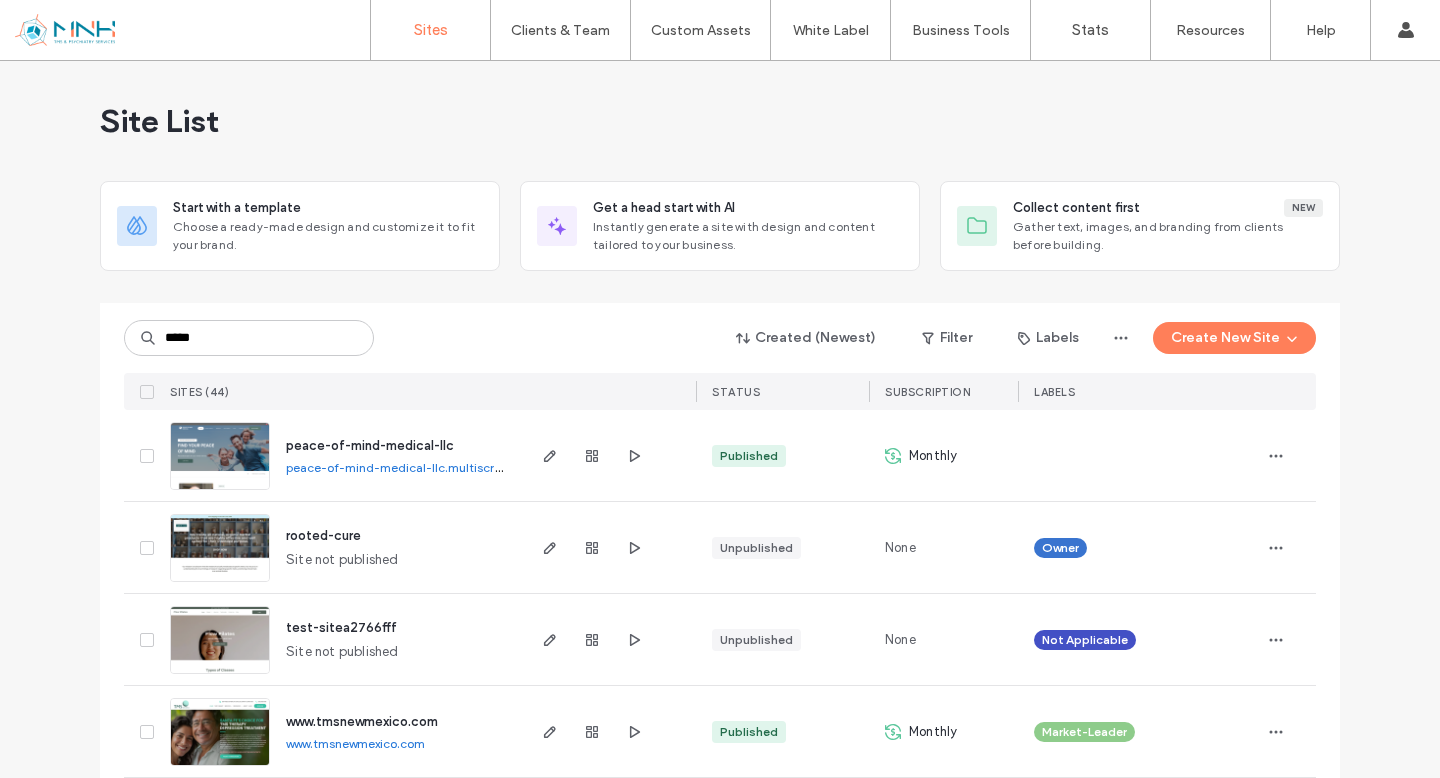 scroll, scrollTop: 0, scrollLeft: 0, axis: both 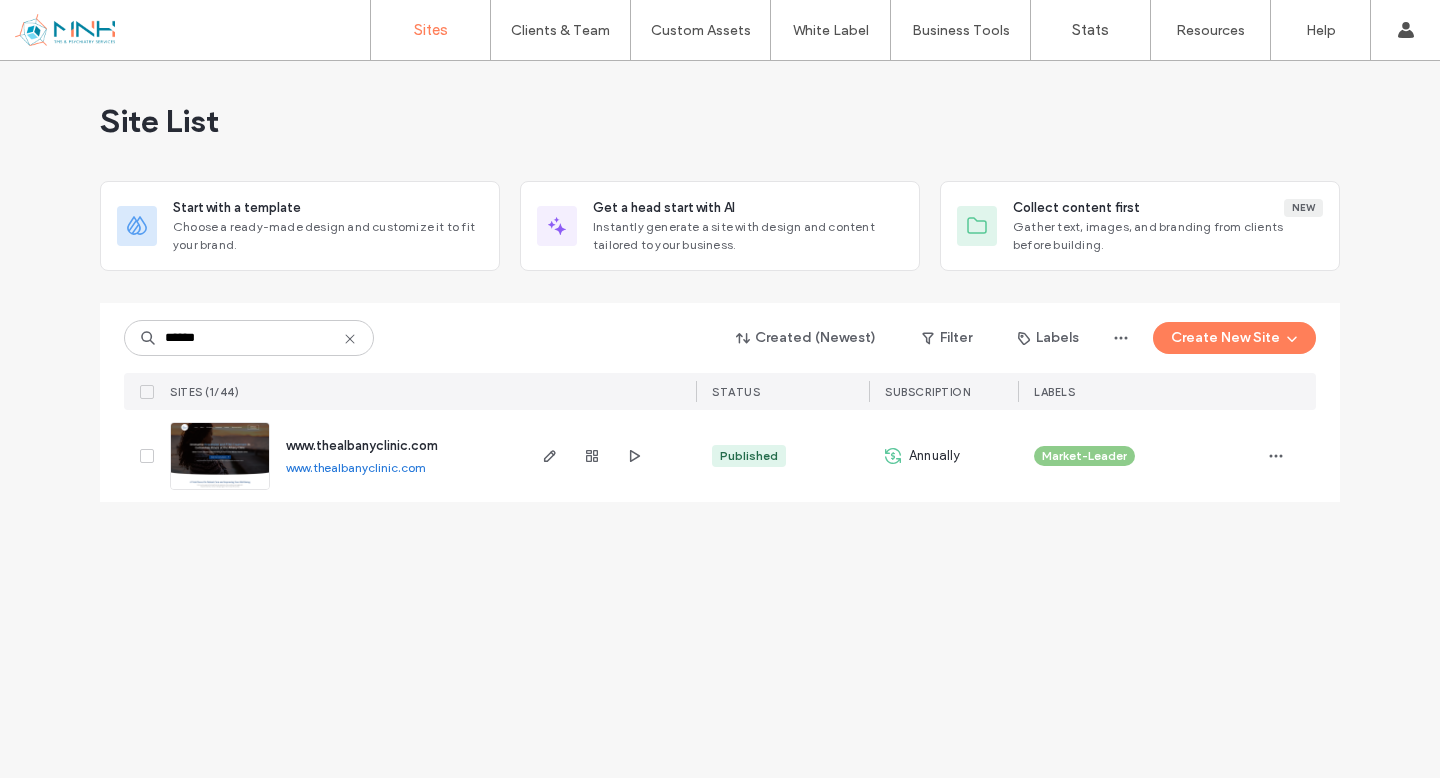 type on "******" 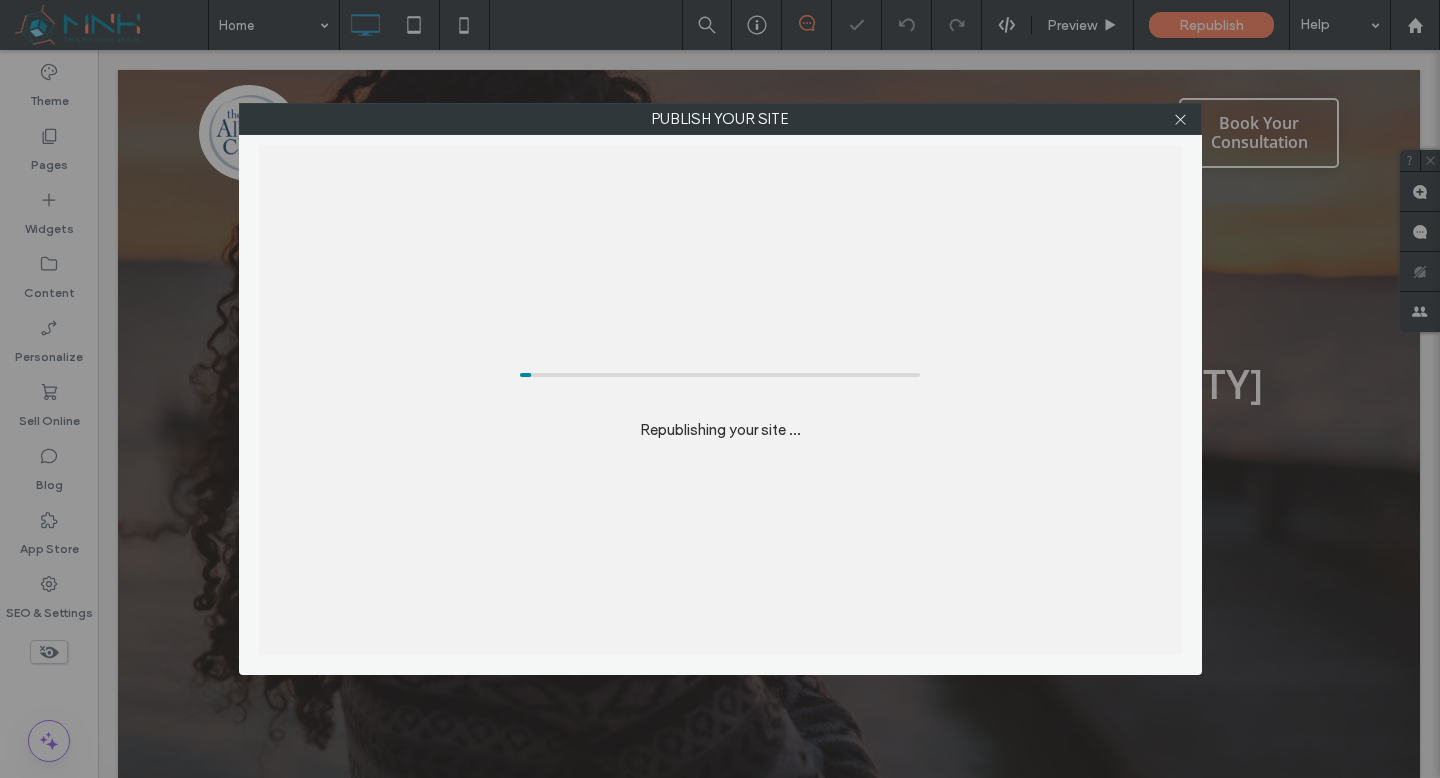 scroll, scrollTop: 0, scrollLeft: 0, axis: both 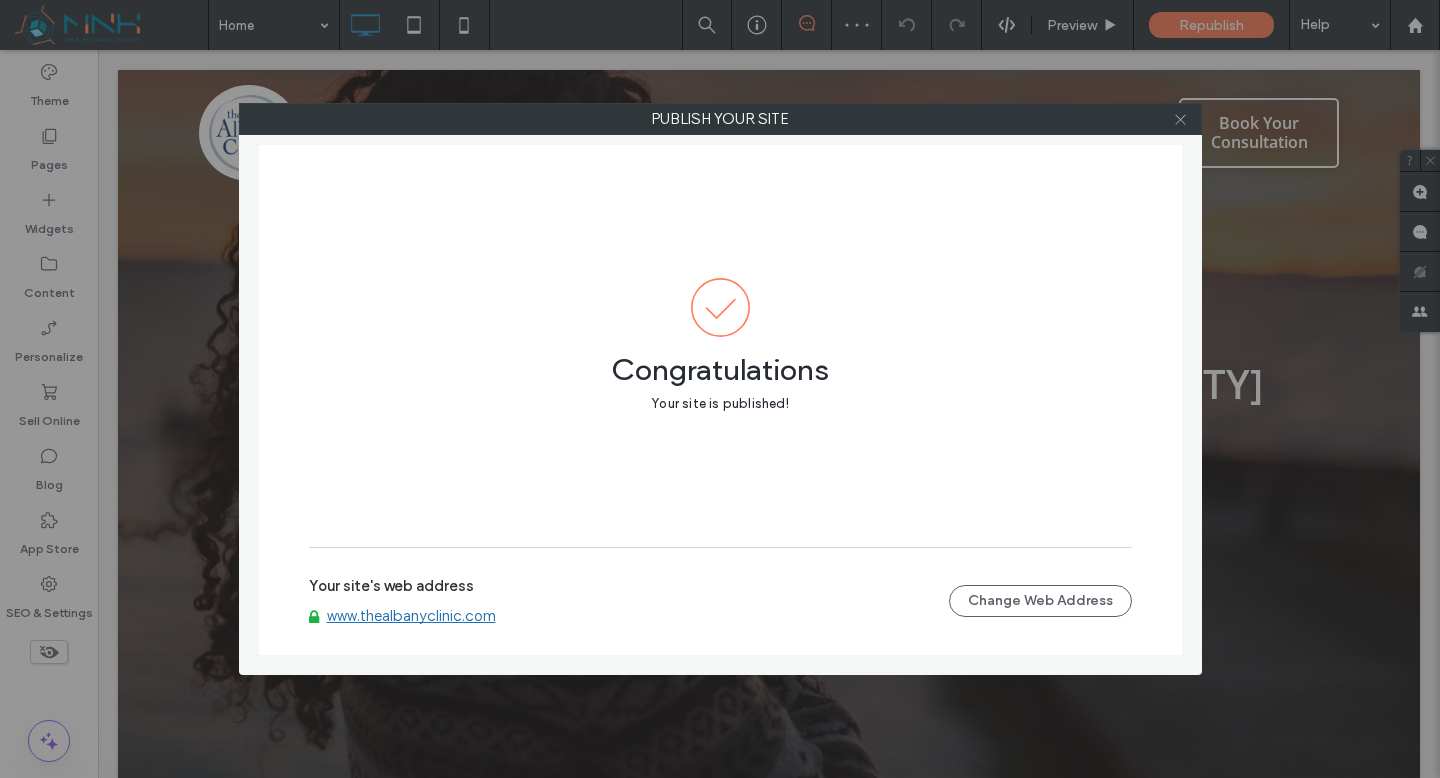 click 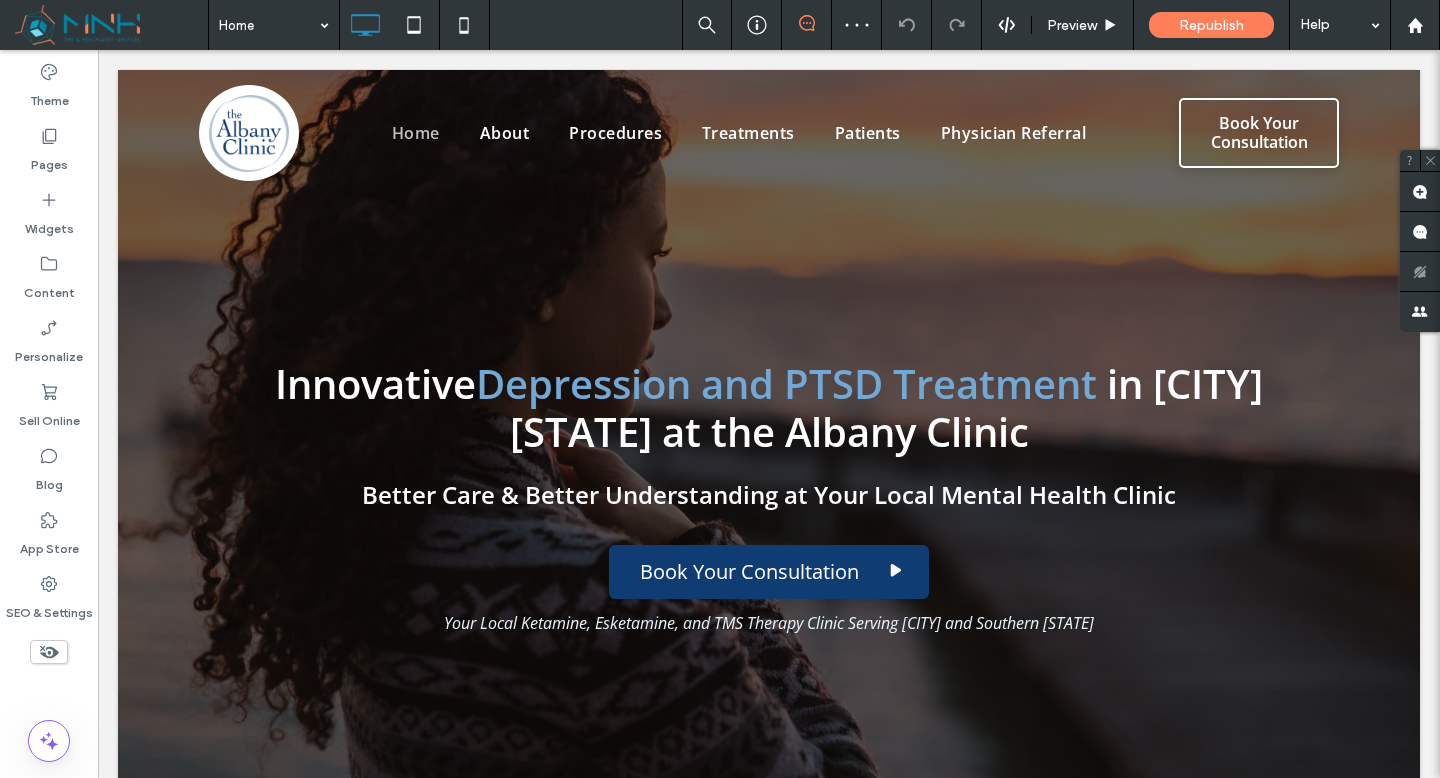 click at bounding box center (111, 25) 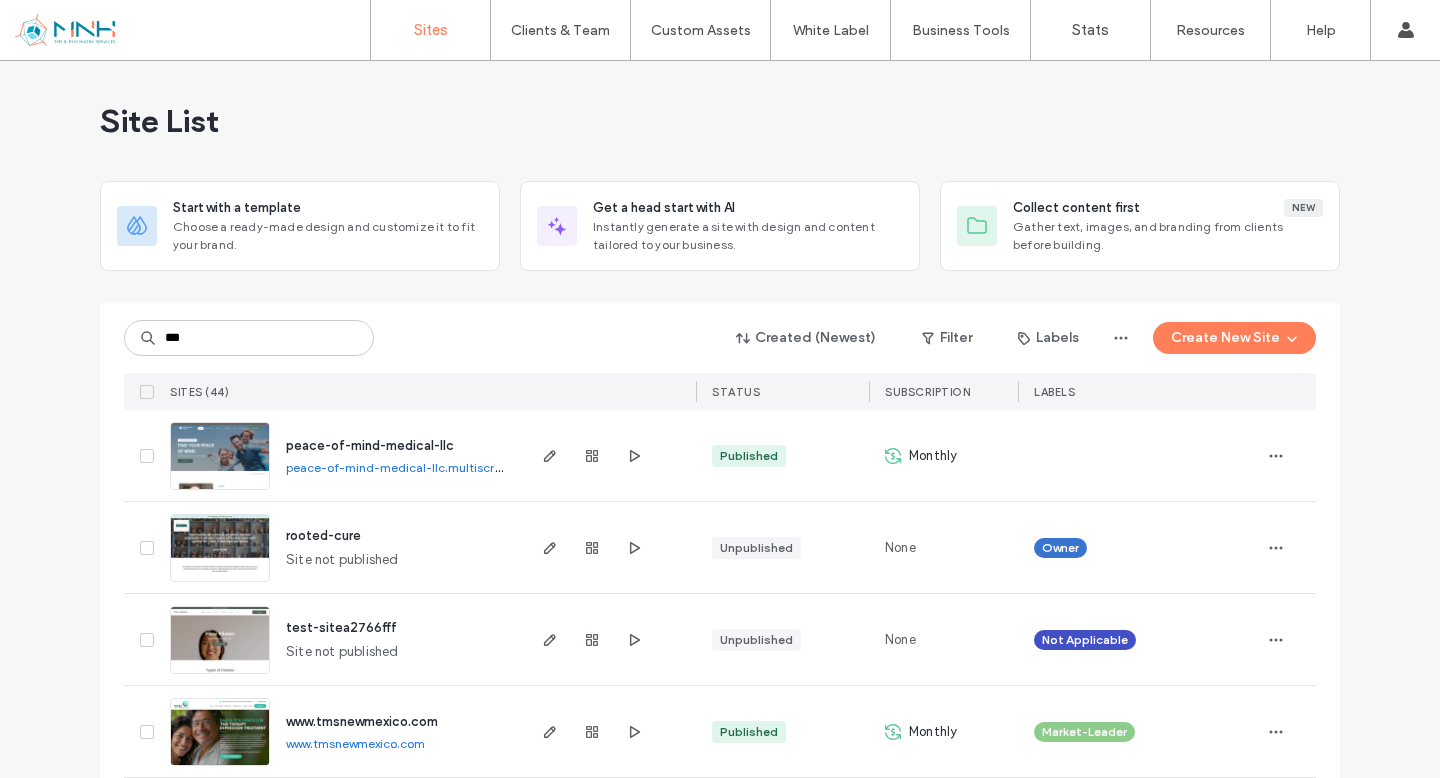 scroll, scrollTop: 0, scrollLeft: 0, axis: both 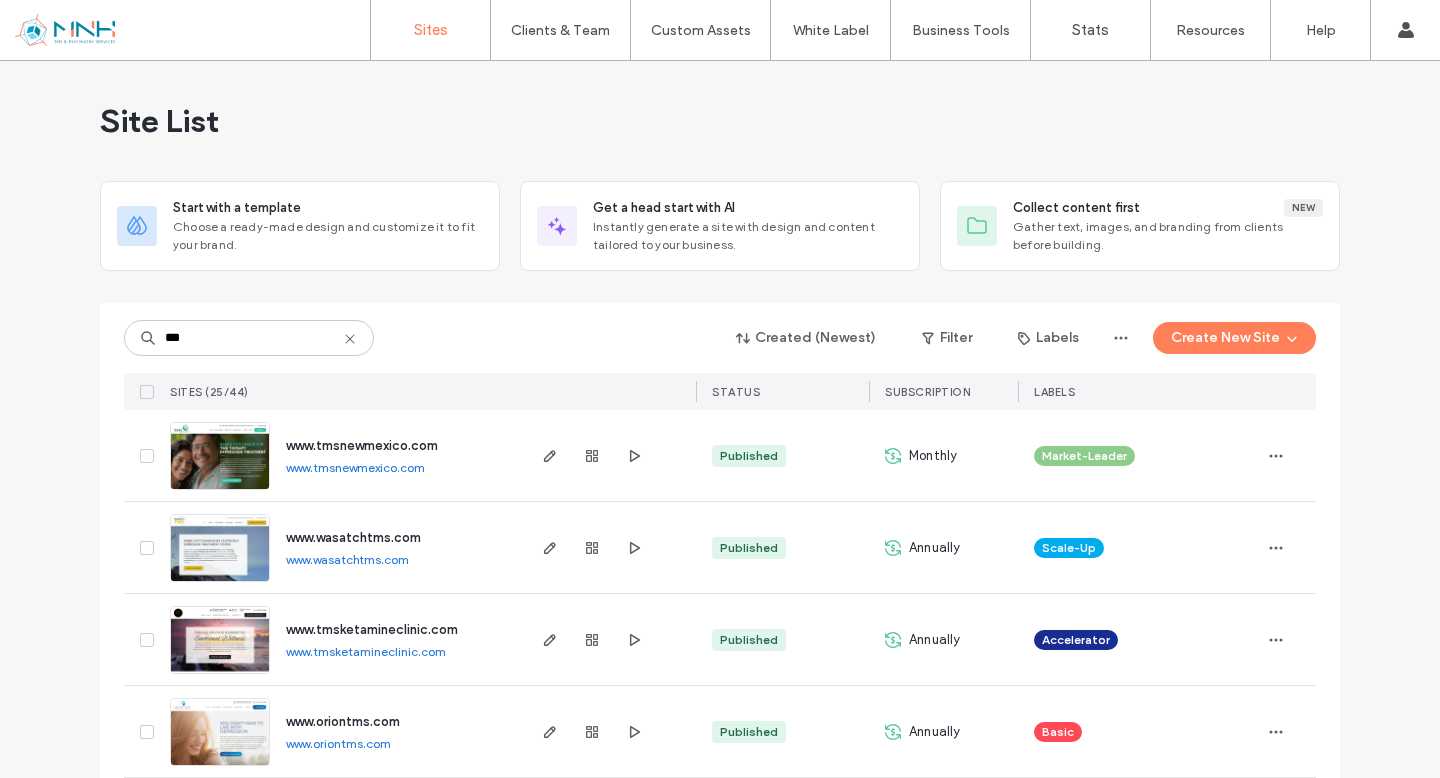 type on "***" 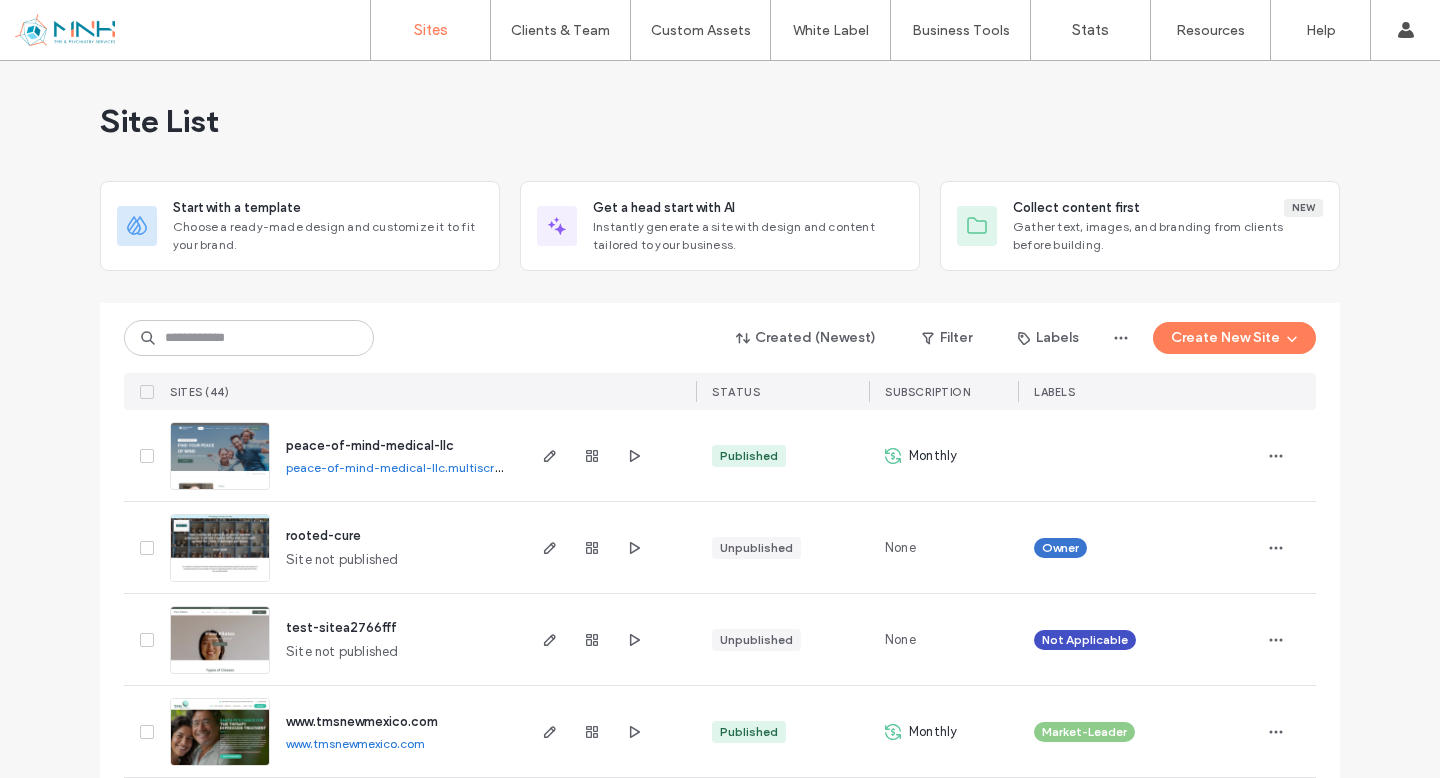 scroll, scrollTop: 0, scrollLeft: 0, axis: both 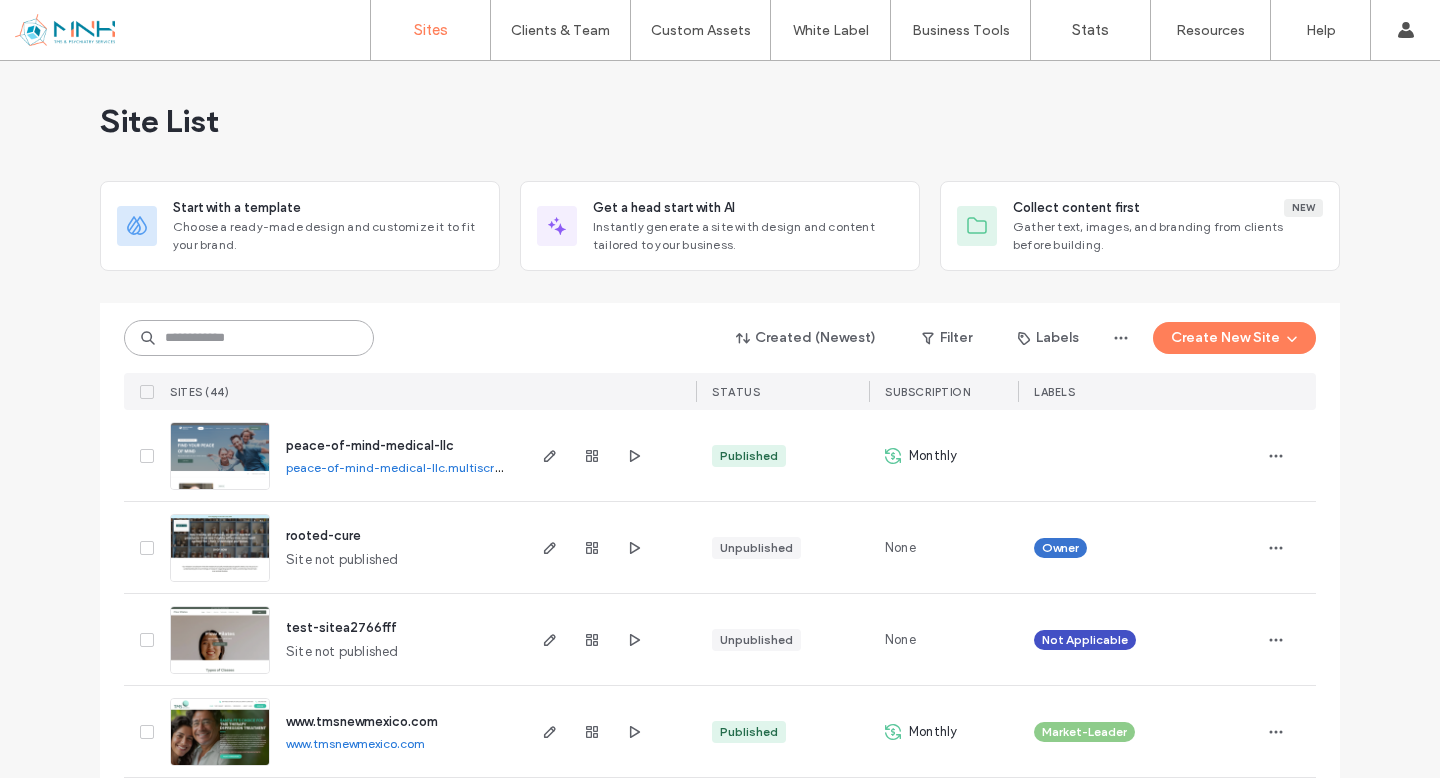 click at bounding box center [249, 338] 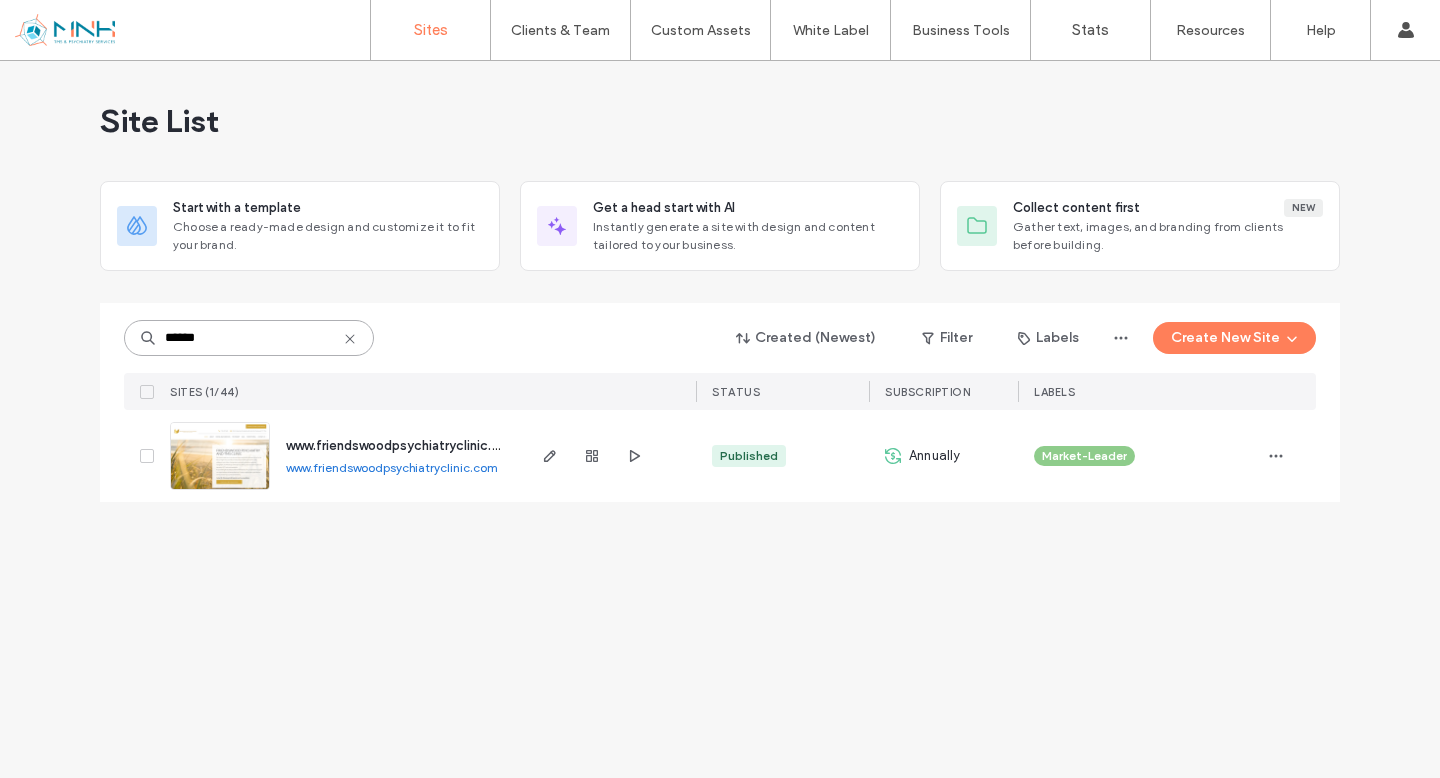 type on "******" 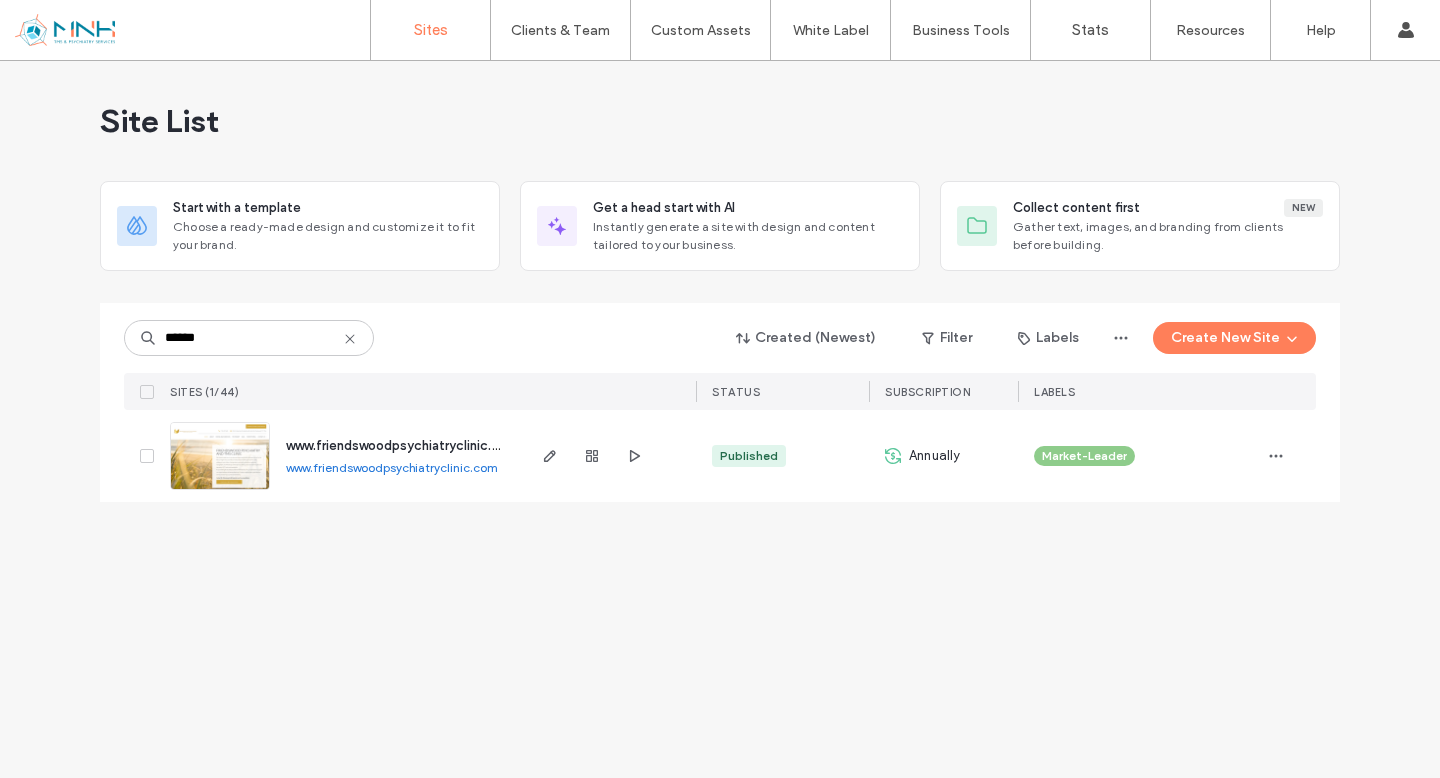 click on "www.friendswoodpsychiatryclinic.com" at bounding box center [402, 445] 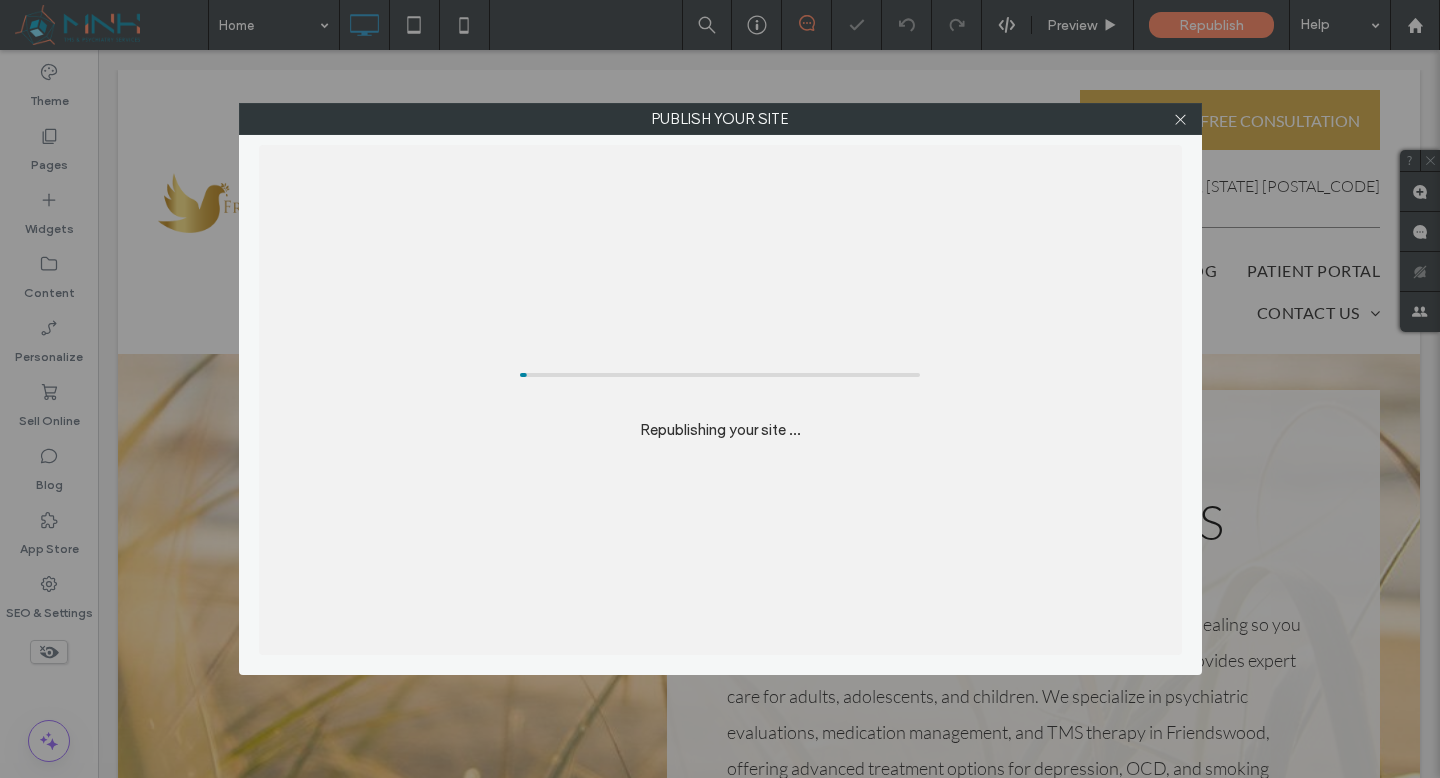 scroll, scrollTop: 0, scrollLeft: 0, axis: both 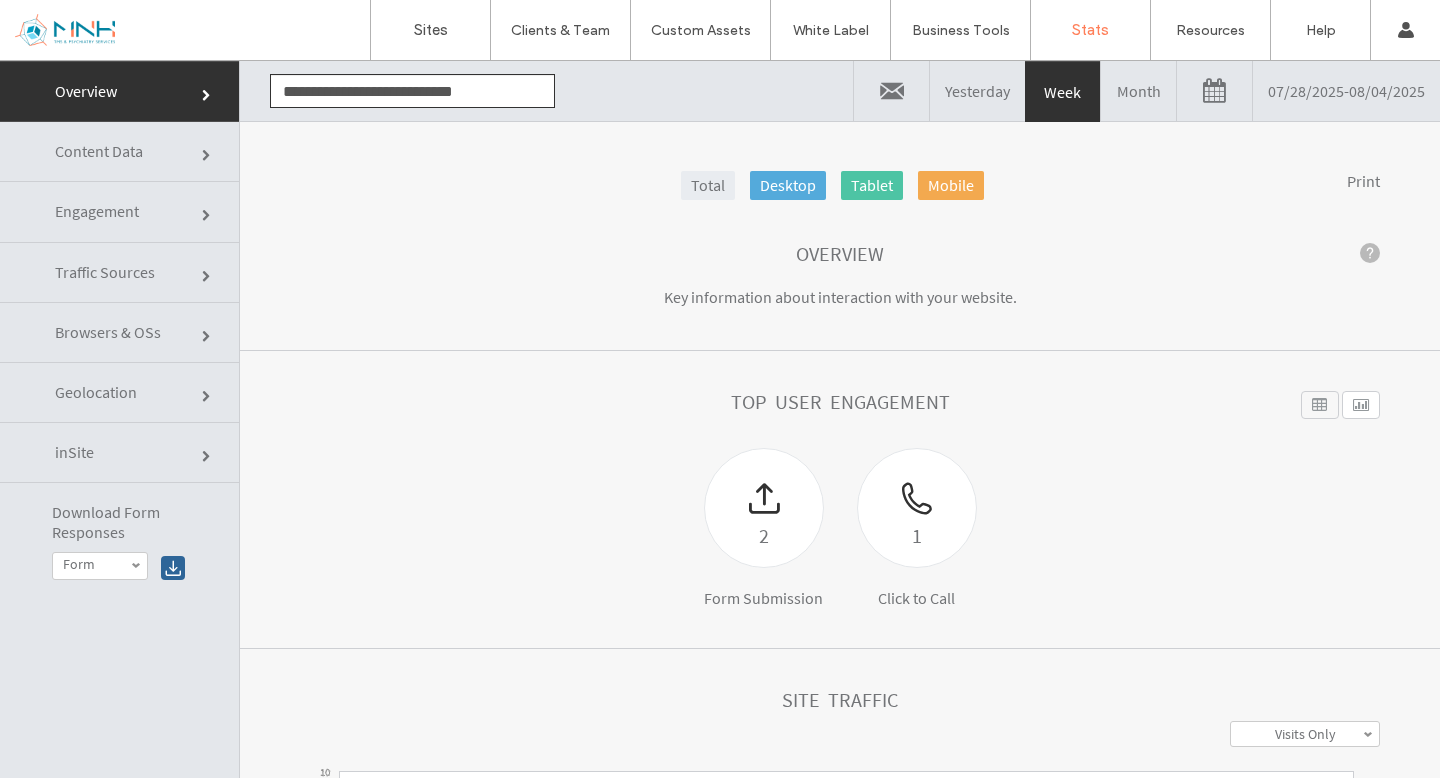 click on "**********" 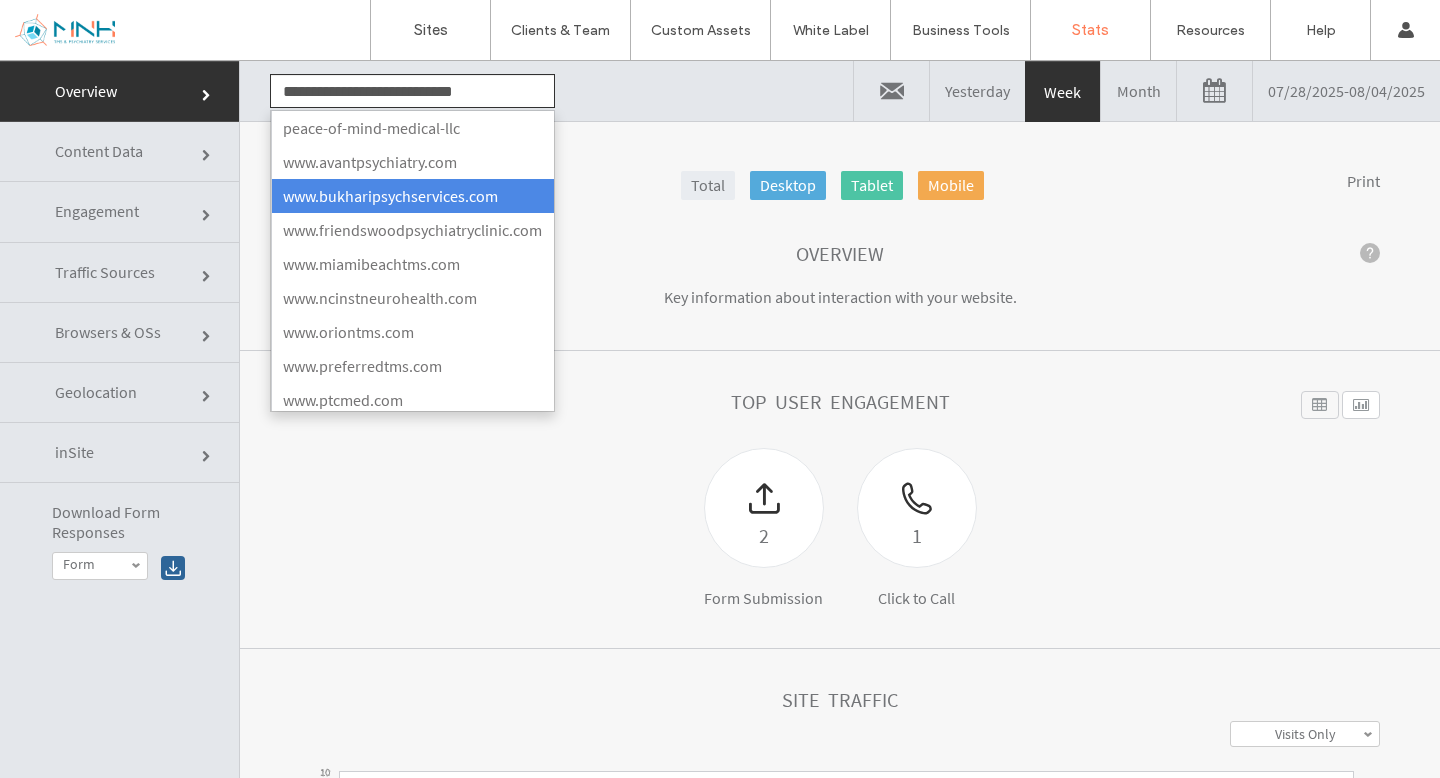 click on "**********" 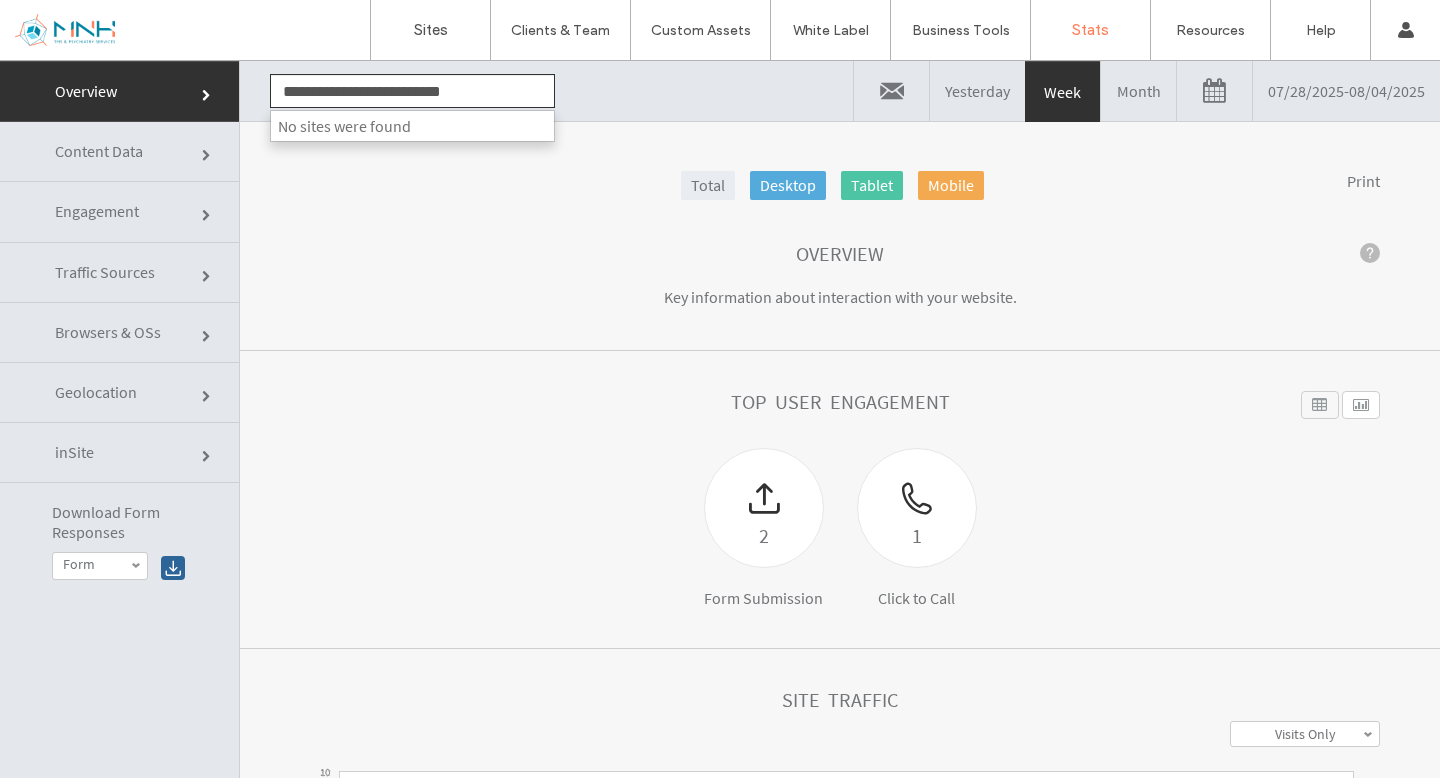 click on "**********" 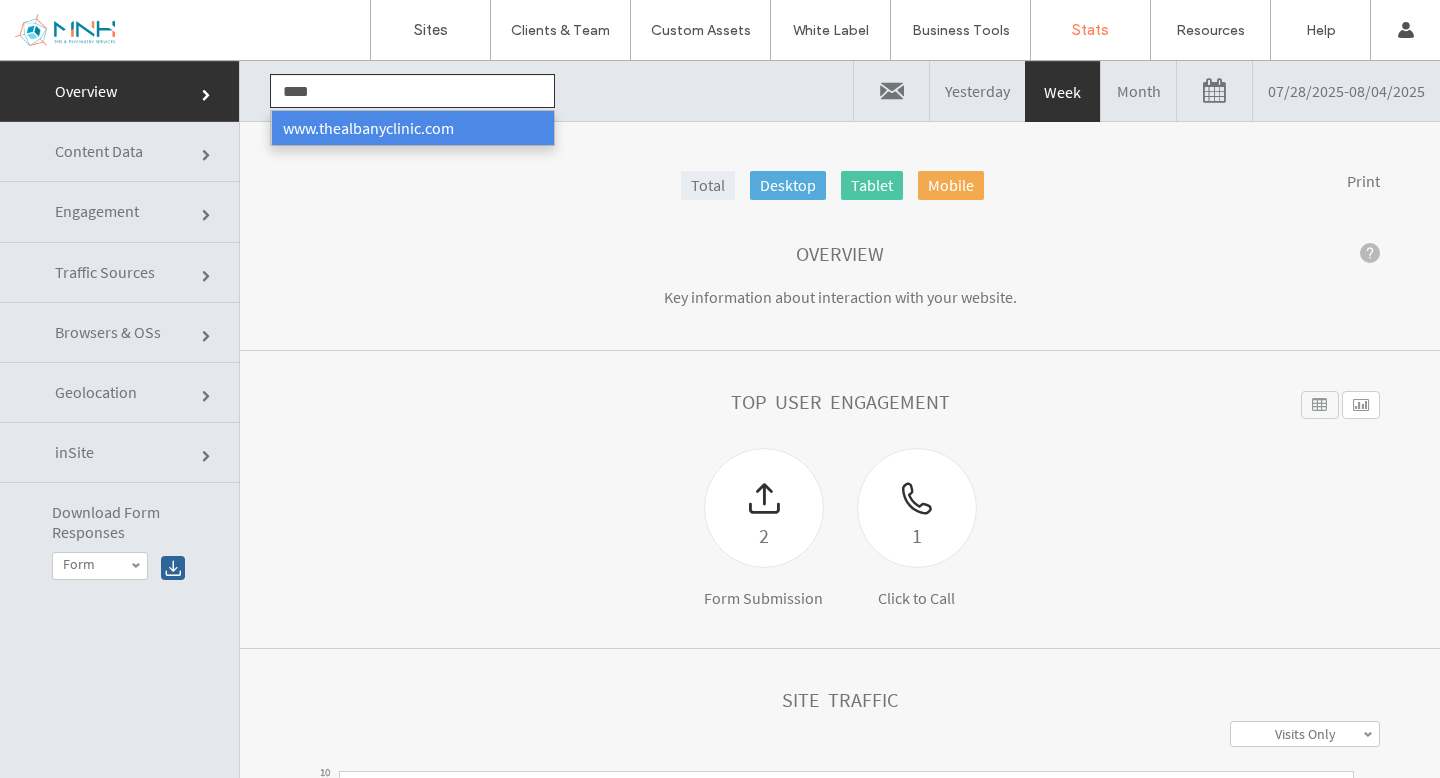 click on "www.thealbanyclinic.com" at bounding box center (412, 128) 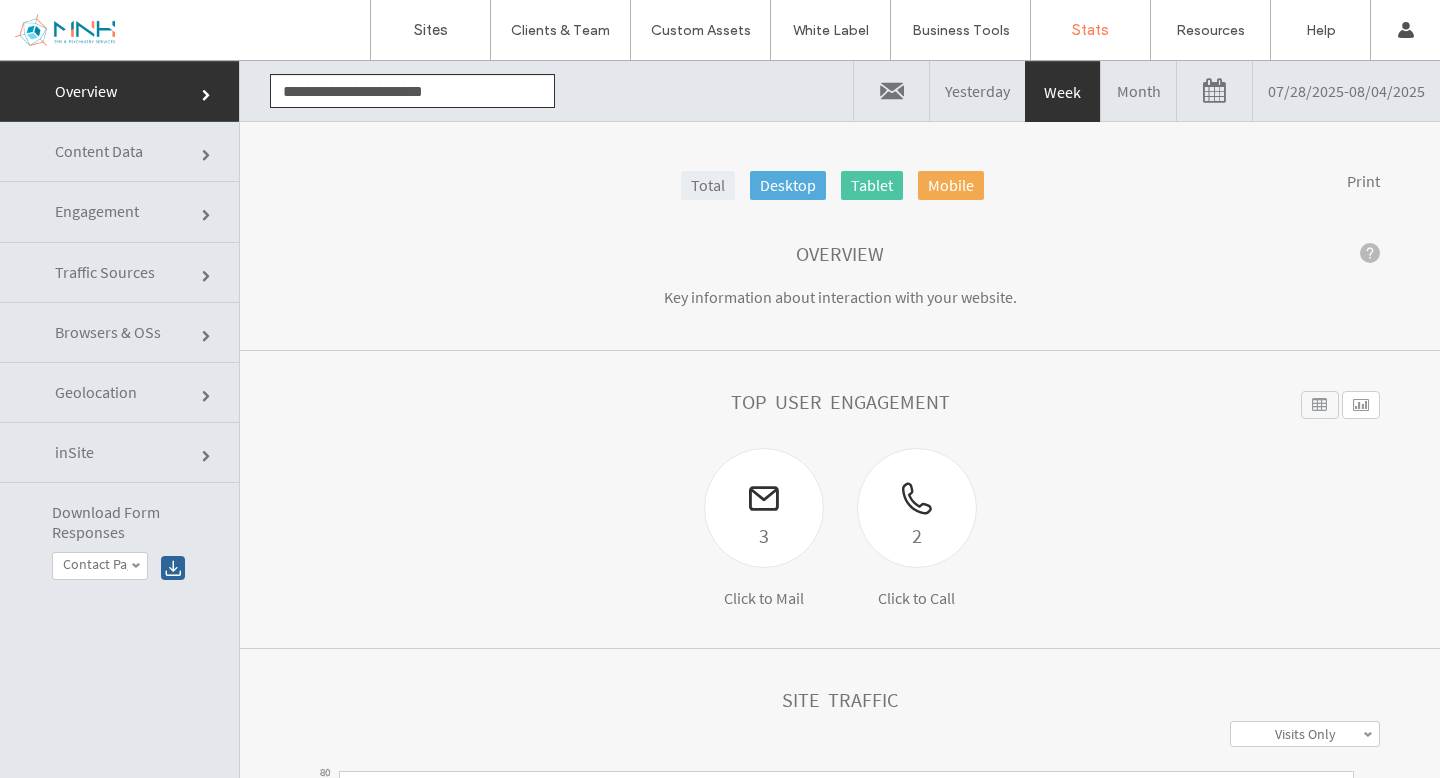 click on "[DATE] - [DATE]" at bounding box center (1346, 91) 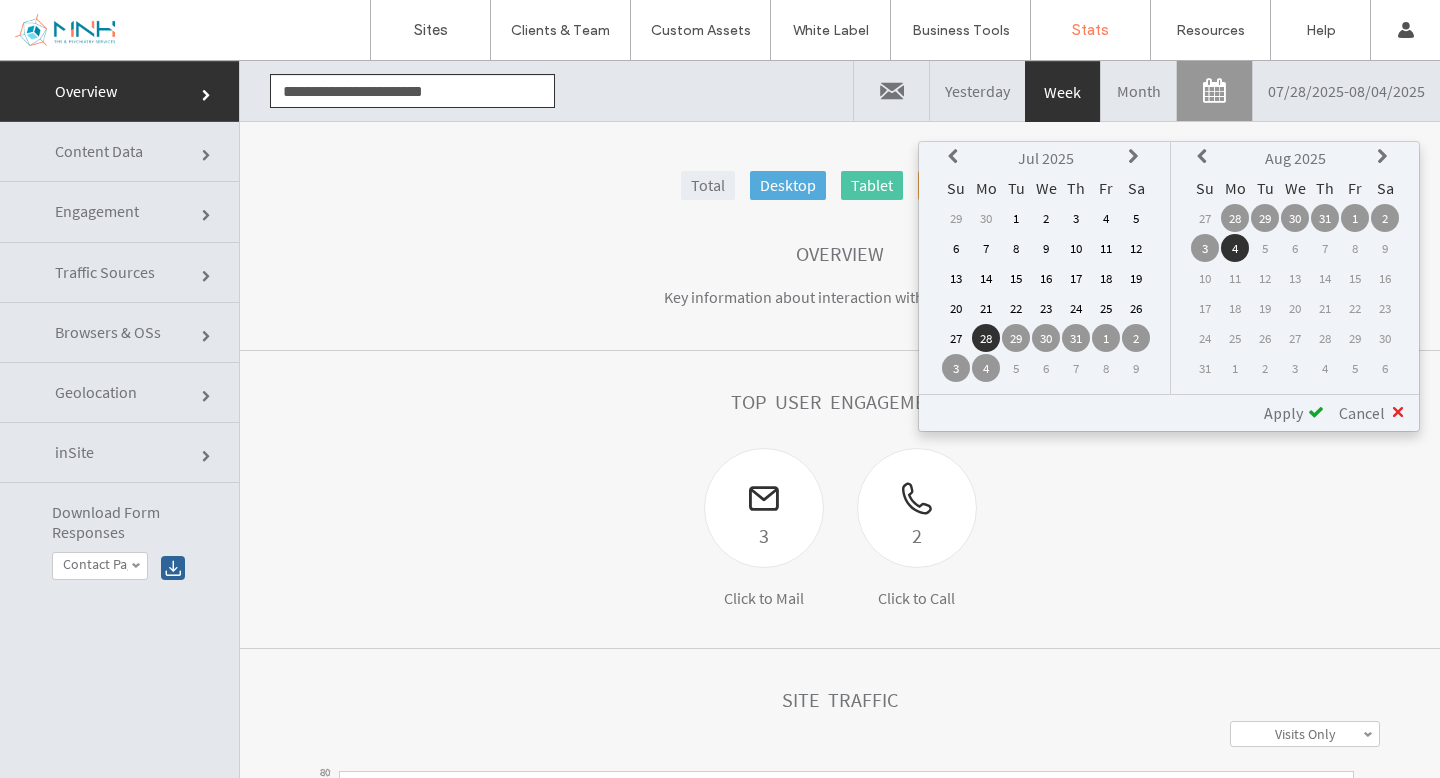 click on "1" at bounding box center (1016, 218) 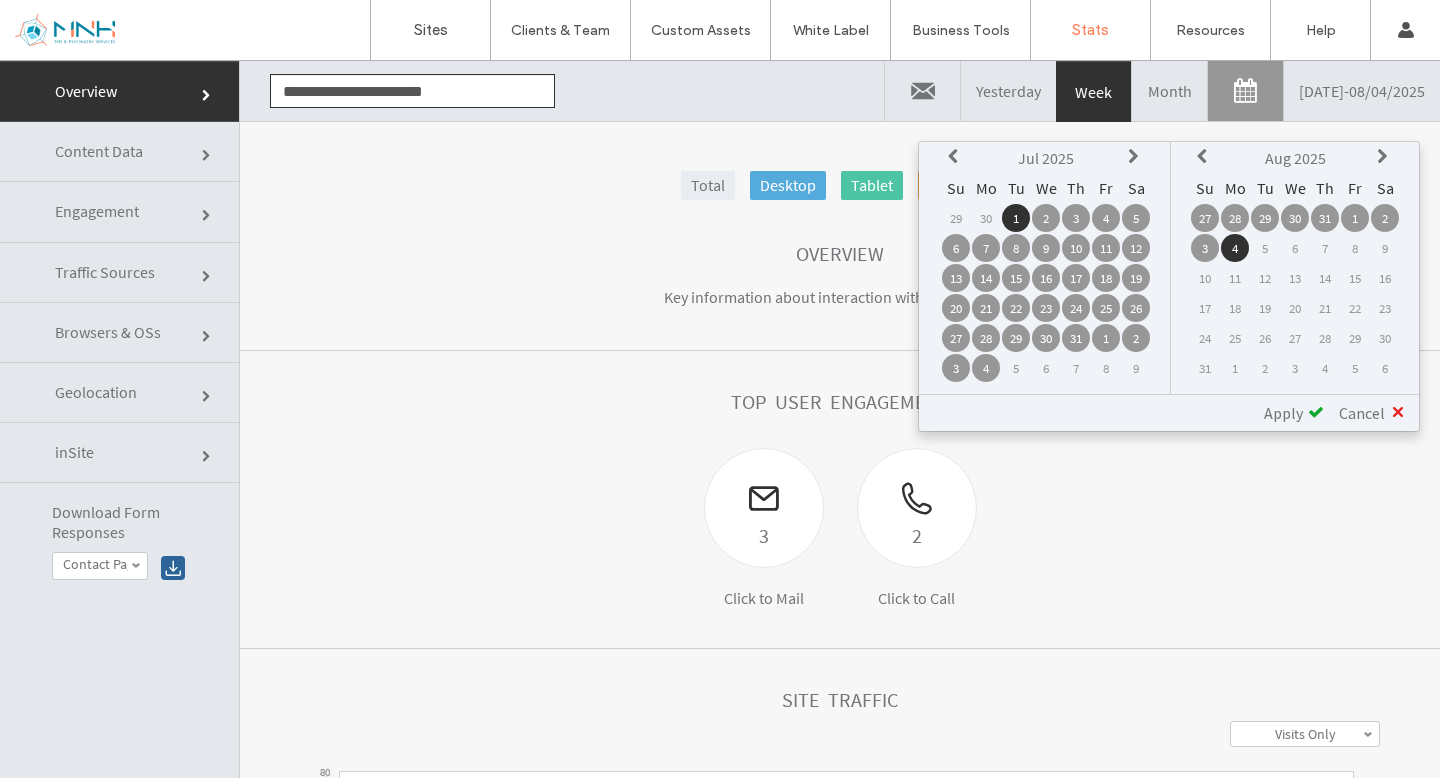 click on "Apply" at bounding box center (1283, 413) 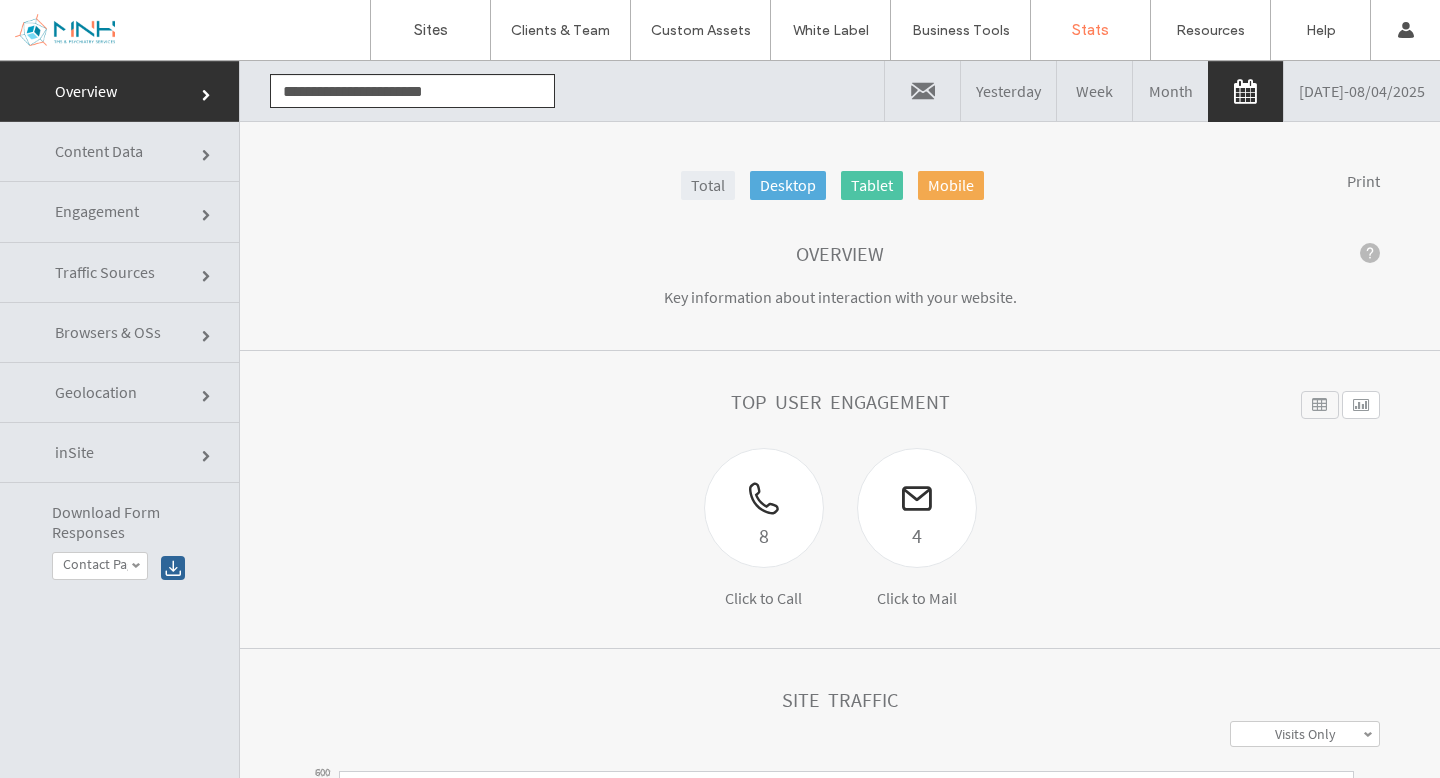 click at bounding box center (922, 91) 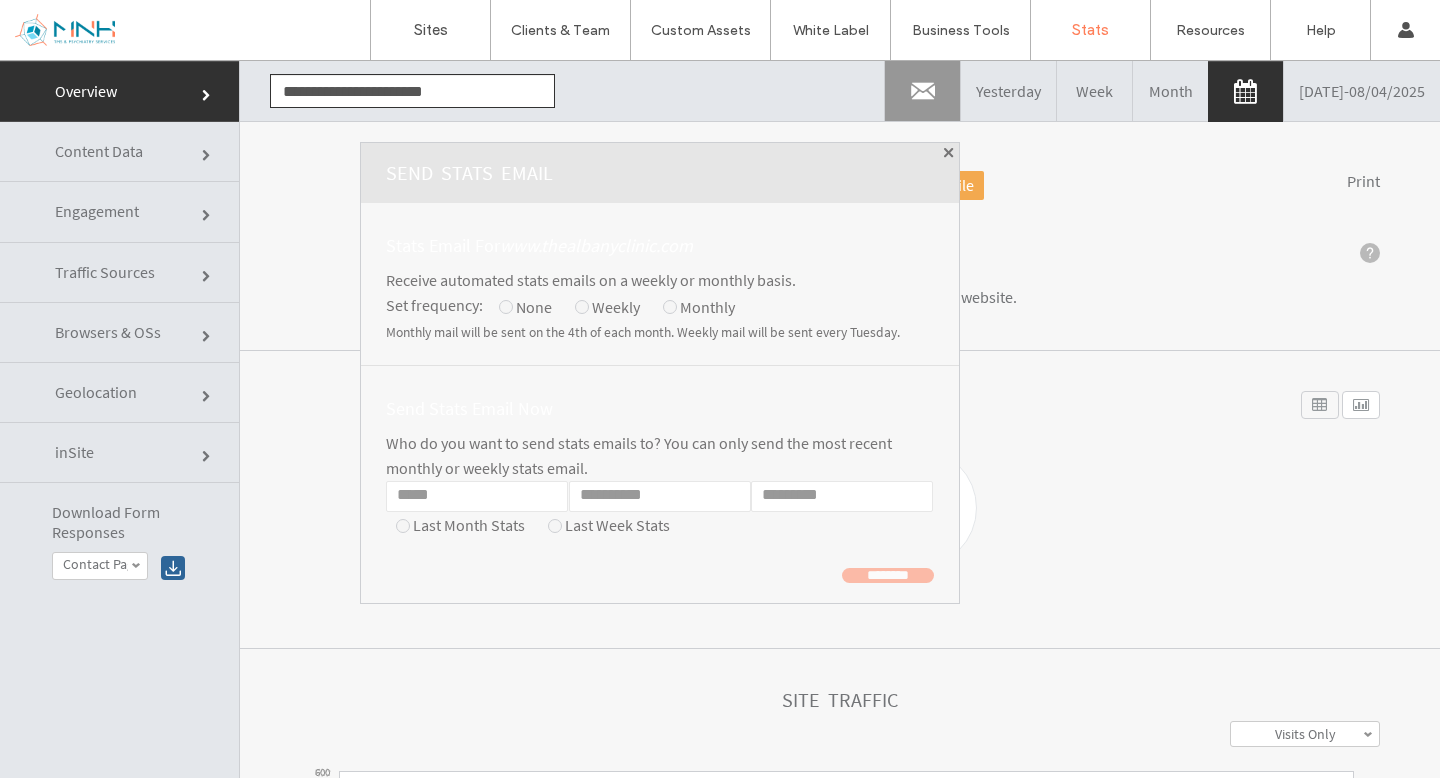 click on "Email" 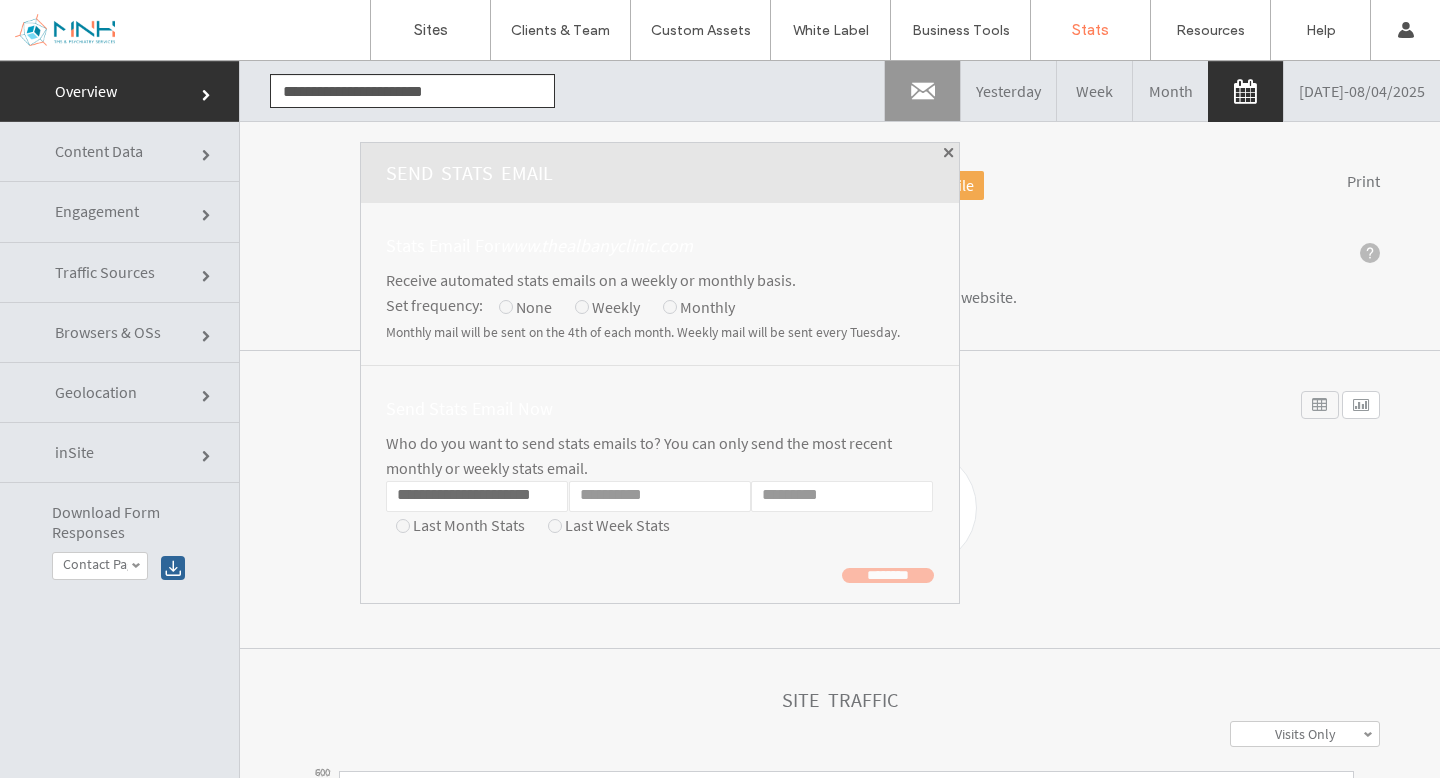 scroll, scrollTop: 0, scrollLeft: 16, axis: horizontal 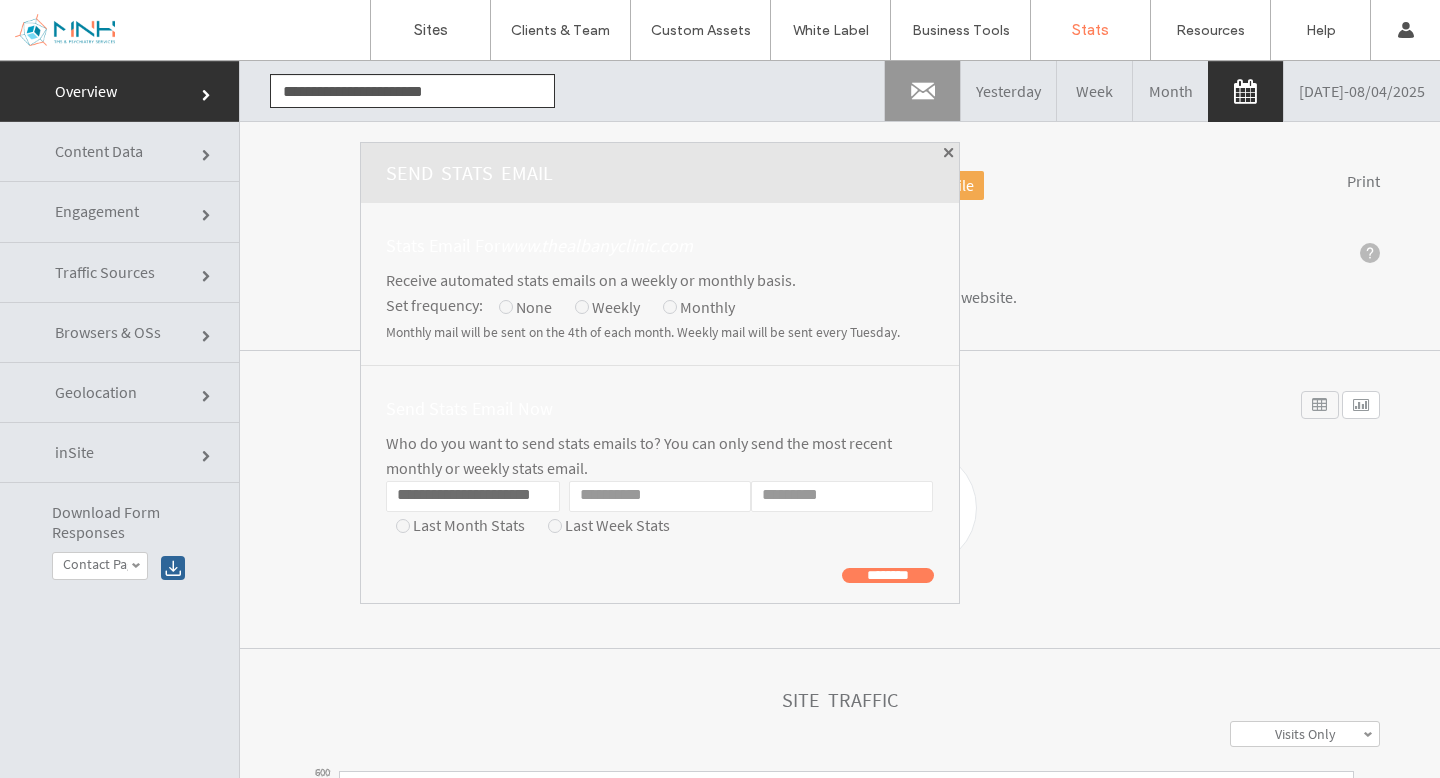 type on "**********" 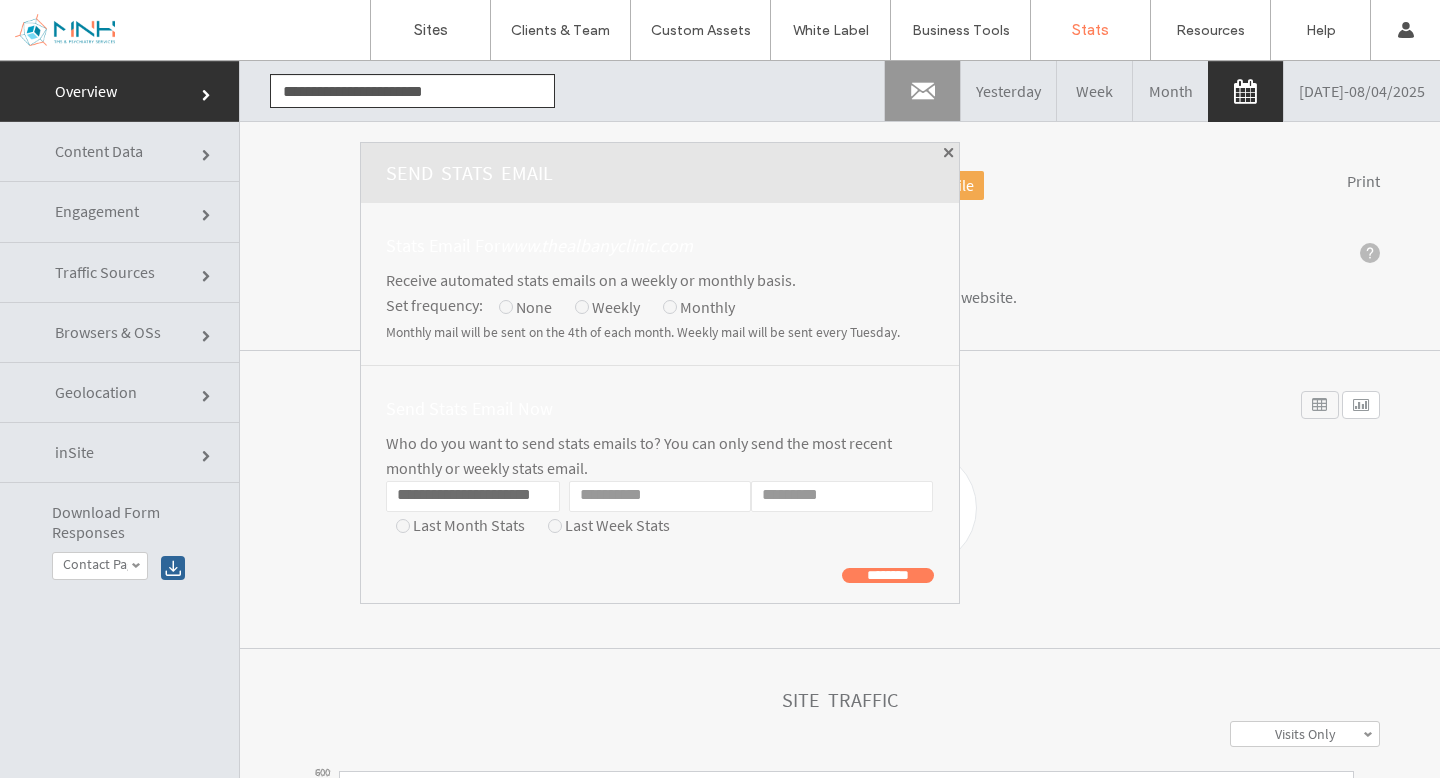 scroll, scrollTop: 0, scrollLeft: 0, axis: both 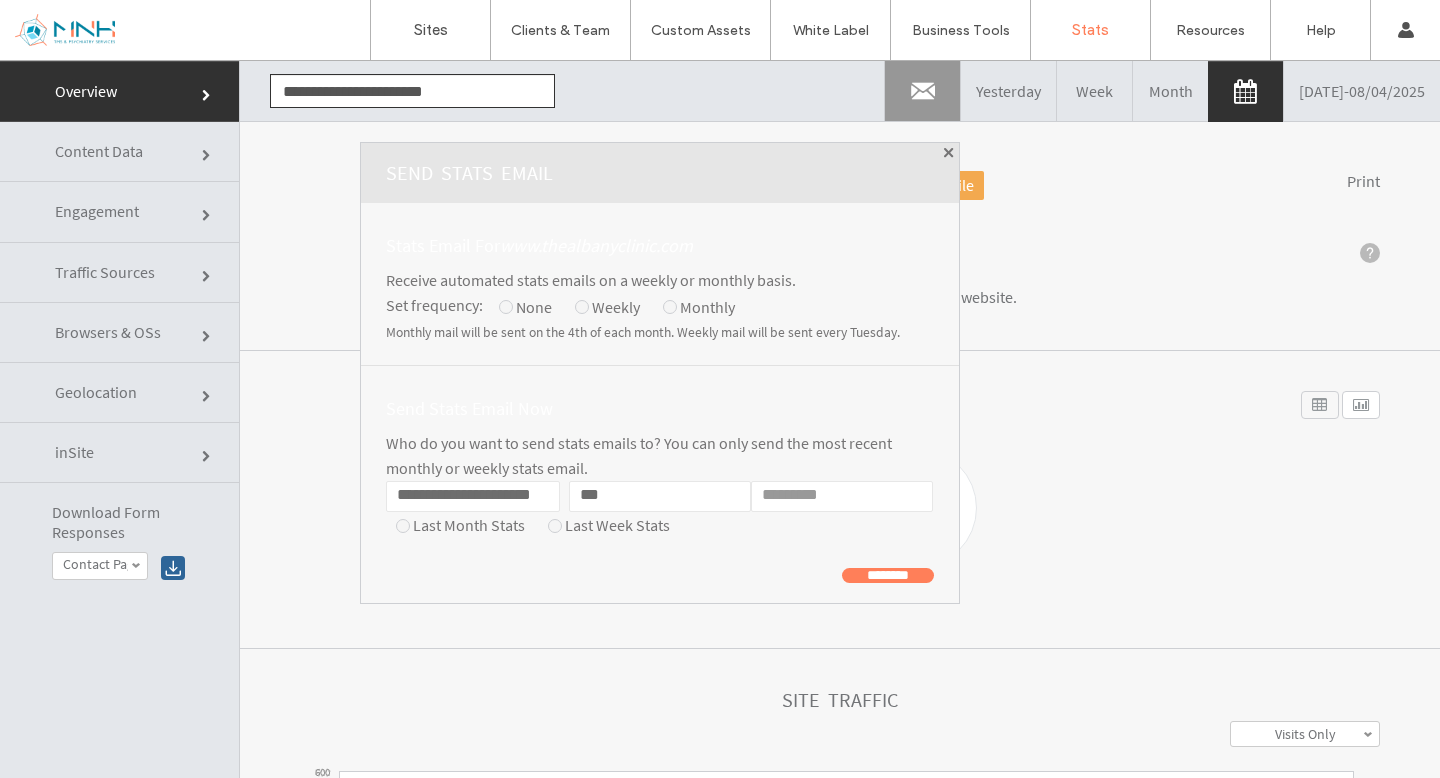 type on "***" 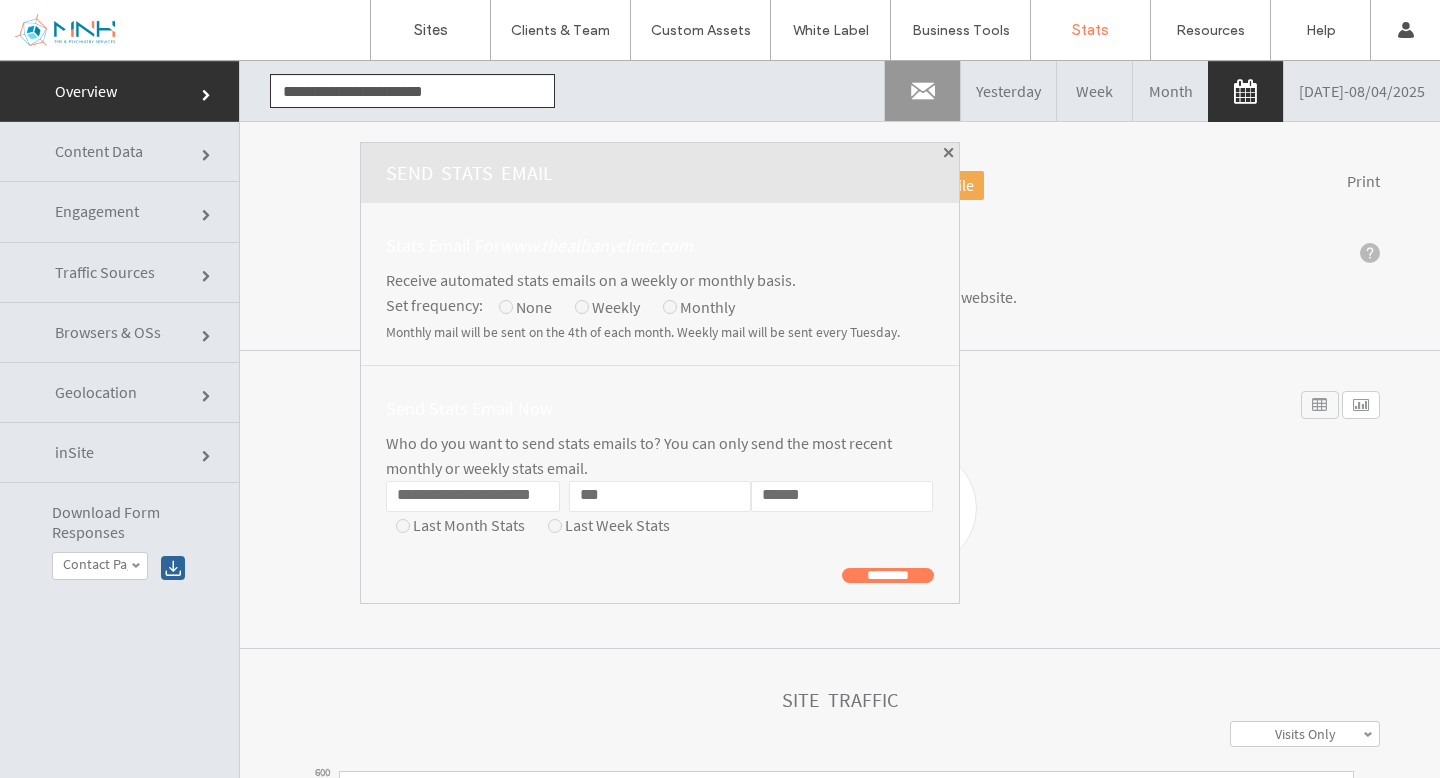type on "******" 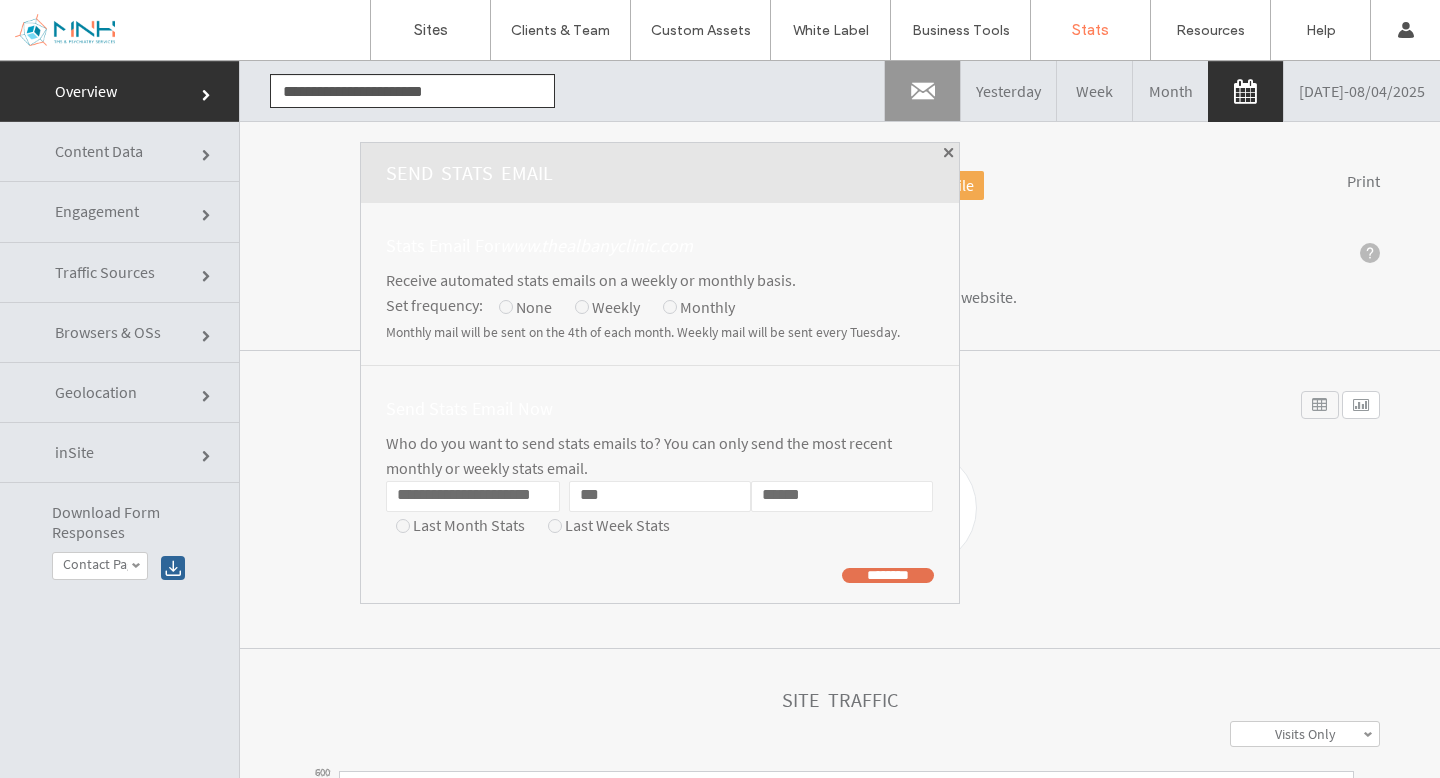 click on "********" 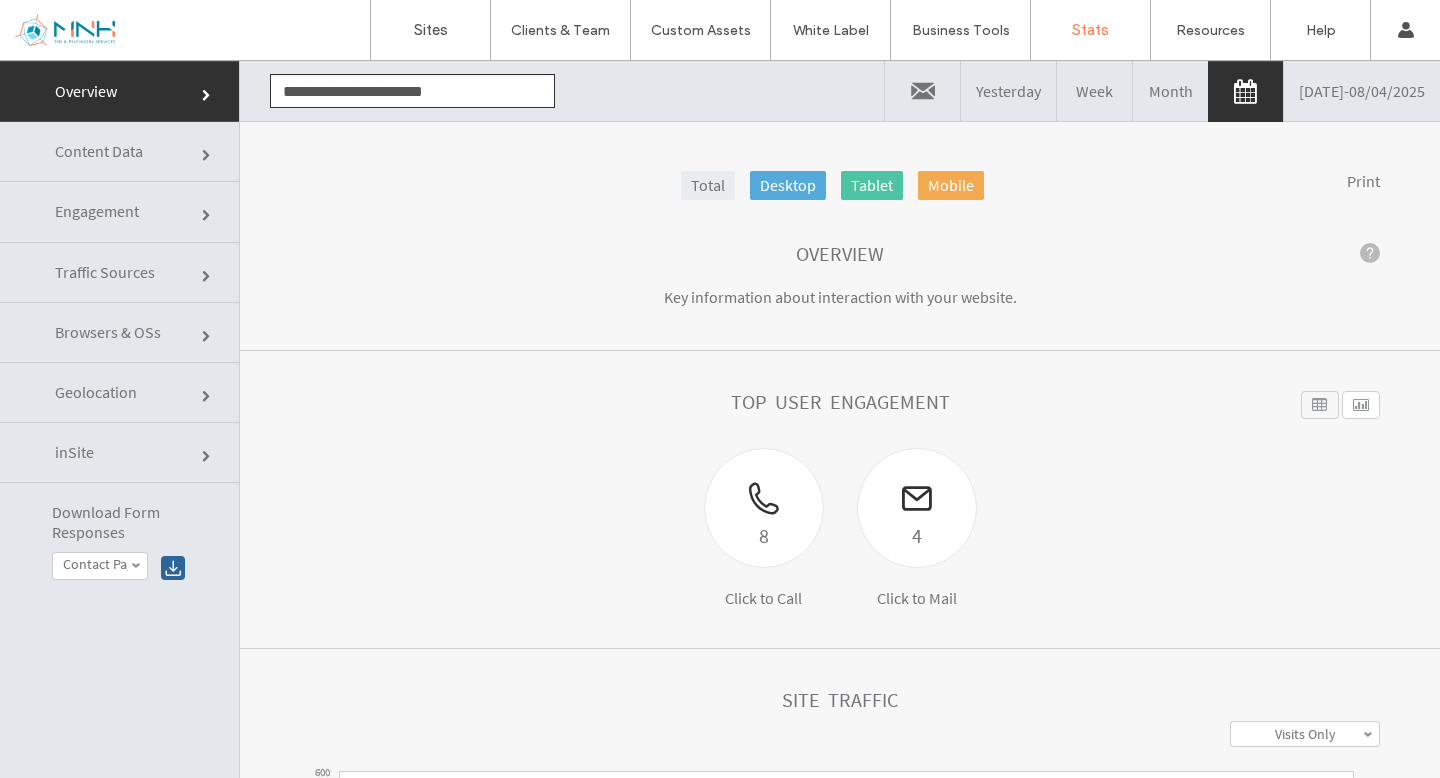 click on "**********" 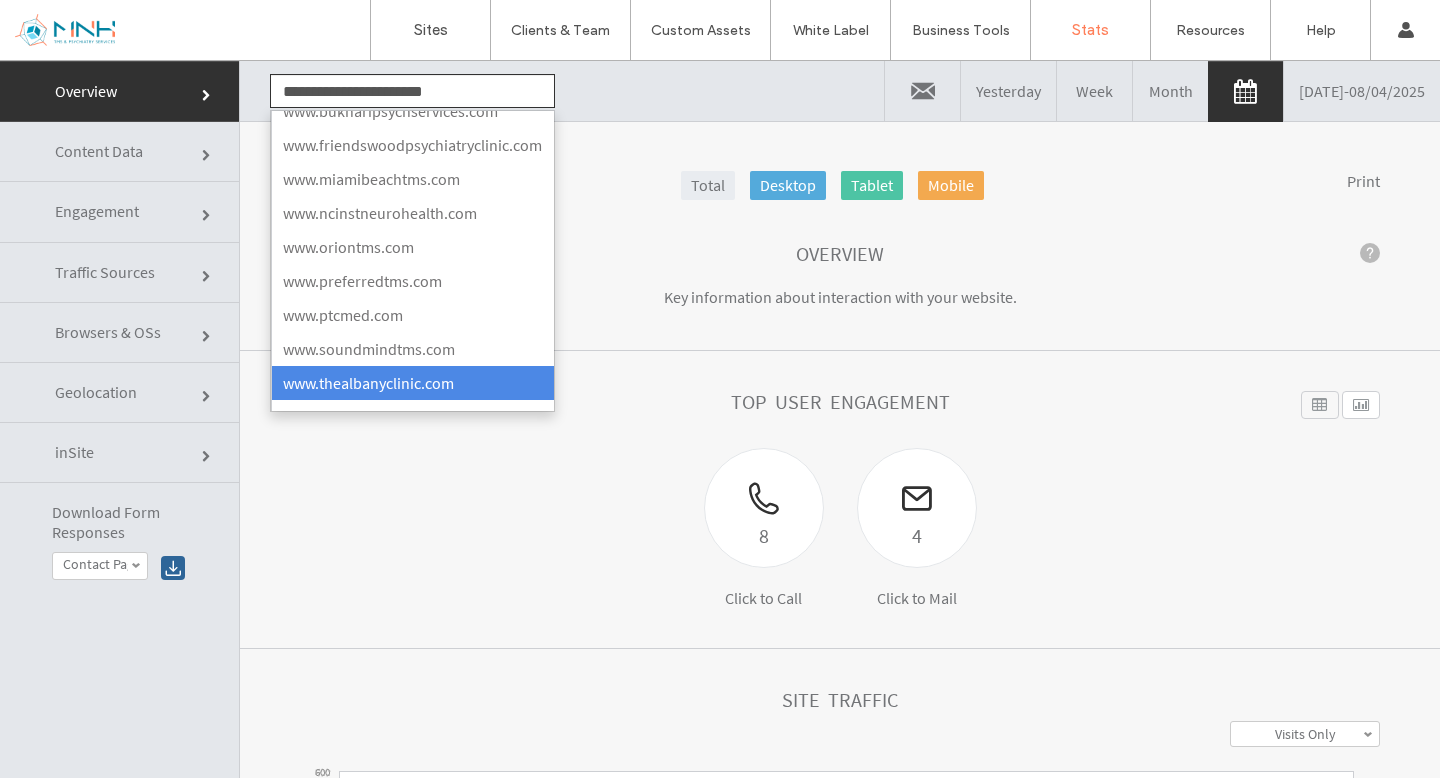 click on "**********" 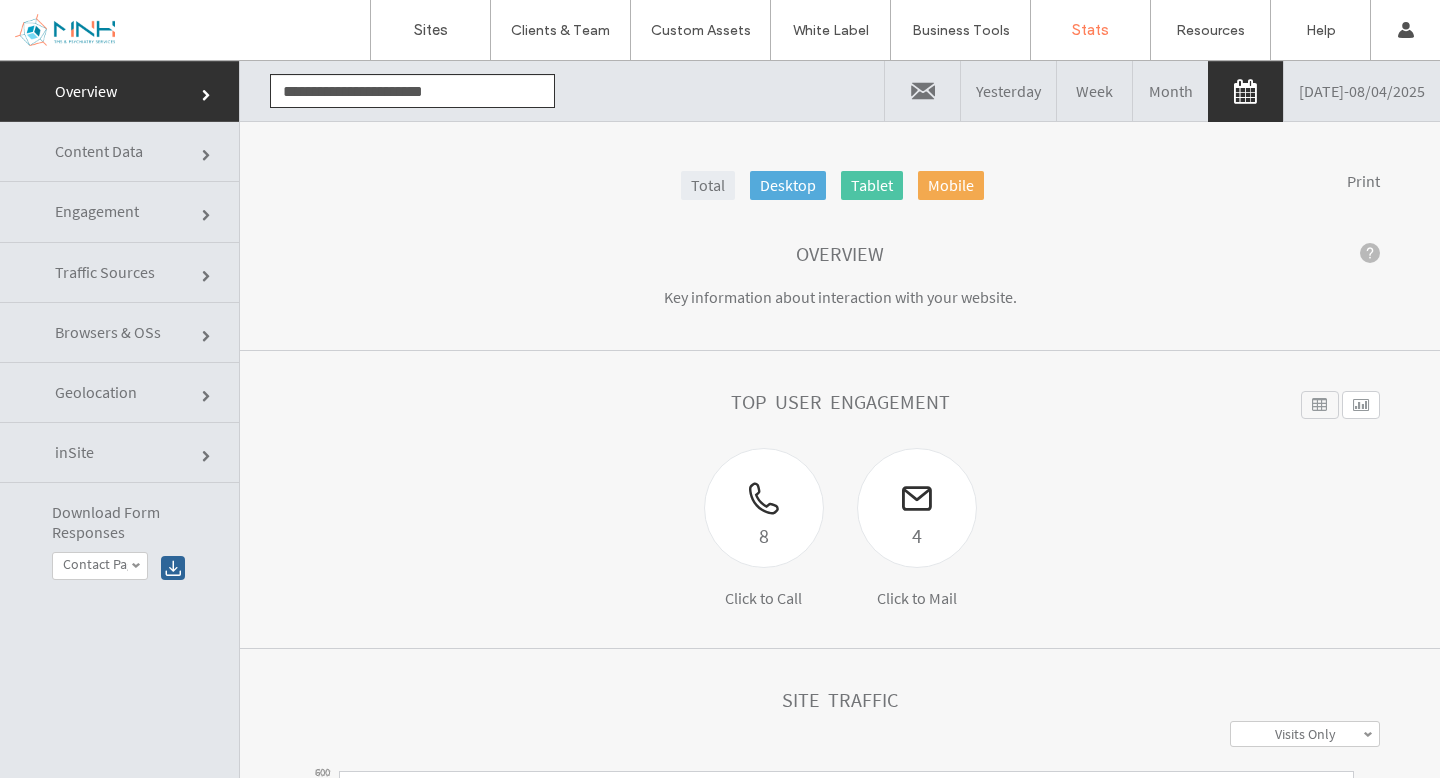 click on "**********" 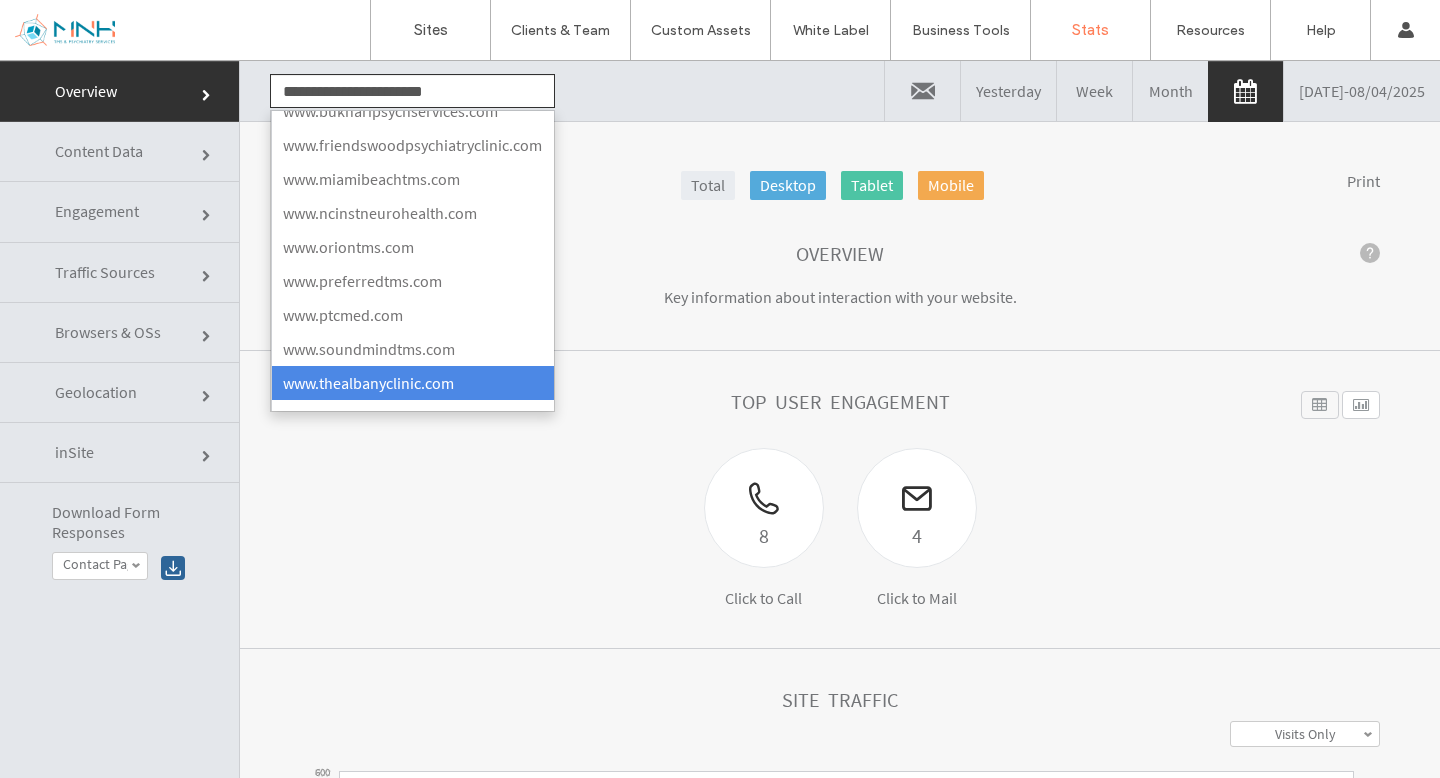 click on "**********" 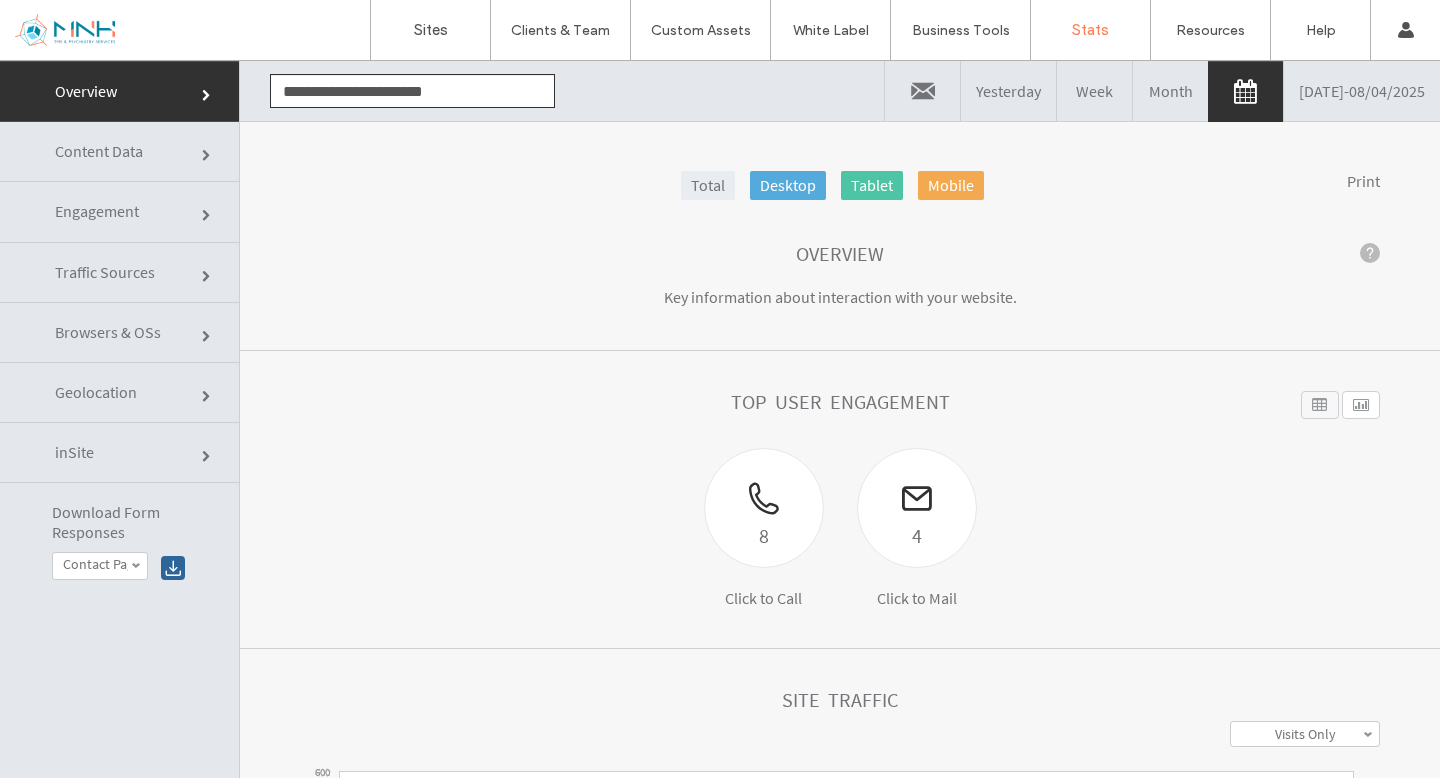 click on "**********" 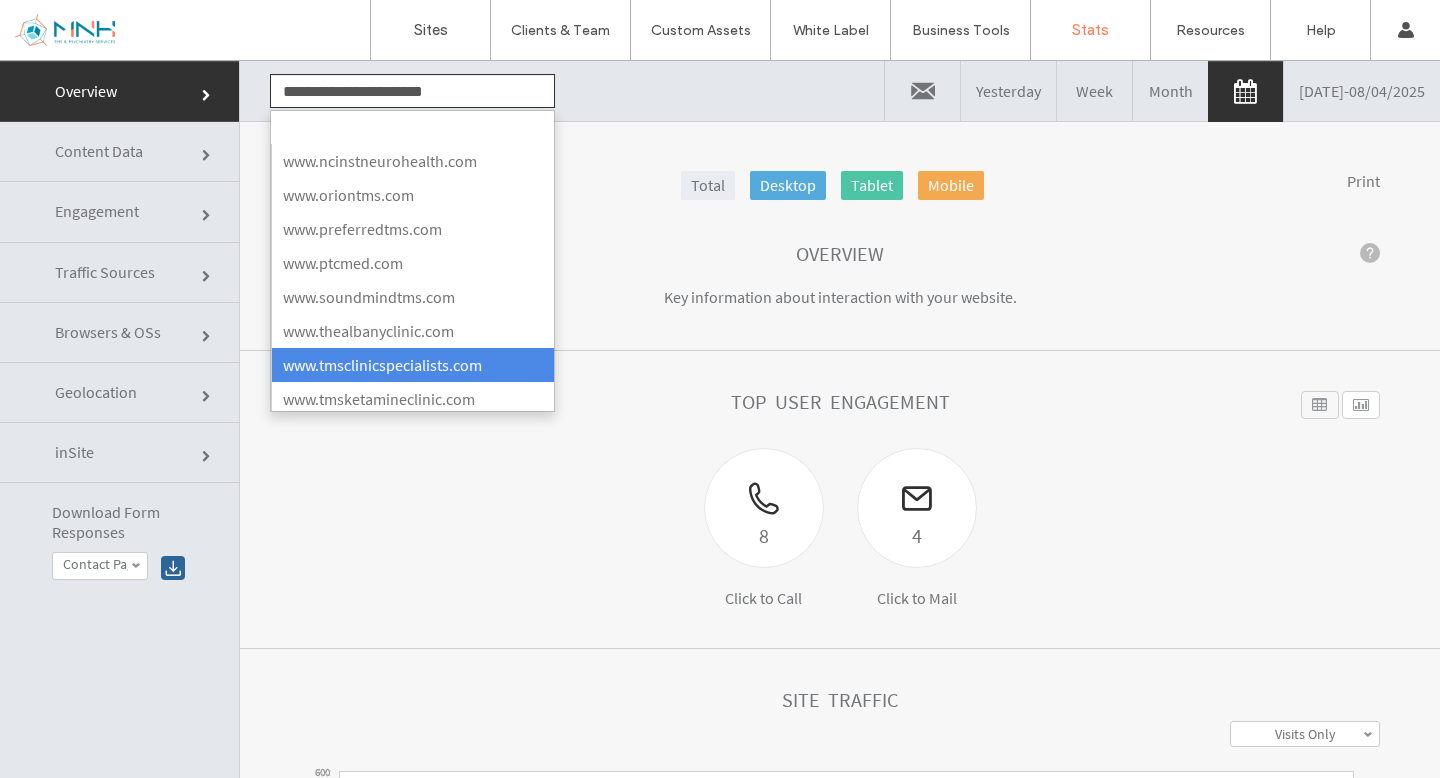 scroll, scrollTop: 237, scrollLeft: 0, axis: vertical 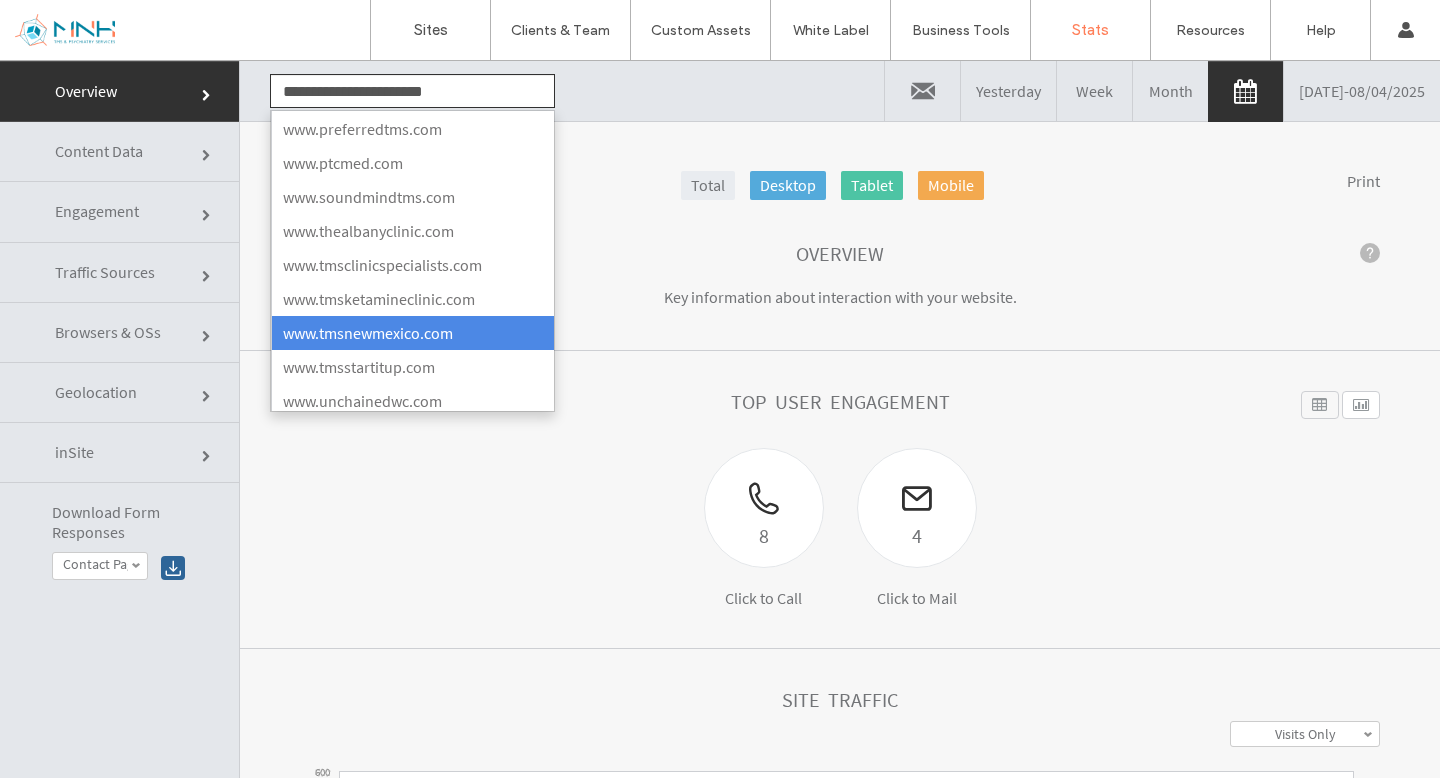 click on "www.tmsnewmexico.com" at bounding box center [412, 333] 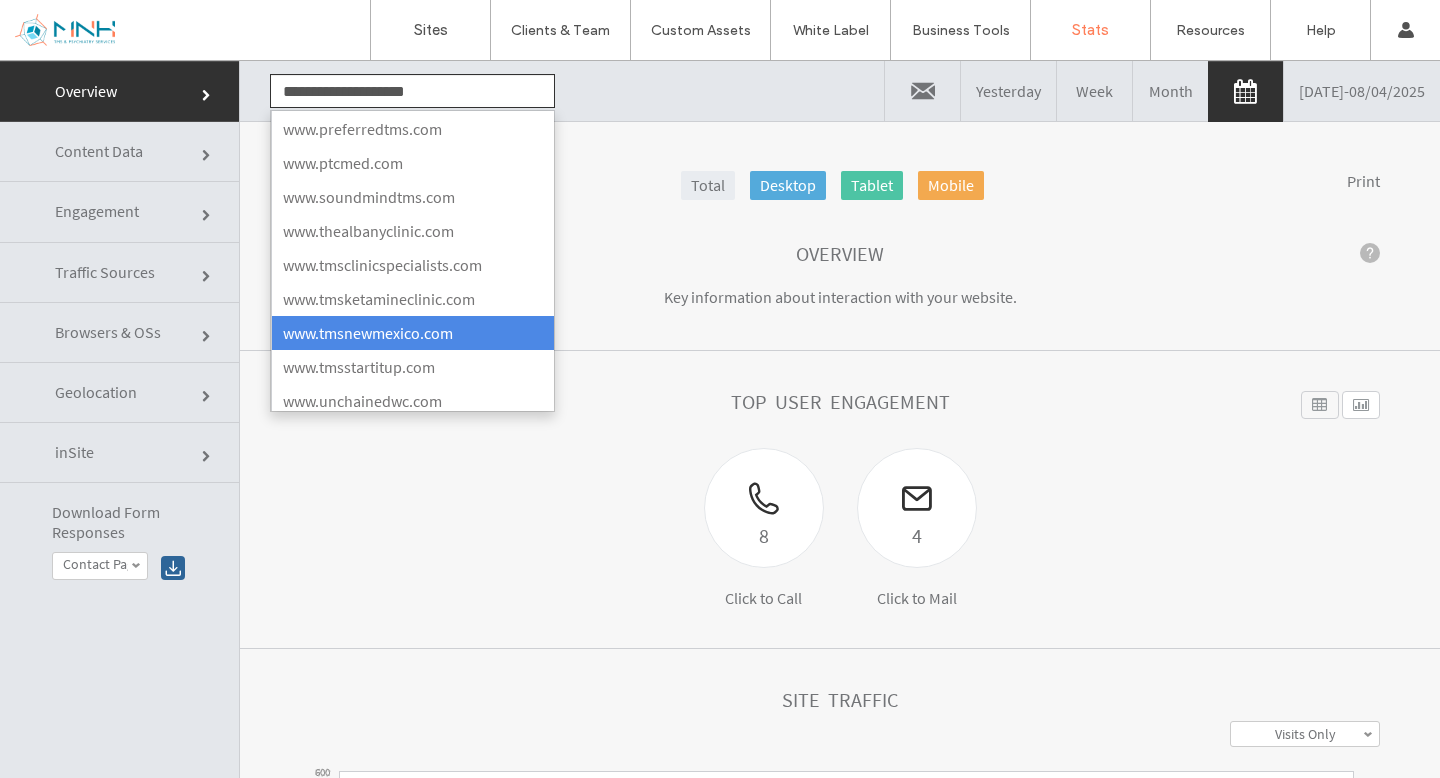 scroll, scrollTop: 0, scrollLeft: 0, axis: both 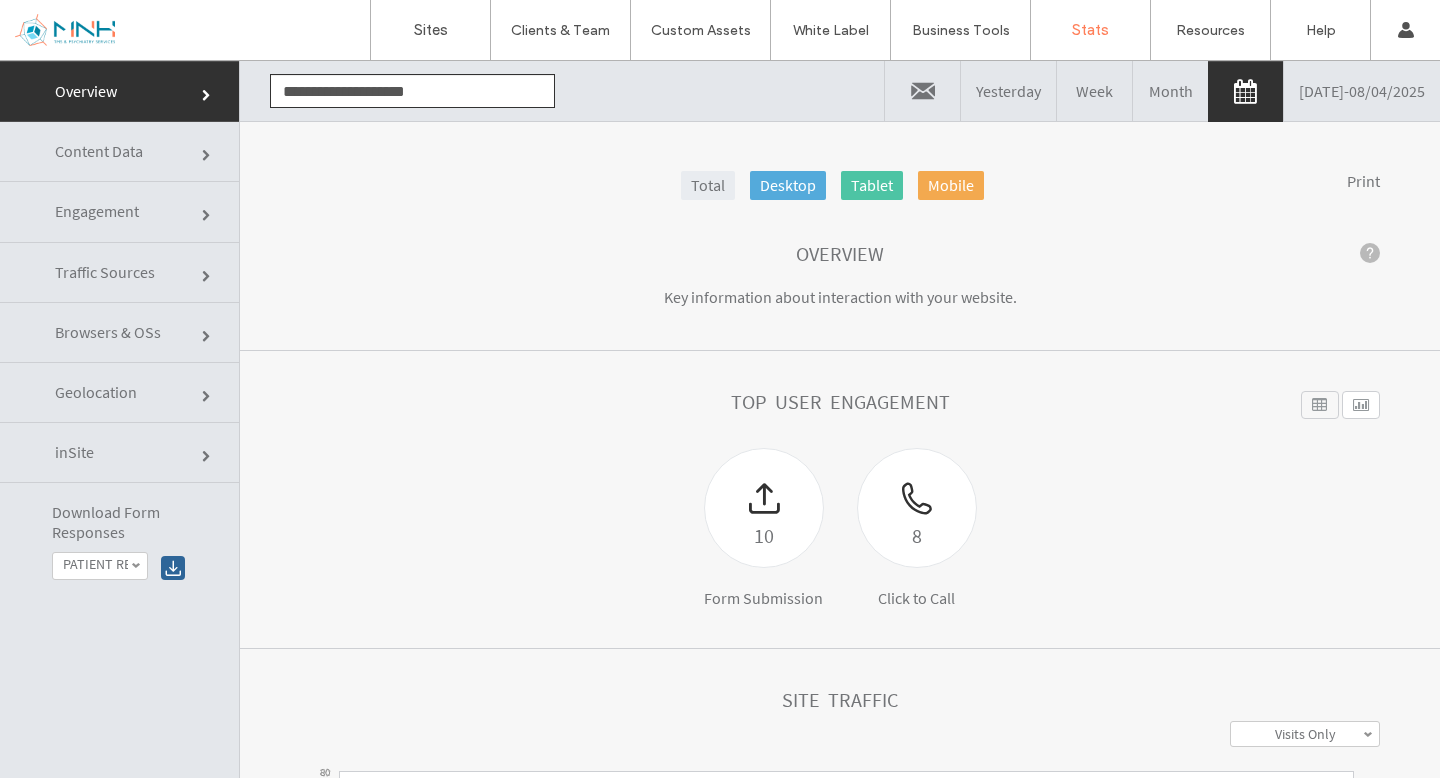 click at bounding box center [922, 91] 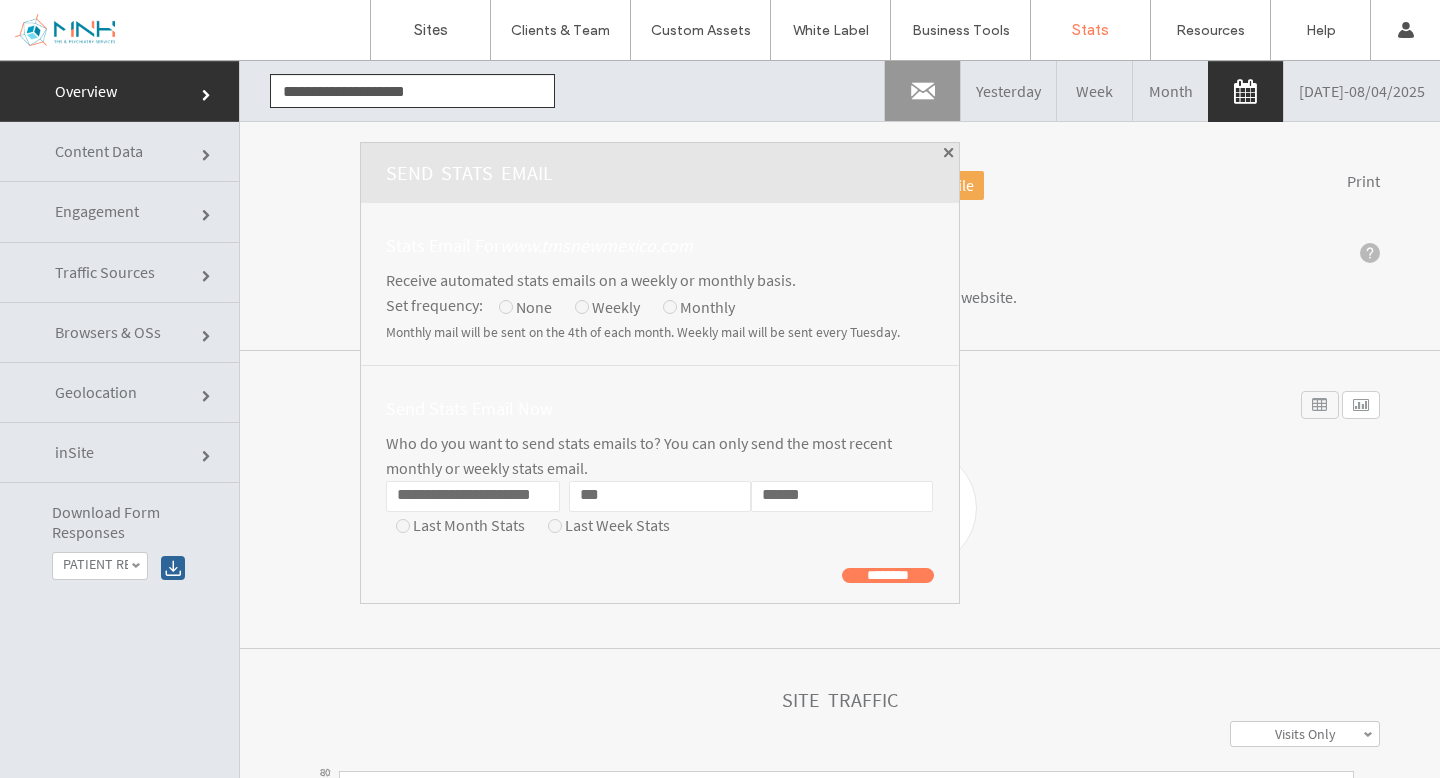 click on "**********" 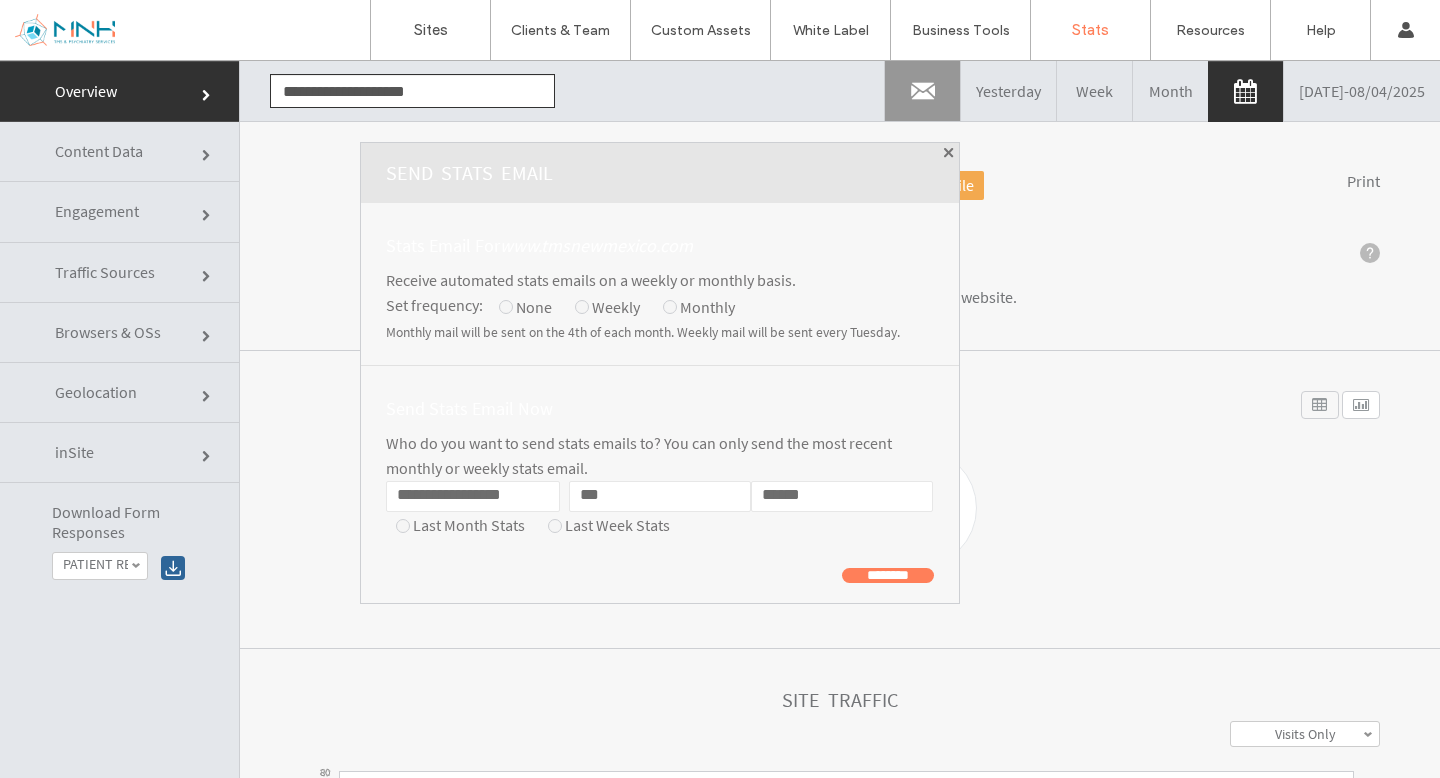 type on "**********" 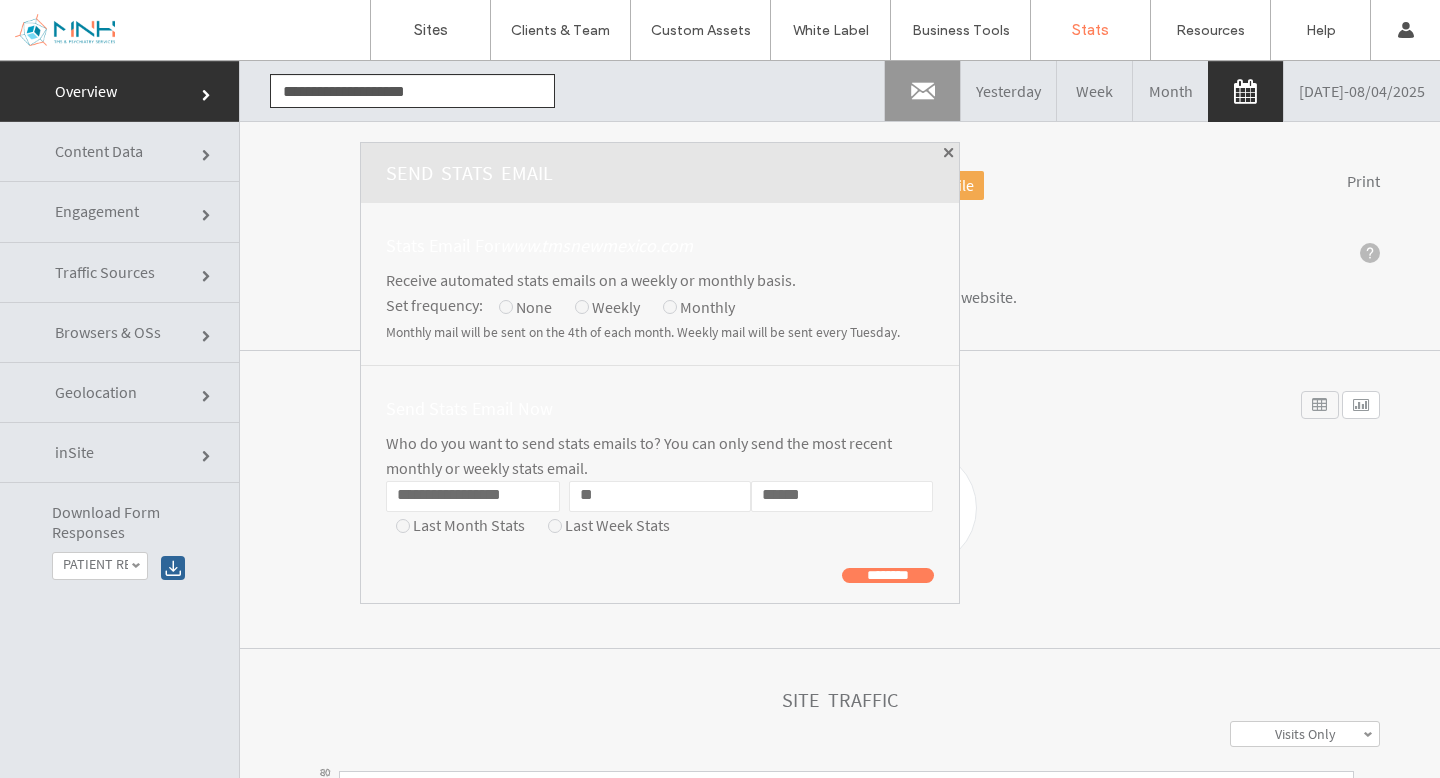 type on "*" 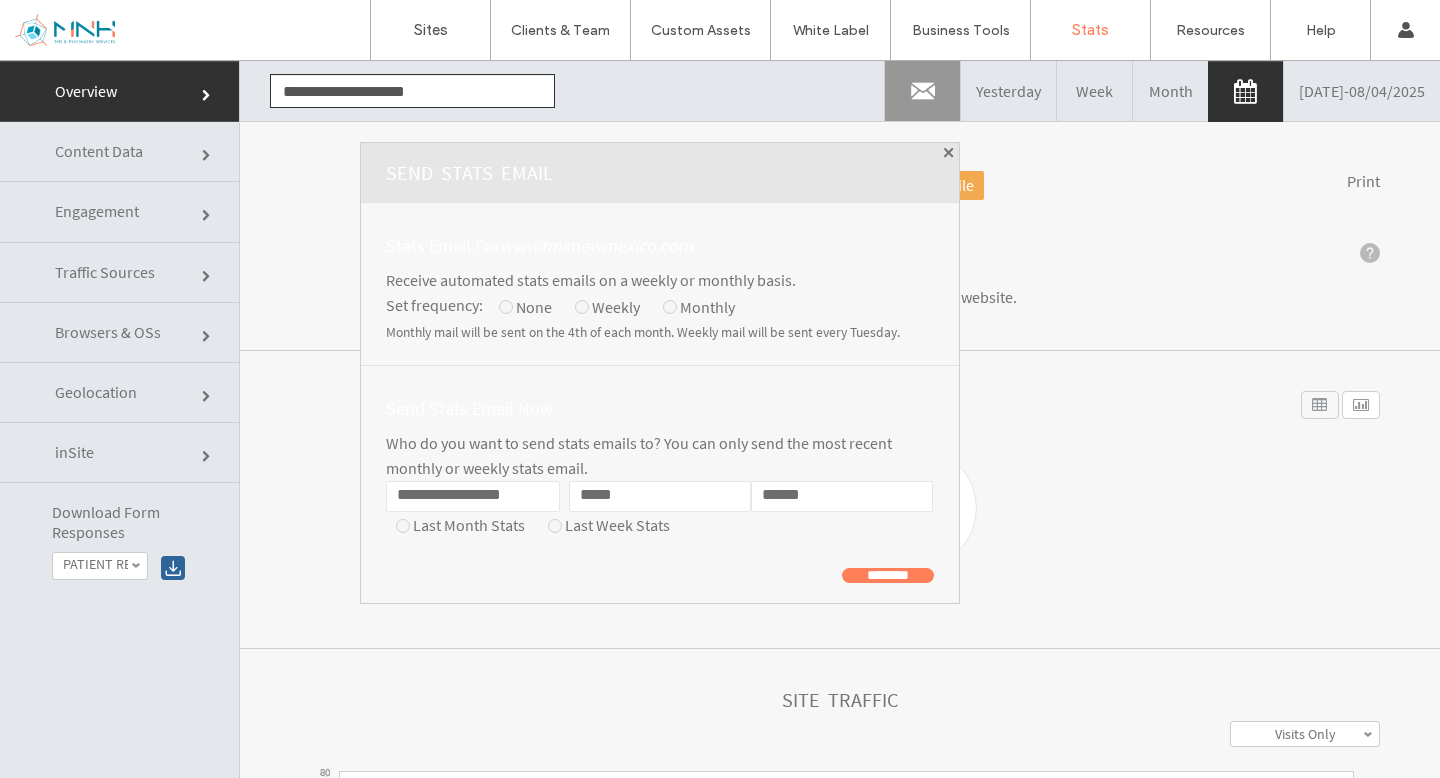 type on "*****" 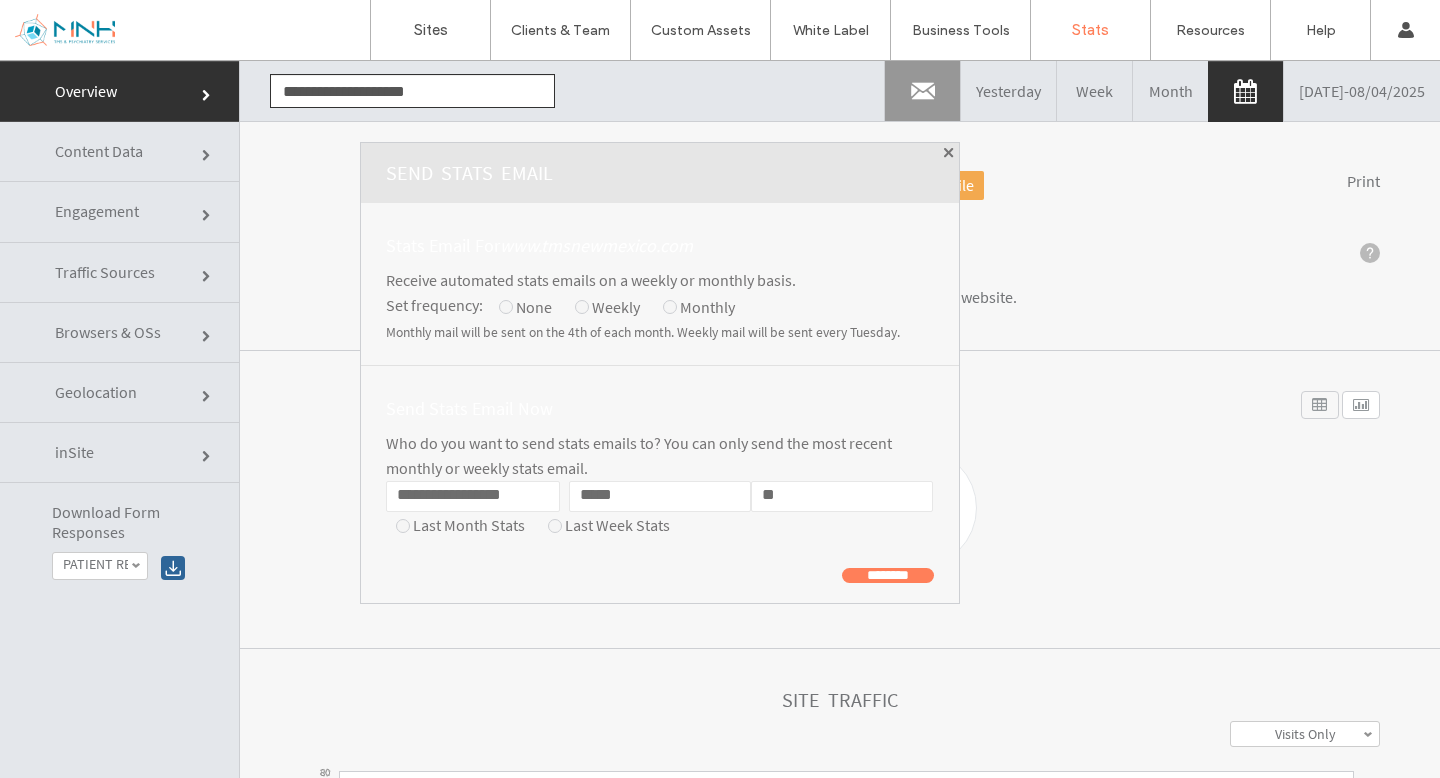 type on "*" 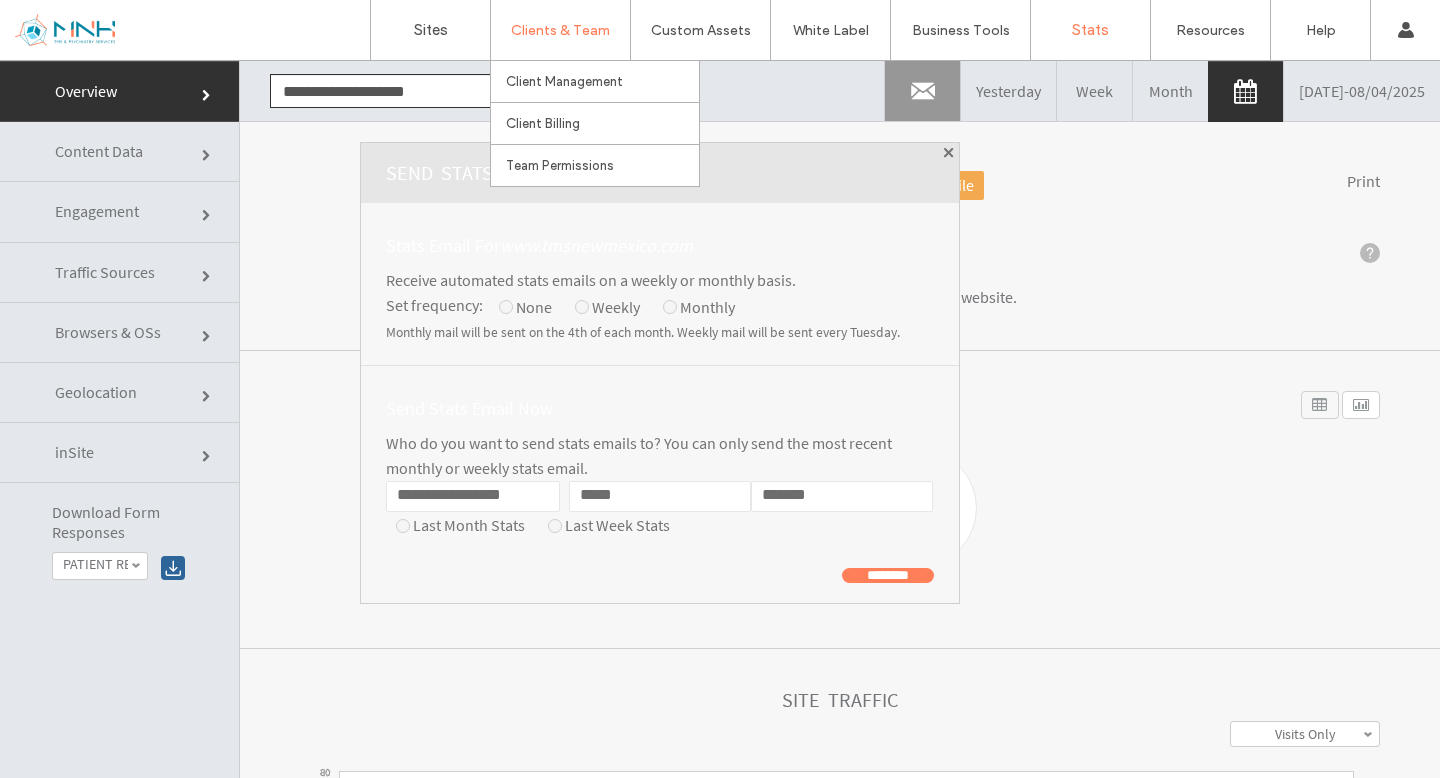 type on "*******" 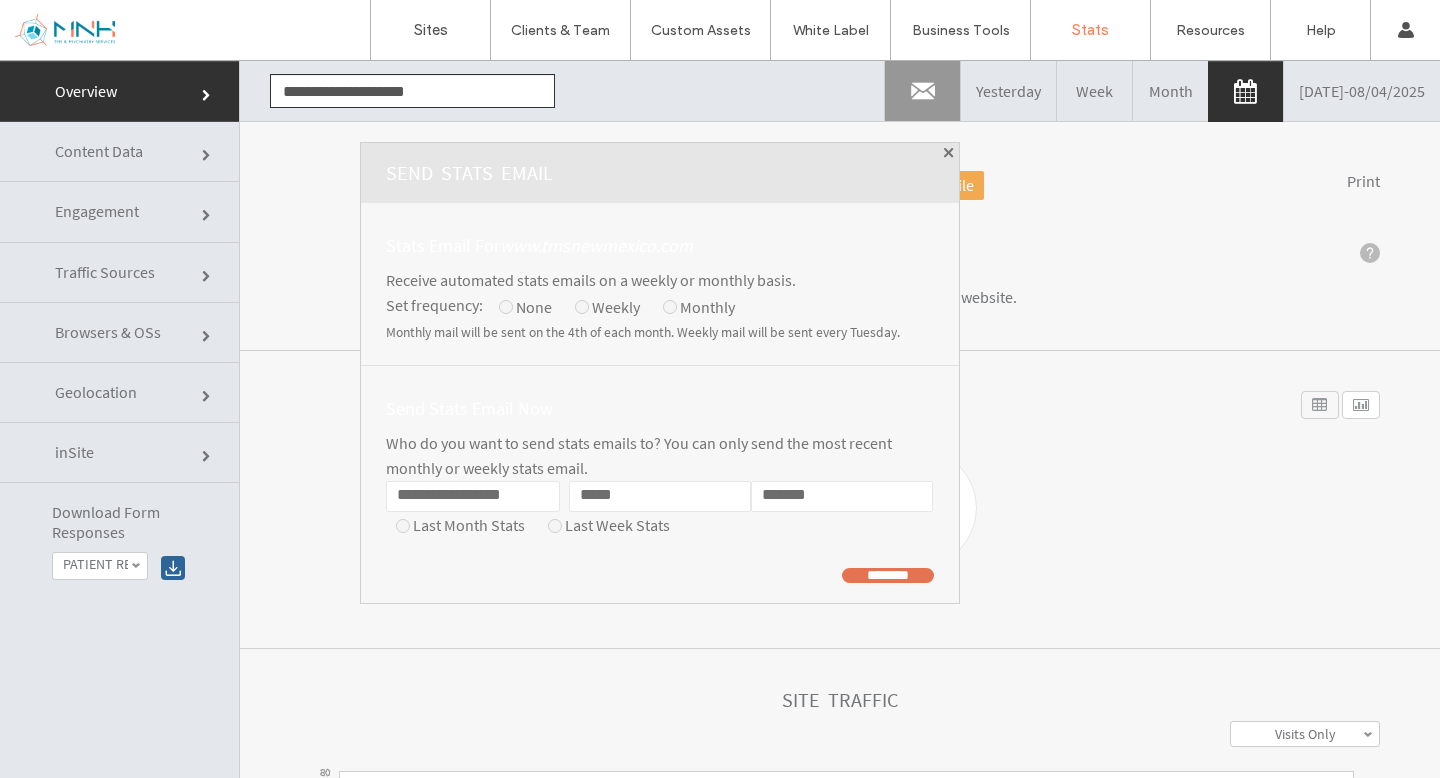 click on "********" 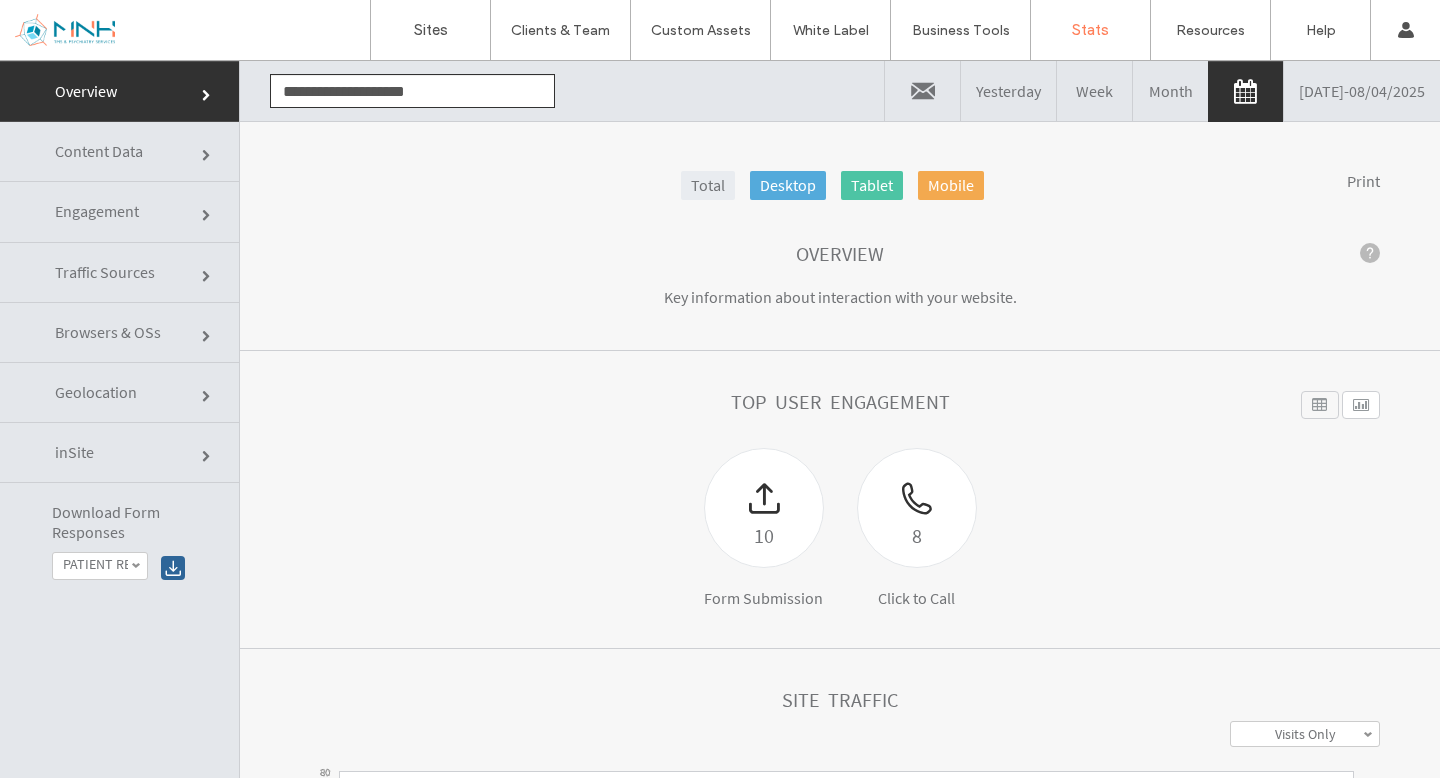 click on "**********" 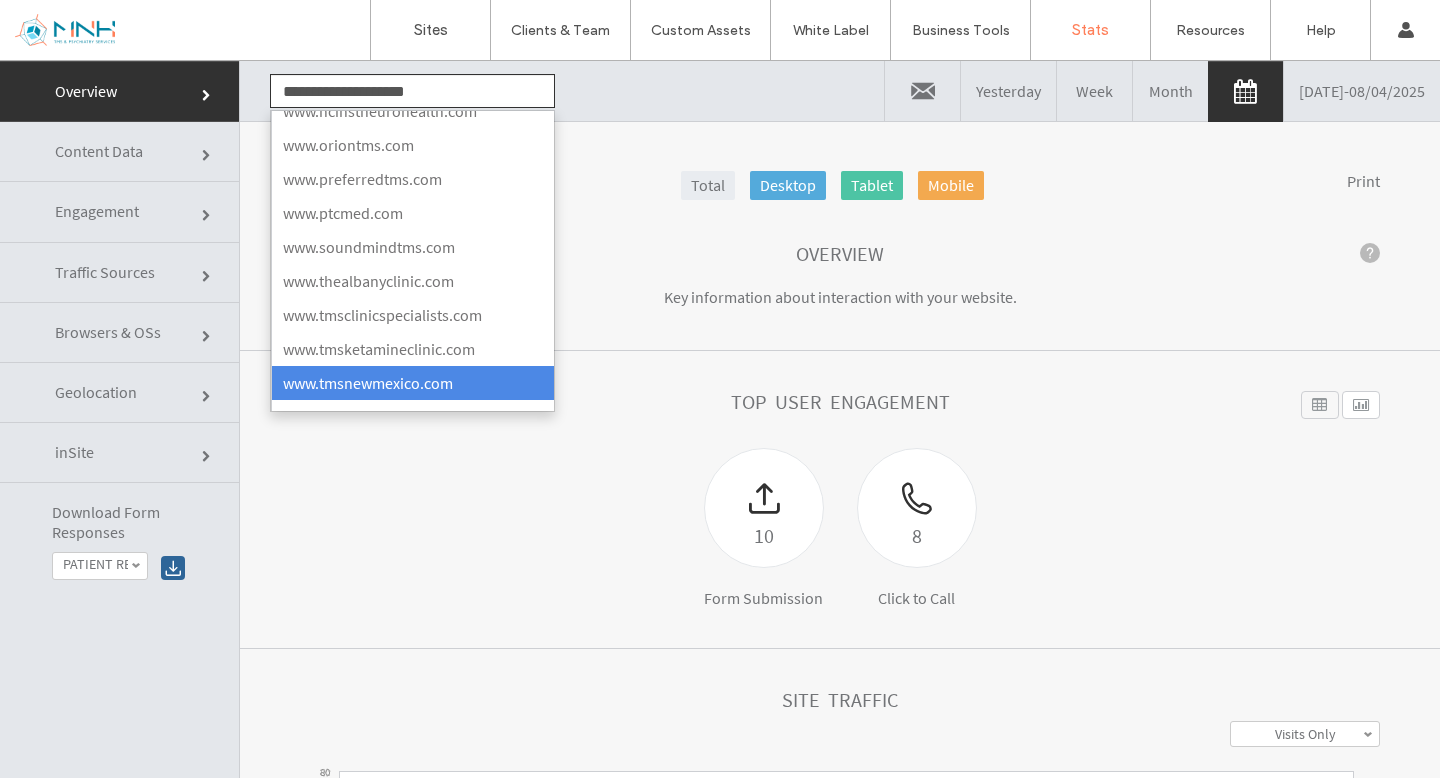 click on "**********" 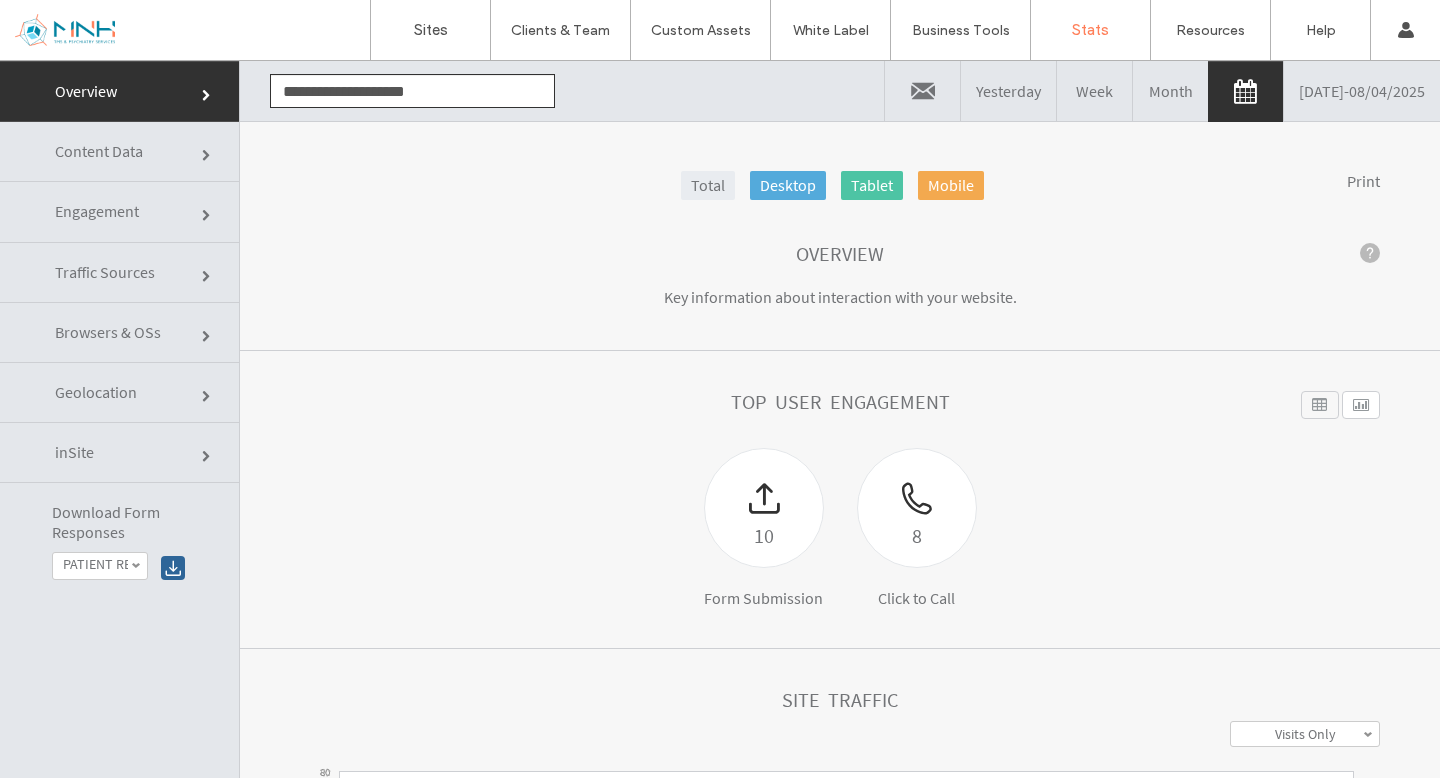 click on "**********" 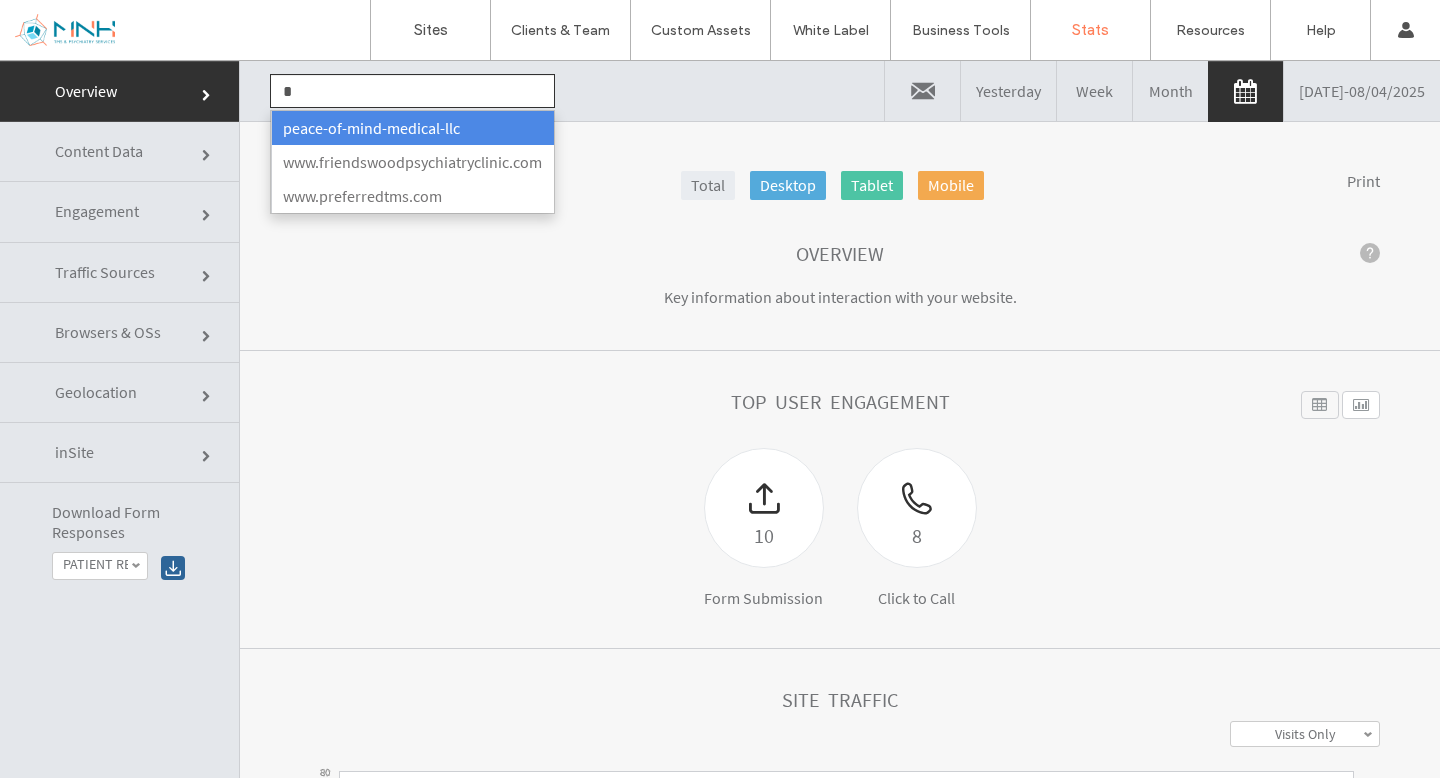 scroll, scrollTop: 0, scrollLeft: 0, axis: both 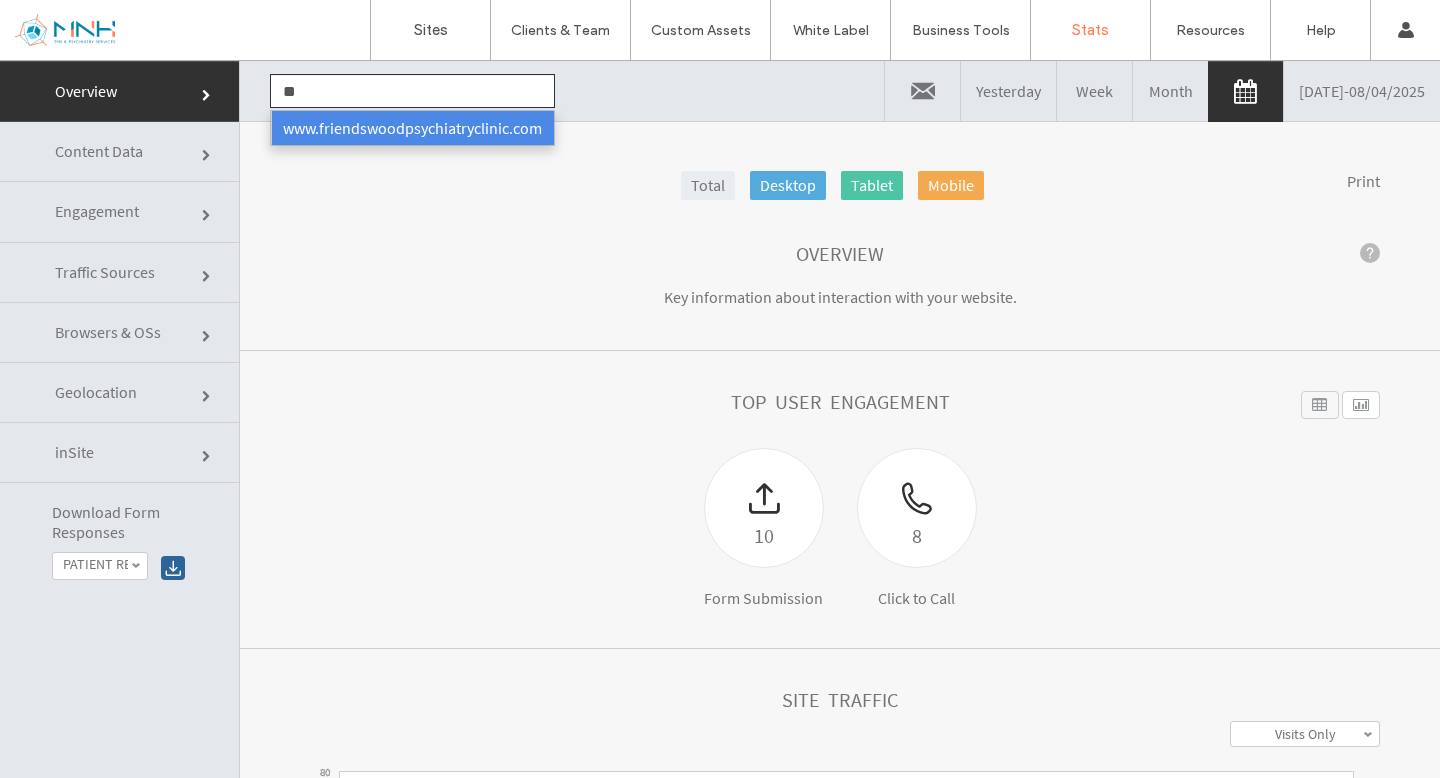 click on "www.friendswoodpsychiatryclinic.com" at bounding box center [412, 128] 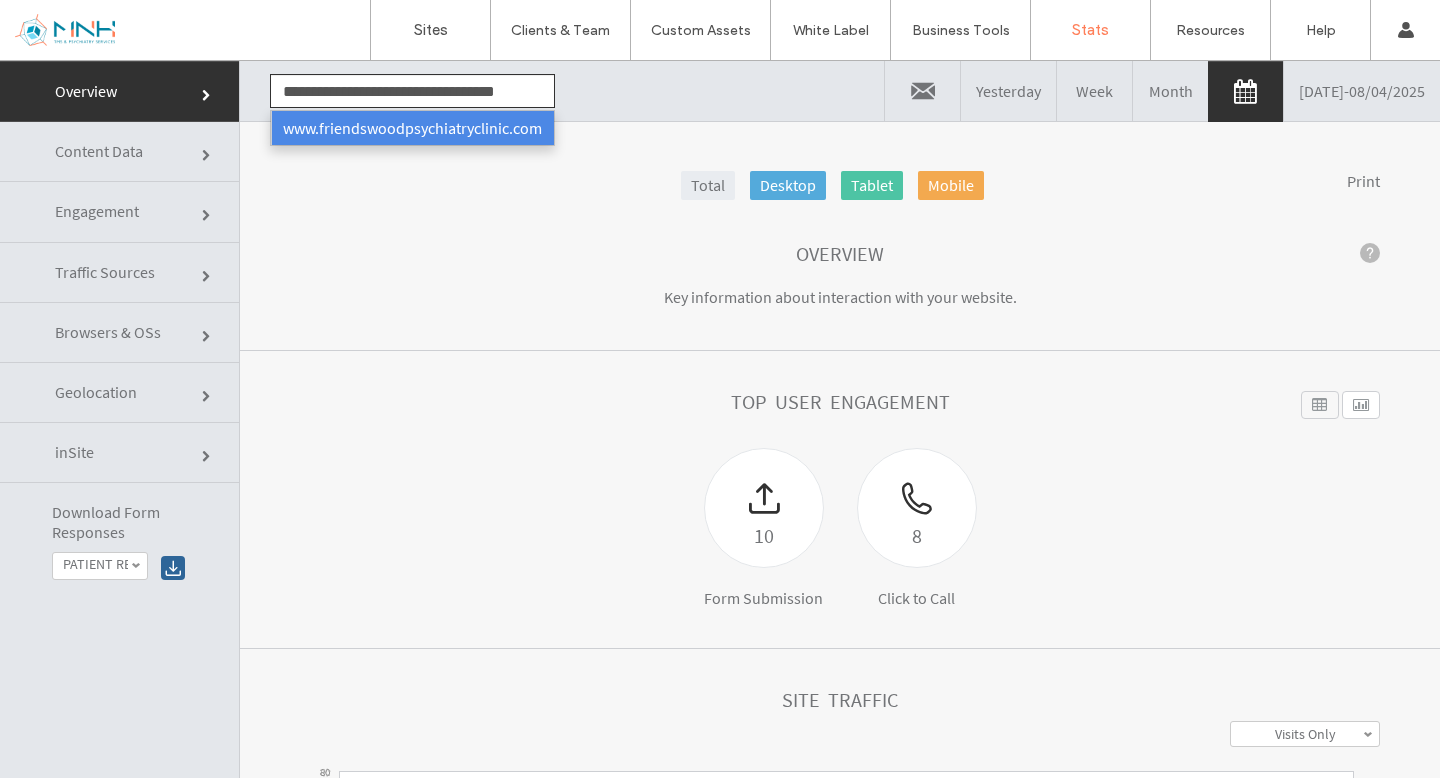 scroll, scrollTop: 0, scrollLeft: 0, axis: both 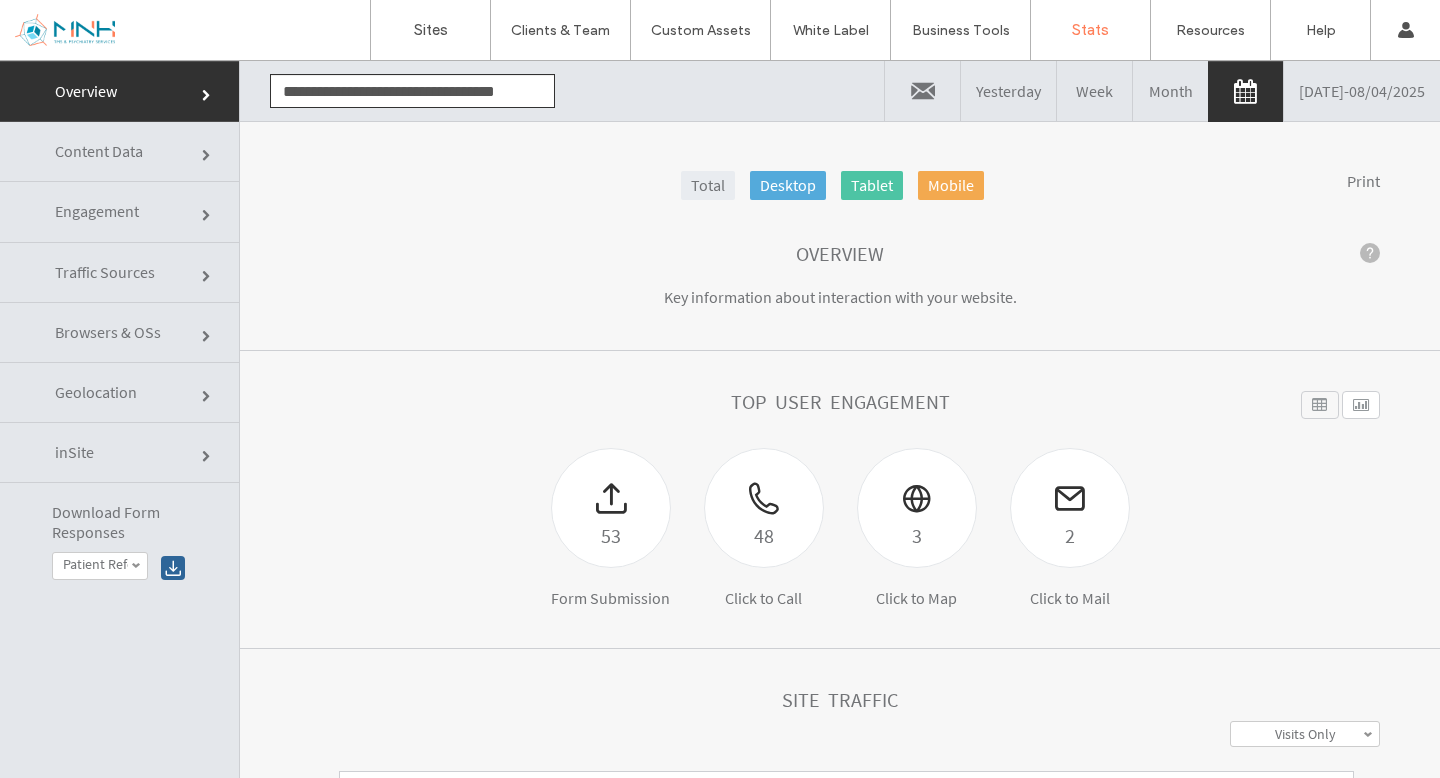 click on "[DATE] - [DATE]" at bounding box center [1362, 91] 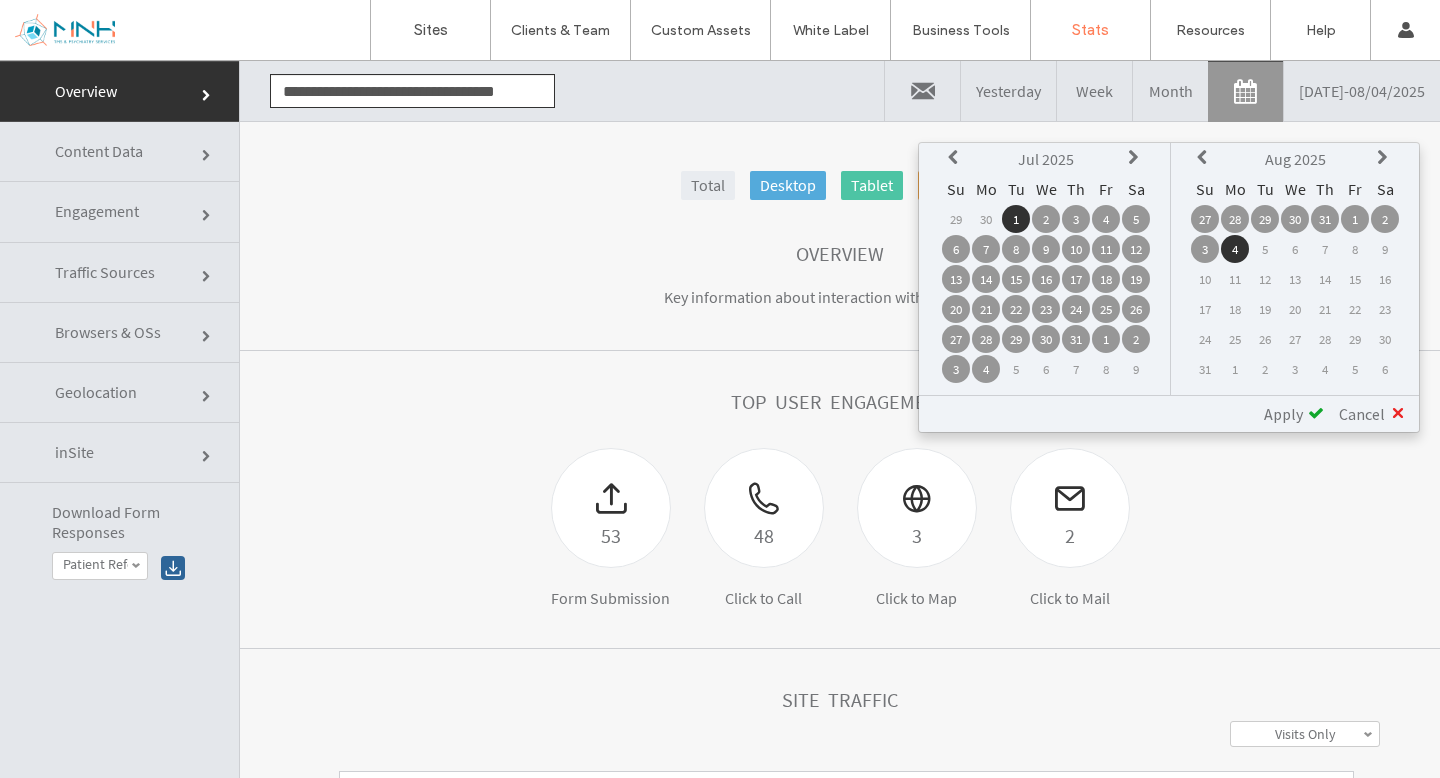 click at bounding box center (922, 91) 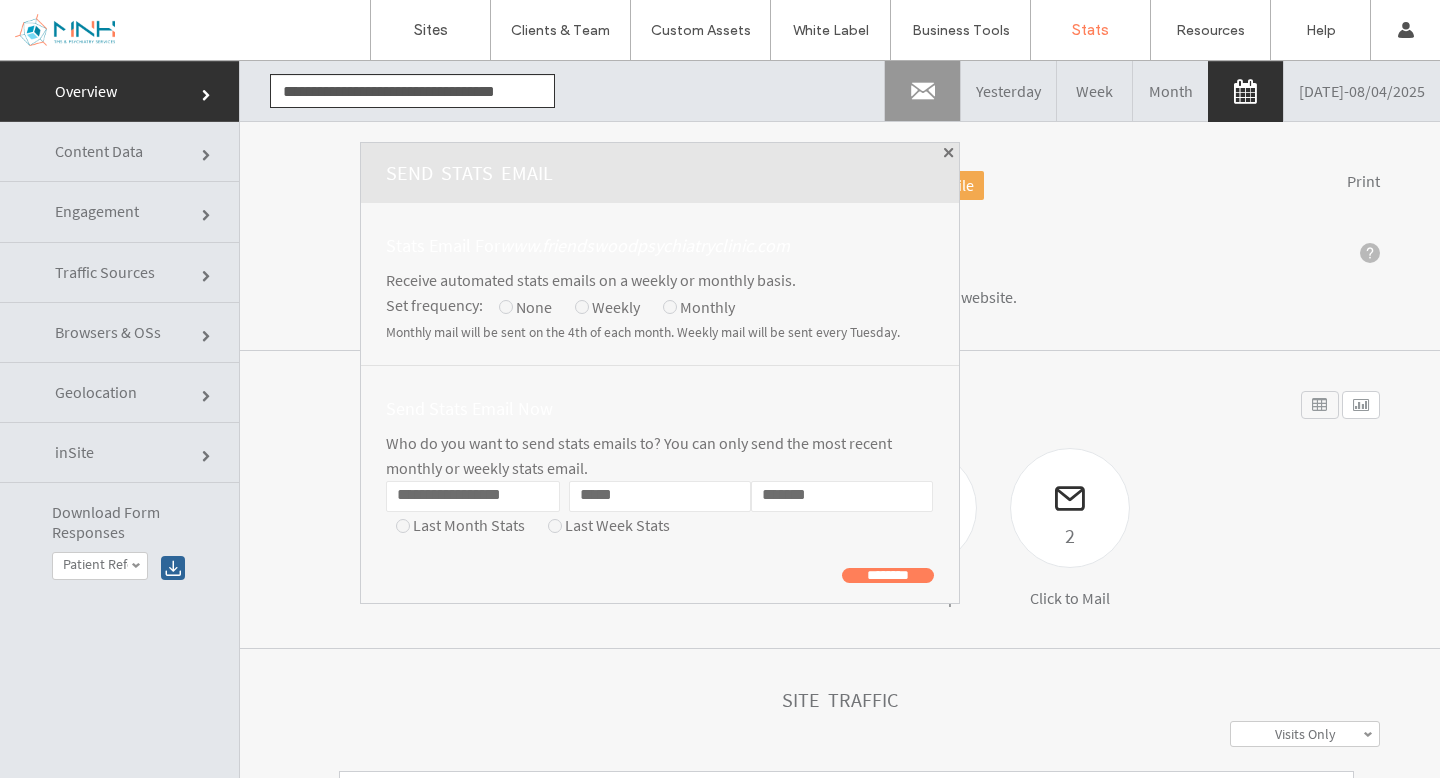 click on "**********" 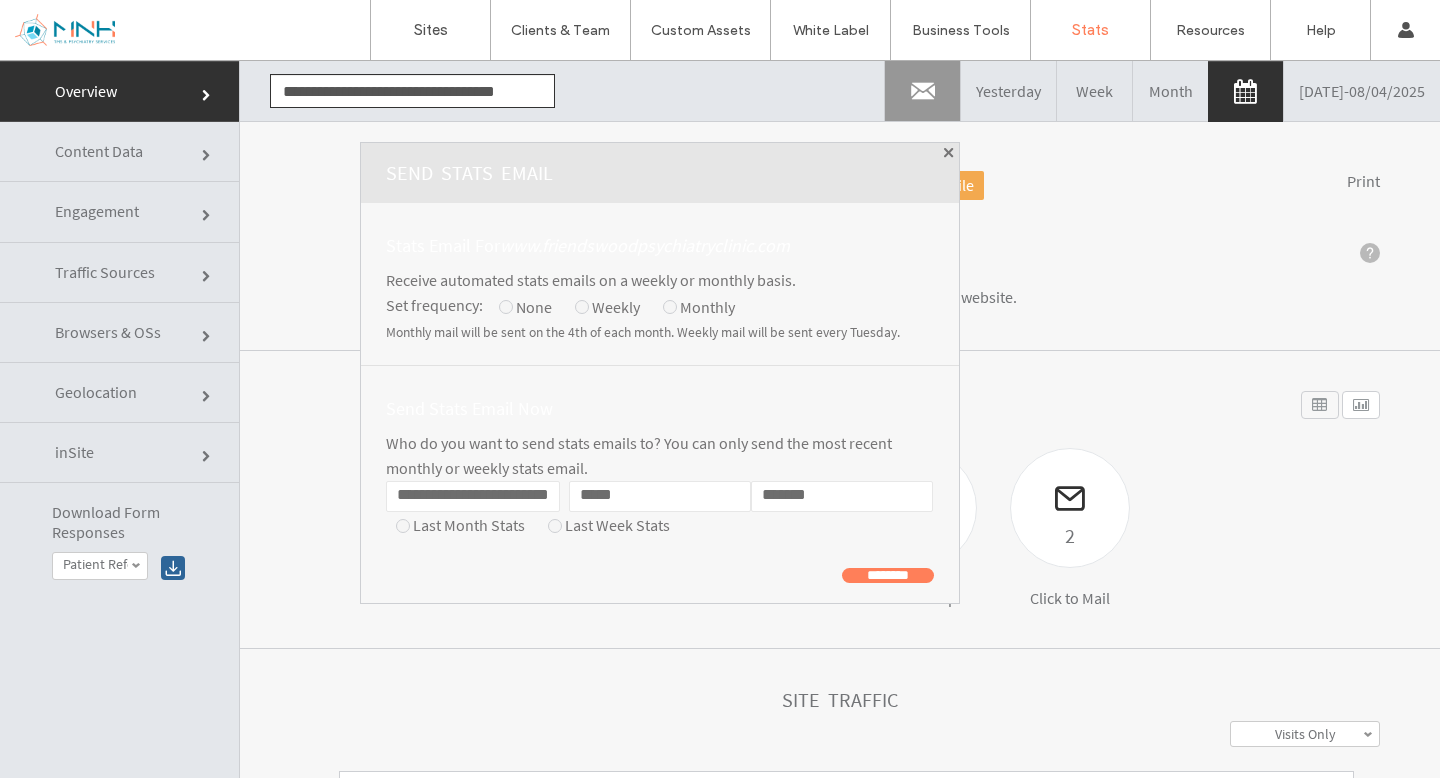 scroll, scrollTop: 0, scrollLeft: 35, axis: horizontal 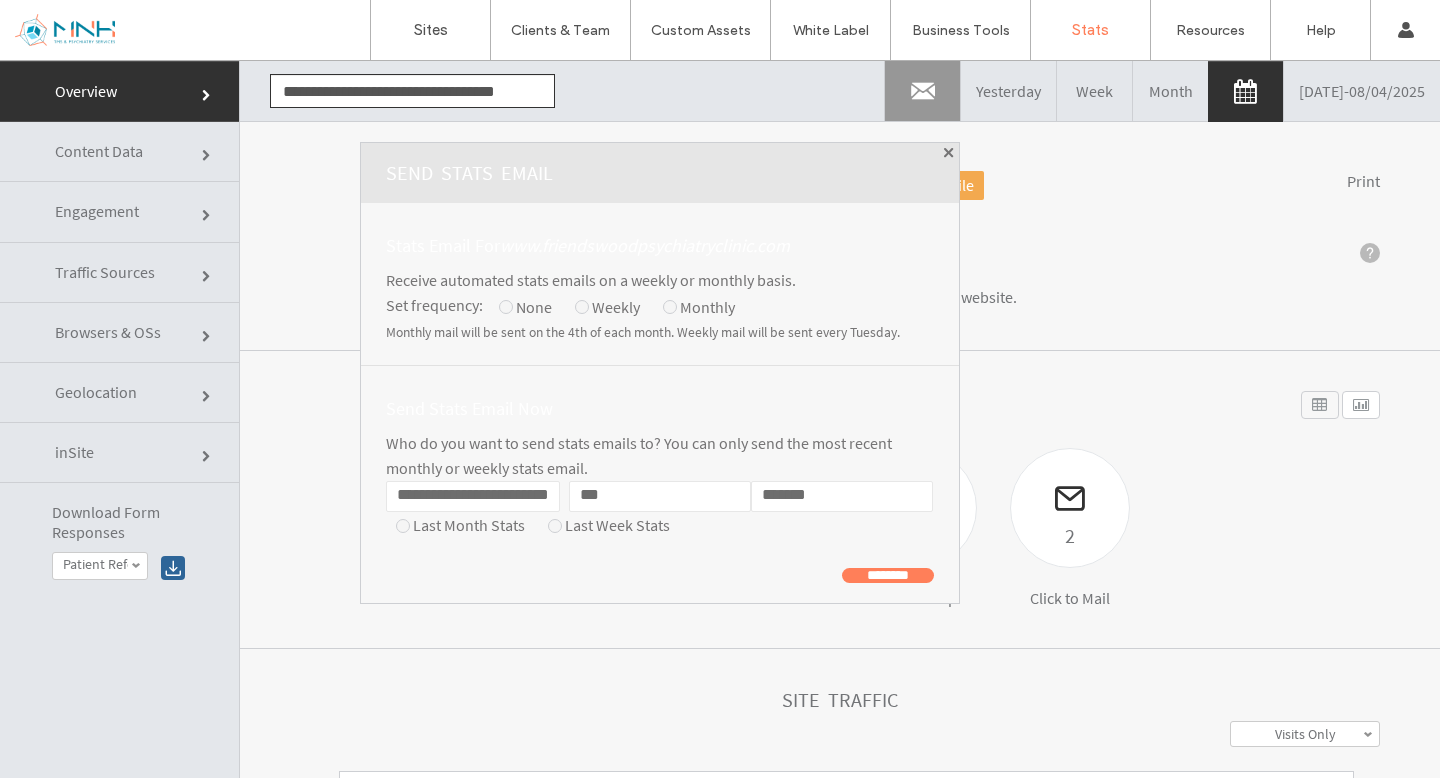 type on "***" 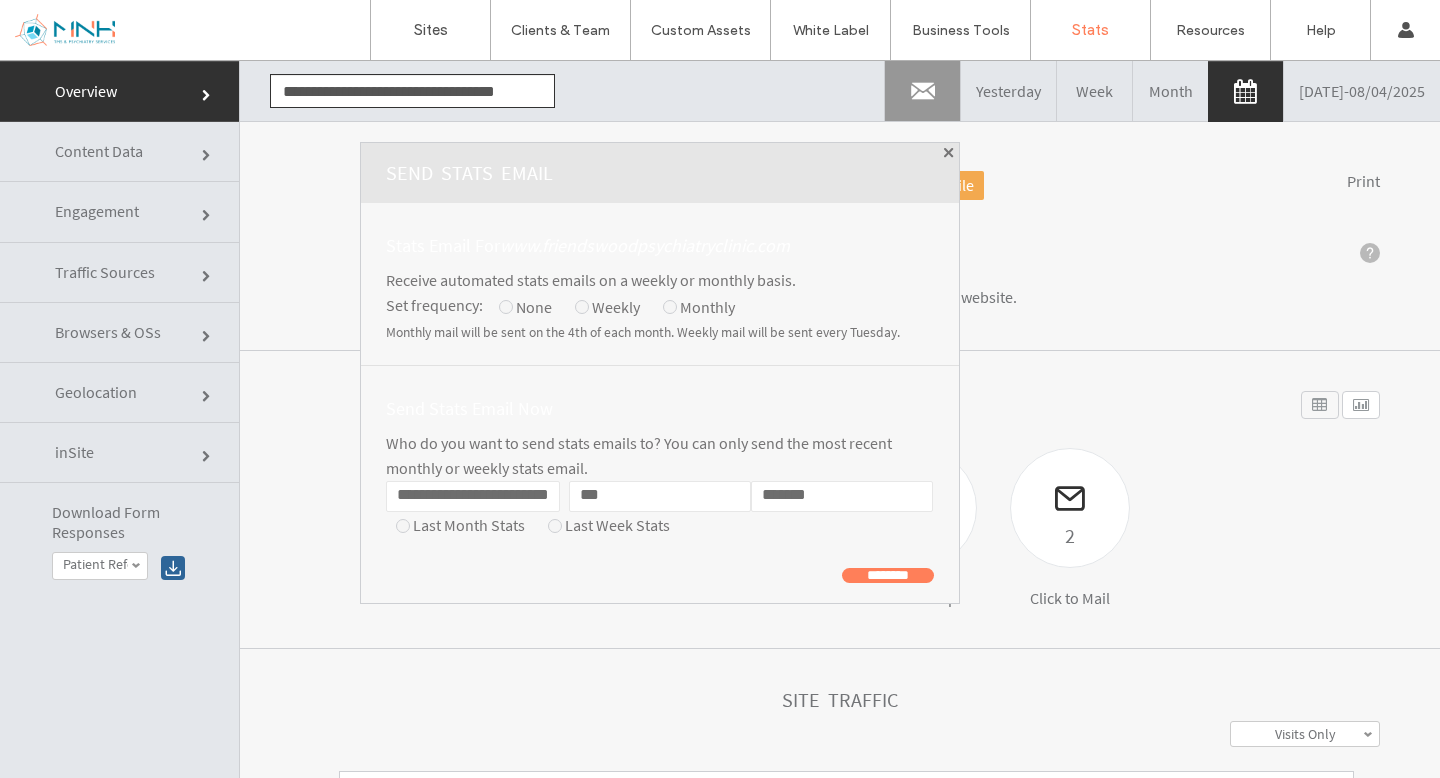 type on "*" 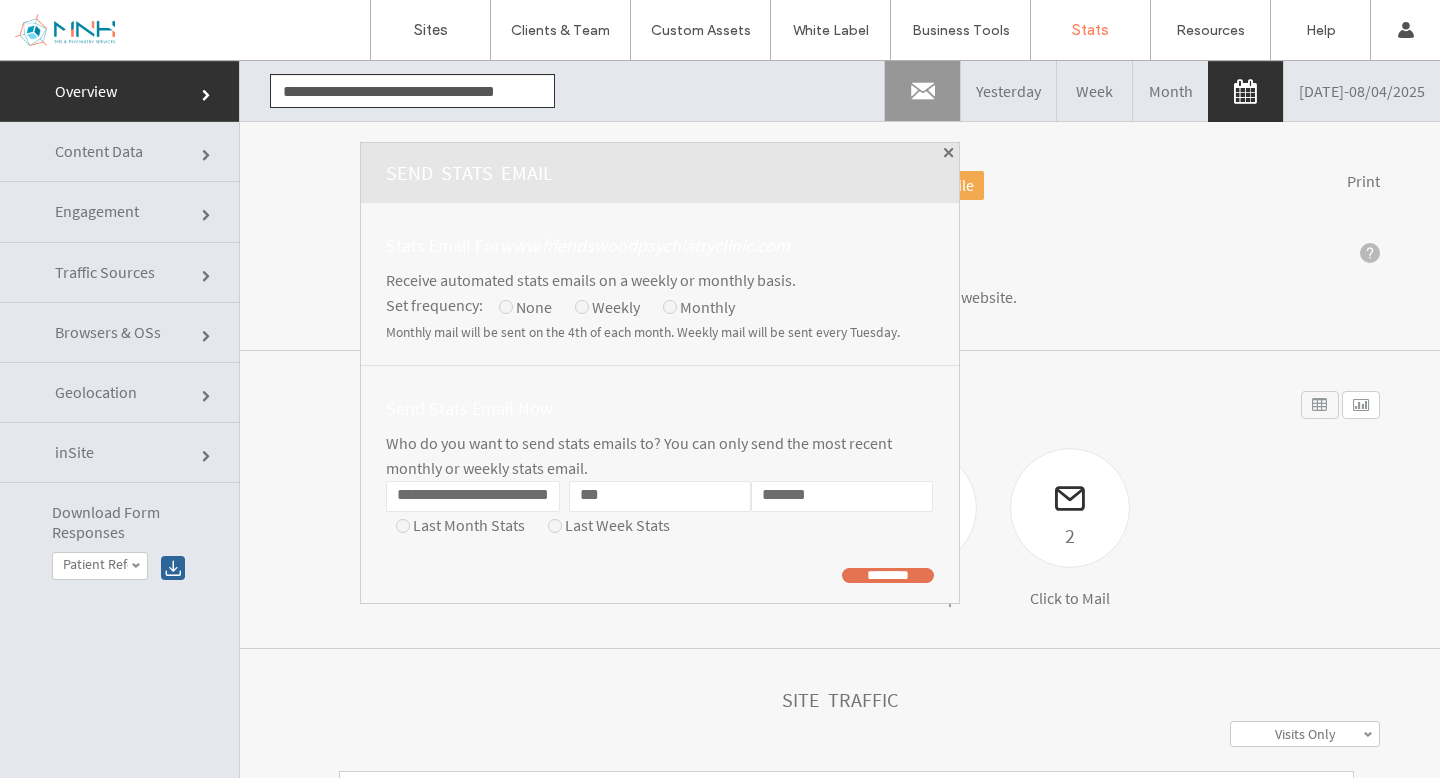 click on "********" 